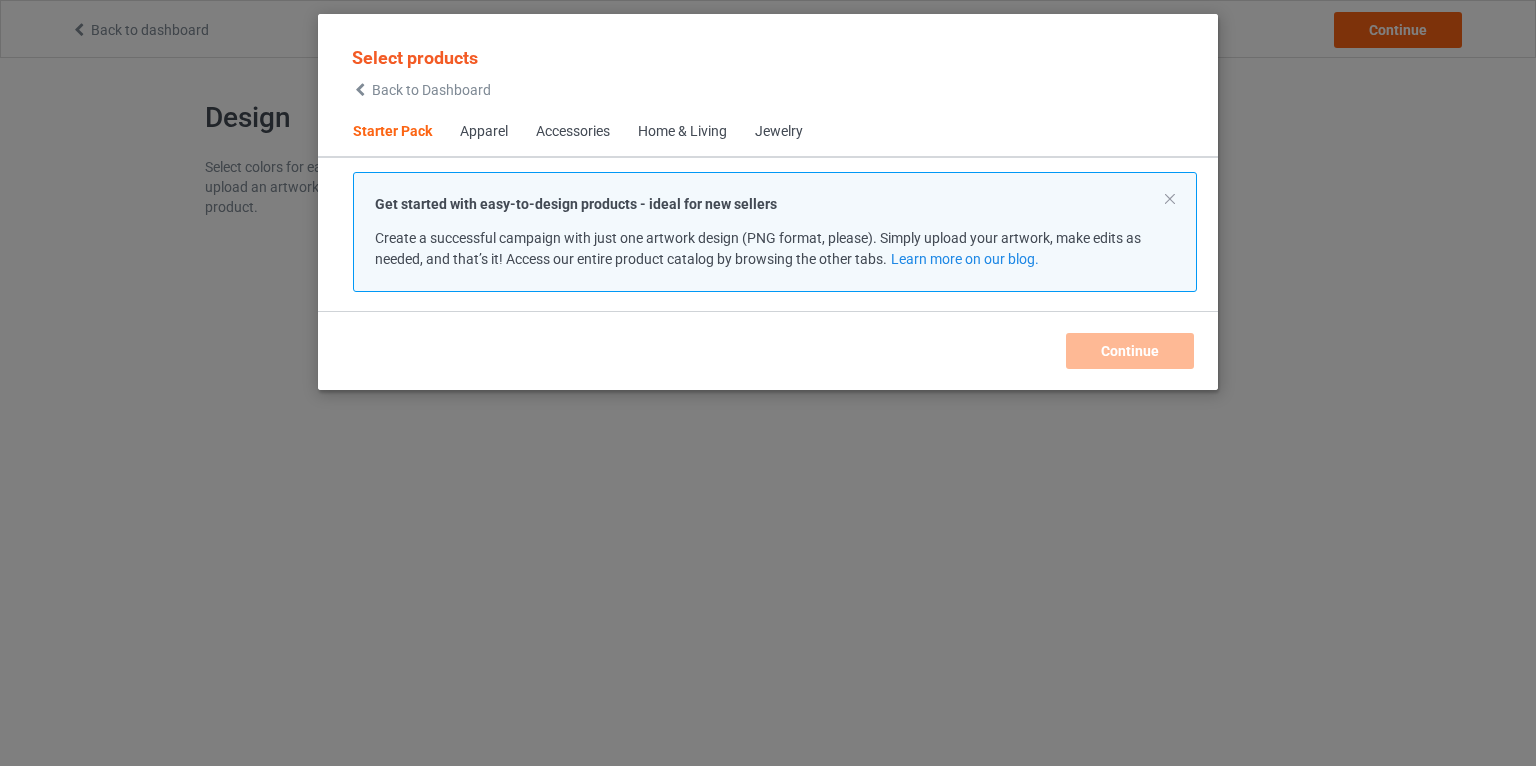 scroll, scrollTop: 0, scrollLeft: 0, axis: both 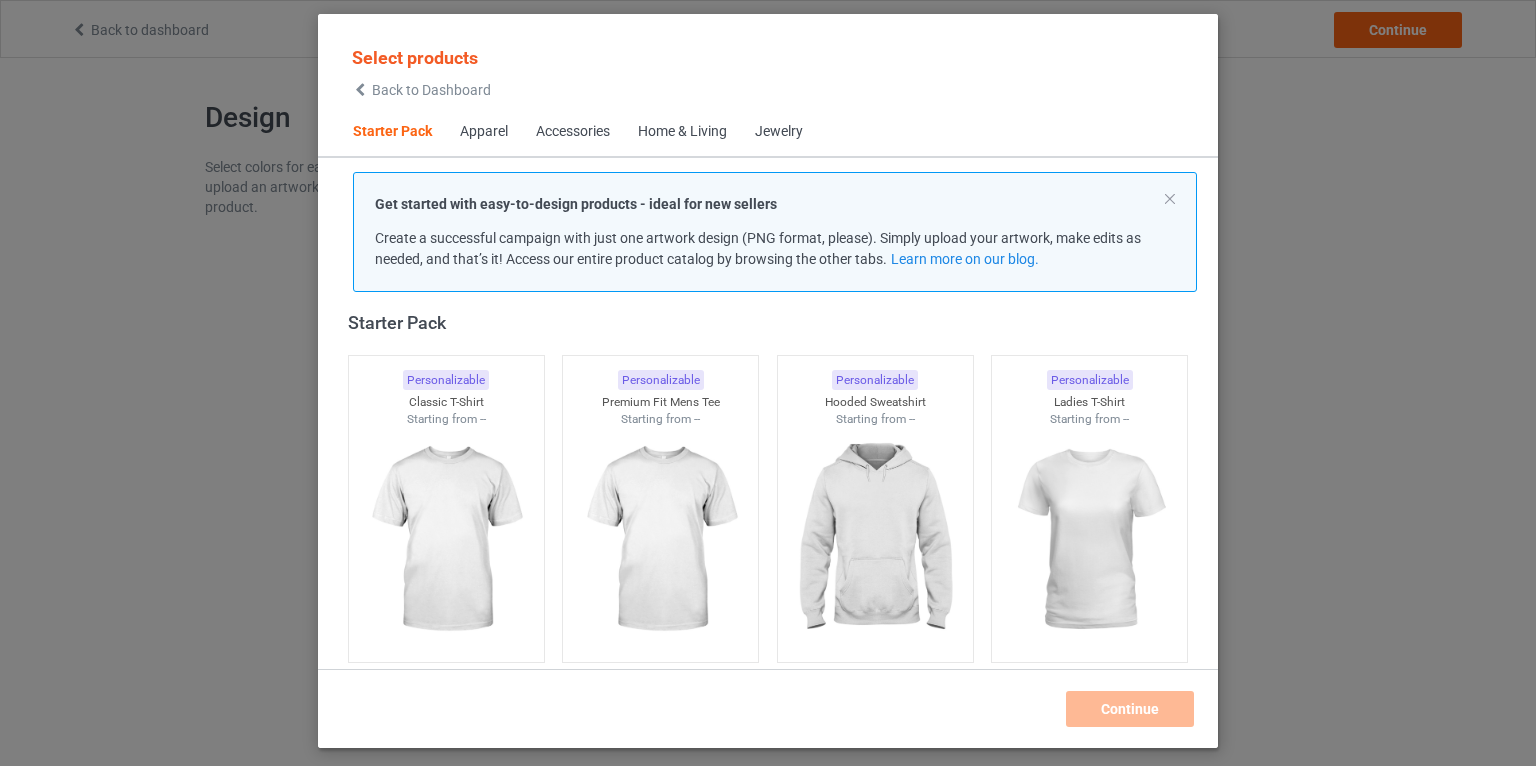 click on "Apparel" at bounding box center (484, 132) 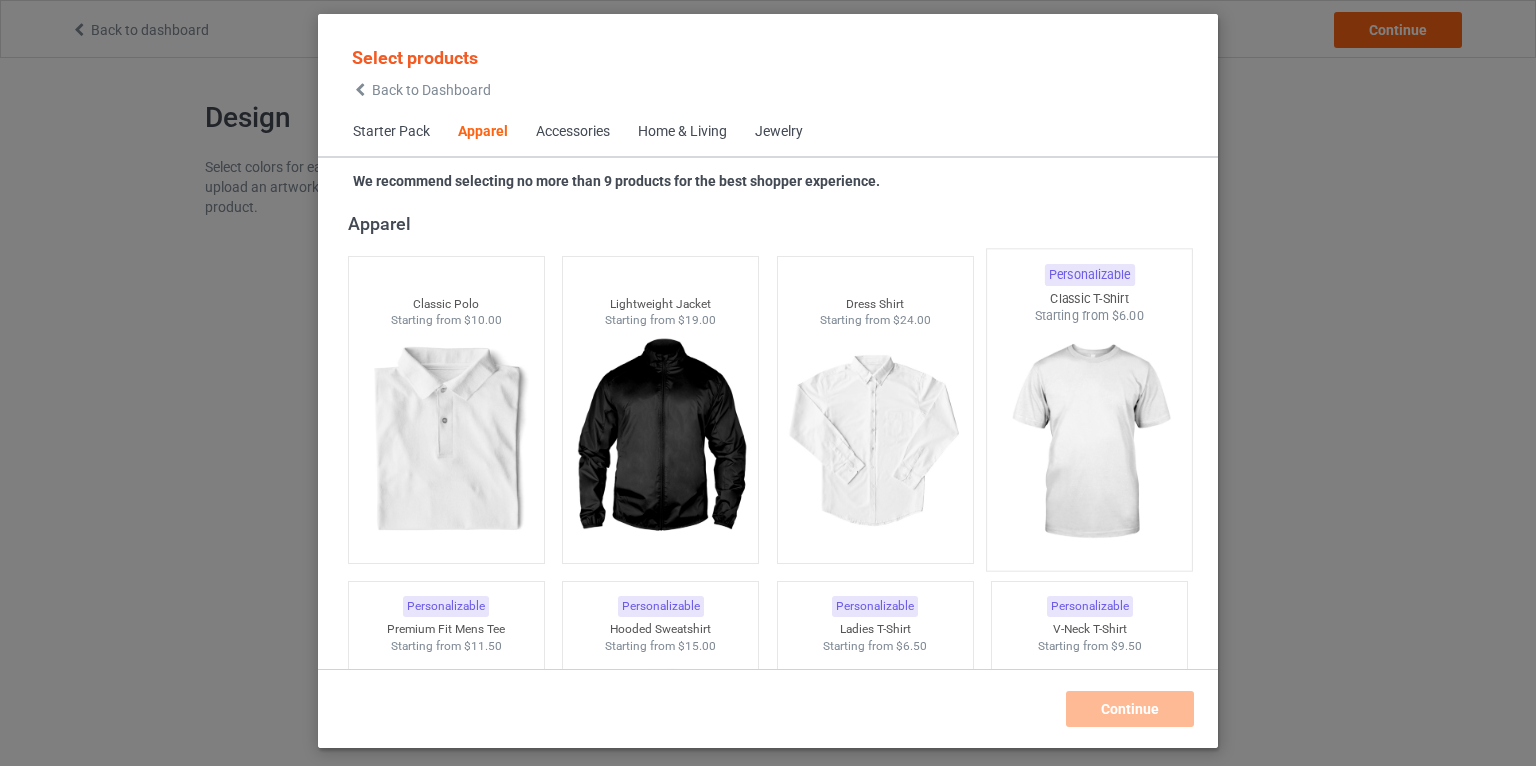 click at bounding box center [1090, 442] 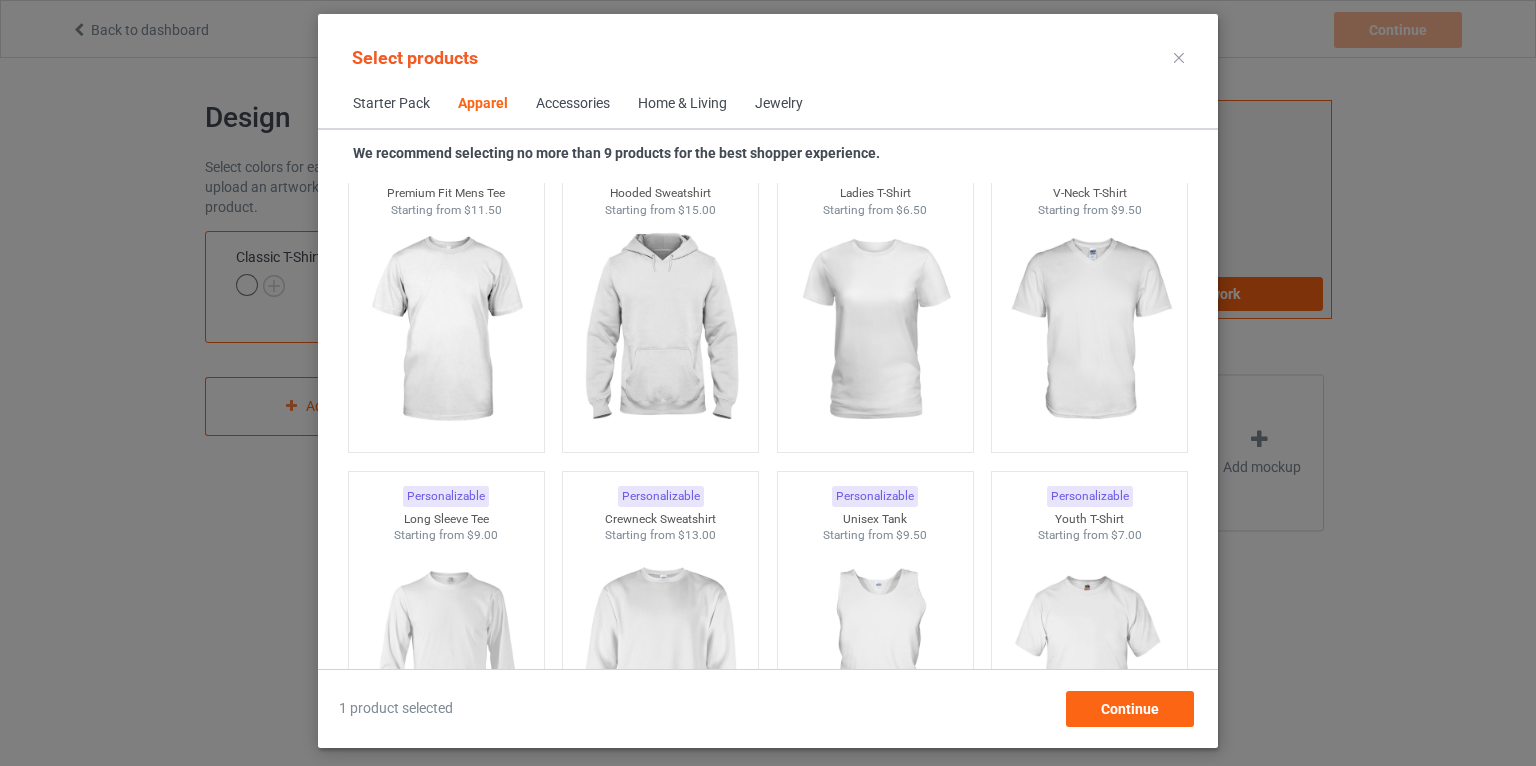 scroll, scrollTop: 1160, scrollLeft: 0, axis: vertical 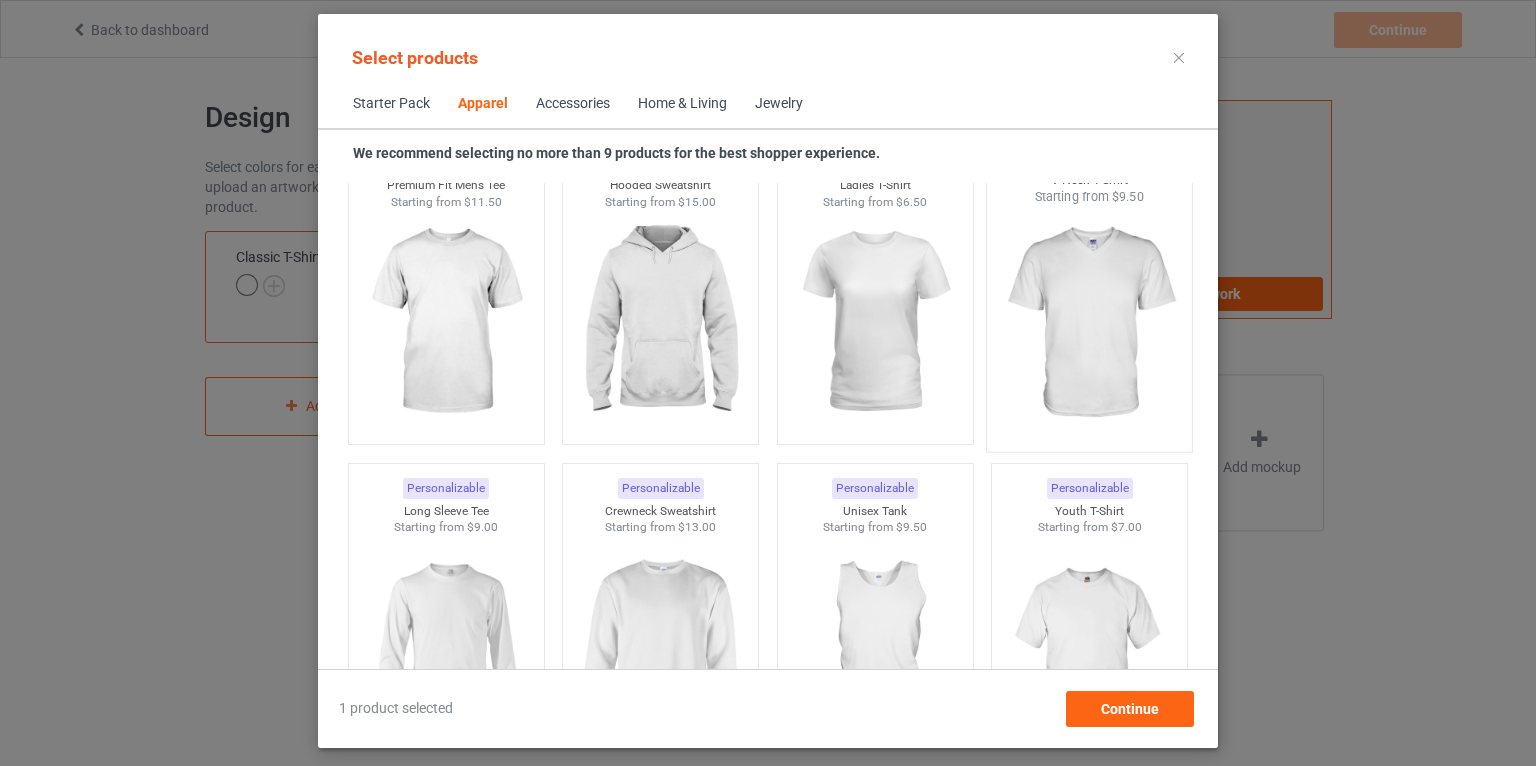 click at bounding box center [1090, 323] 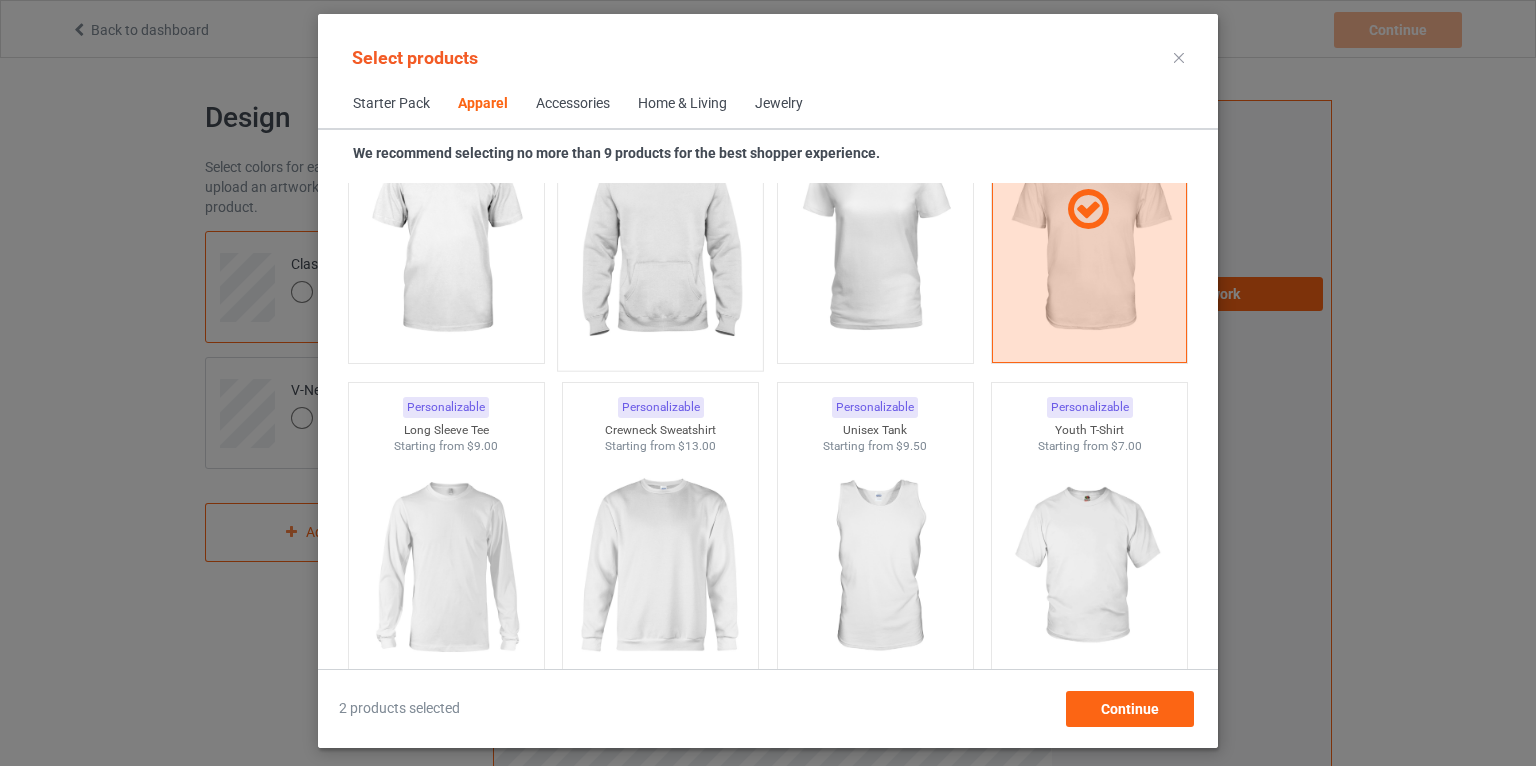 scroll, scrollTop: 1327, scrollLeft: 0, axis: vertical 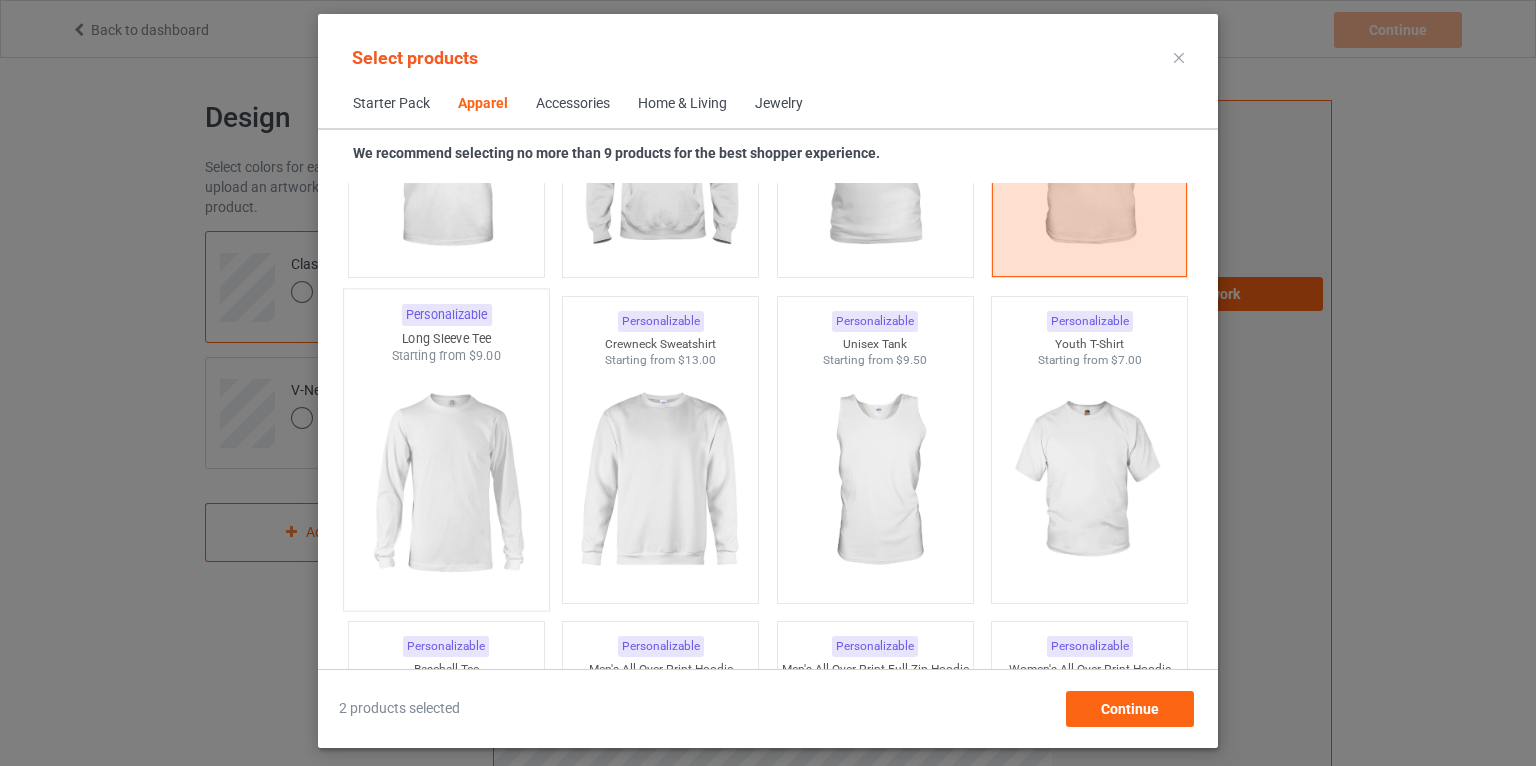 click at bounding box center (446, 482) 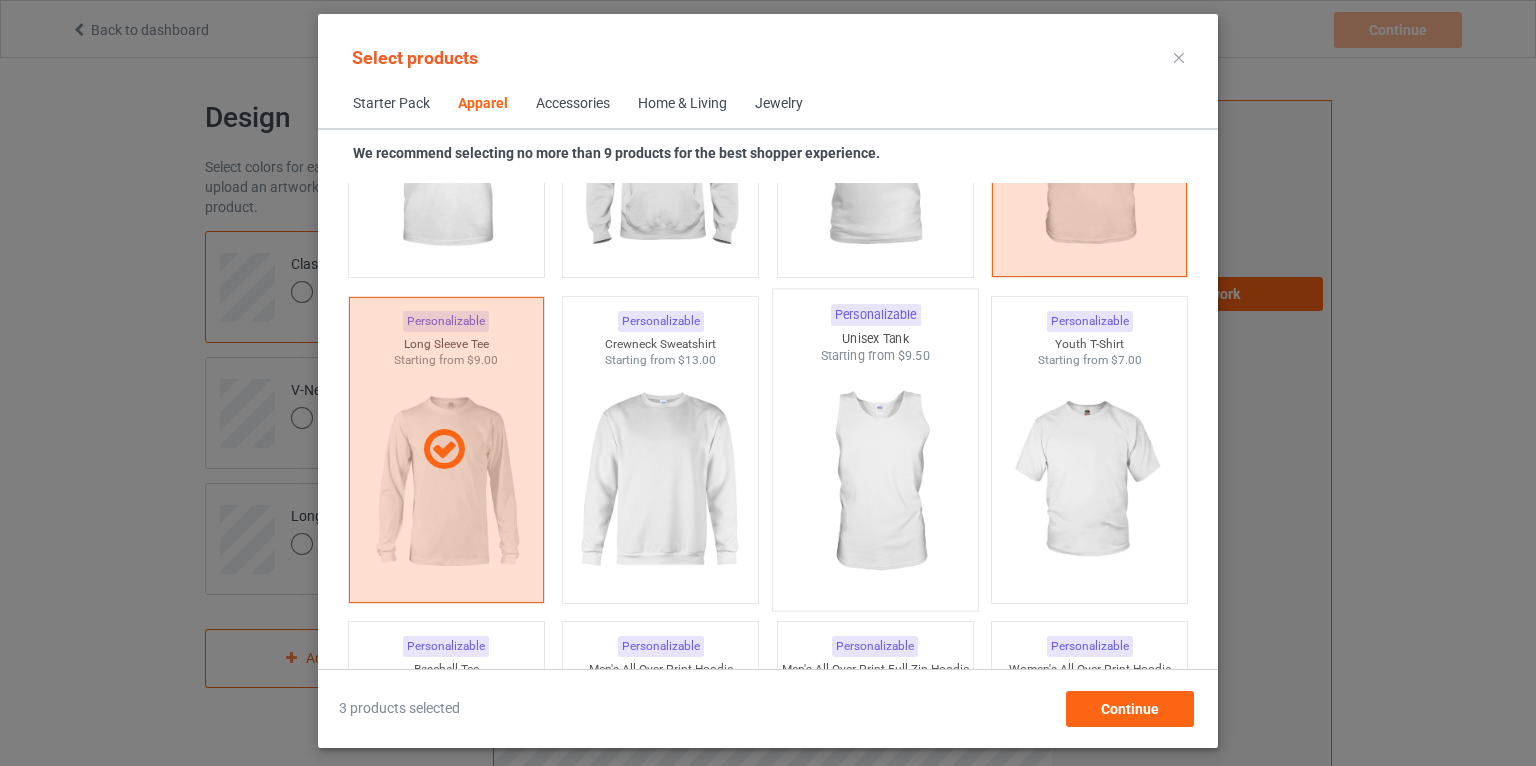 click at bounding box center (875, 482) 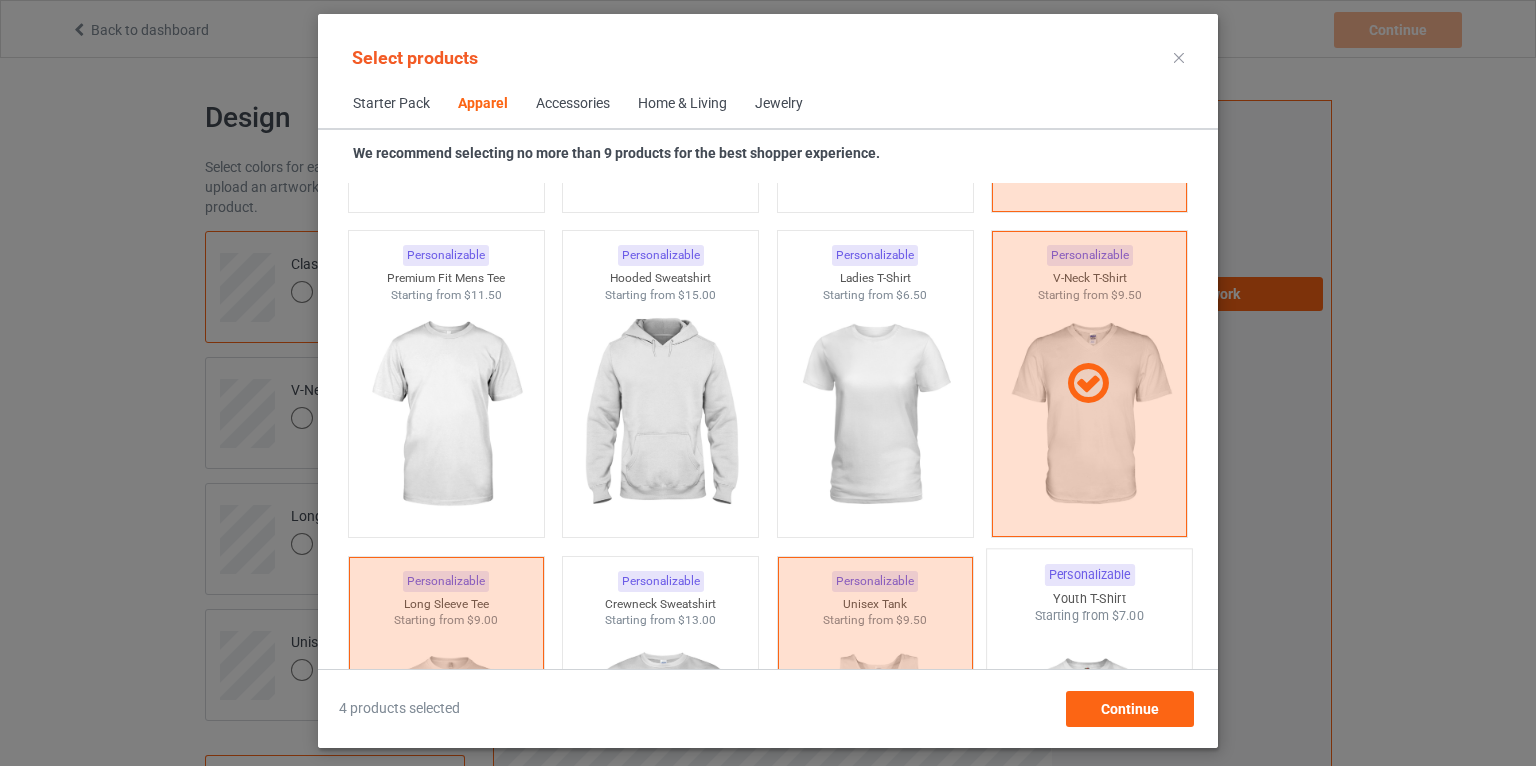 scroll, scrollTop: 1052, scrollLeft: 0, axis: vertical 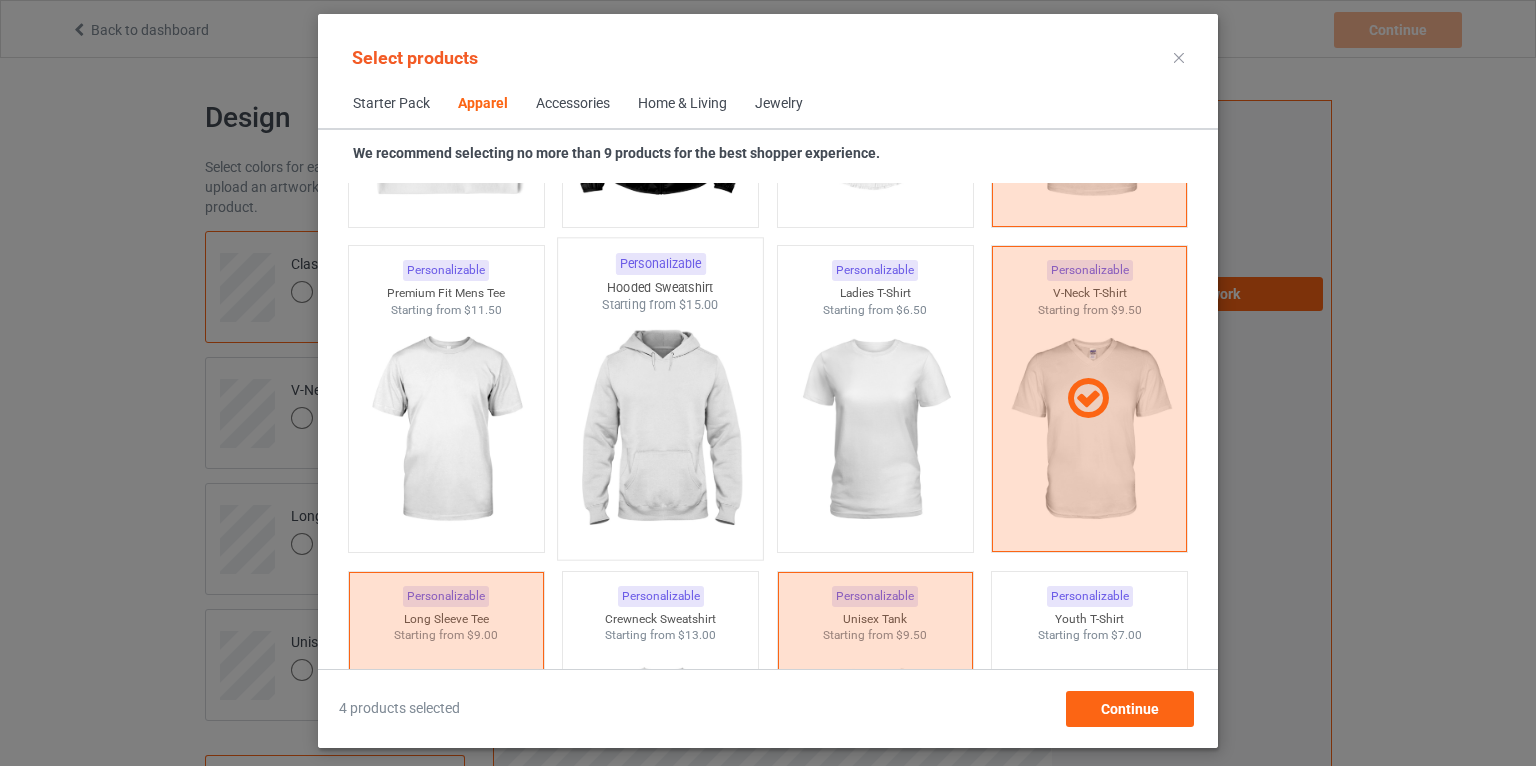 click at bounding box center (661, 431) 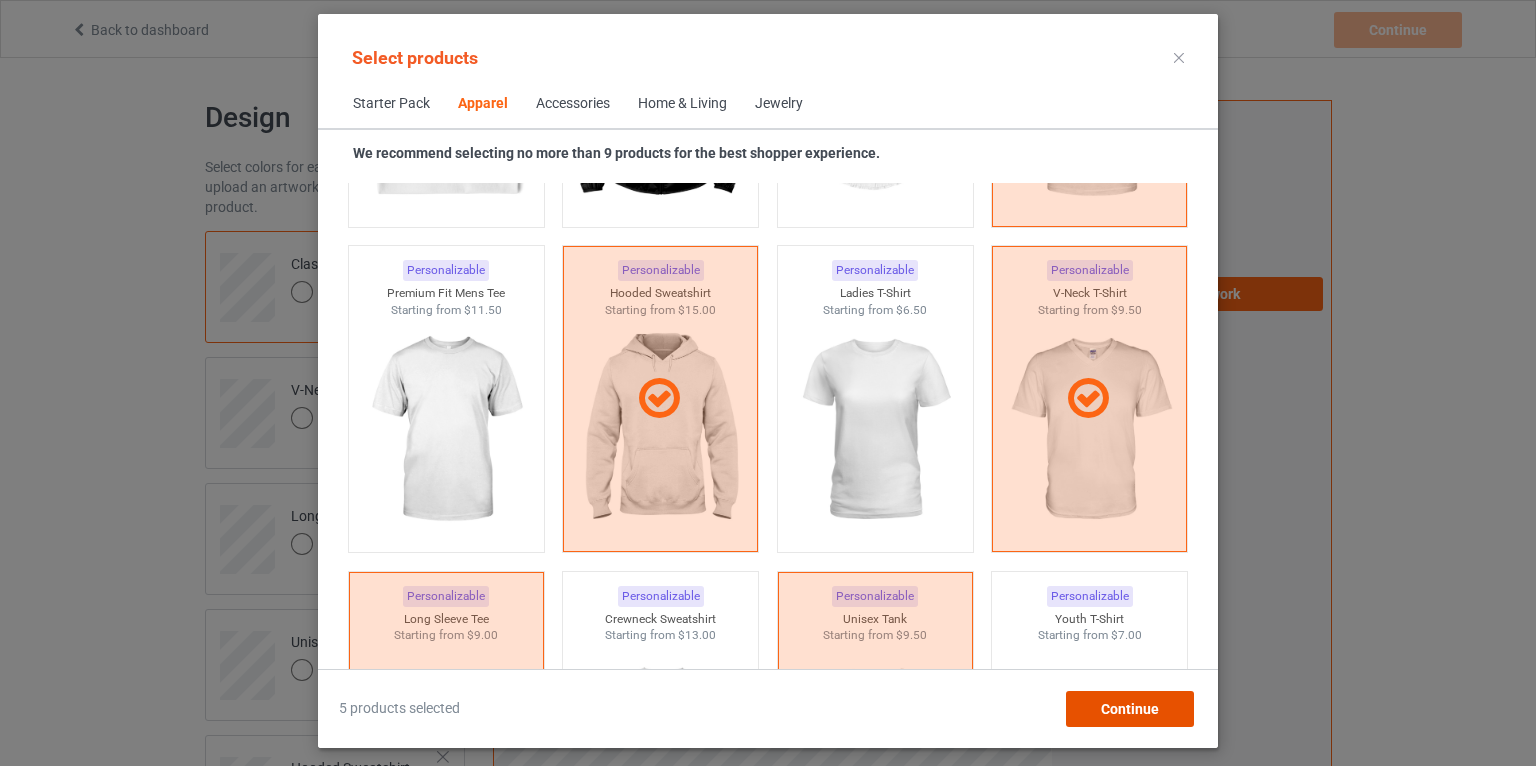 click on "Continue" at bounding box center [1130, 709] 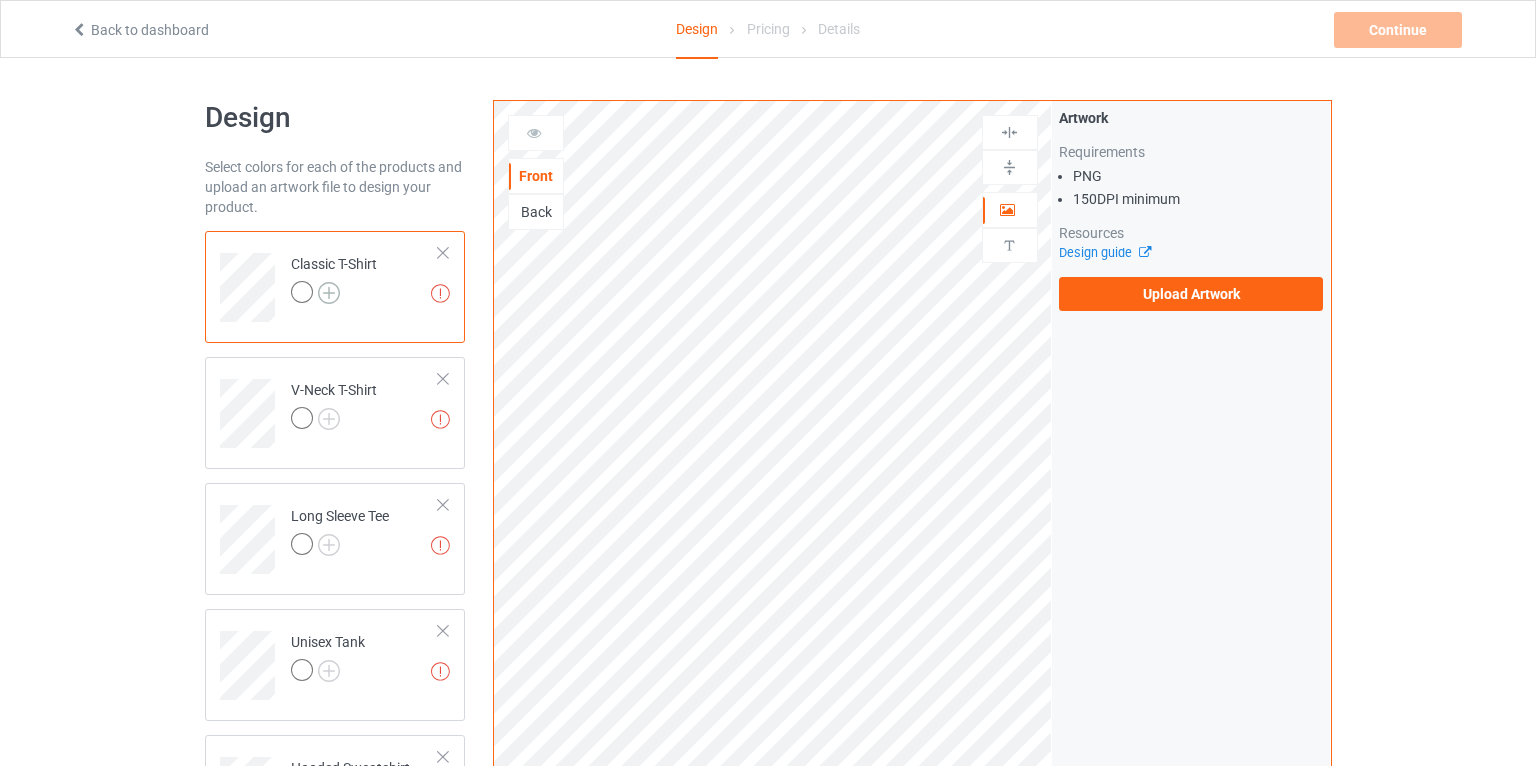 click at bounding box center (329, 293) 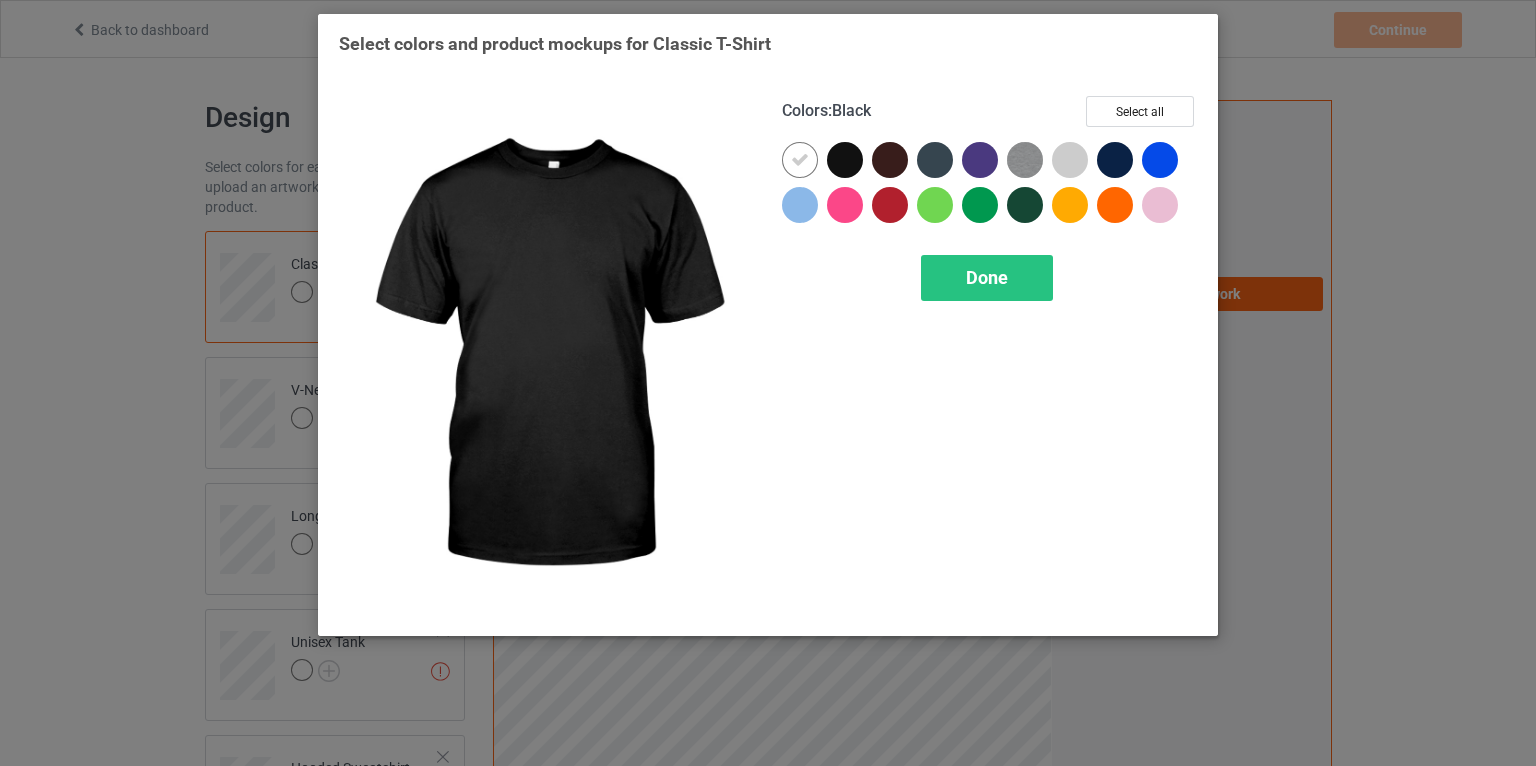 click at bounding box center (845, 160) 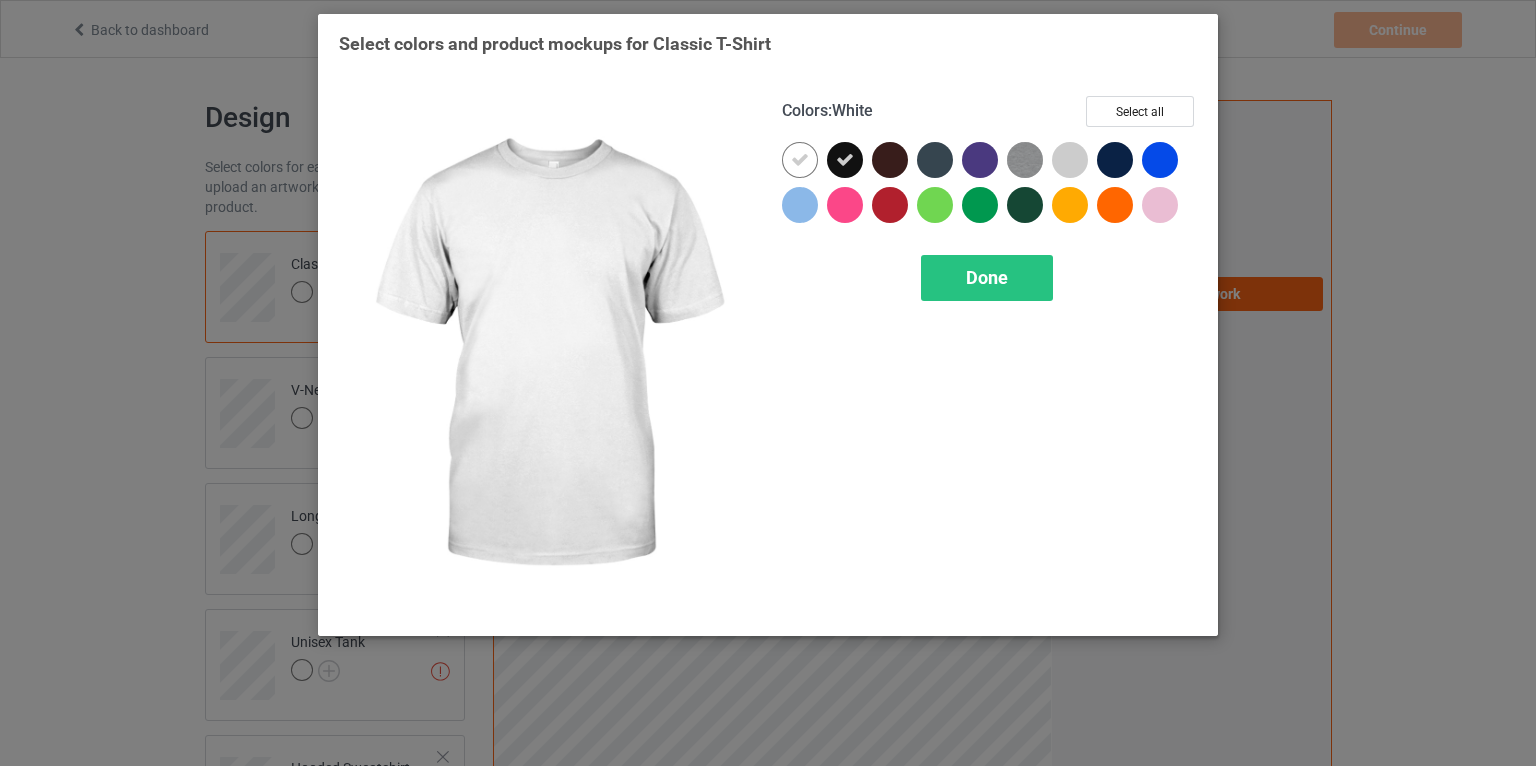 click at bounding box center (800, 160) 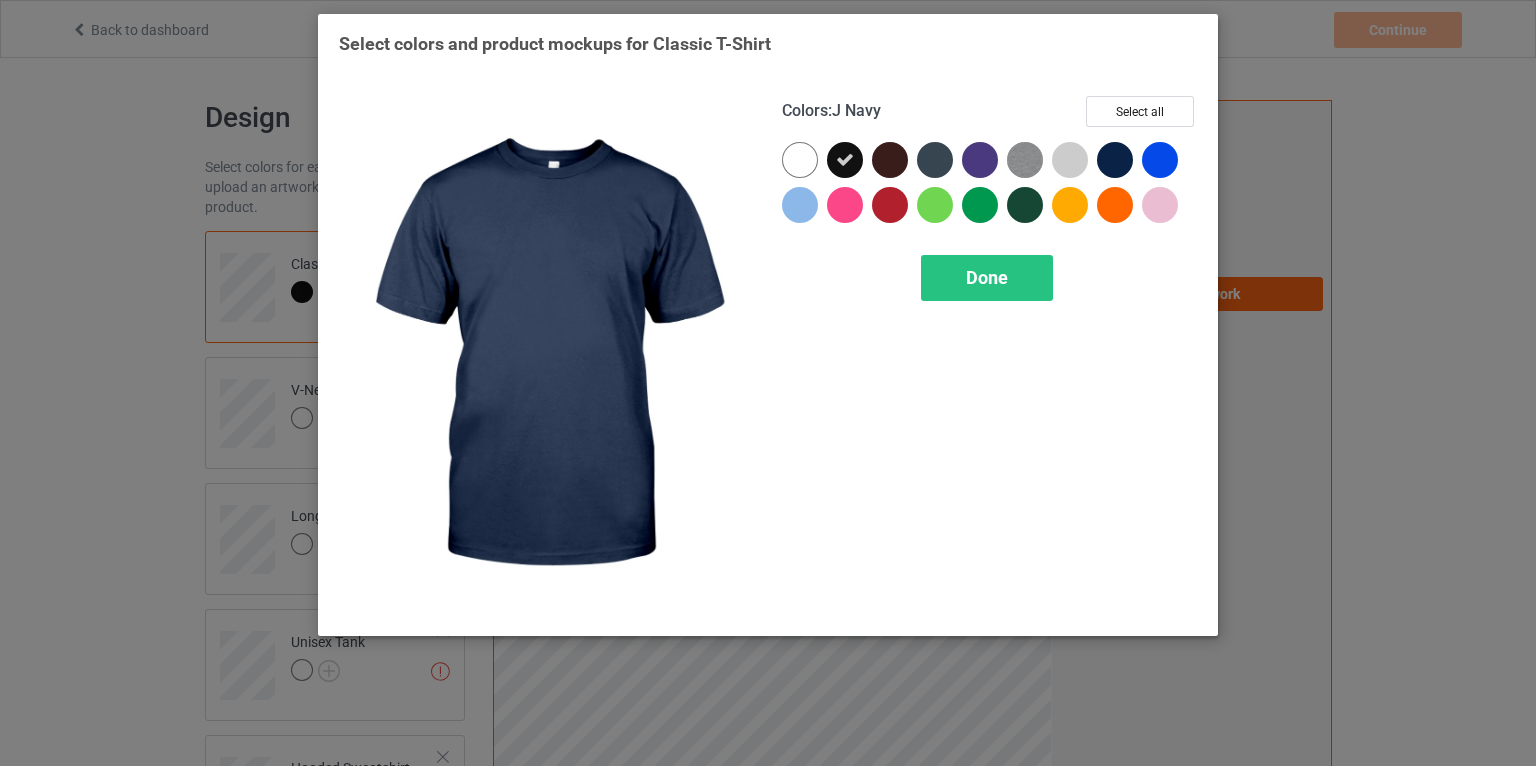click at bounding box center (1115, 160) 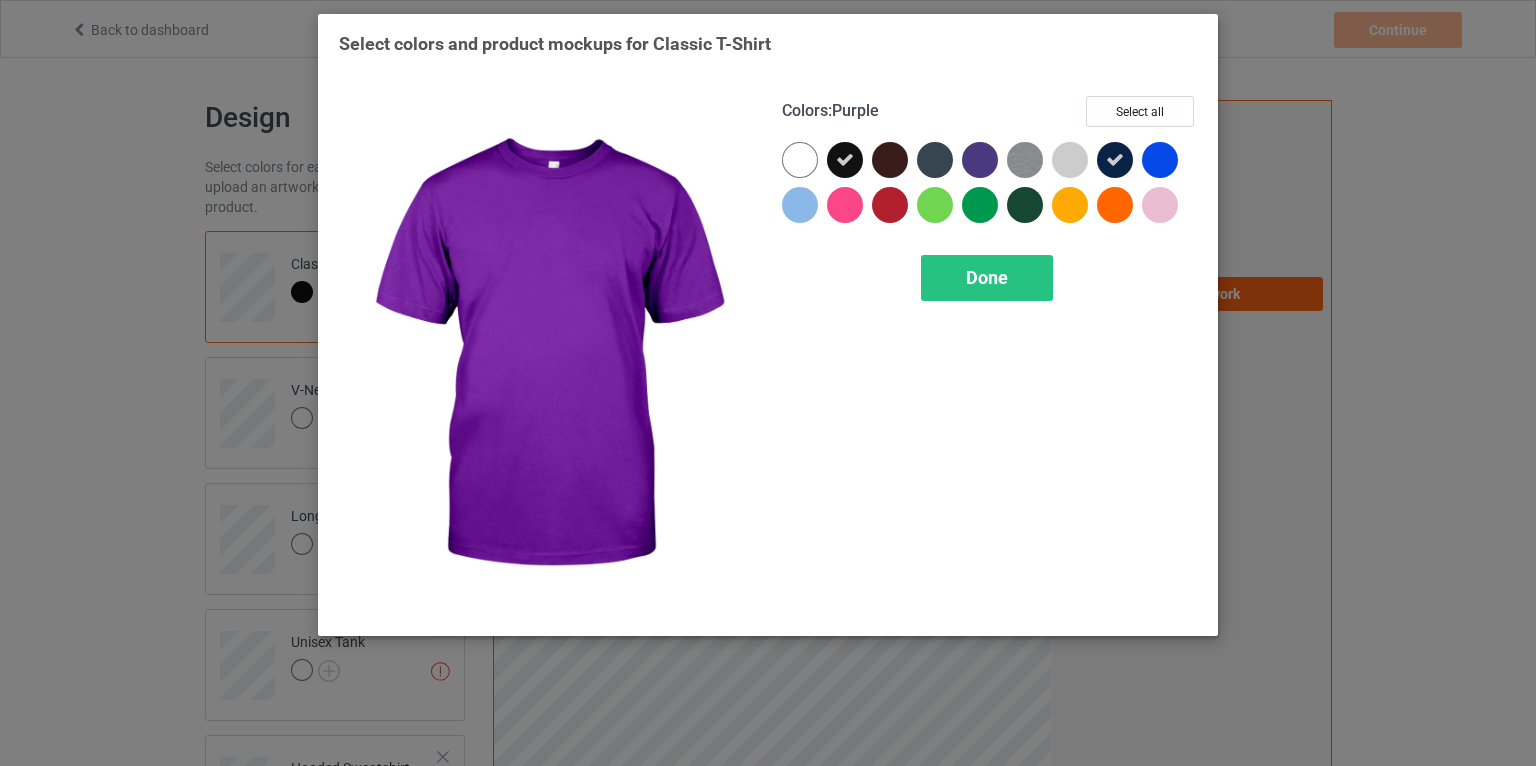 click at bounding box center [980, 160] 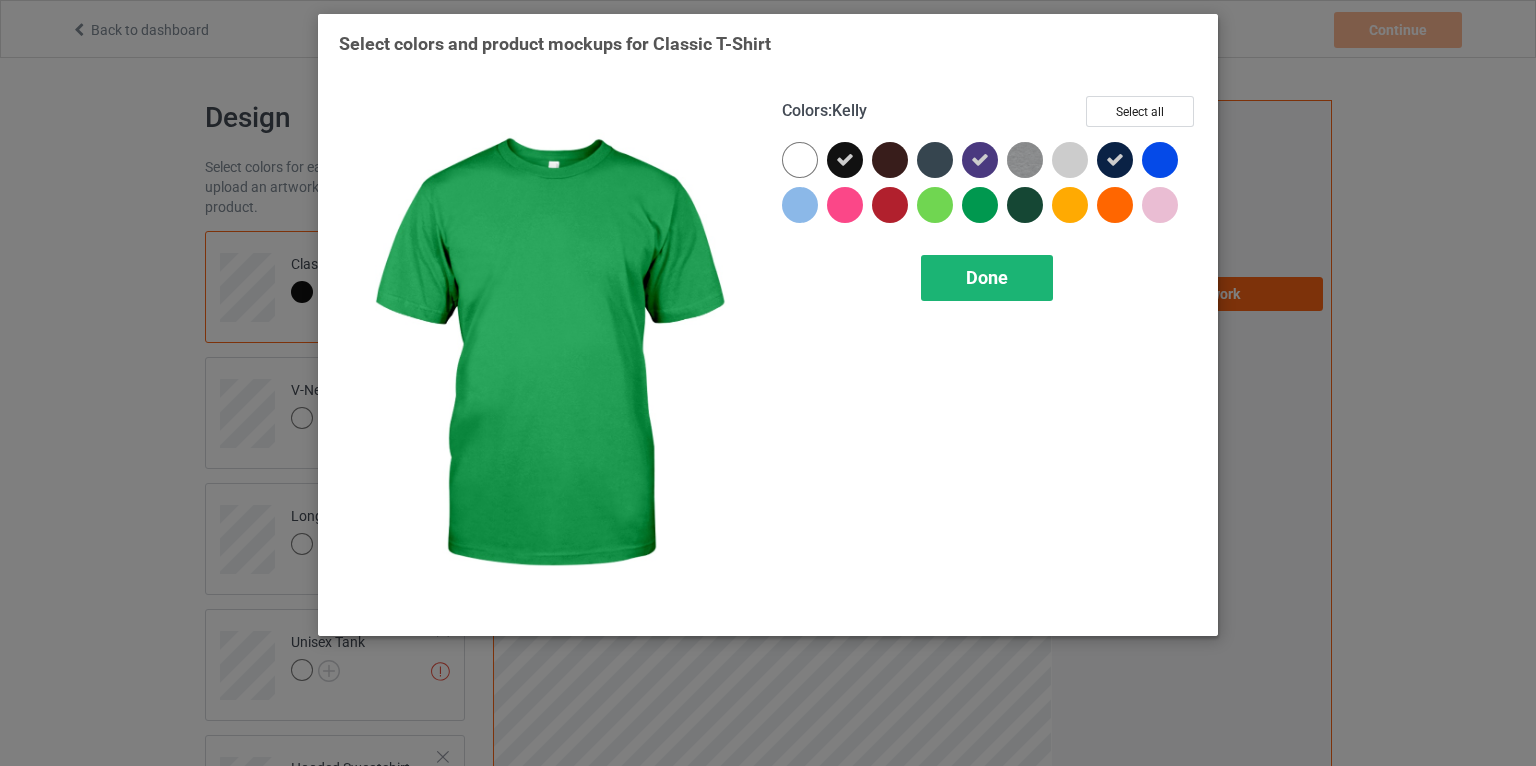 click on "Done" at bounding box center (987, 277) 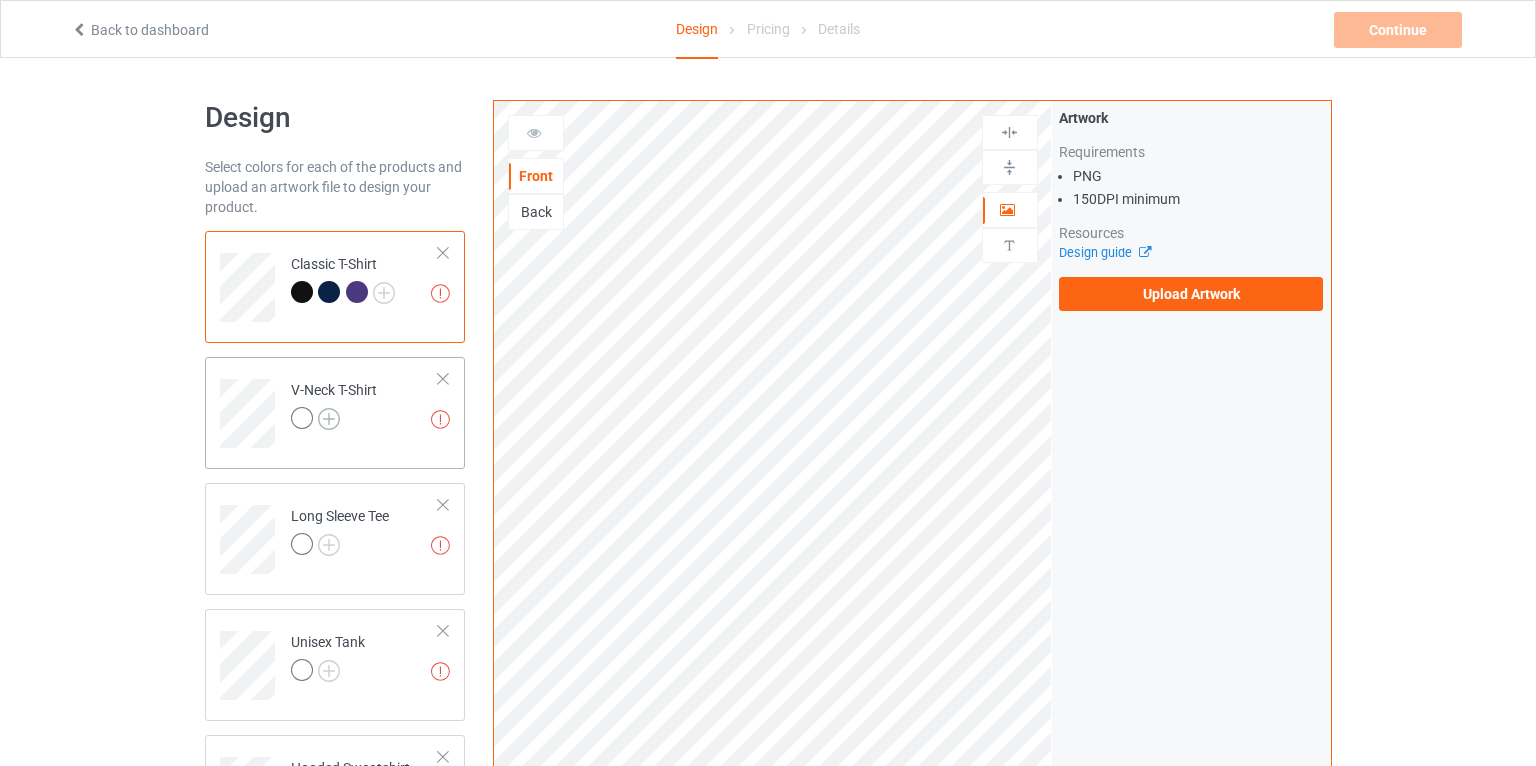 click at bounding box center [329, 419] 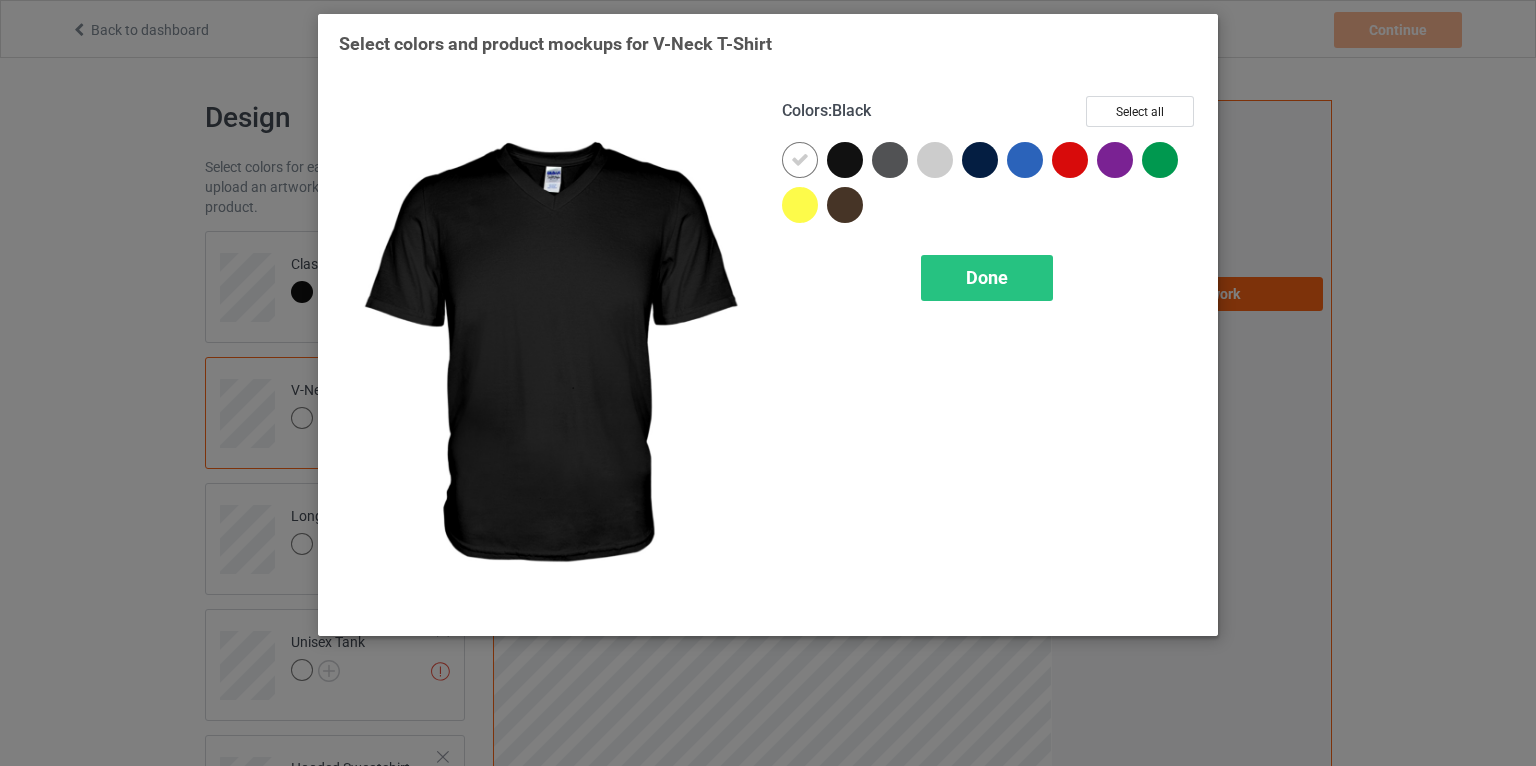 click at bounding box center [845, 160] 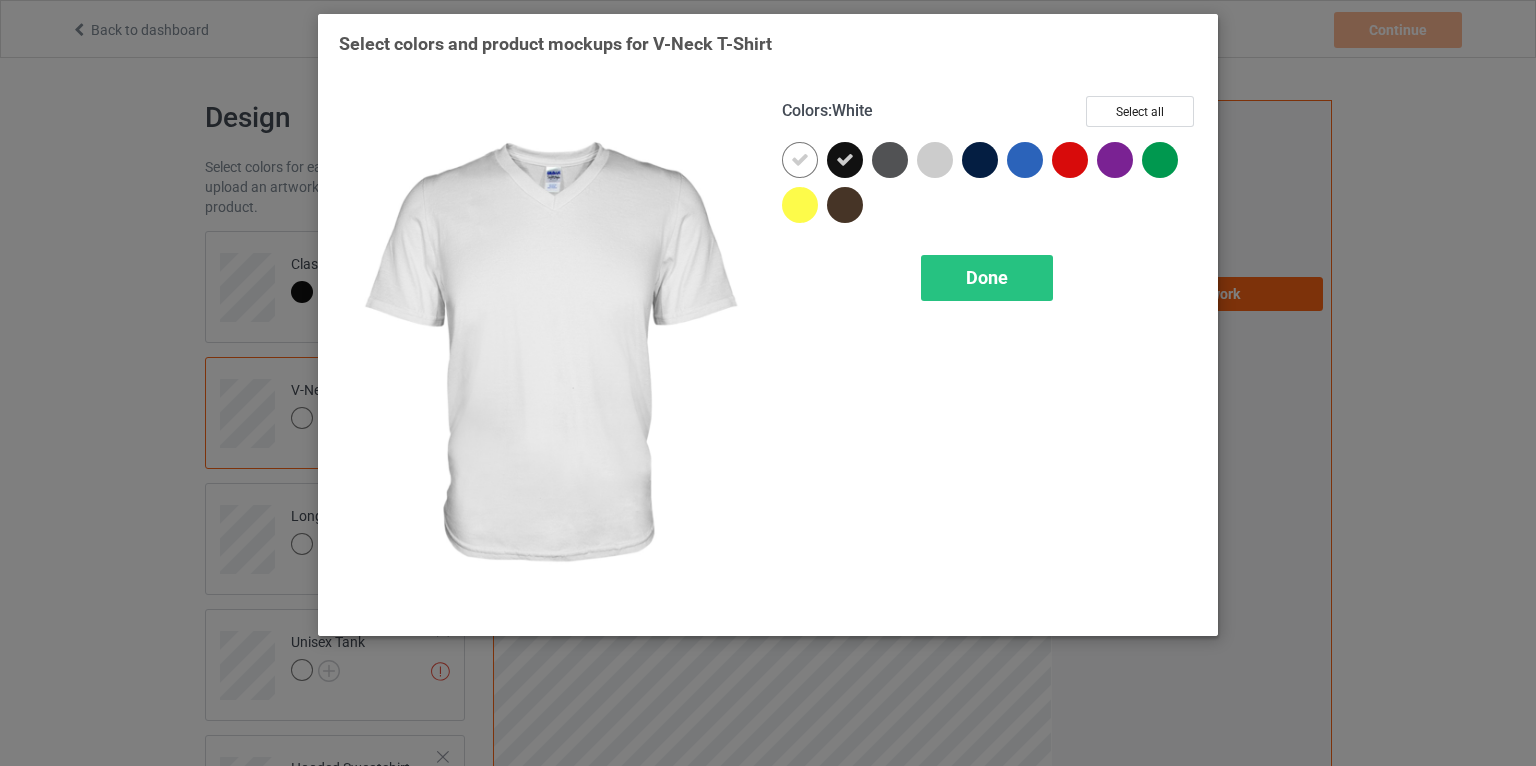 click at bounding box center (800, 160) 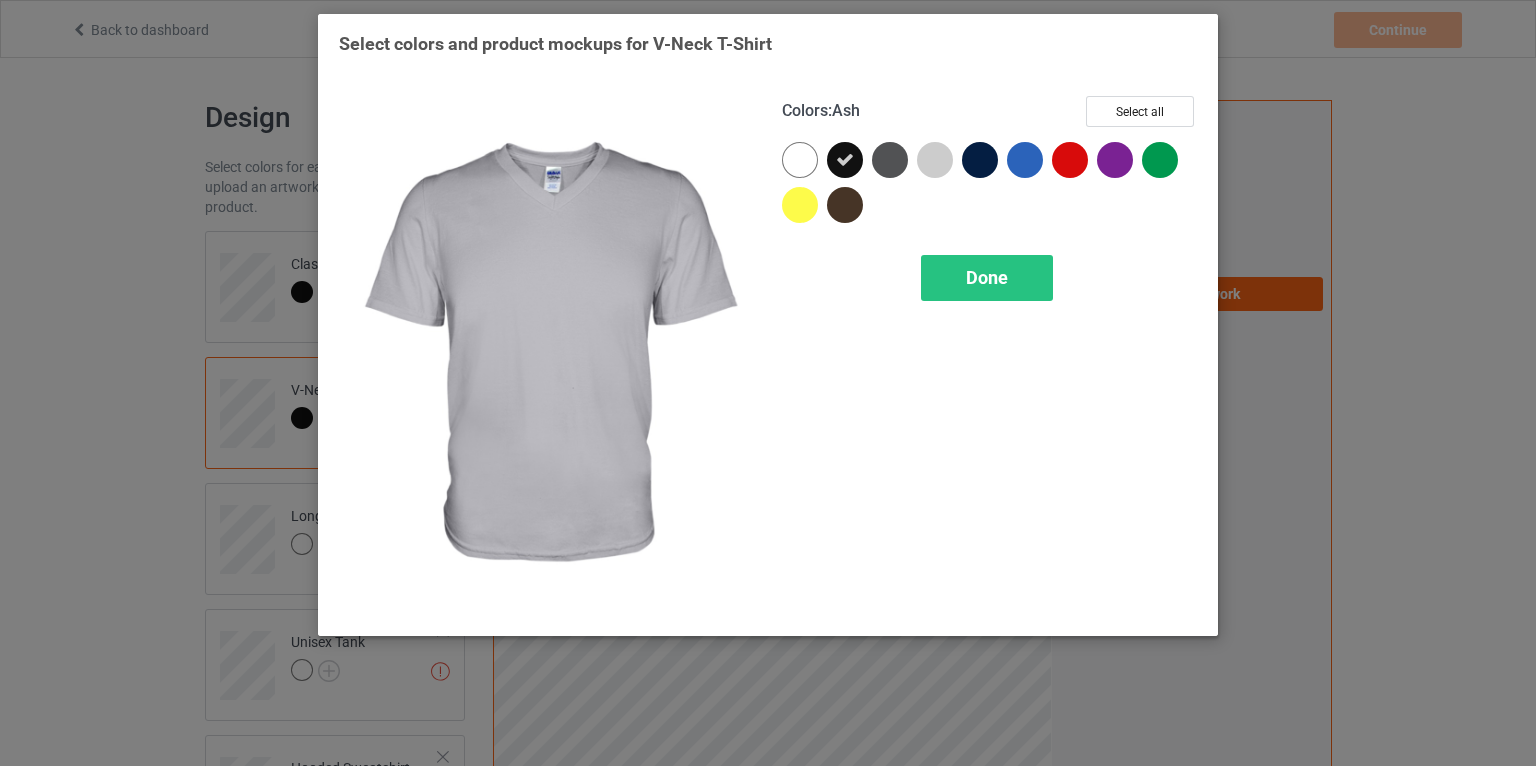 click at bounding box center (980, 160) 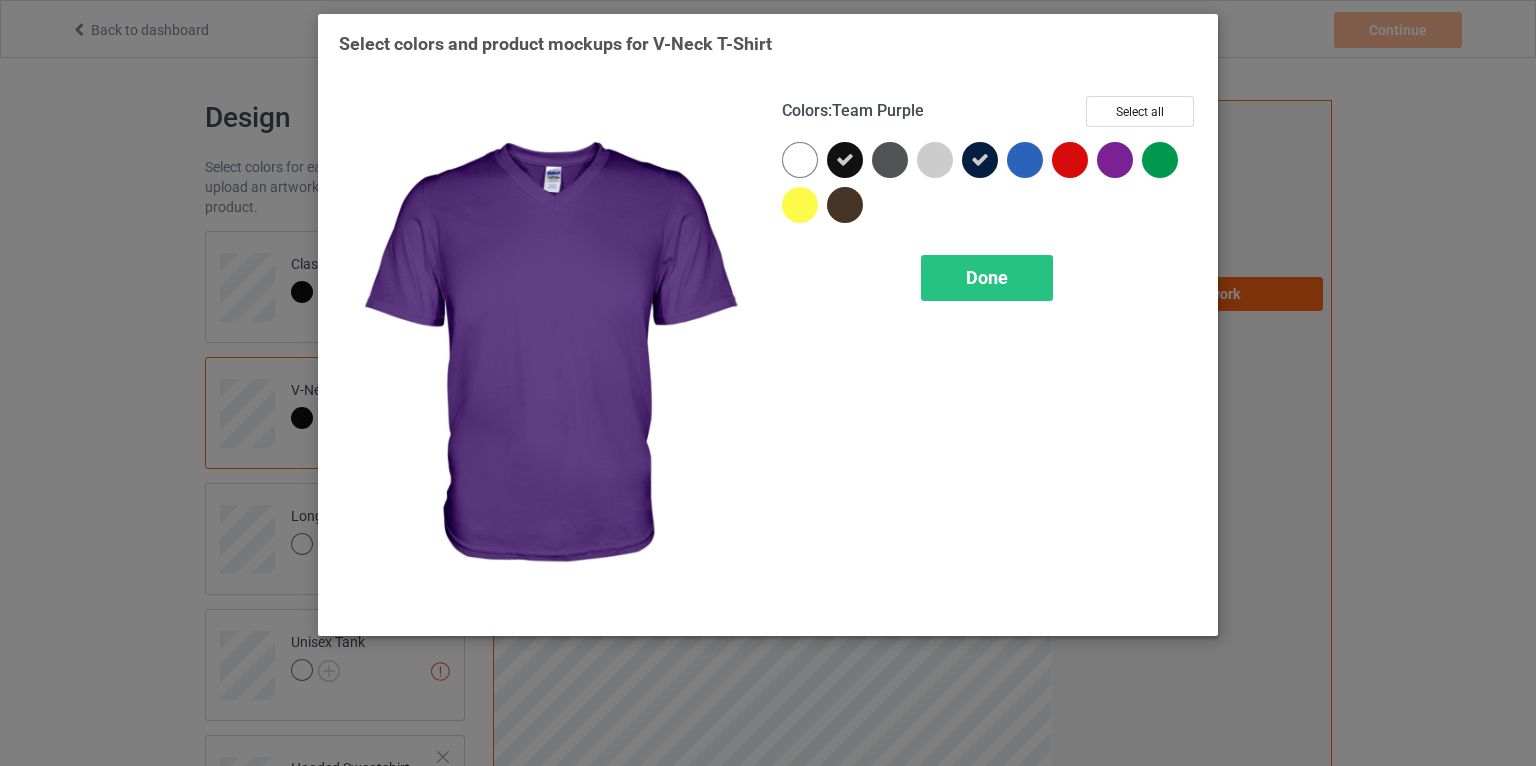 click at bounding box center [1115, 160] 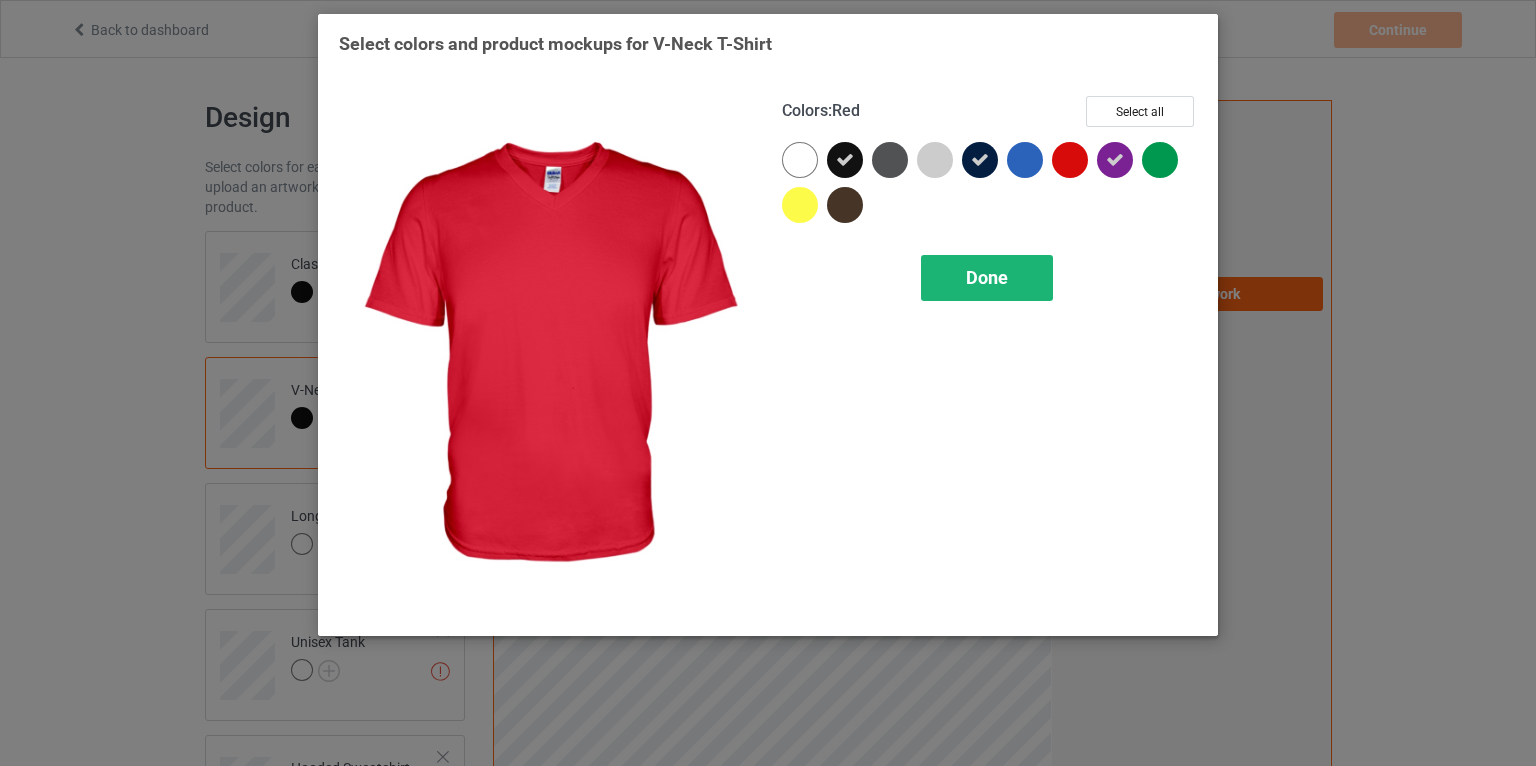 click on "Done" at bounding box center (987, 277) 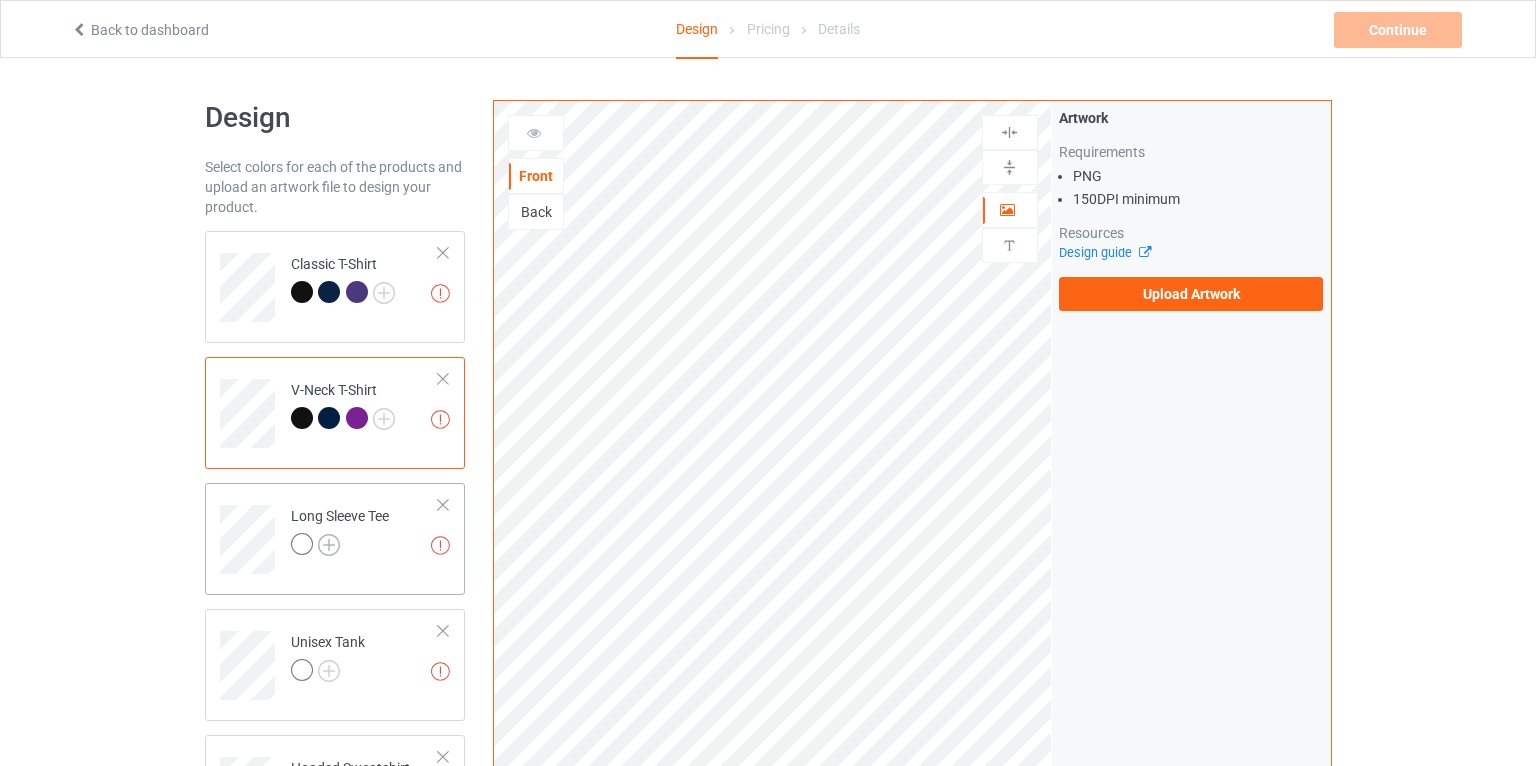 click at bounding box center [329, 545] 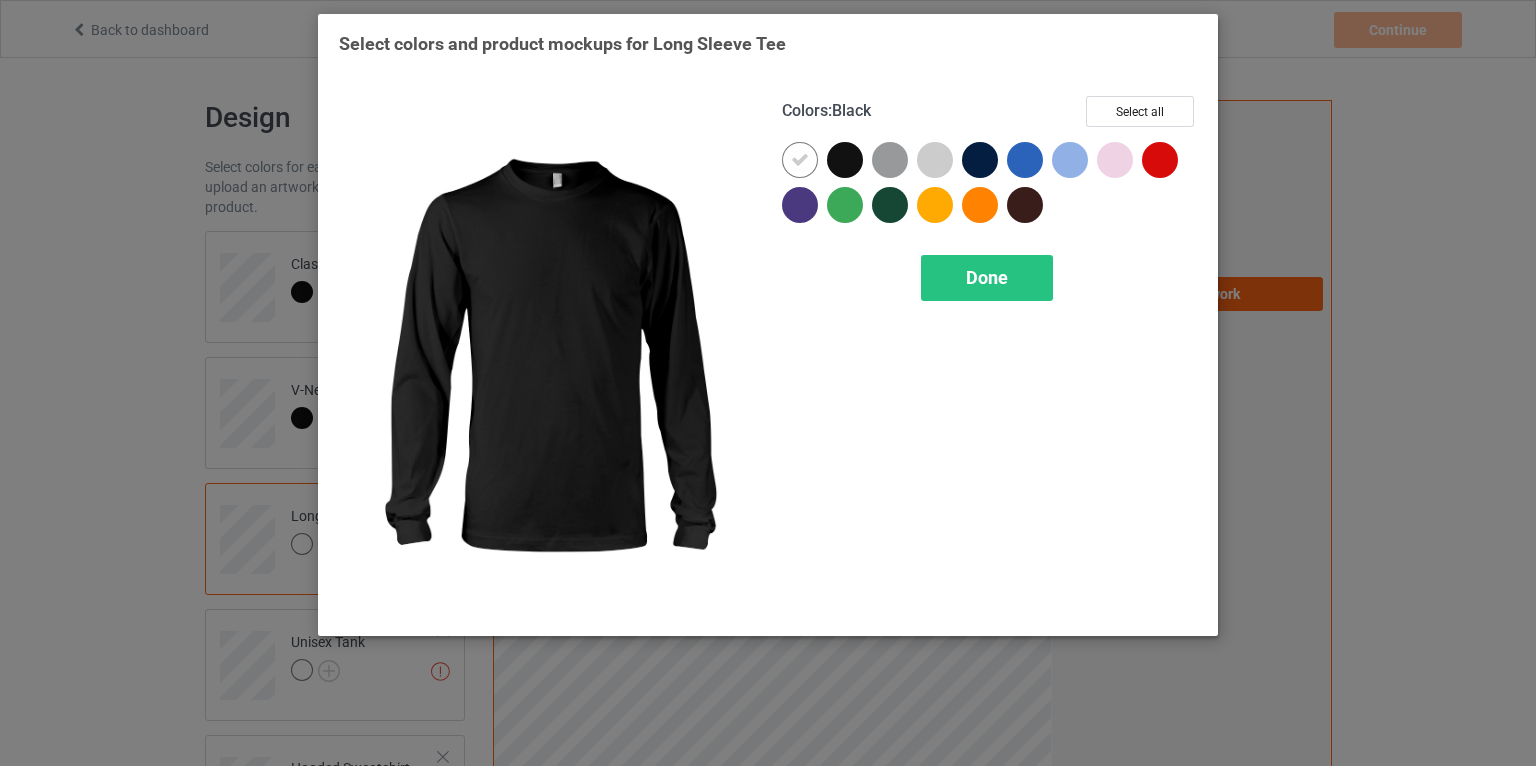 click at bounding box center (845, 160) 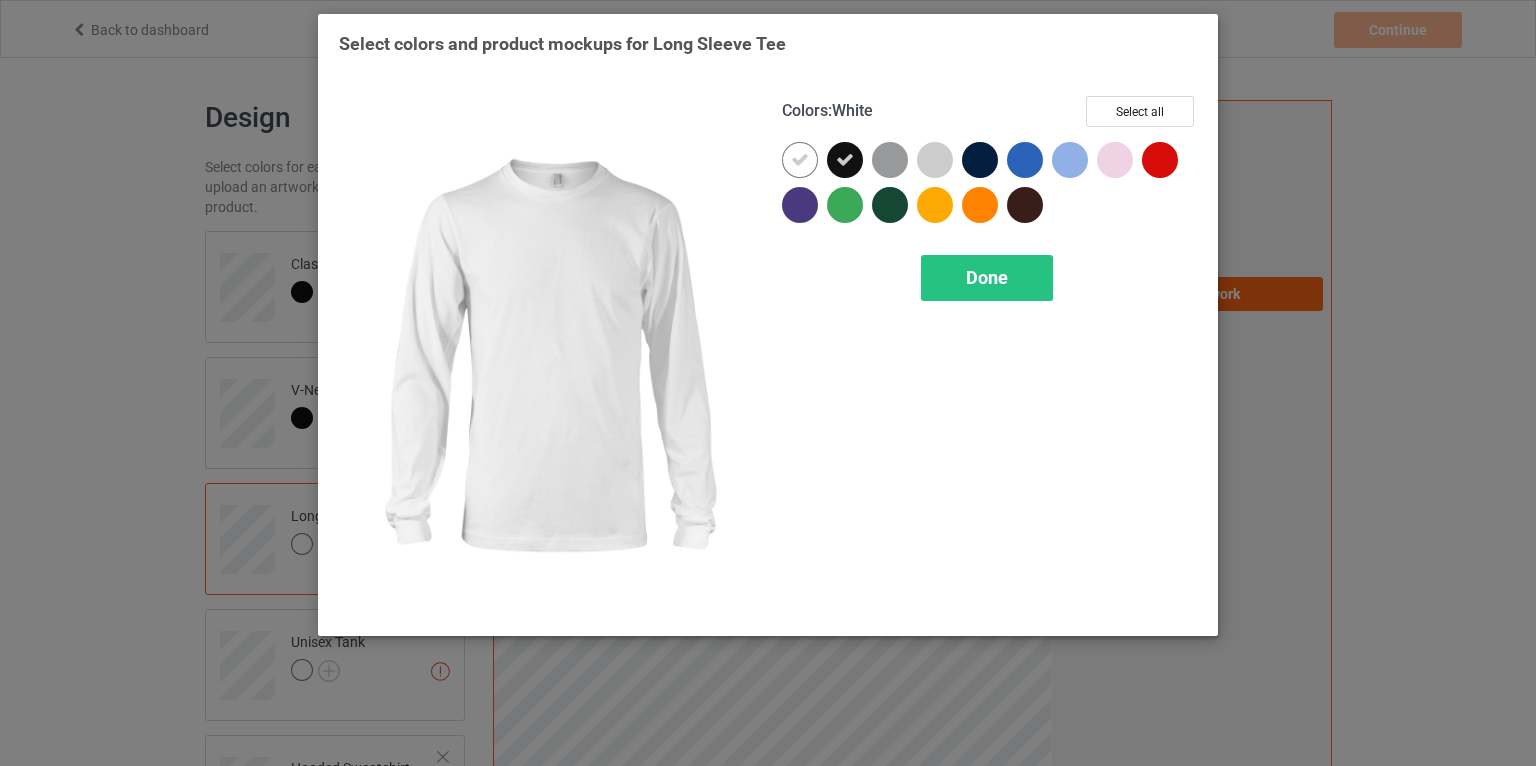 click at bounding box center [800, 160] 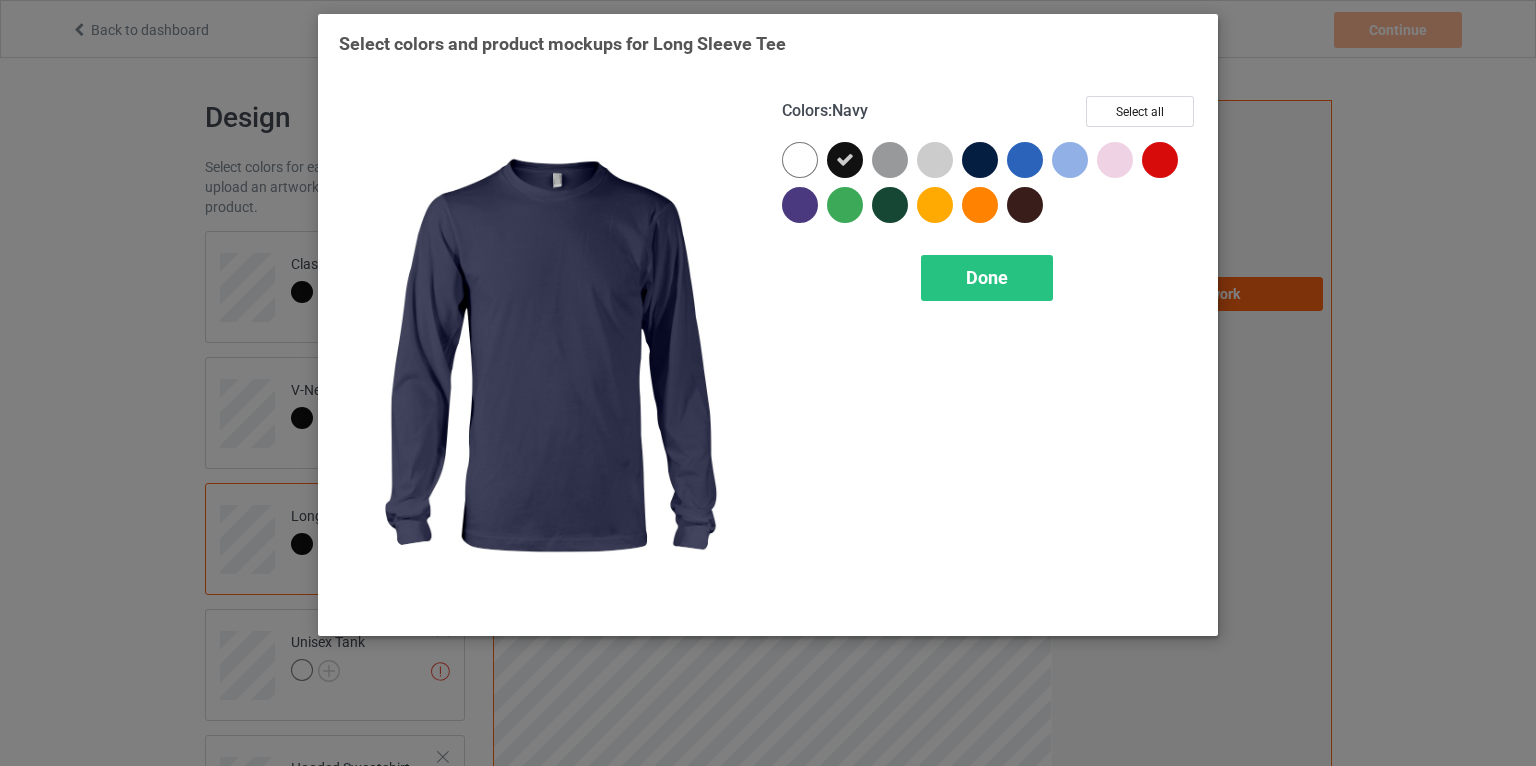 click at bounding box center [980, 160] 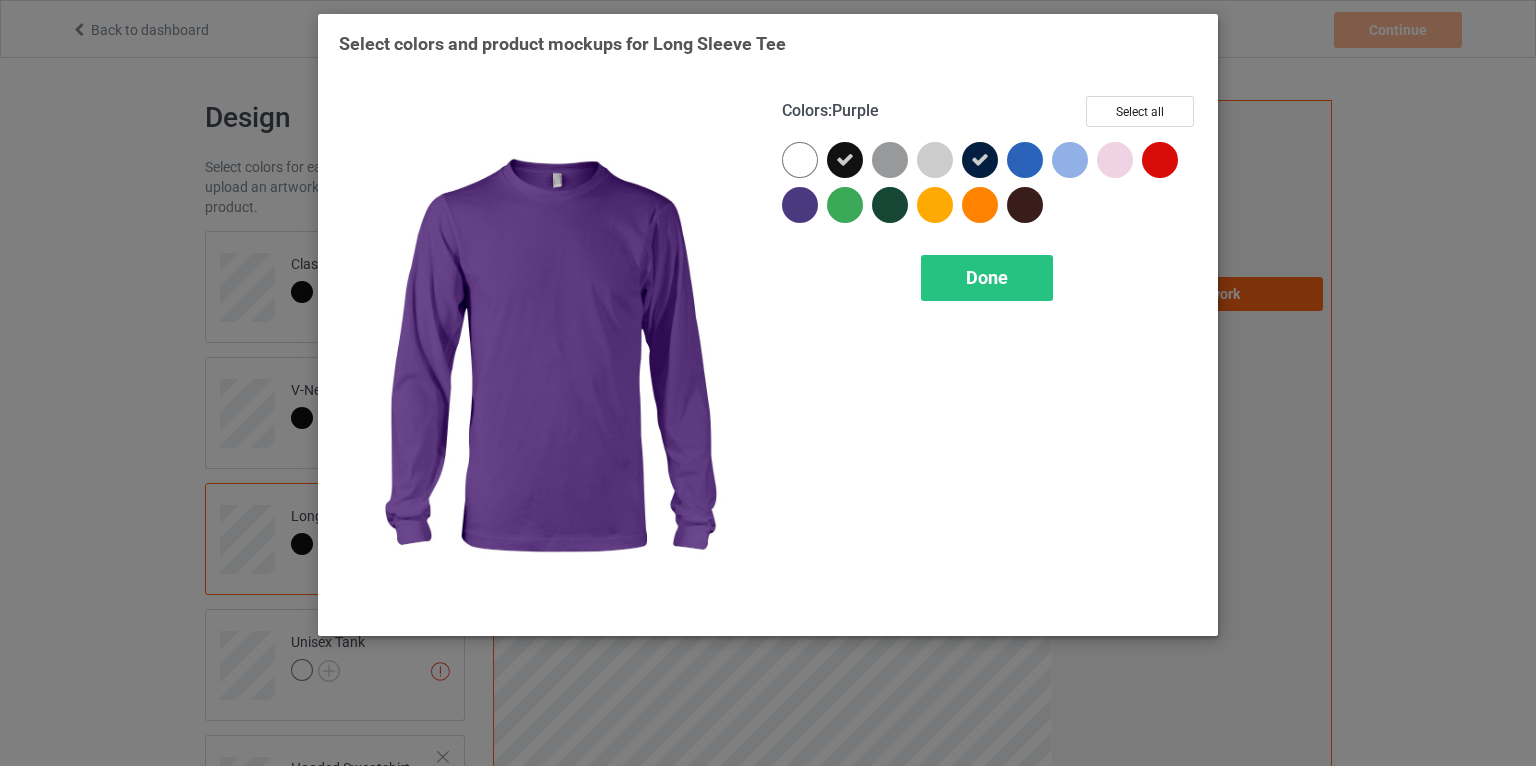 click at bounding box center (800, 205) 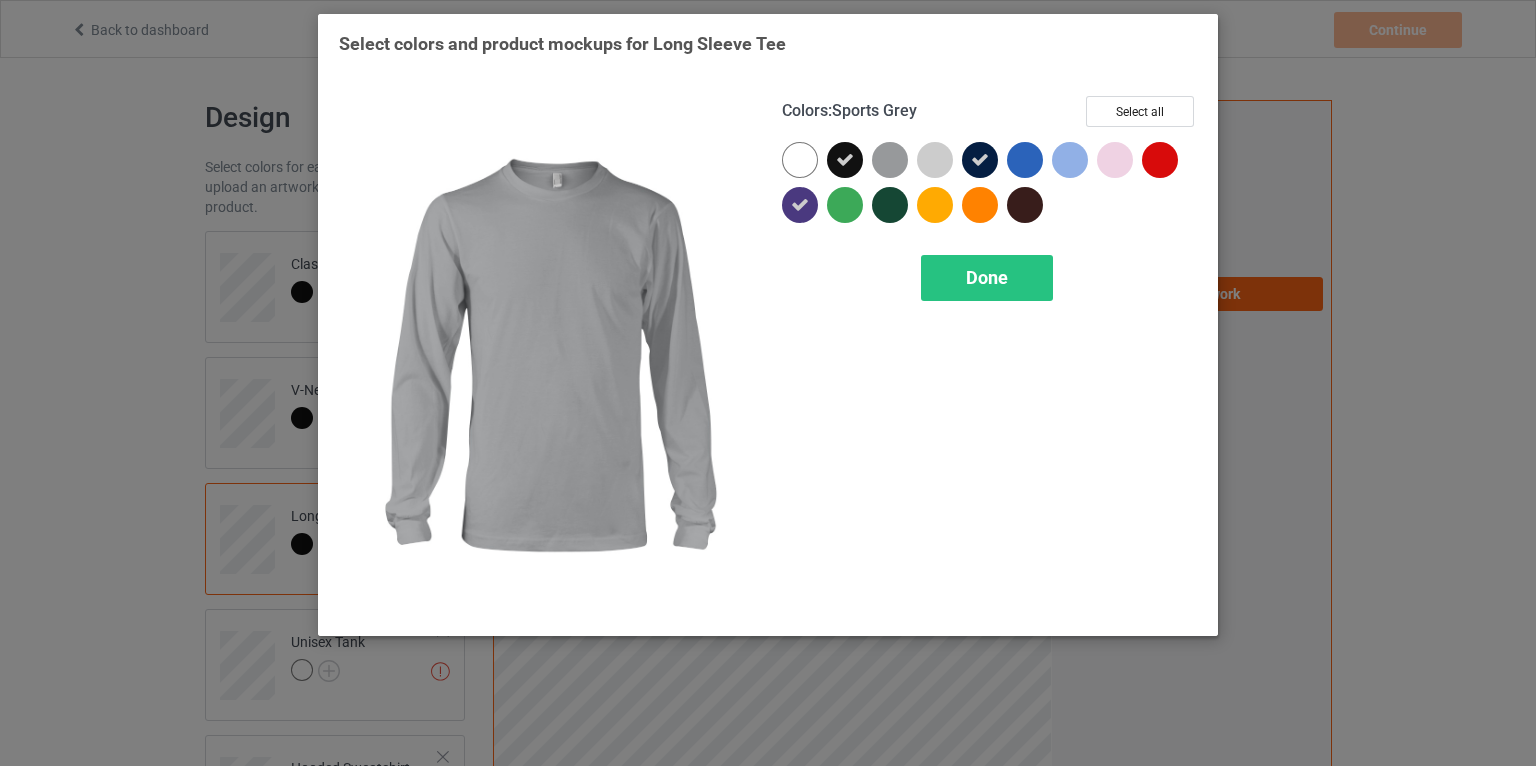 click at bounding box center (890, 160) 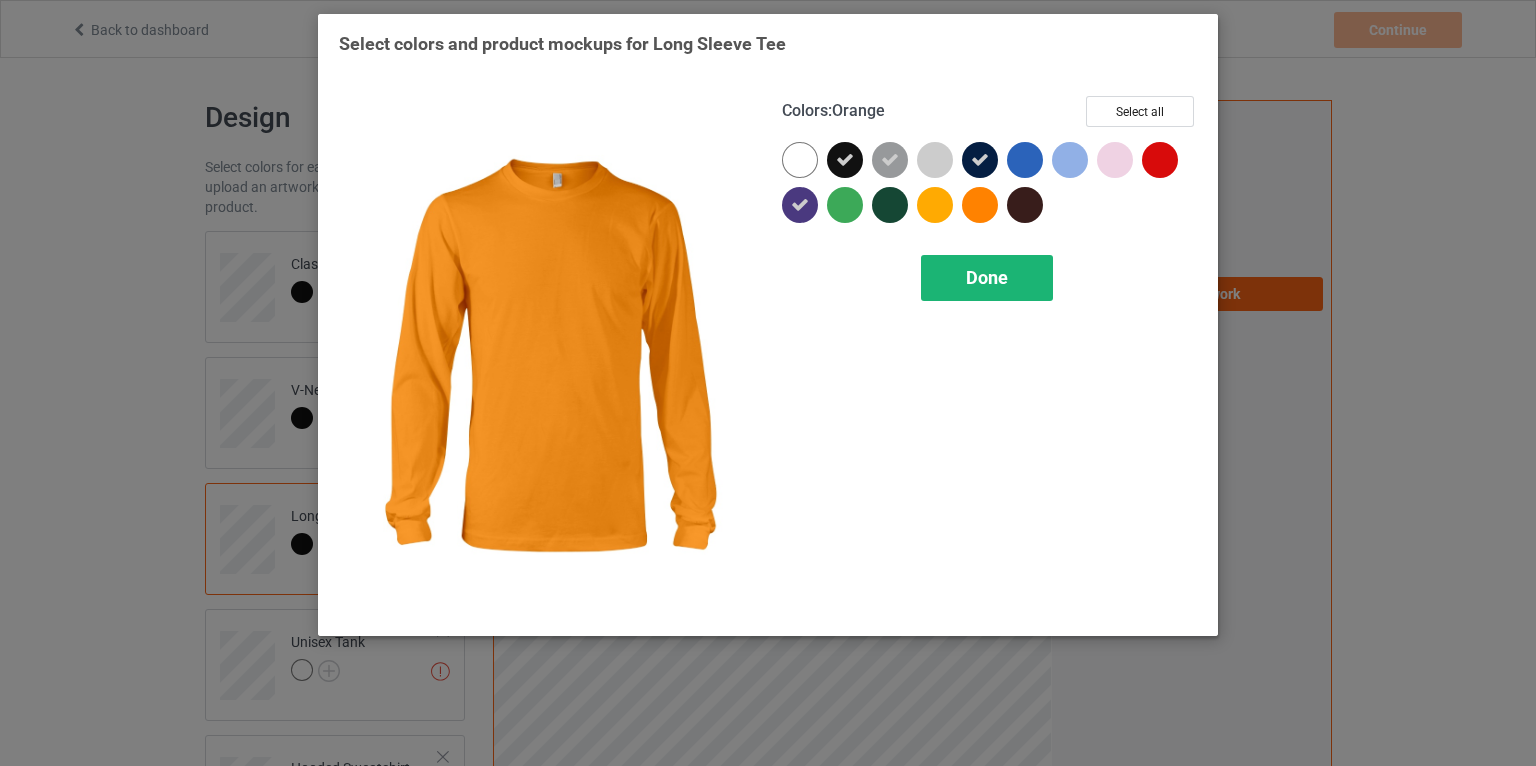 click on "Done" at bounding box center (987, 278) 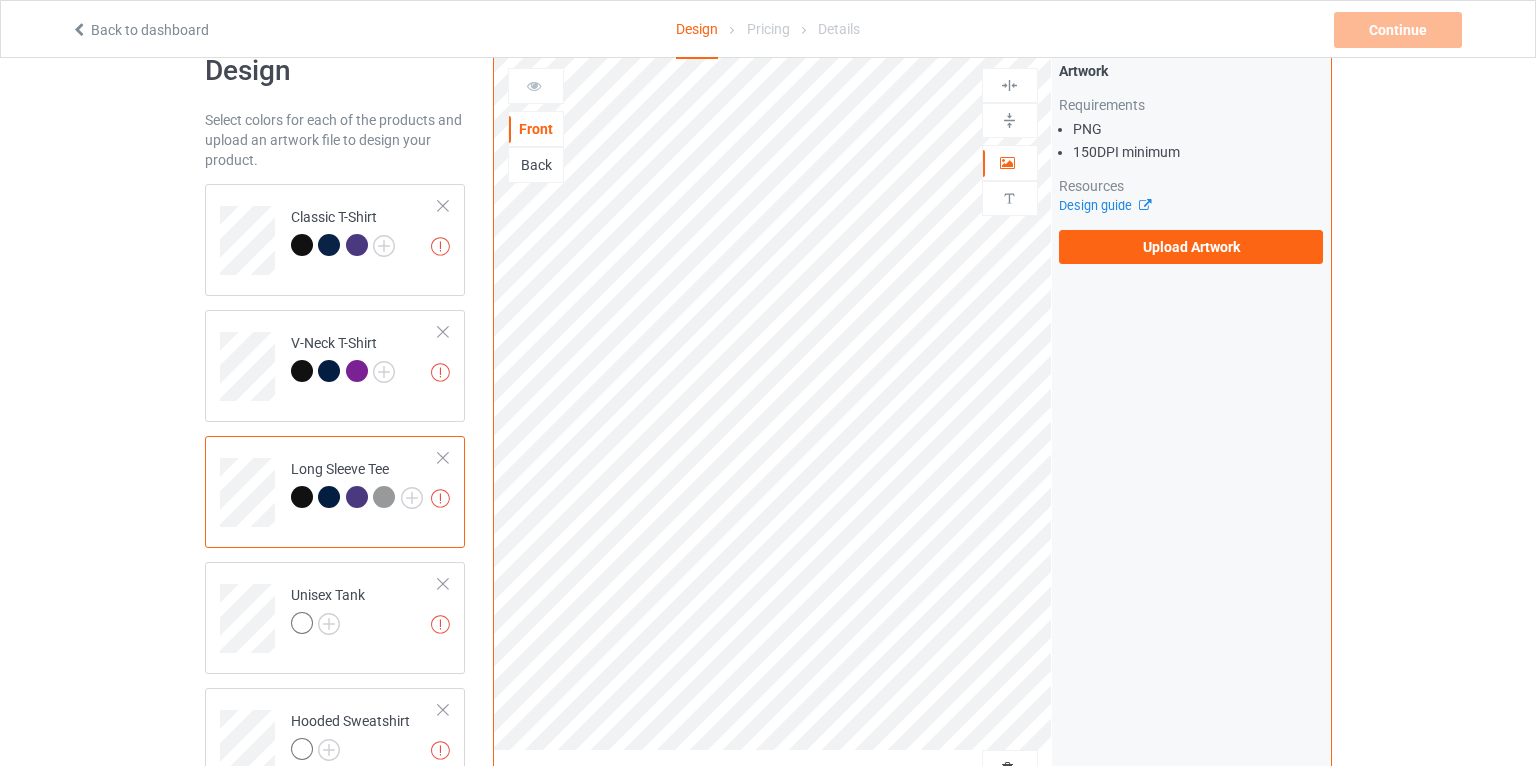 scroll, scrollTop: 104, scrollLeft: 0, axis: vertical 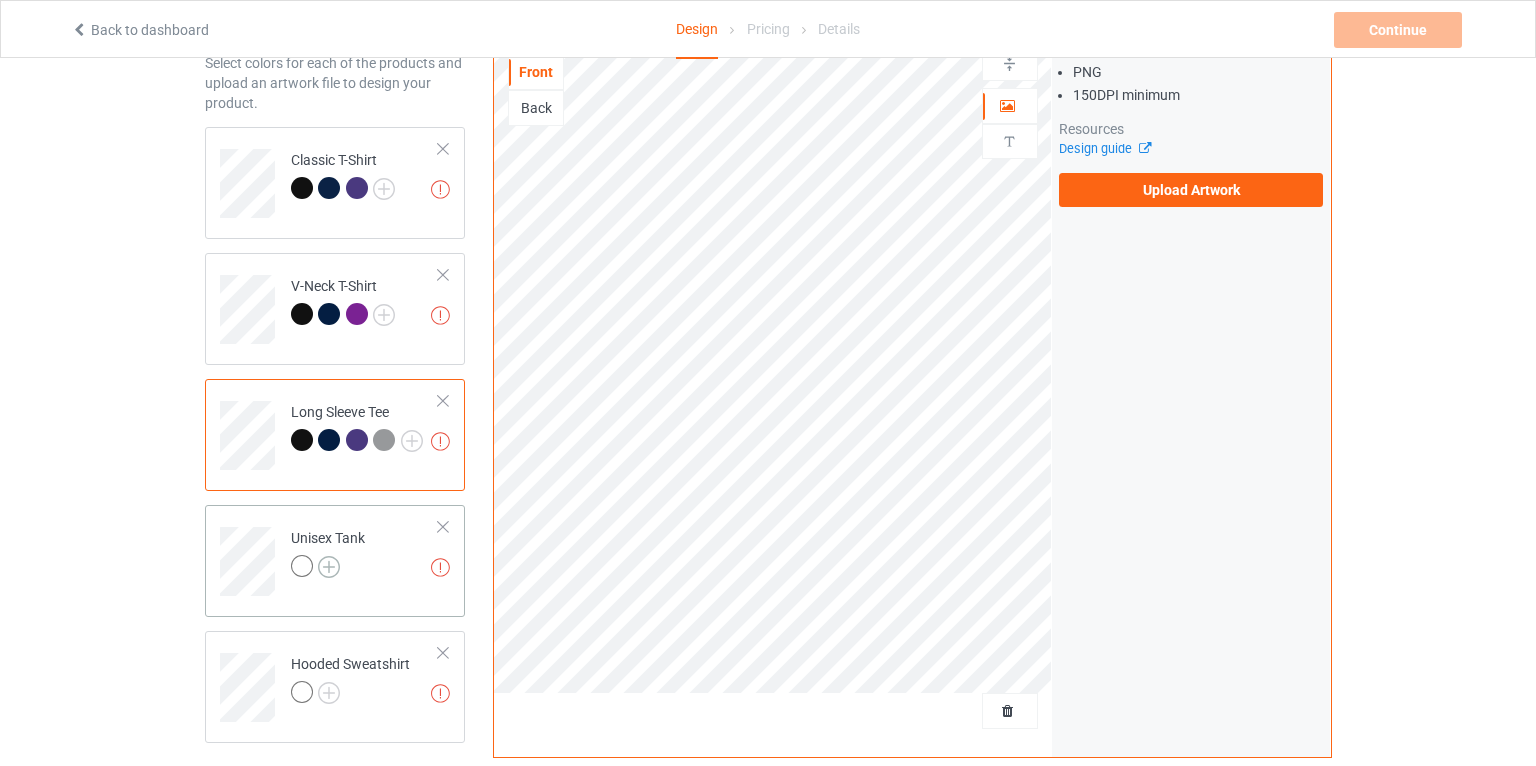 click at bounding box center [329, 567] 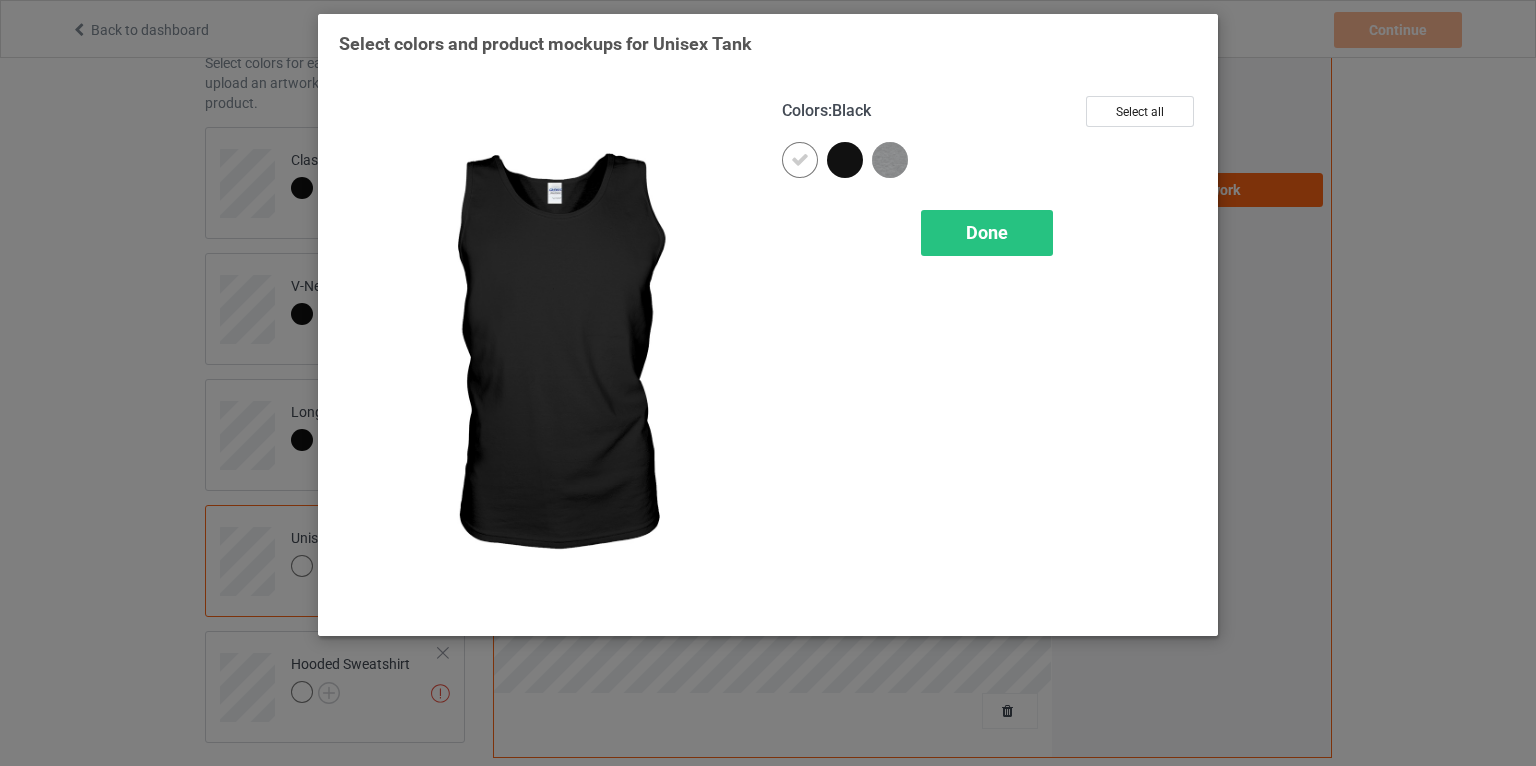 click at bounding box center [845, 160] 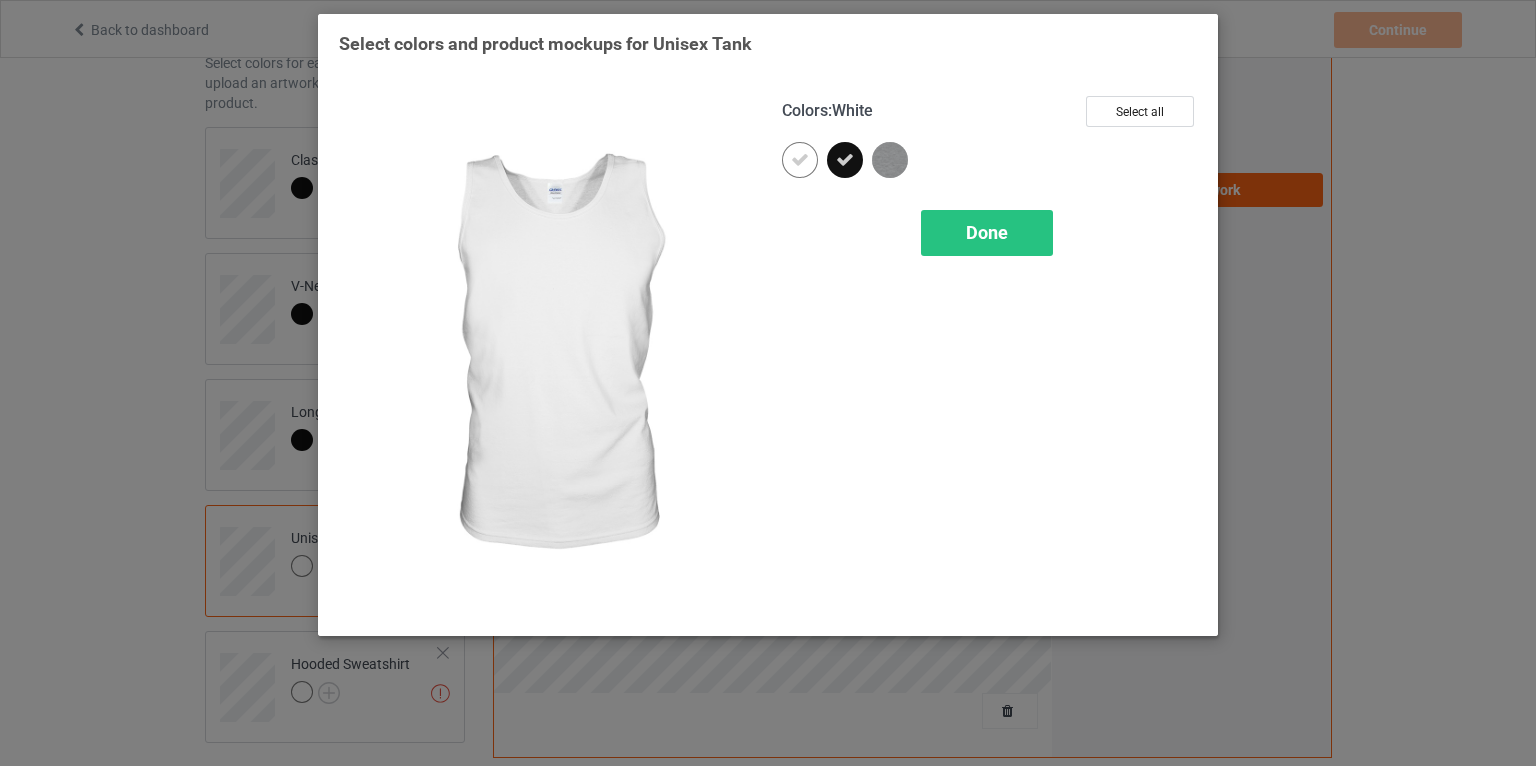 click at bounding box center (800, 160) 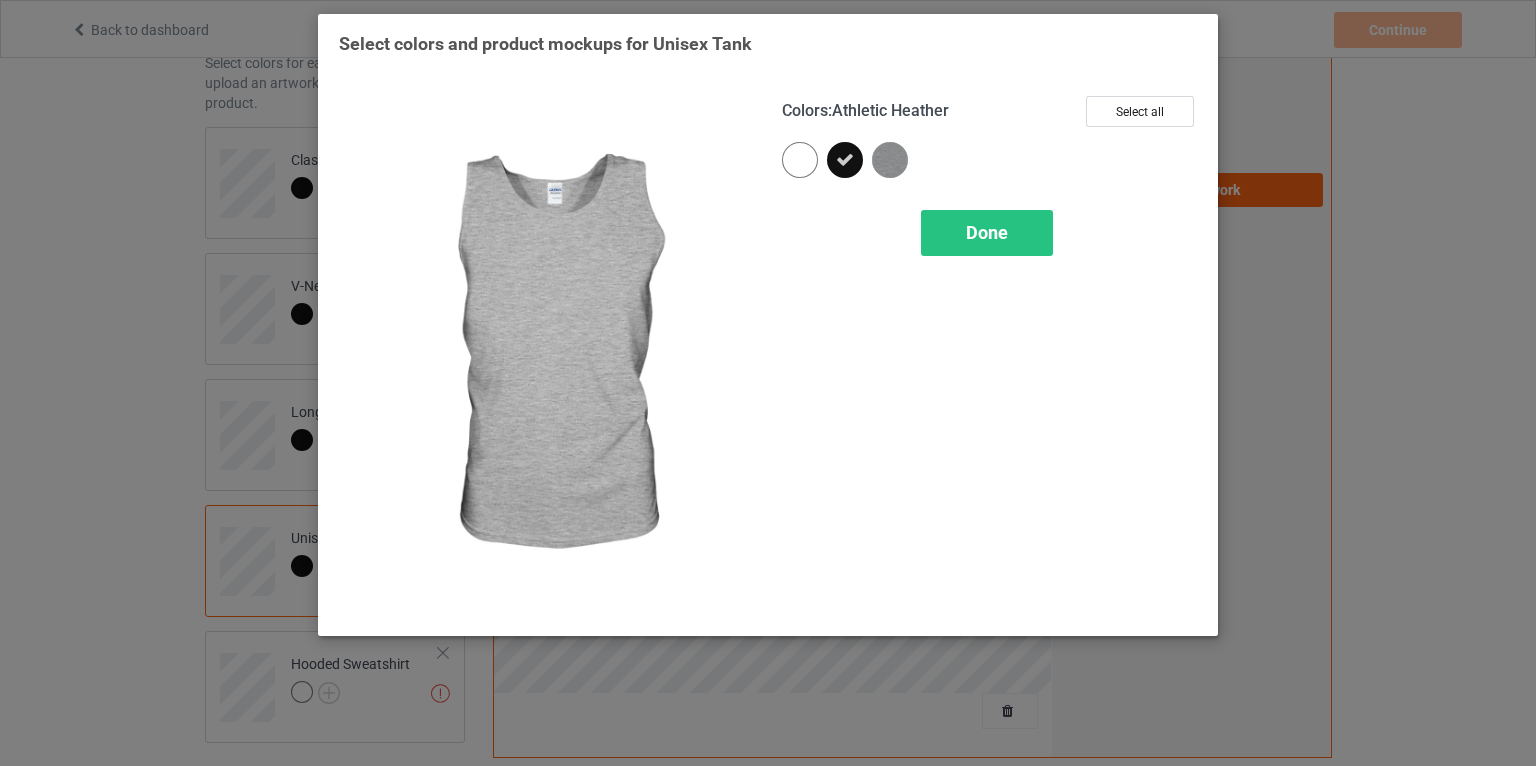 click at bounding box center (890, 160) 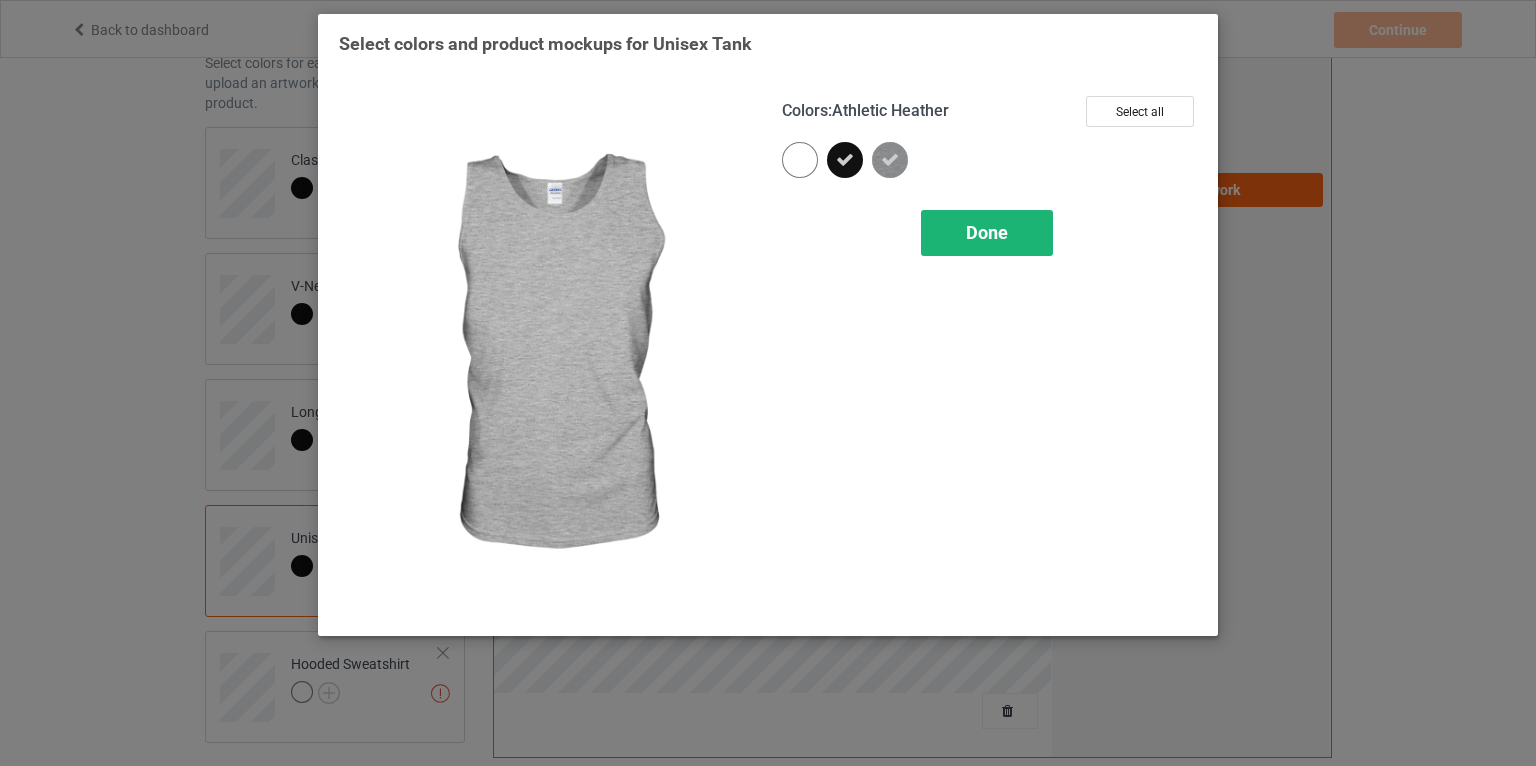 click on "Done" at bounding box center [987, 232] 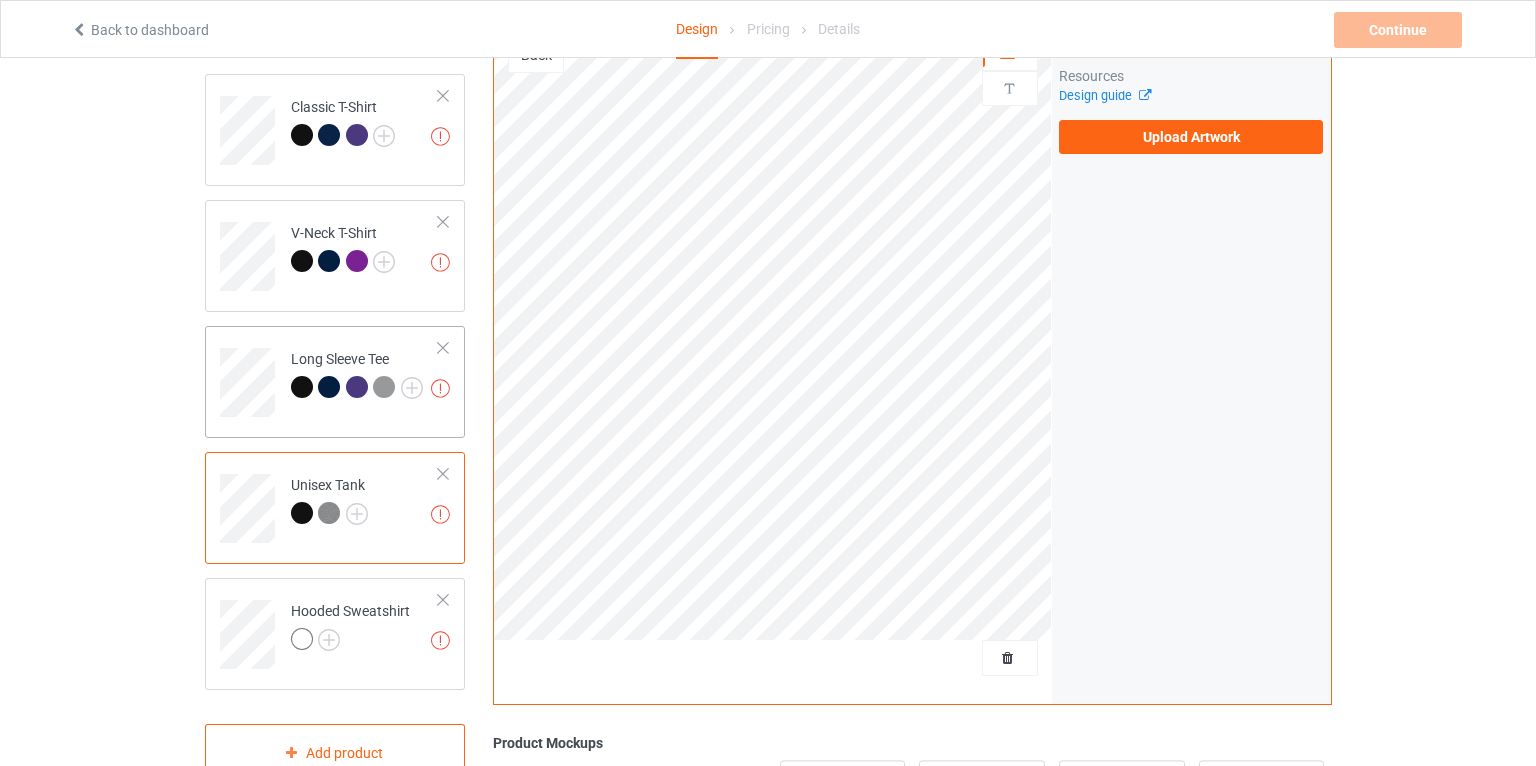 scroll, scrollTop: 250, scrollLeft: 0, axis: vertical 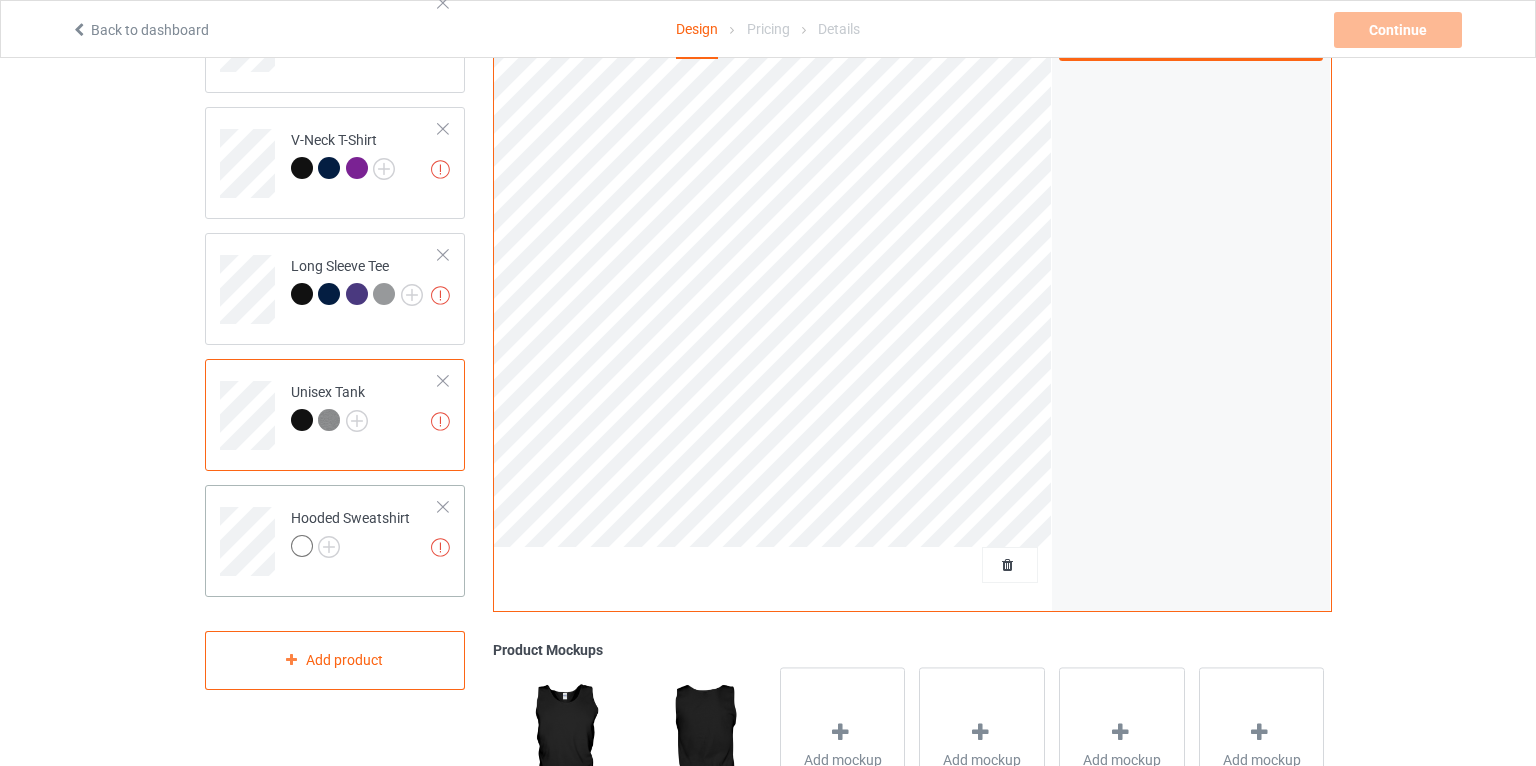 click at bounding box center (305, 549) 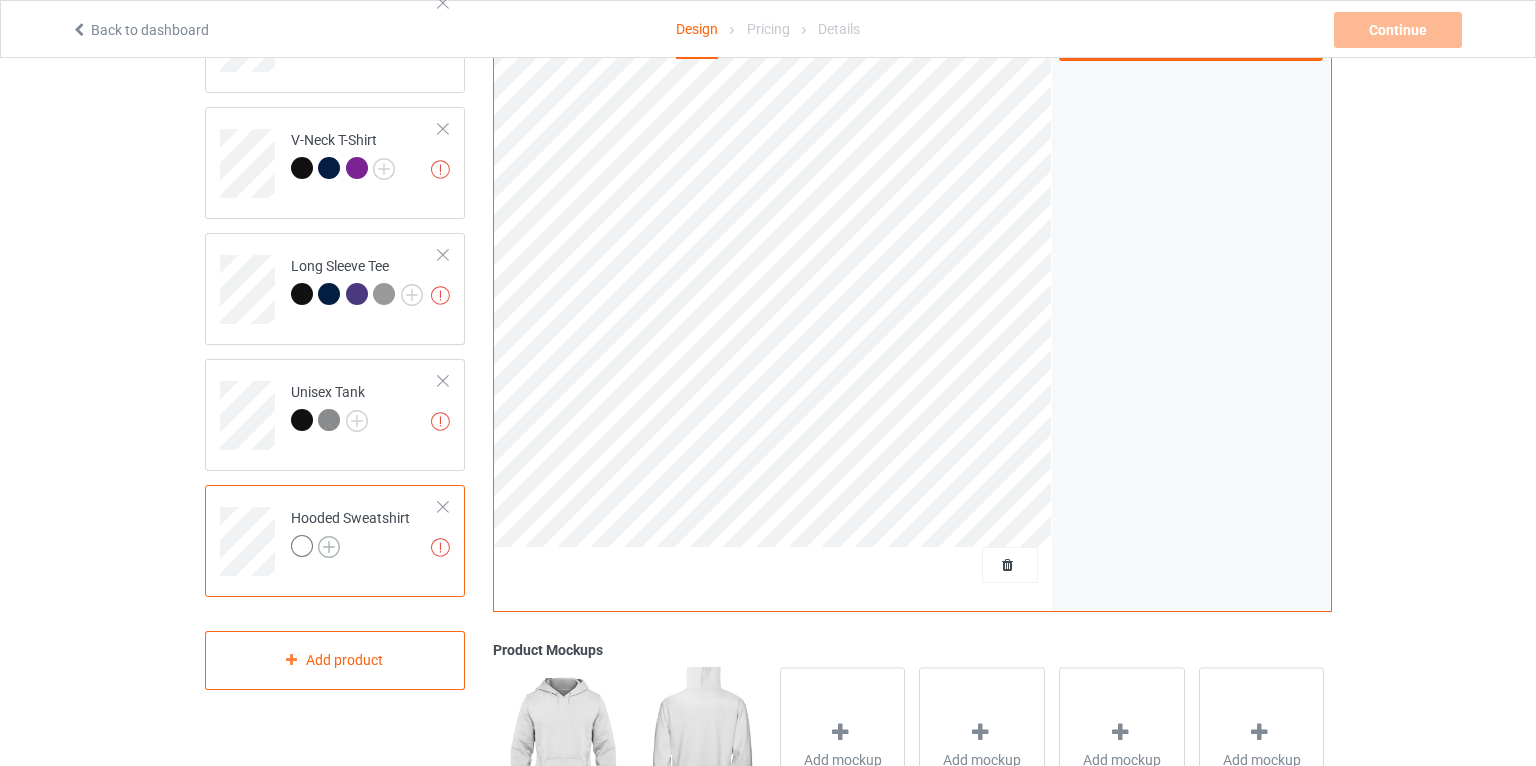 click at bounding box center [329, 547] 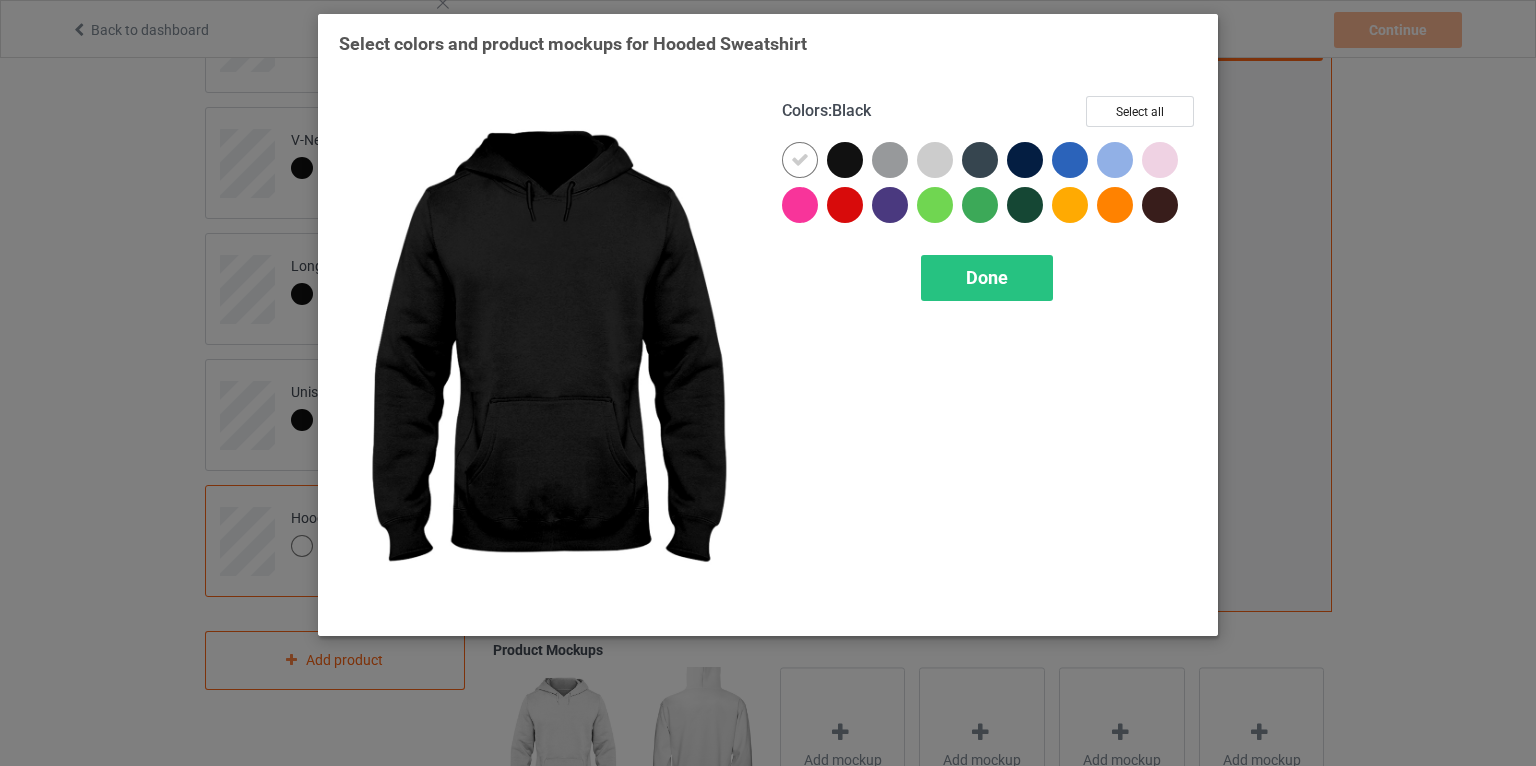 click at bounding box center [845, 160] 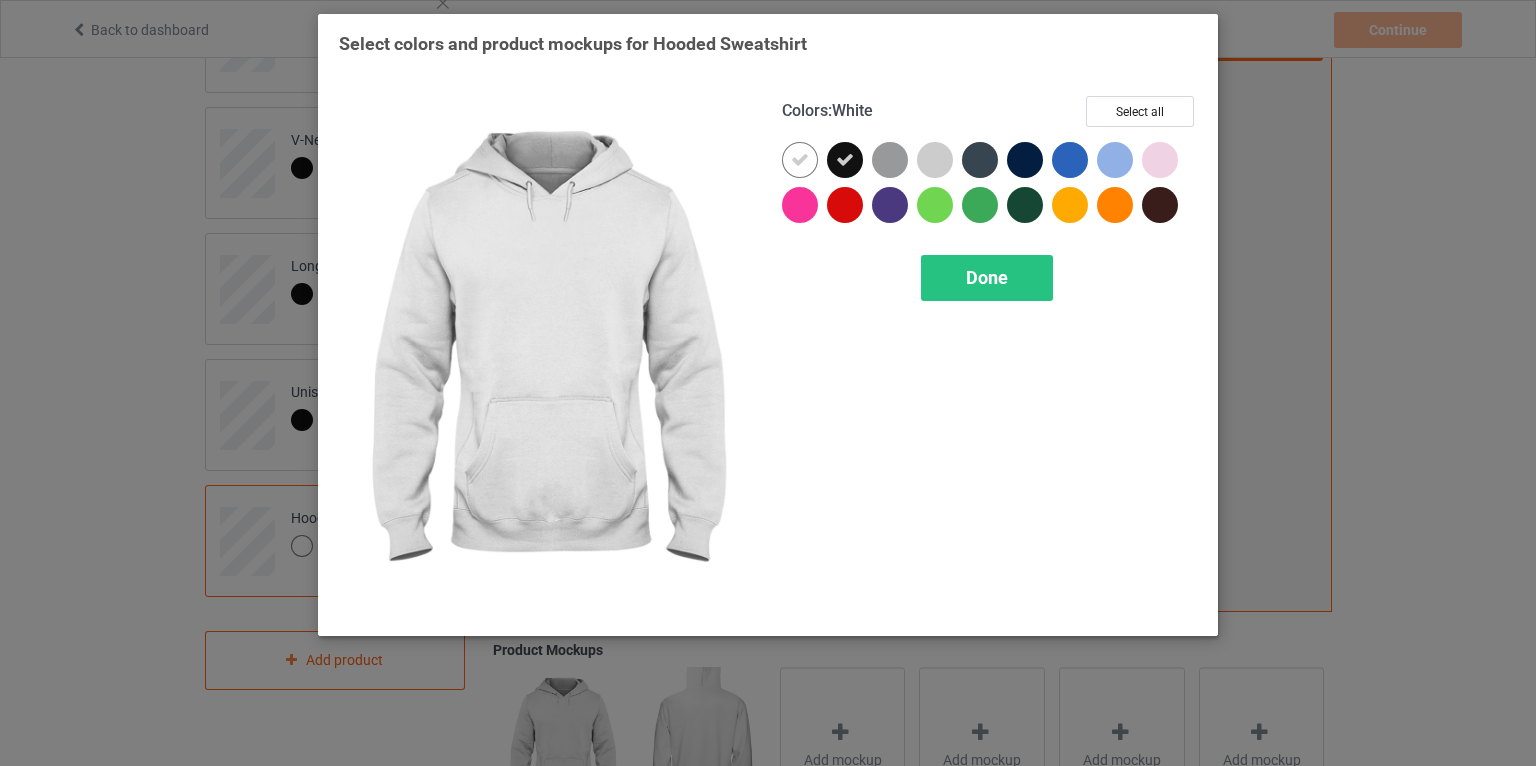 click at bounding box center (800, 160) 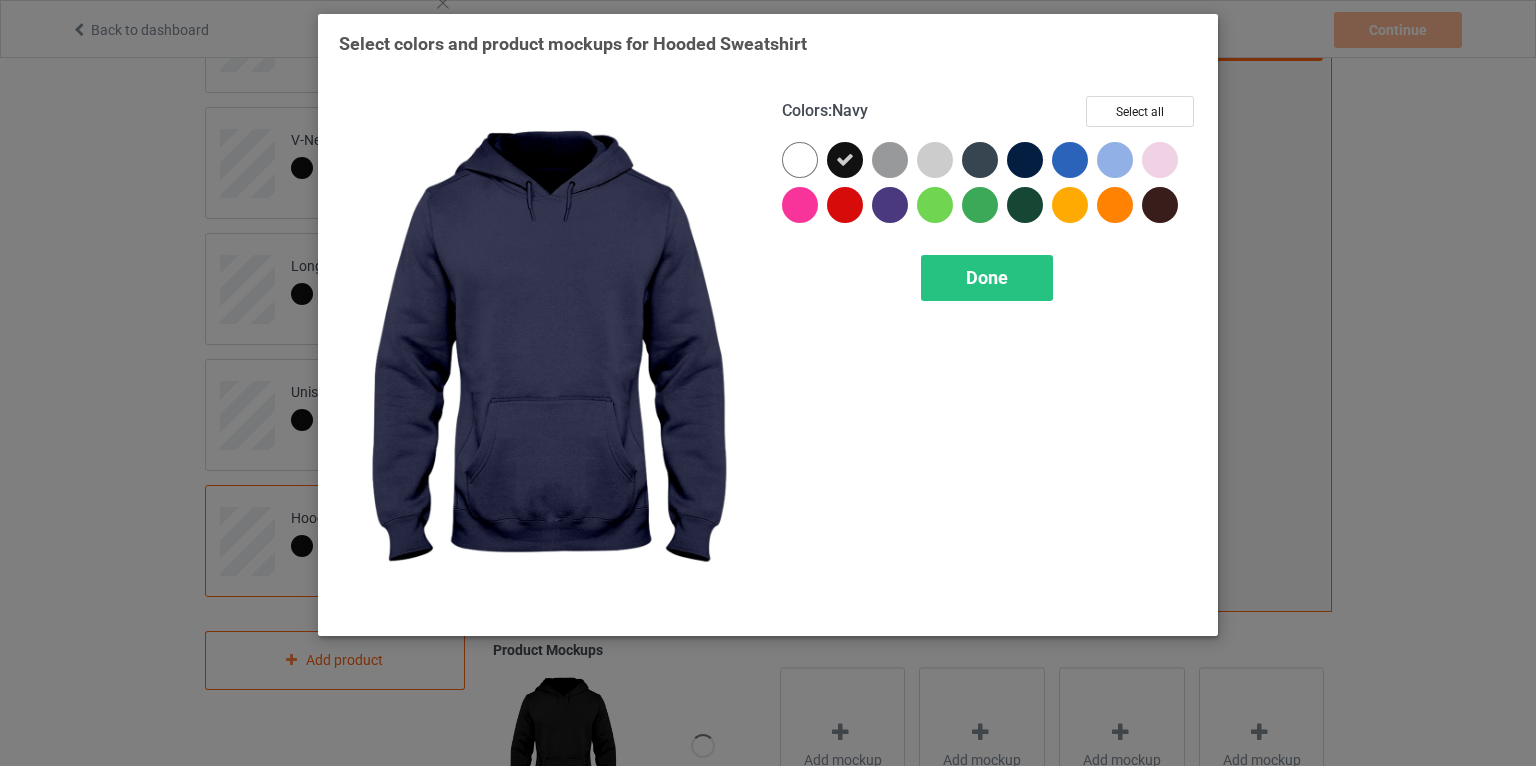 click at bounding box center (1025, 160) 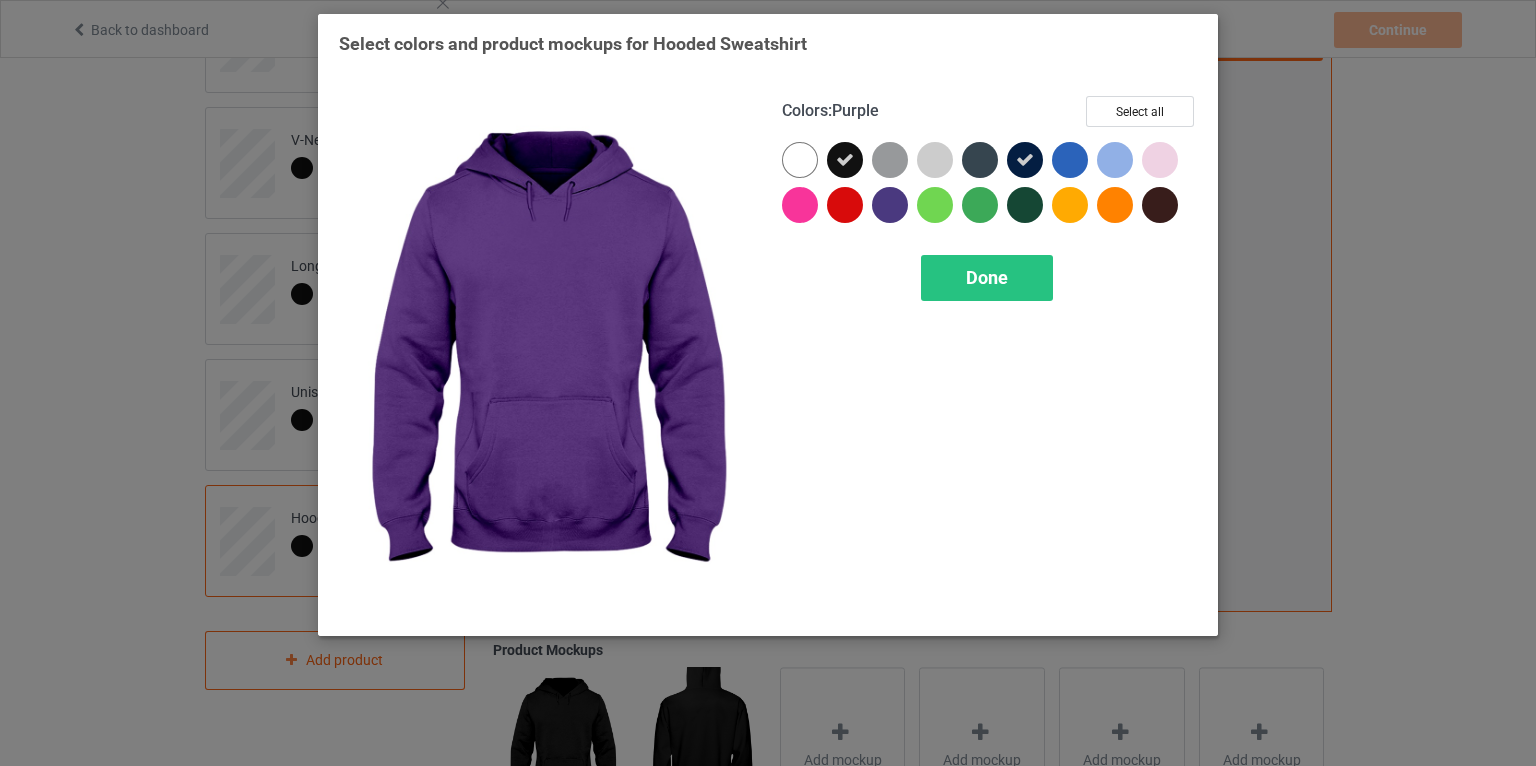 click at bounding box center (890, 205) 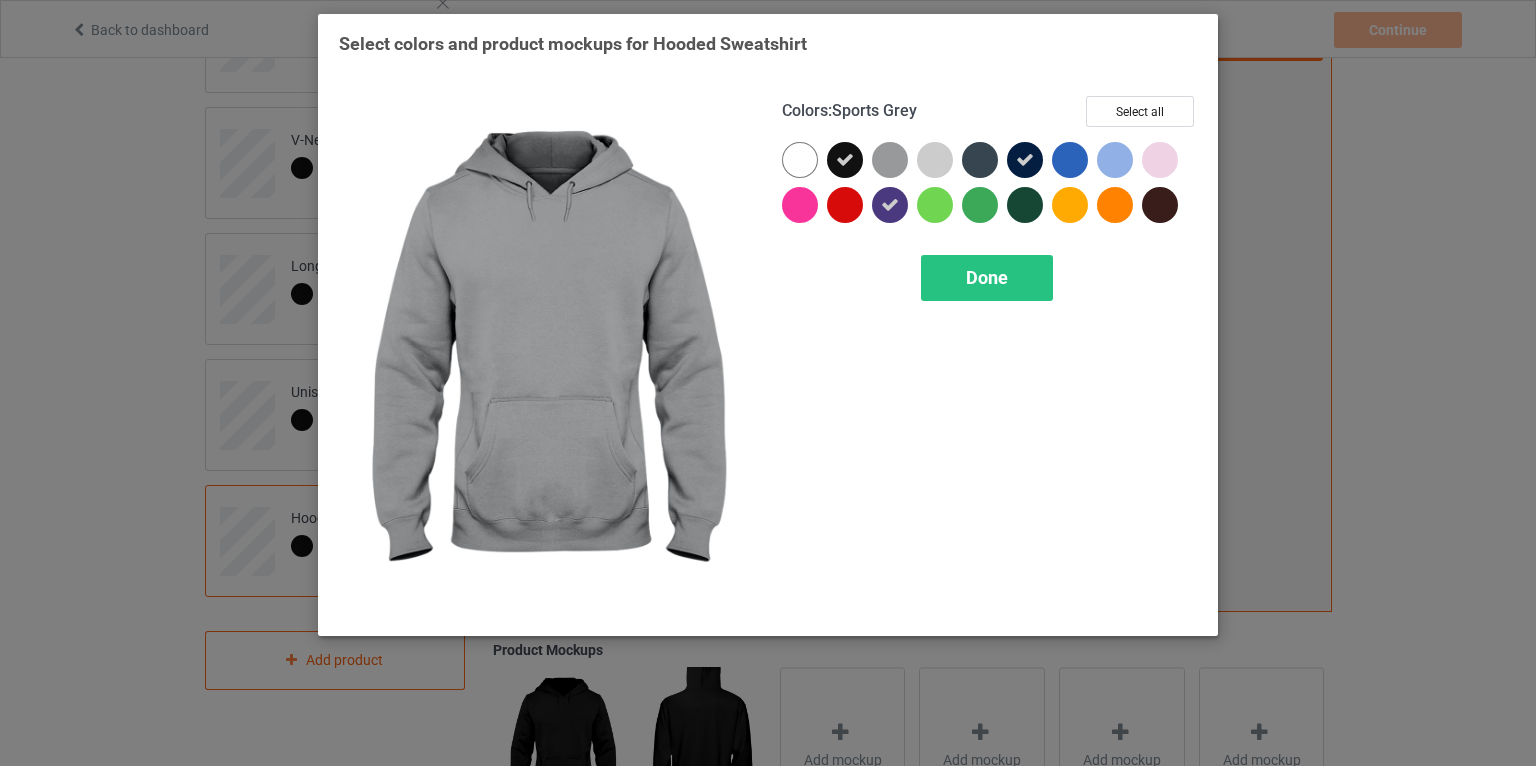 click at bounding box center [890, 160] 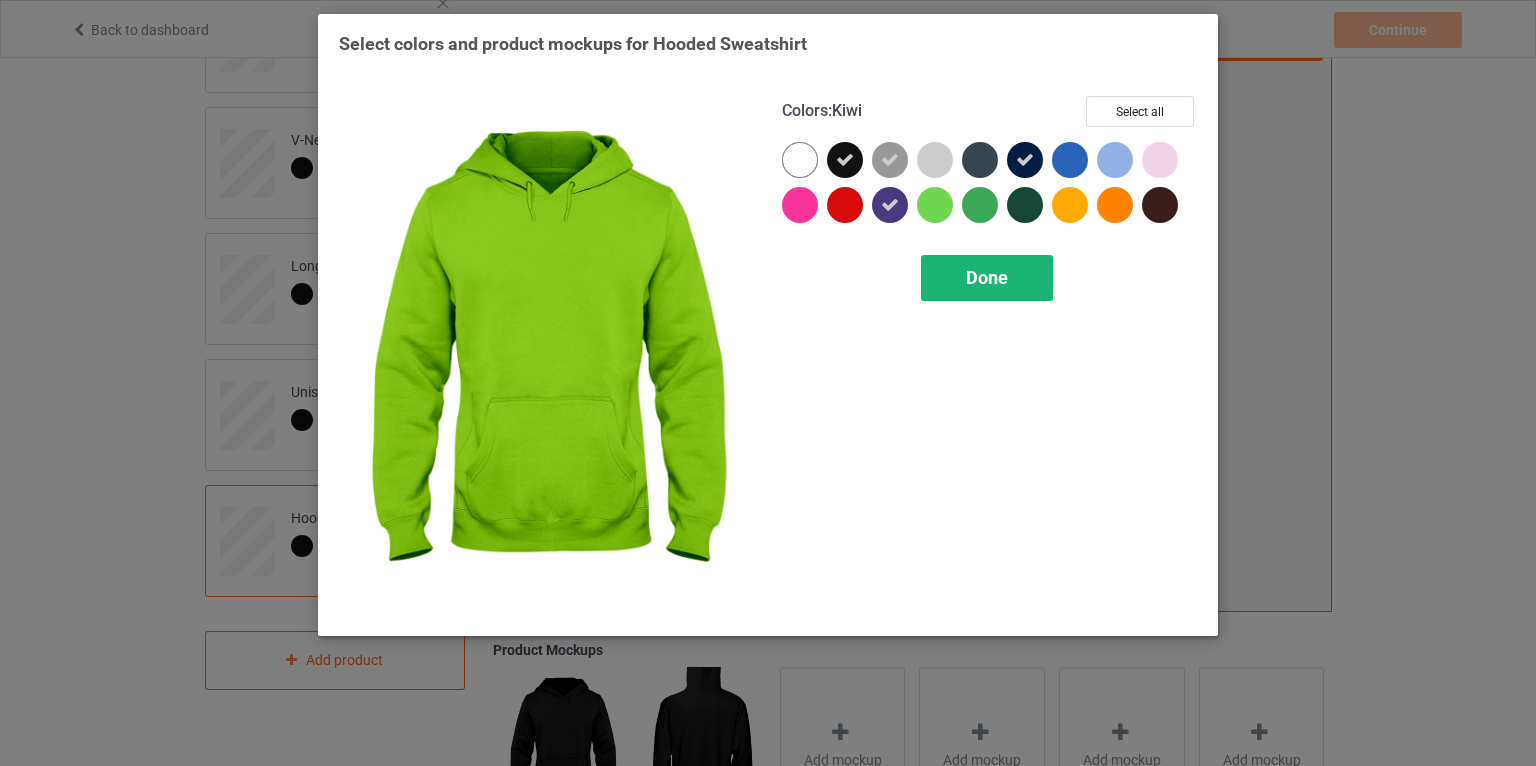 click on "Done" at bounding box center (987, 277) 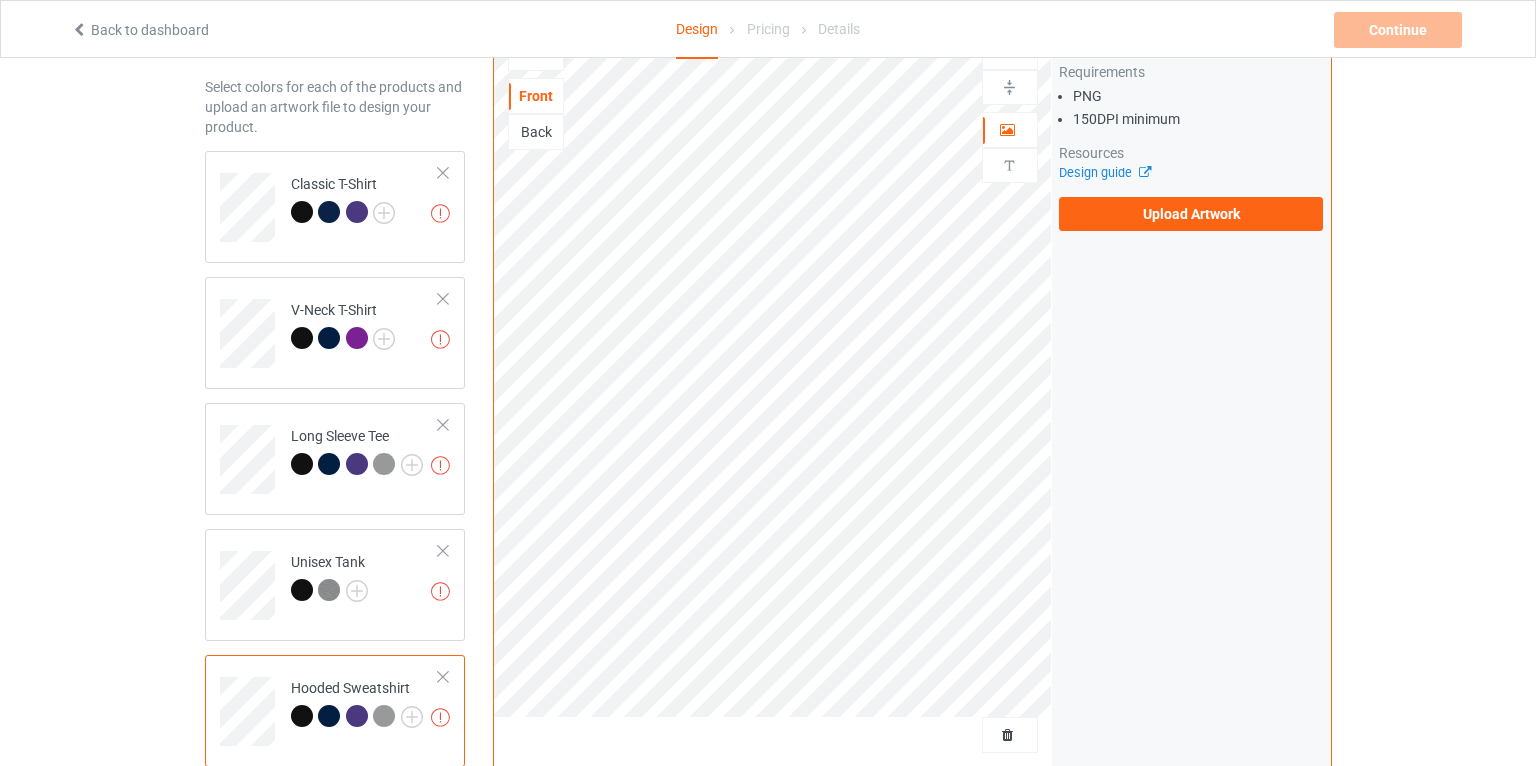 scroll, scrollTop: 50, scrollLeft: 0, axis: vertical 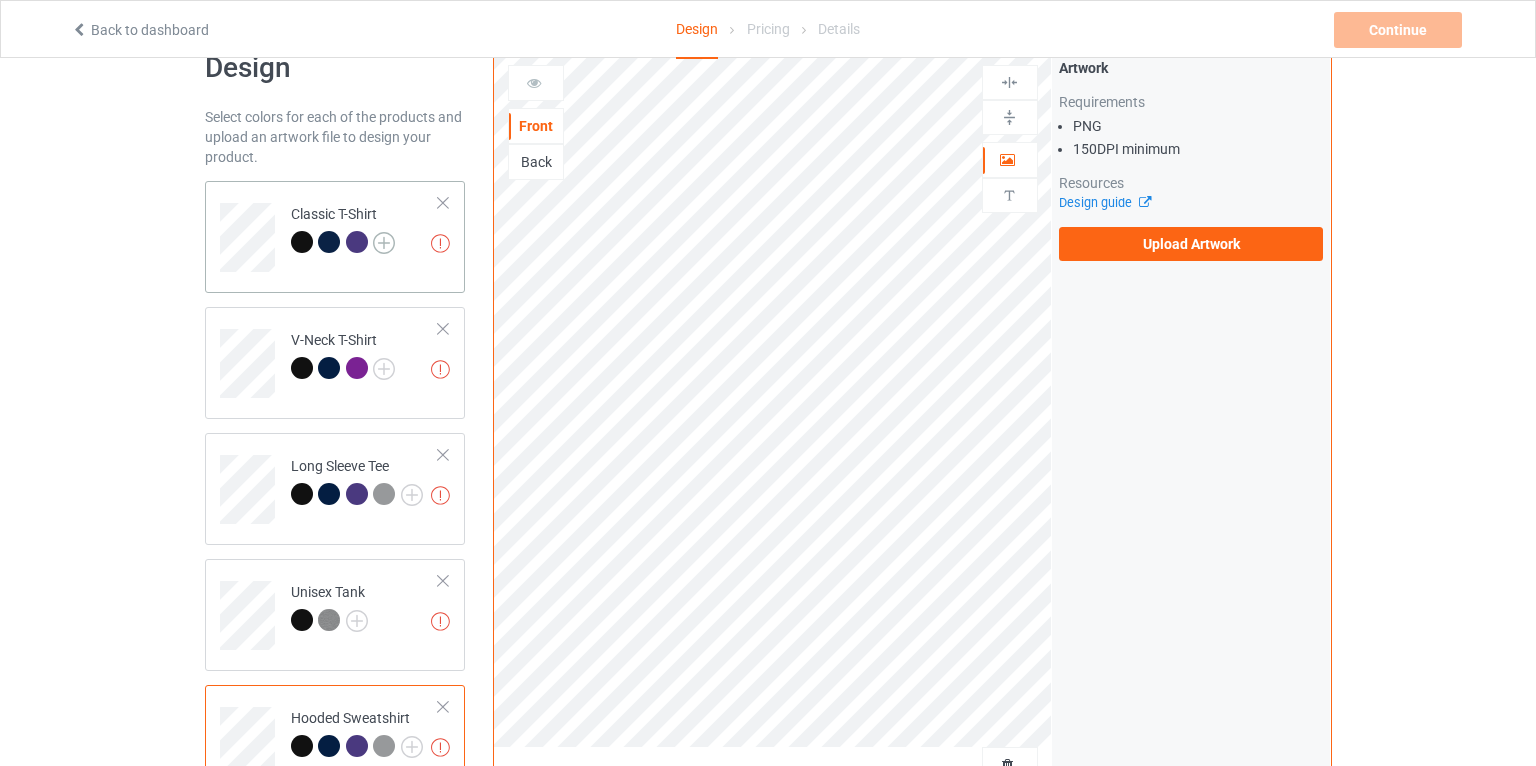 click at bounding box center (384, 243) 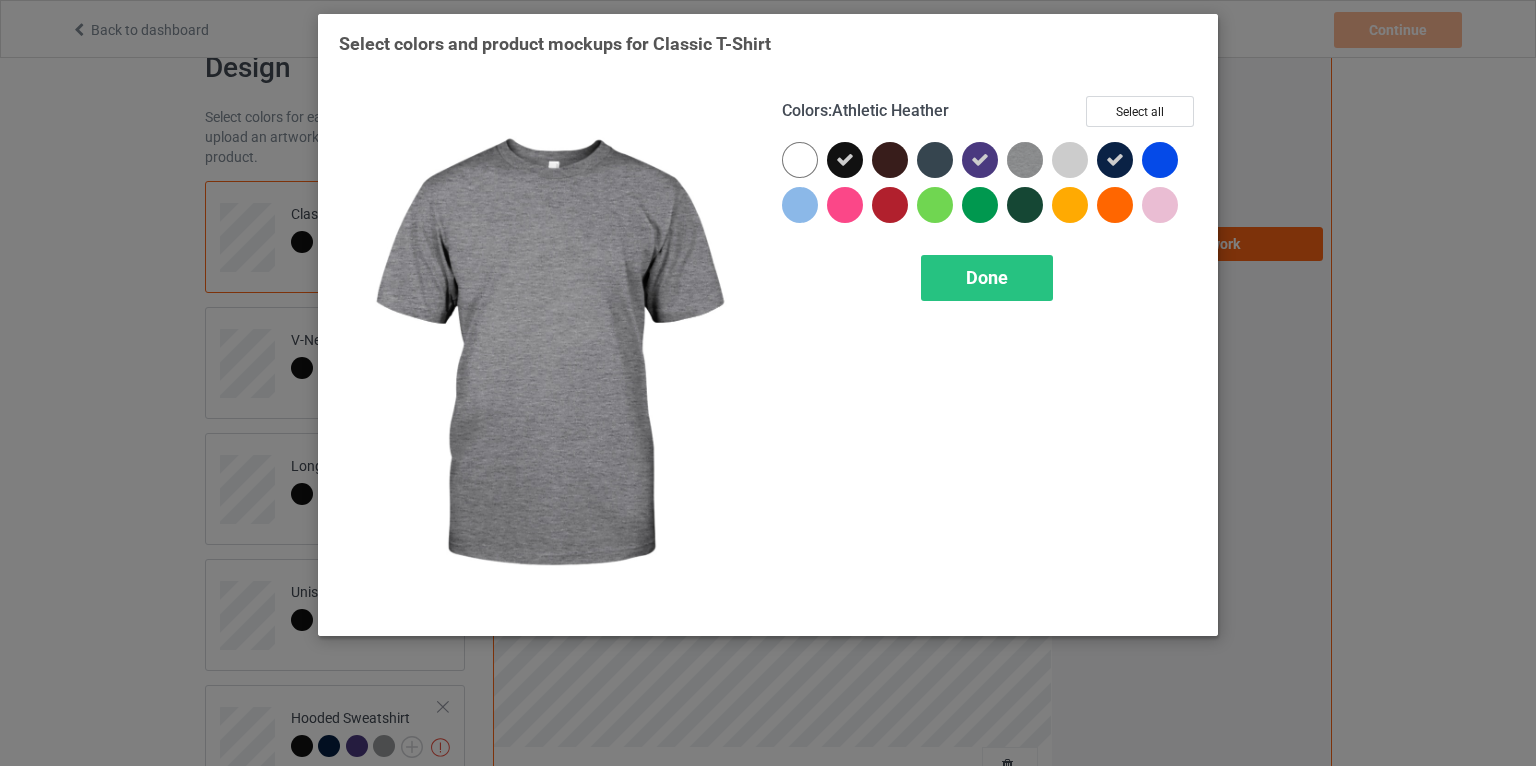 click at bounding box center [1025, 160] 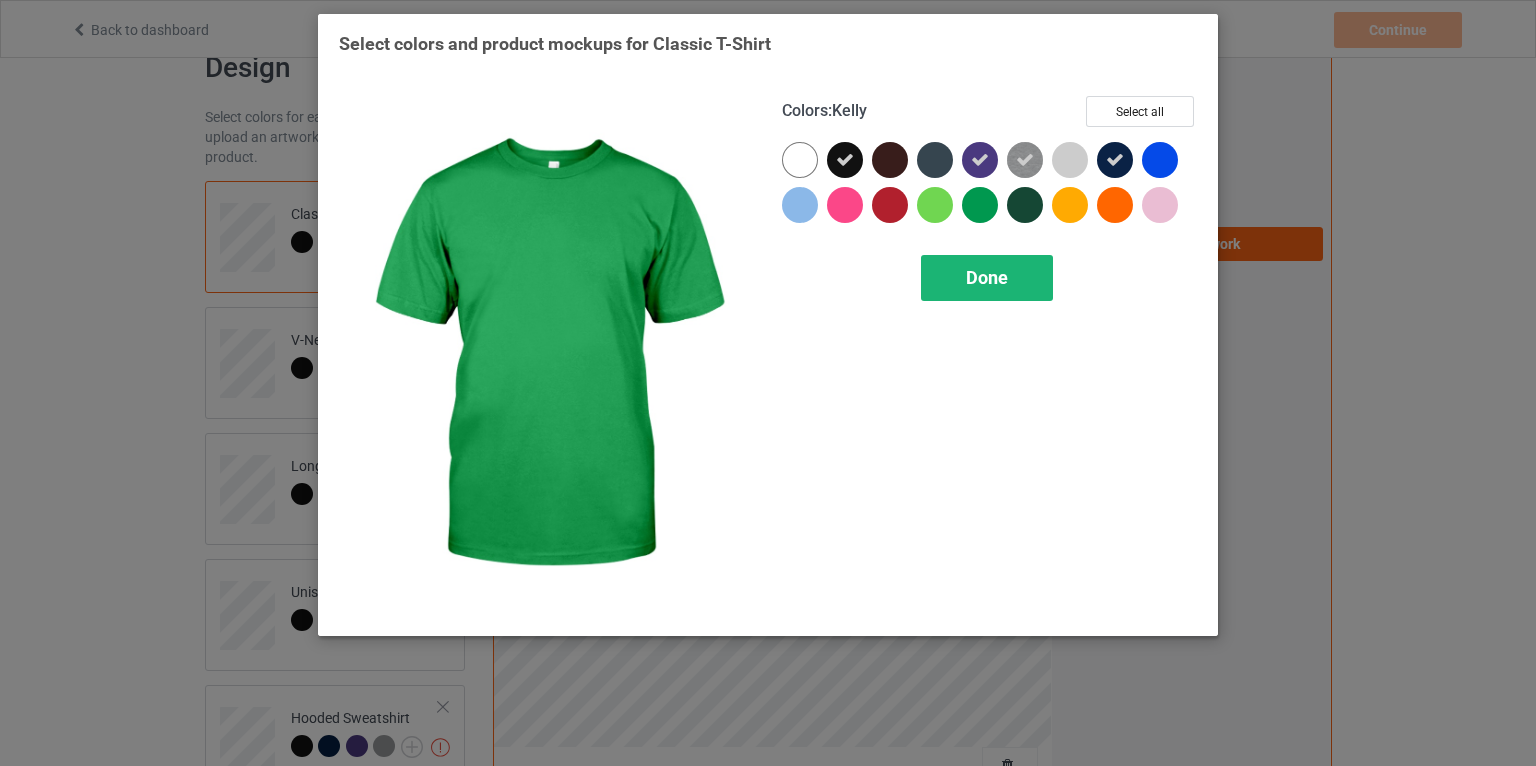 click on "Done" at bounding box center [987, 278] 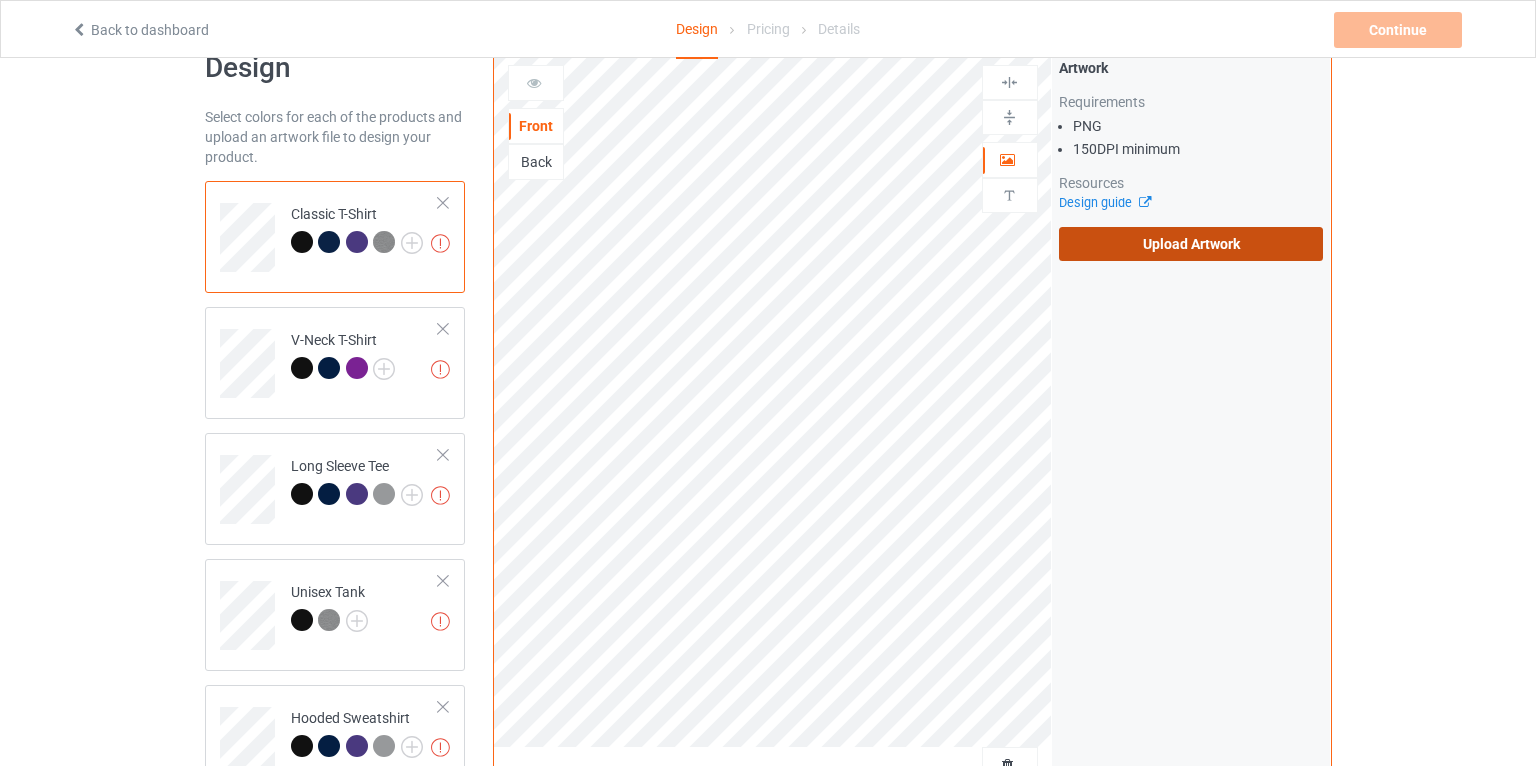 click on "Upload Artwork" at bounding box center (1191, 244) 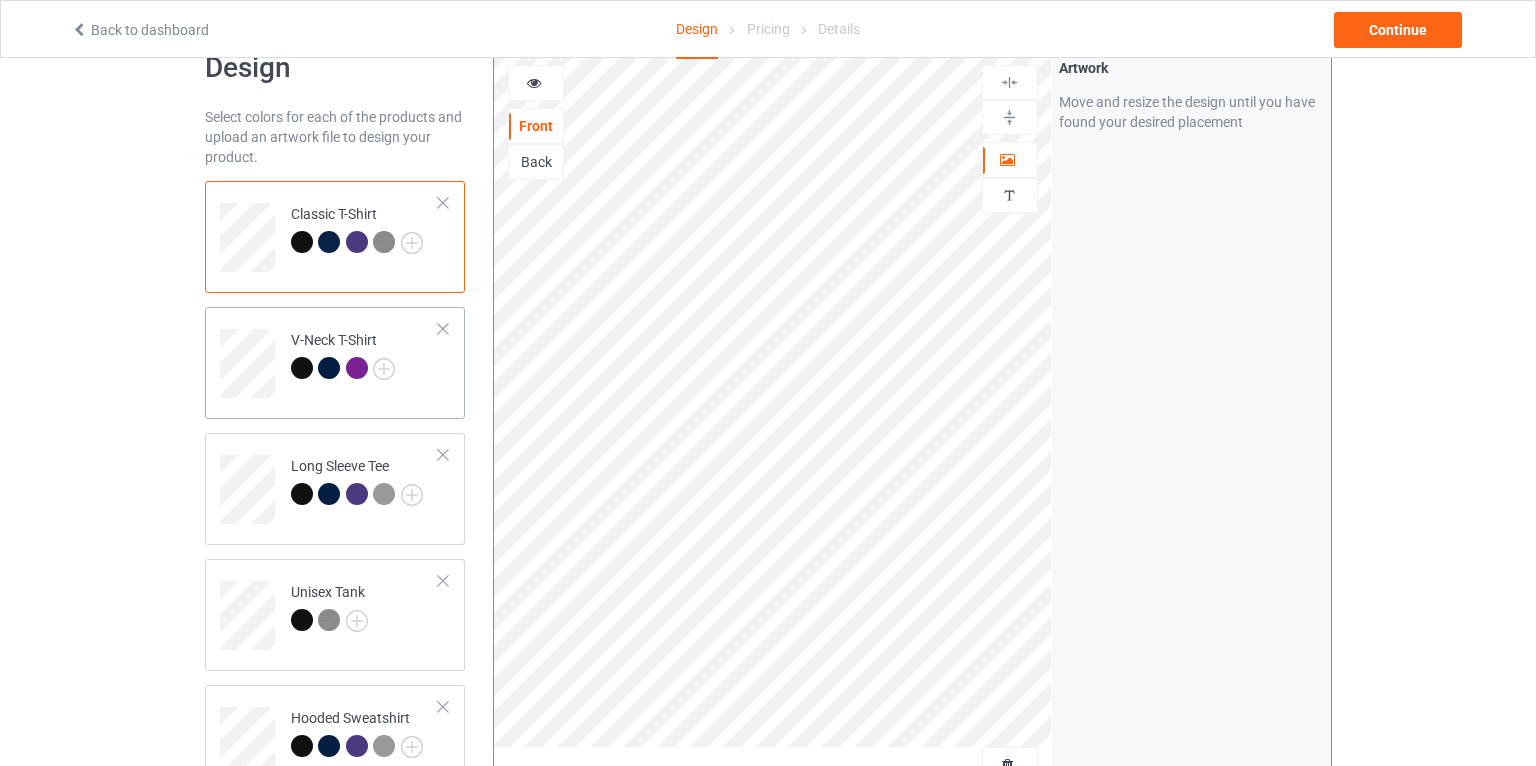 click on "V-Neck T-Shirt" at bounding box center (365, 356) 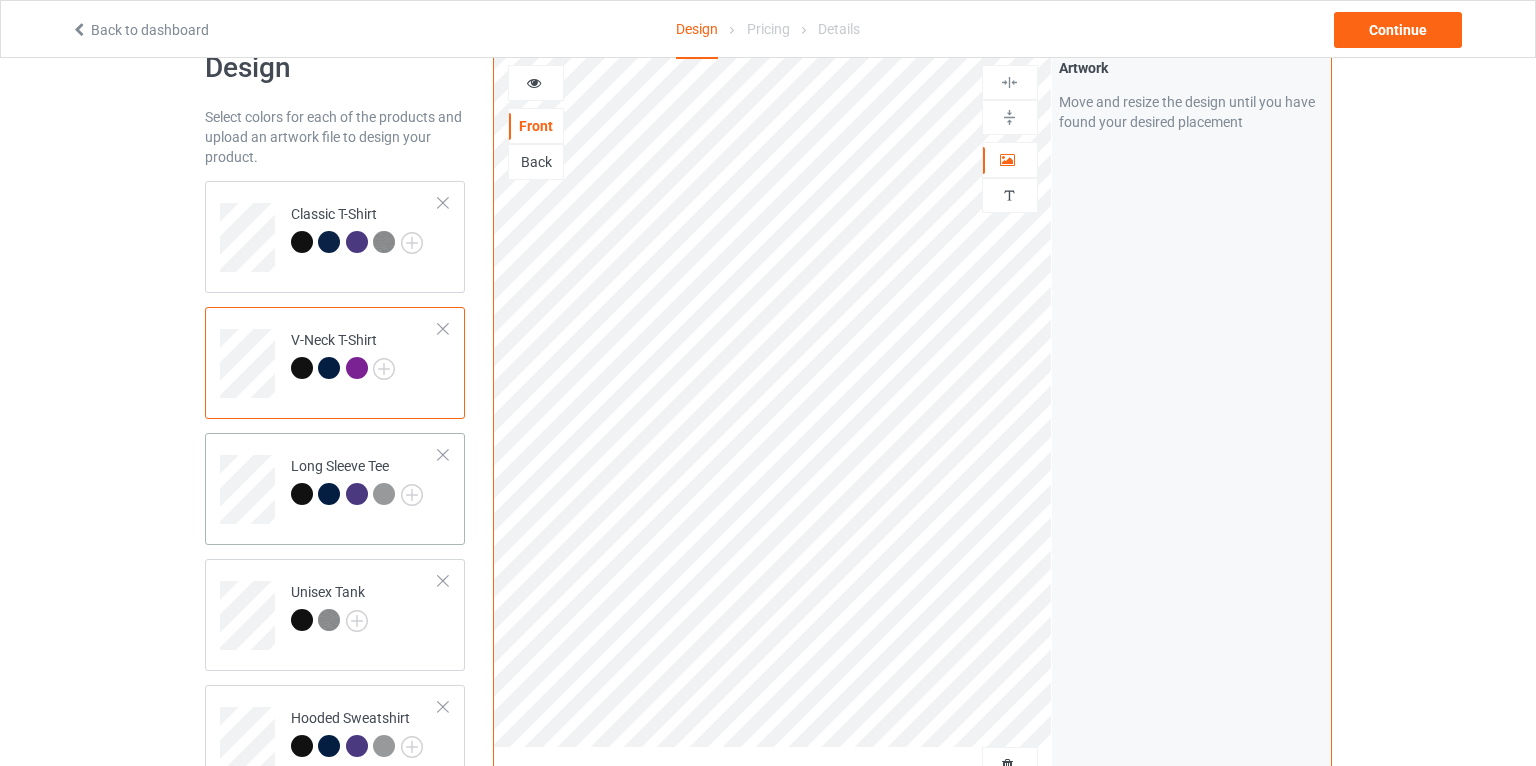 click on "Long Sleeve Tee" at bounding box center [365, 482] 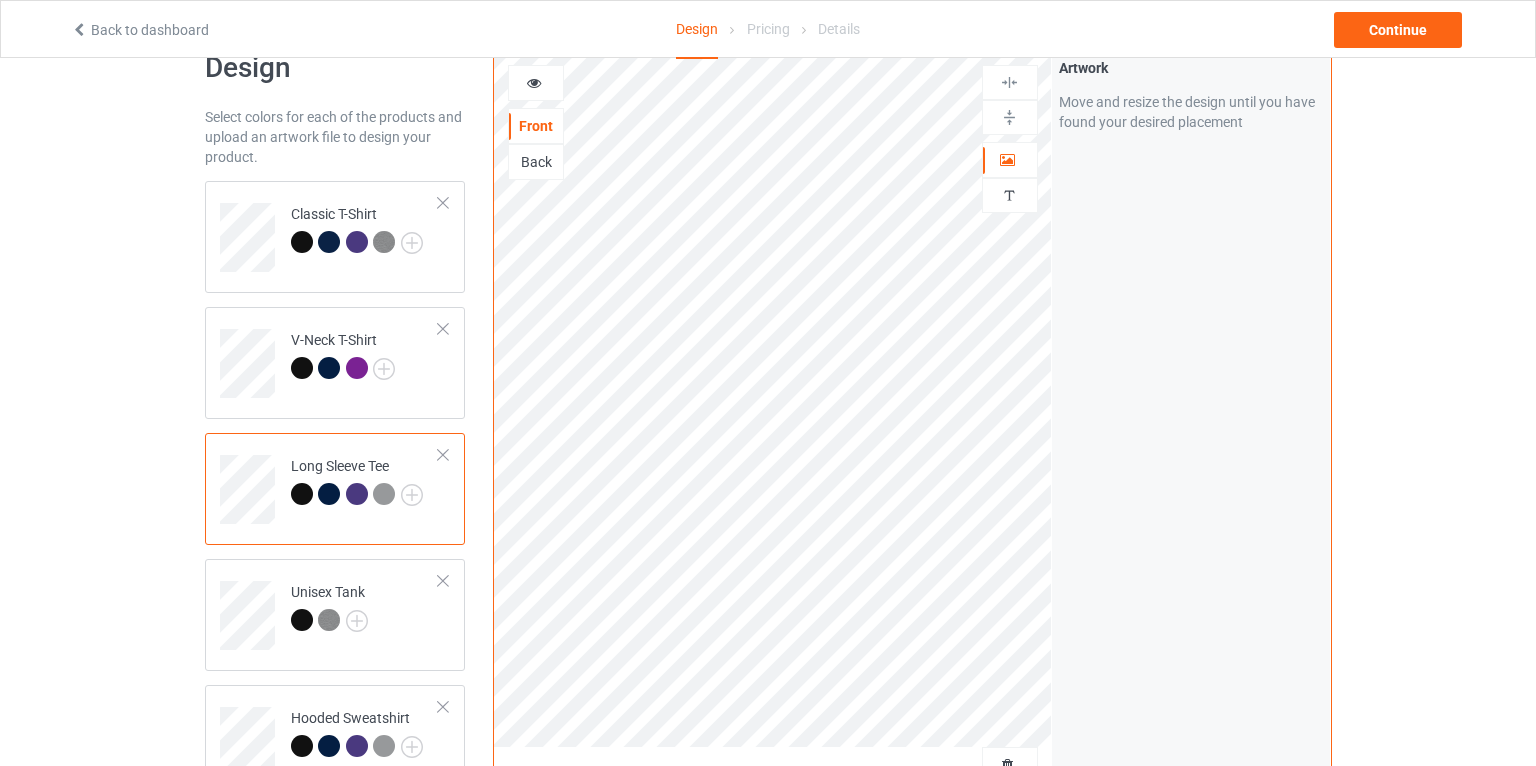 scroll, scrollTop: 74, scrollLeft: 0, axis: vertical 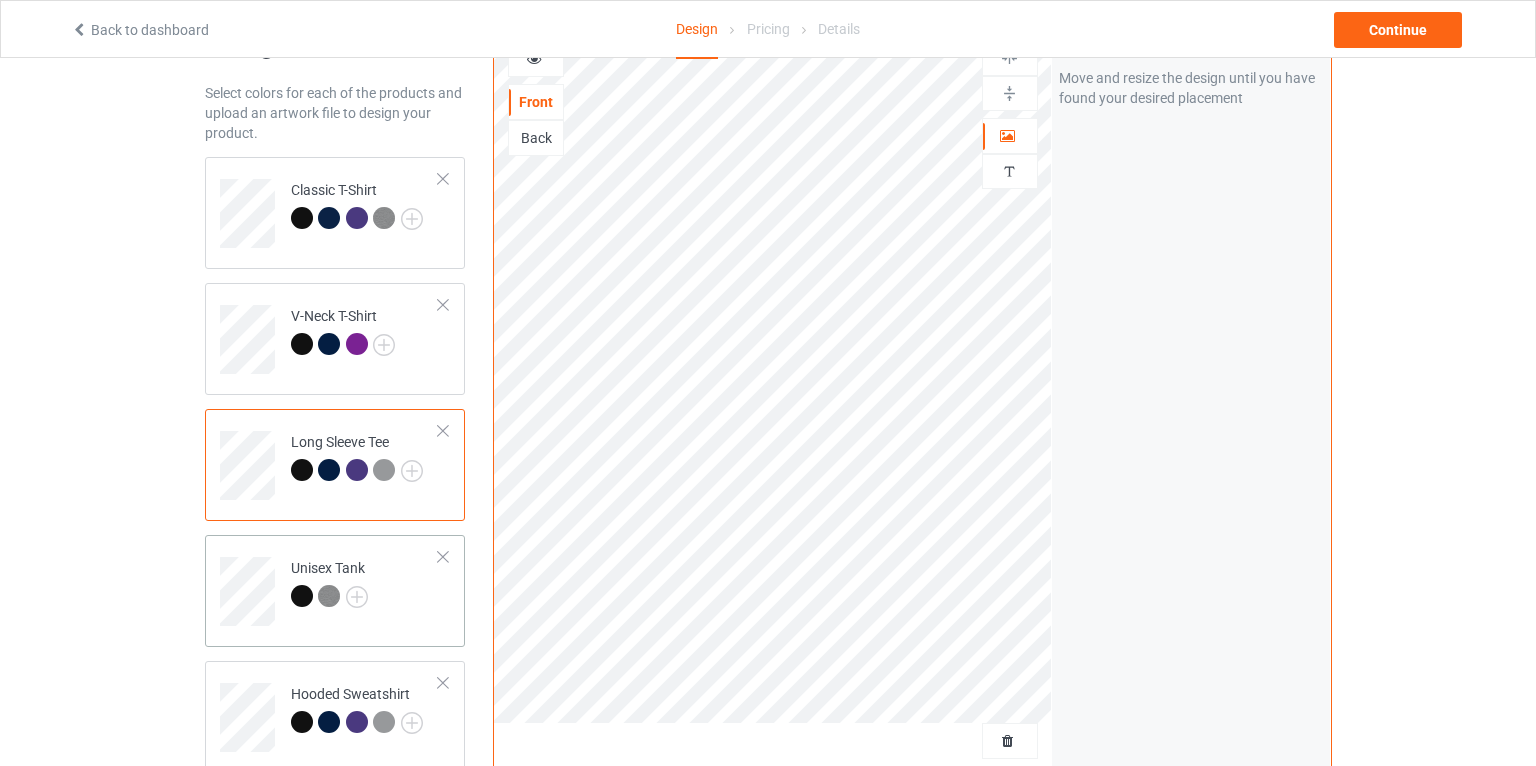 click on "Unisex Tank" at bounding box center [365, 584] 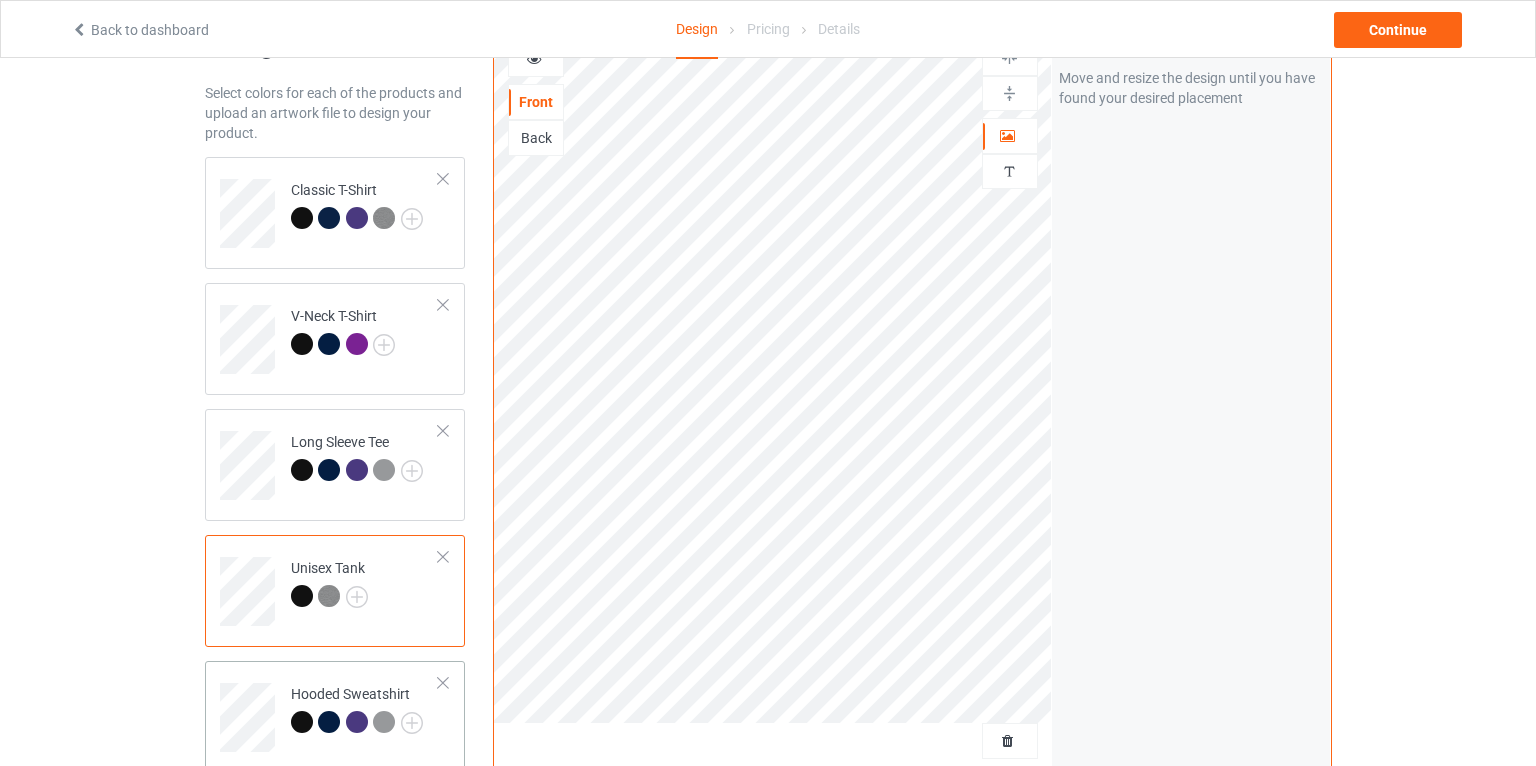click on "Hooded Sweatshirt" at bounding box center [365, 710] 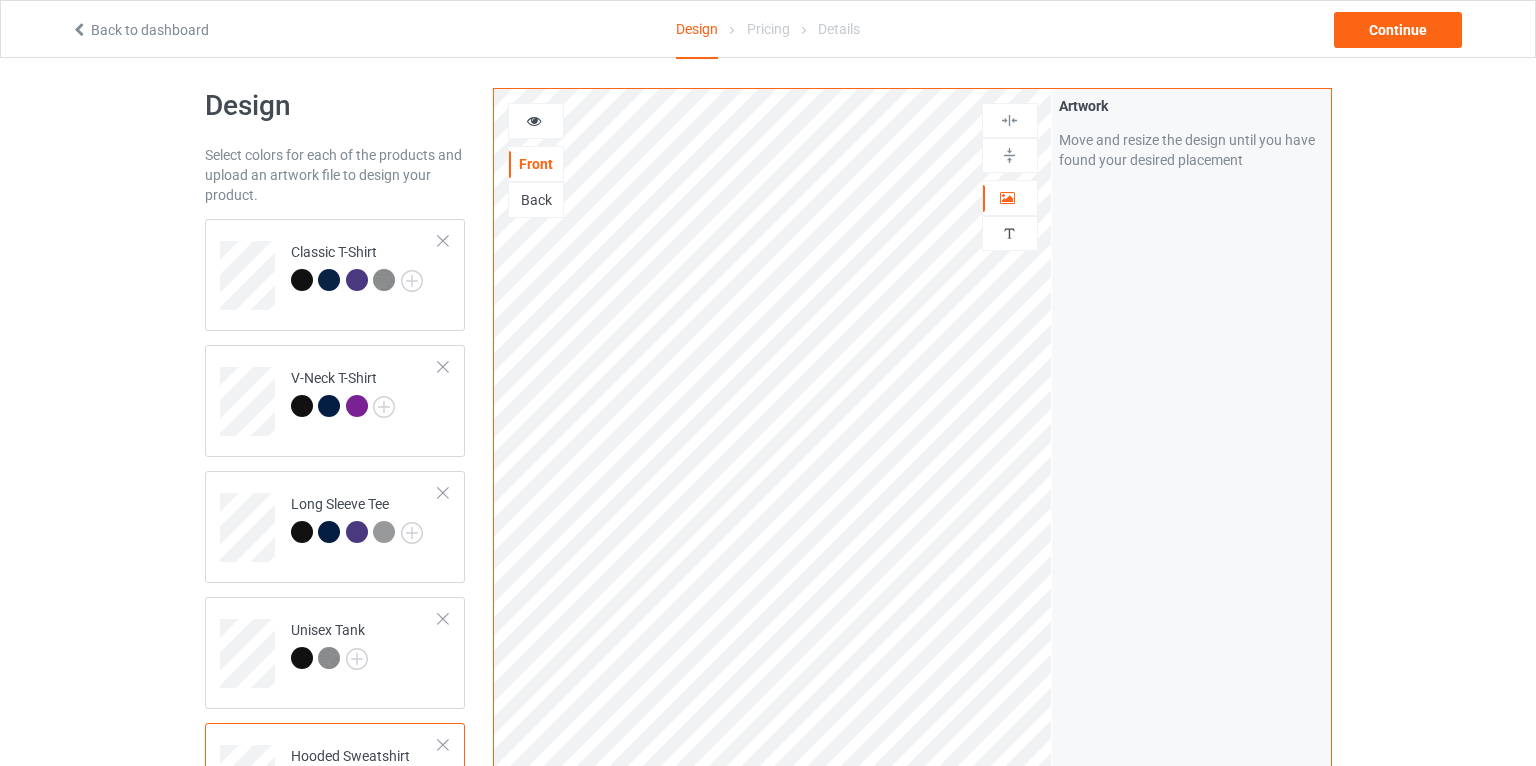 scroll, scrollTop: 0, scrollLeft: 0, axis: both 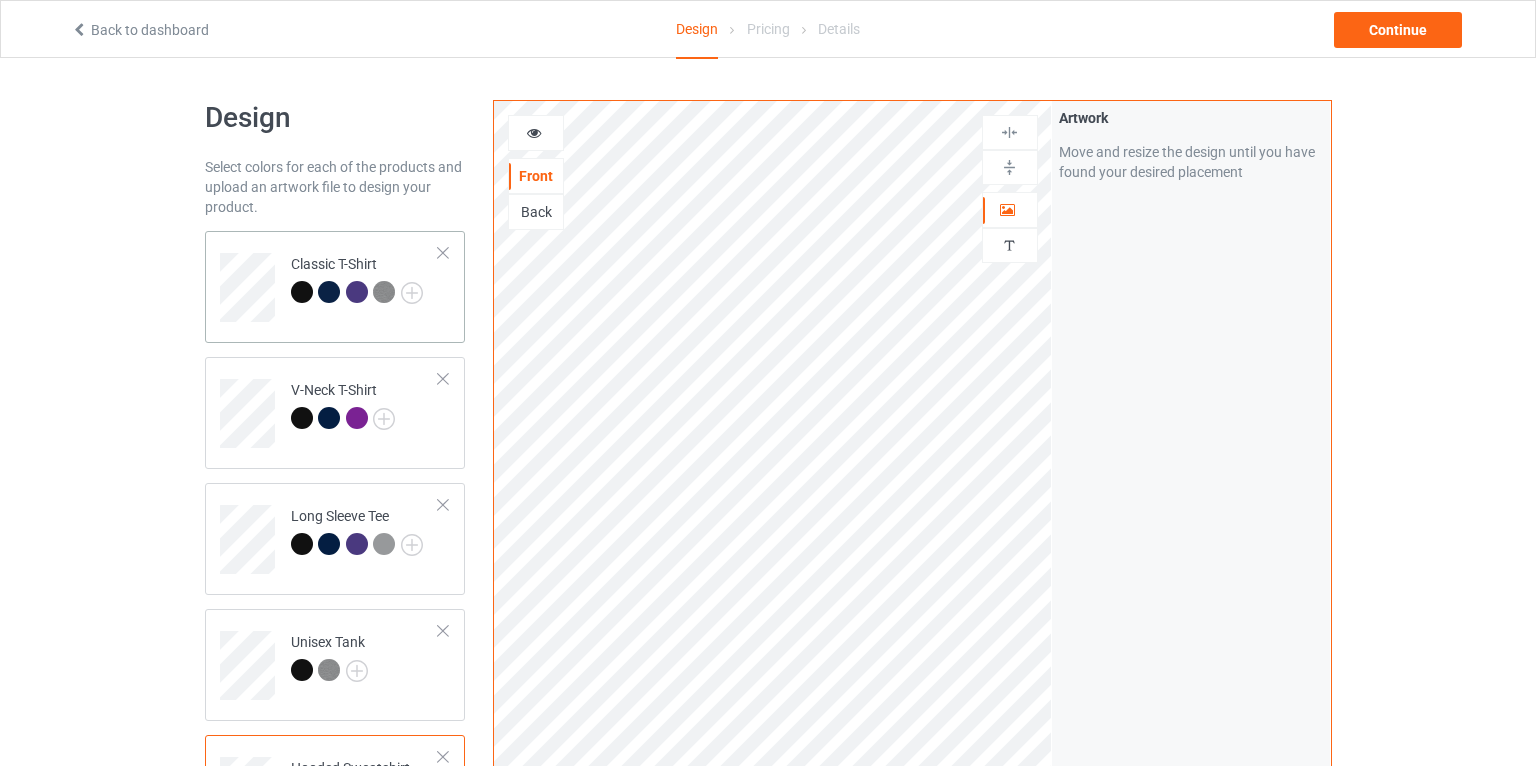 click on "Classic T-Shirt" at bounding box center [357, 278] 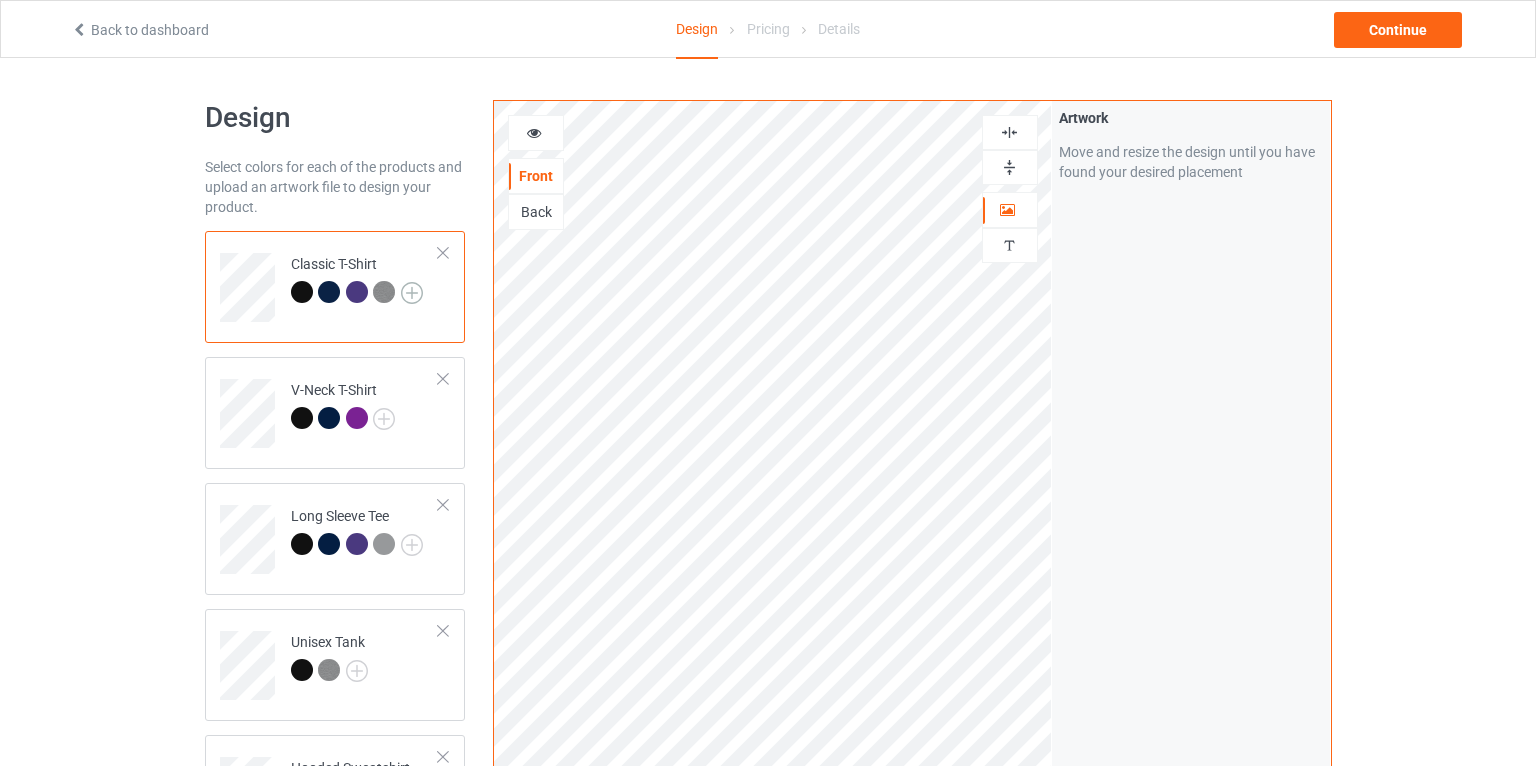 click at bounding box center (412, 293) 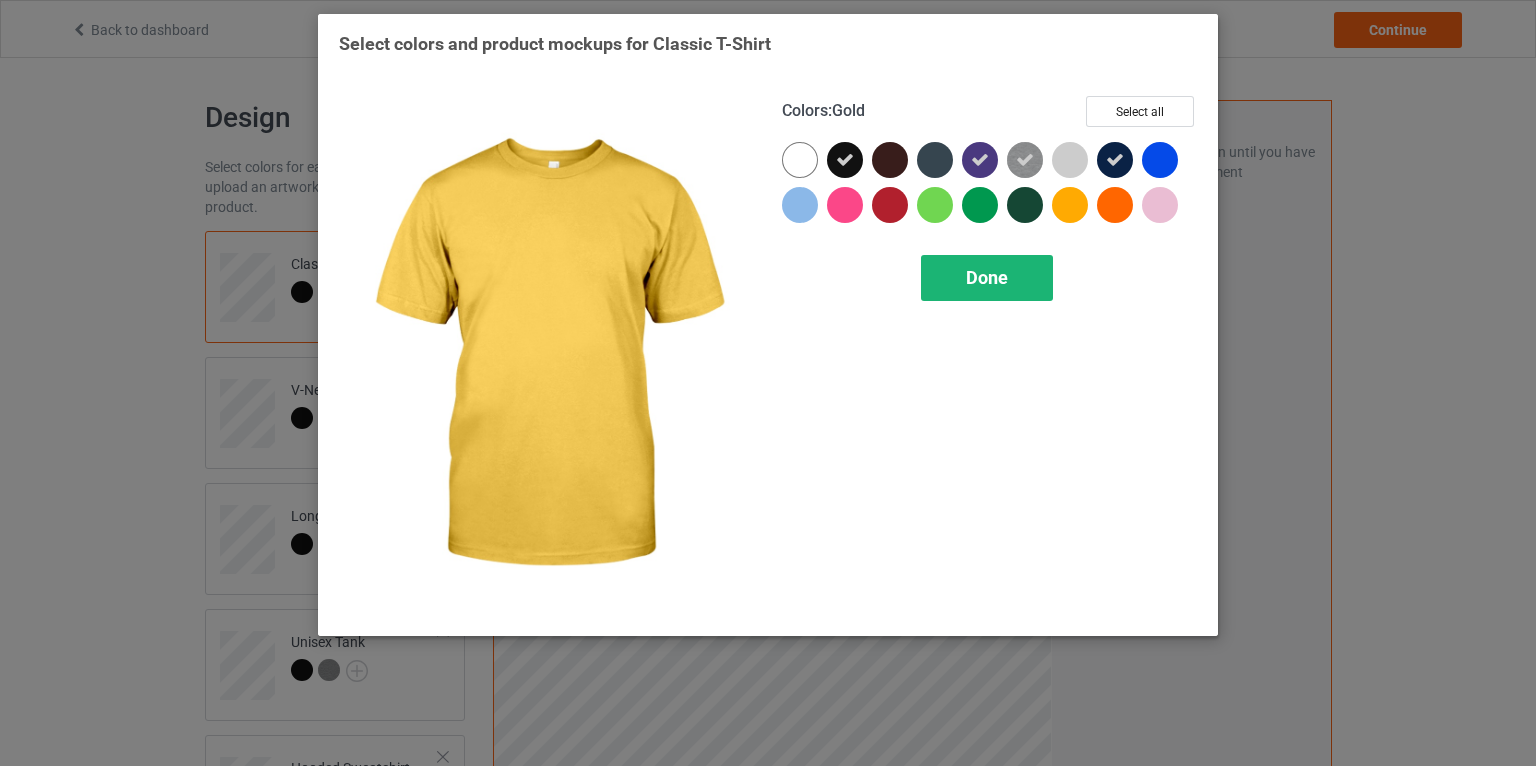 click on "Done" at bounding box center (987, 278) 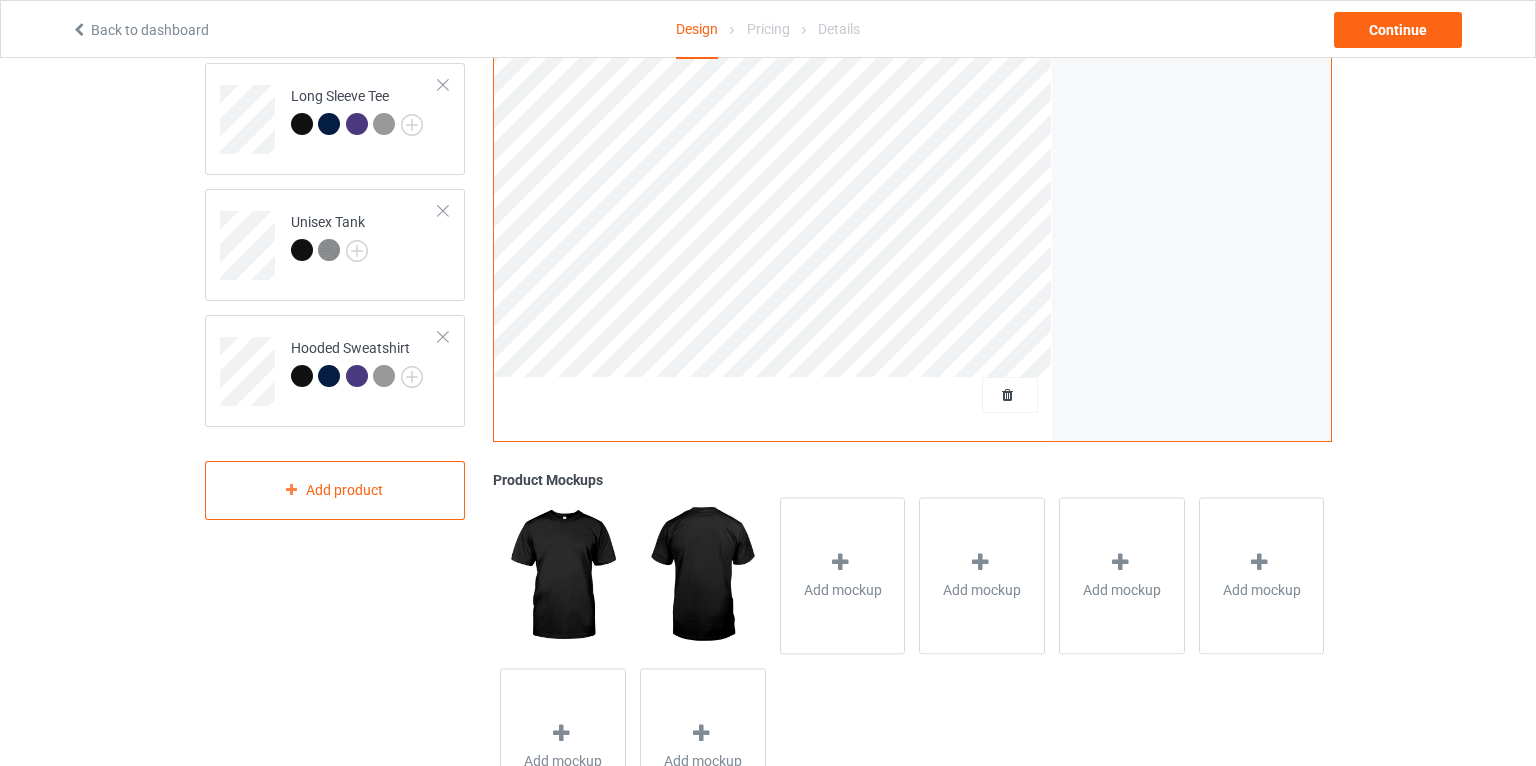 scroll, scrollTop: 528, scrollLeft: 0, axis: vertical 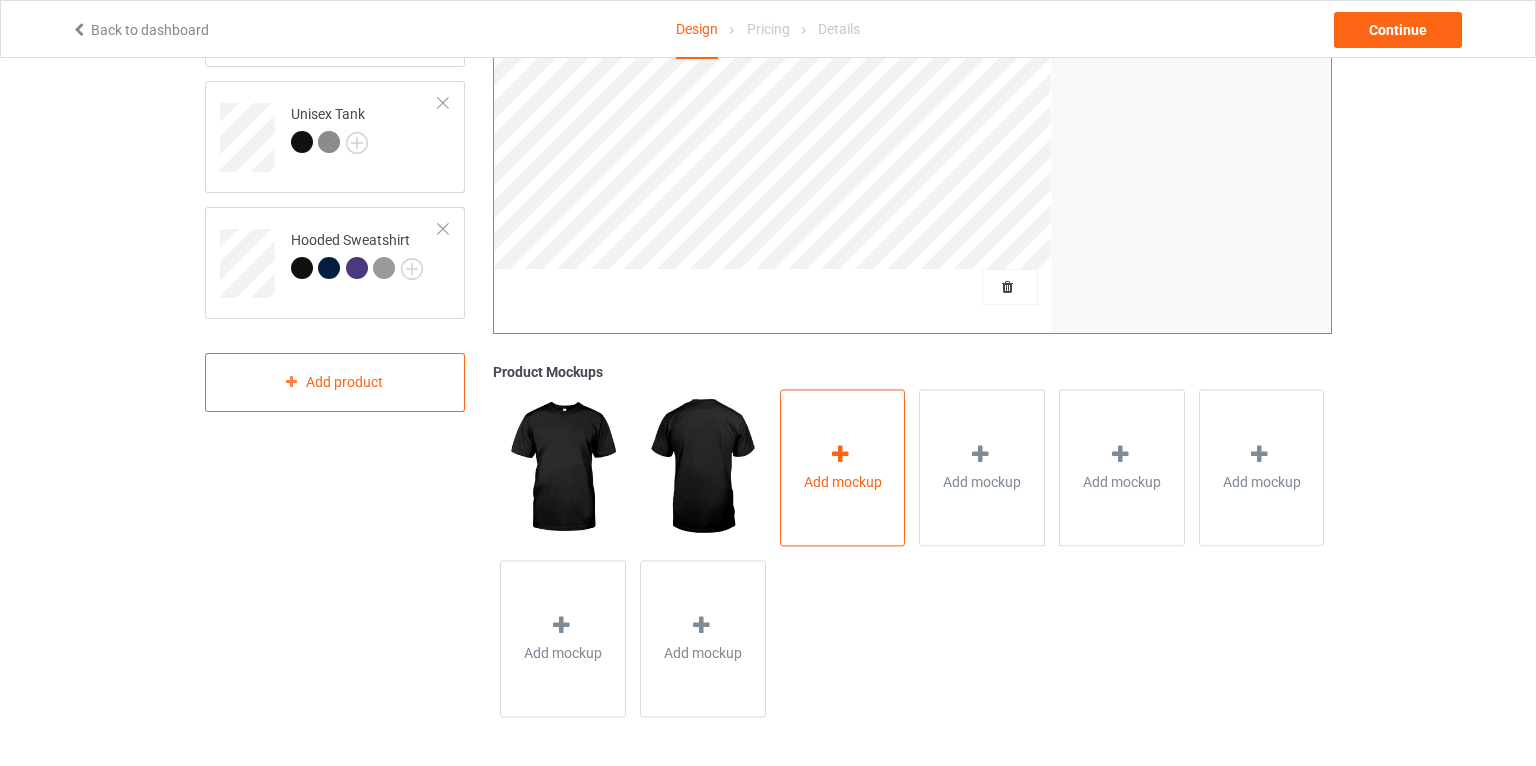 click on "Add mockup" at bounding box center (843, 467) 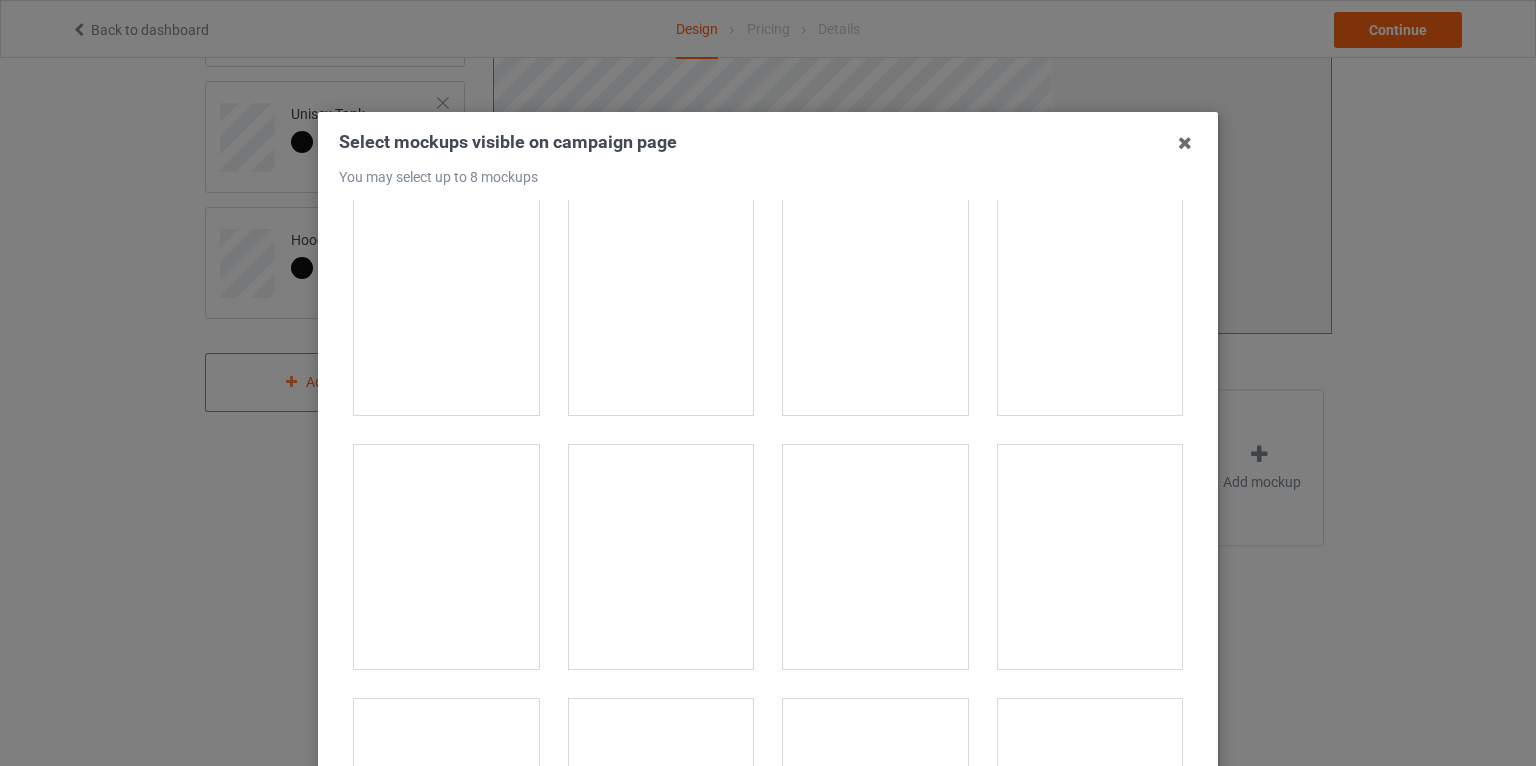 scroll, scrollTop: 3308, scrollLeft: 0, axis: vertical 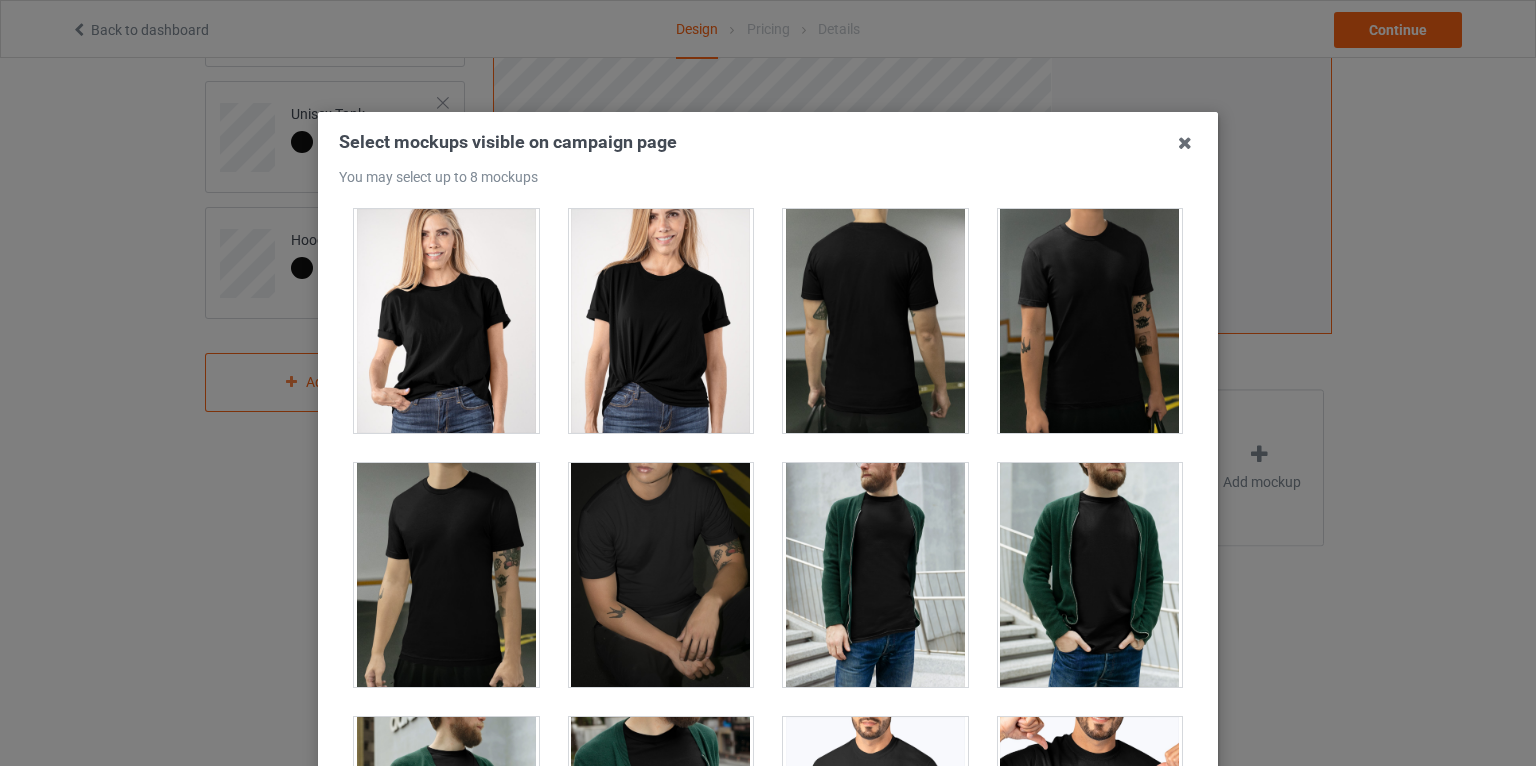 click at bounding box center (446, 321) 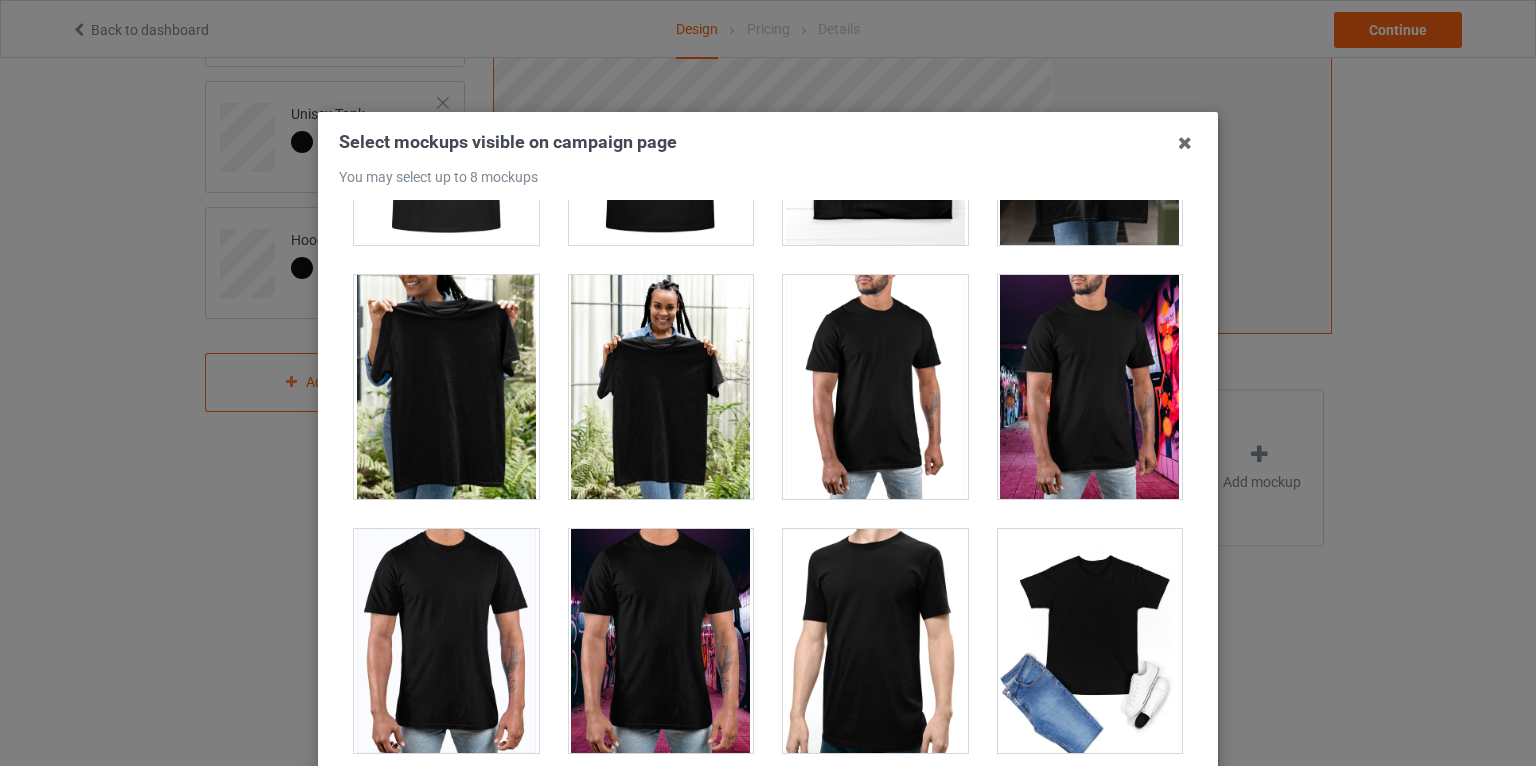 scroll, scrollTop: 9082, scrollLeft: 0, axis: vertical 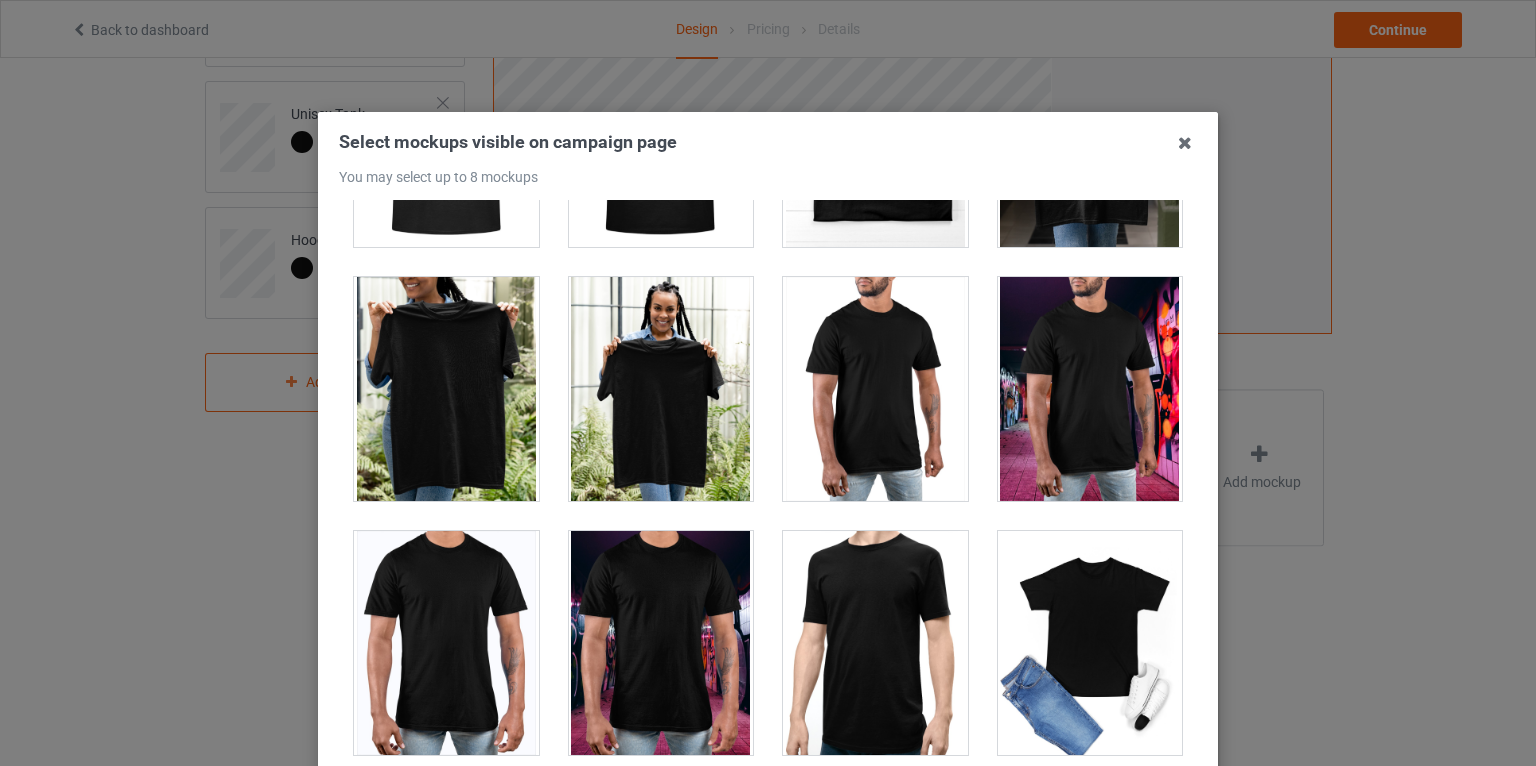 click at bounding box center (446, 389) 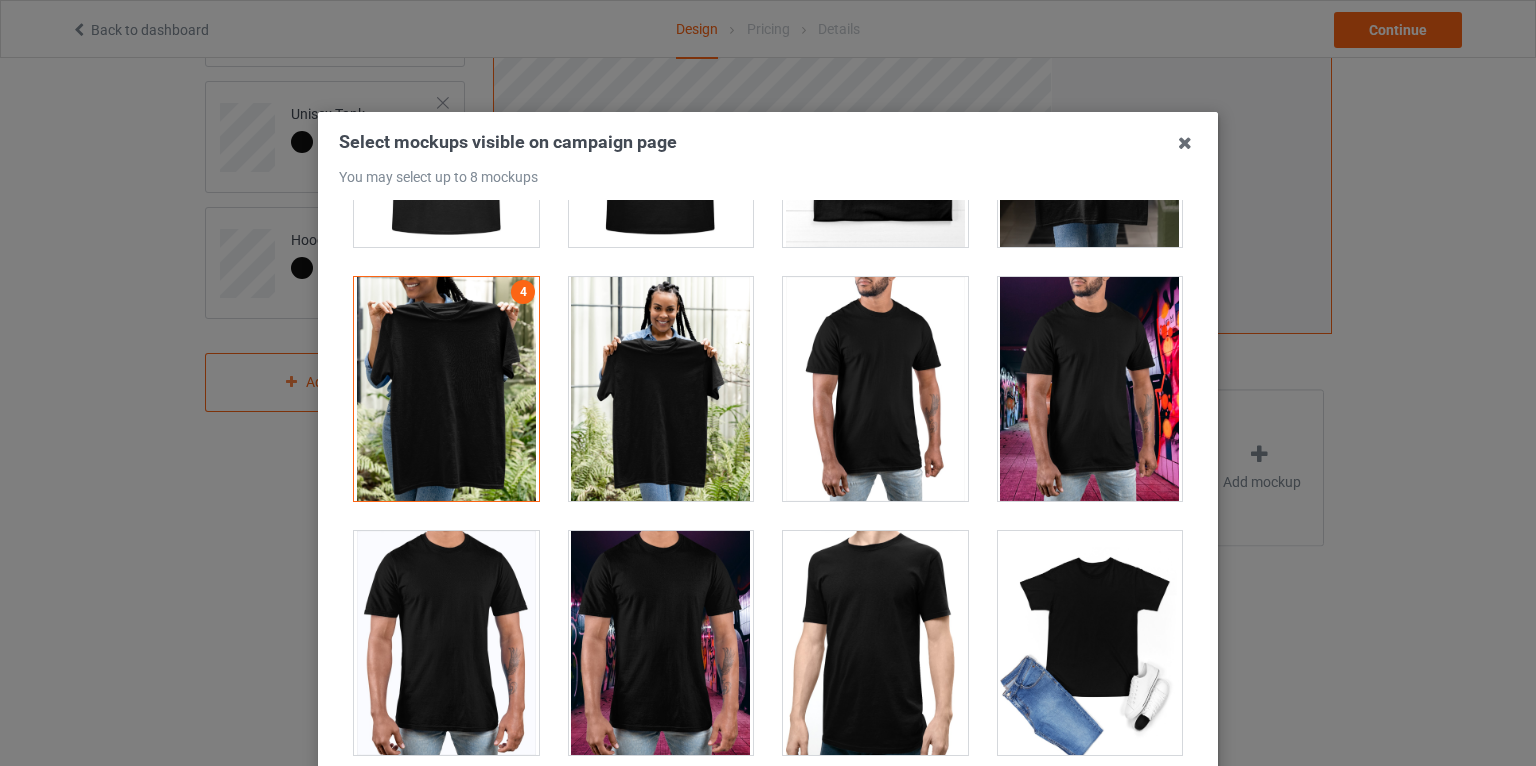 click at bounding box center (446, 389) 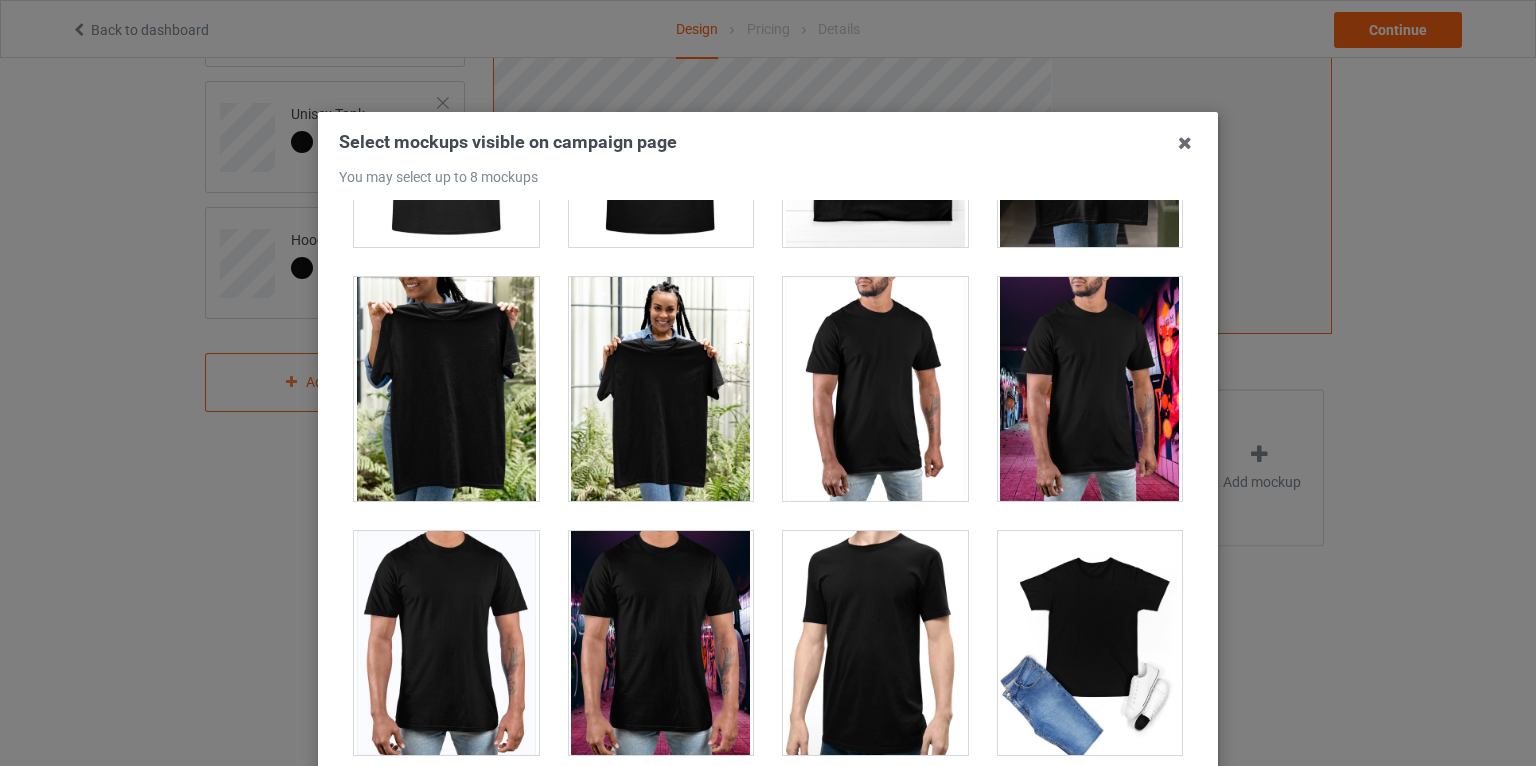 click at bounding box center [446, 389] 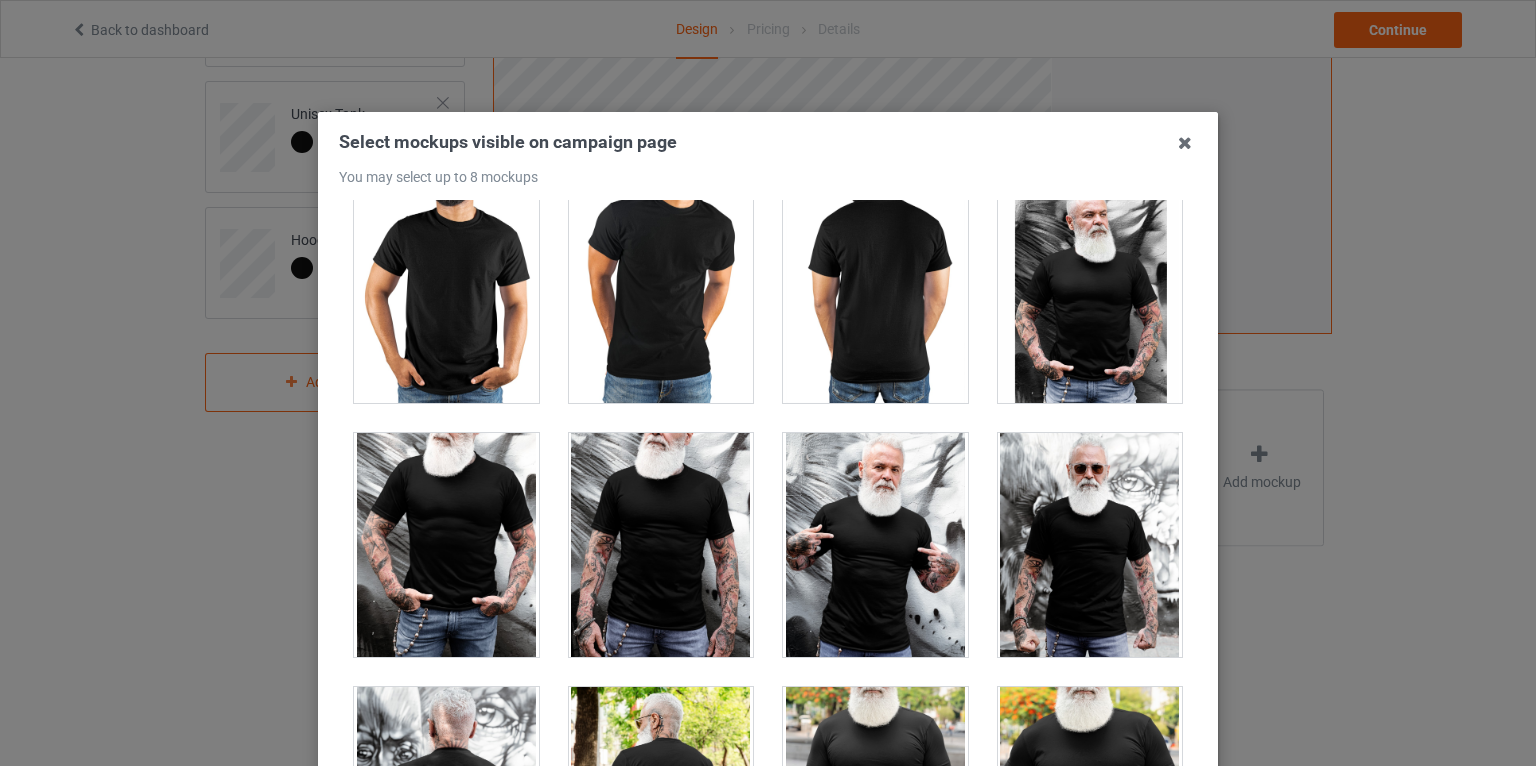 scroll, scrollTop: 15783, scrollLeft: 0, axis: vertical 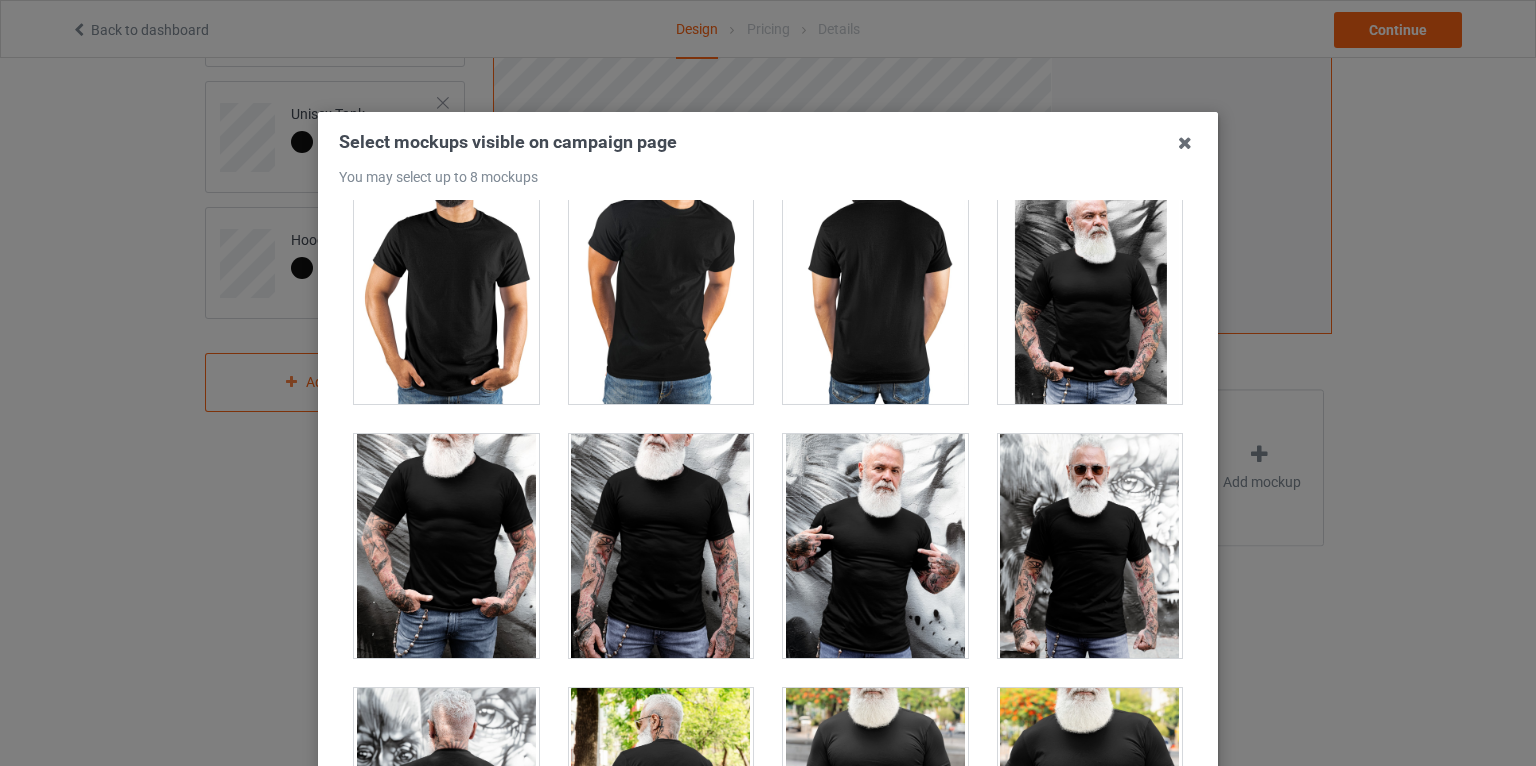 click at bounding box center [875, 546] 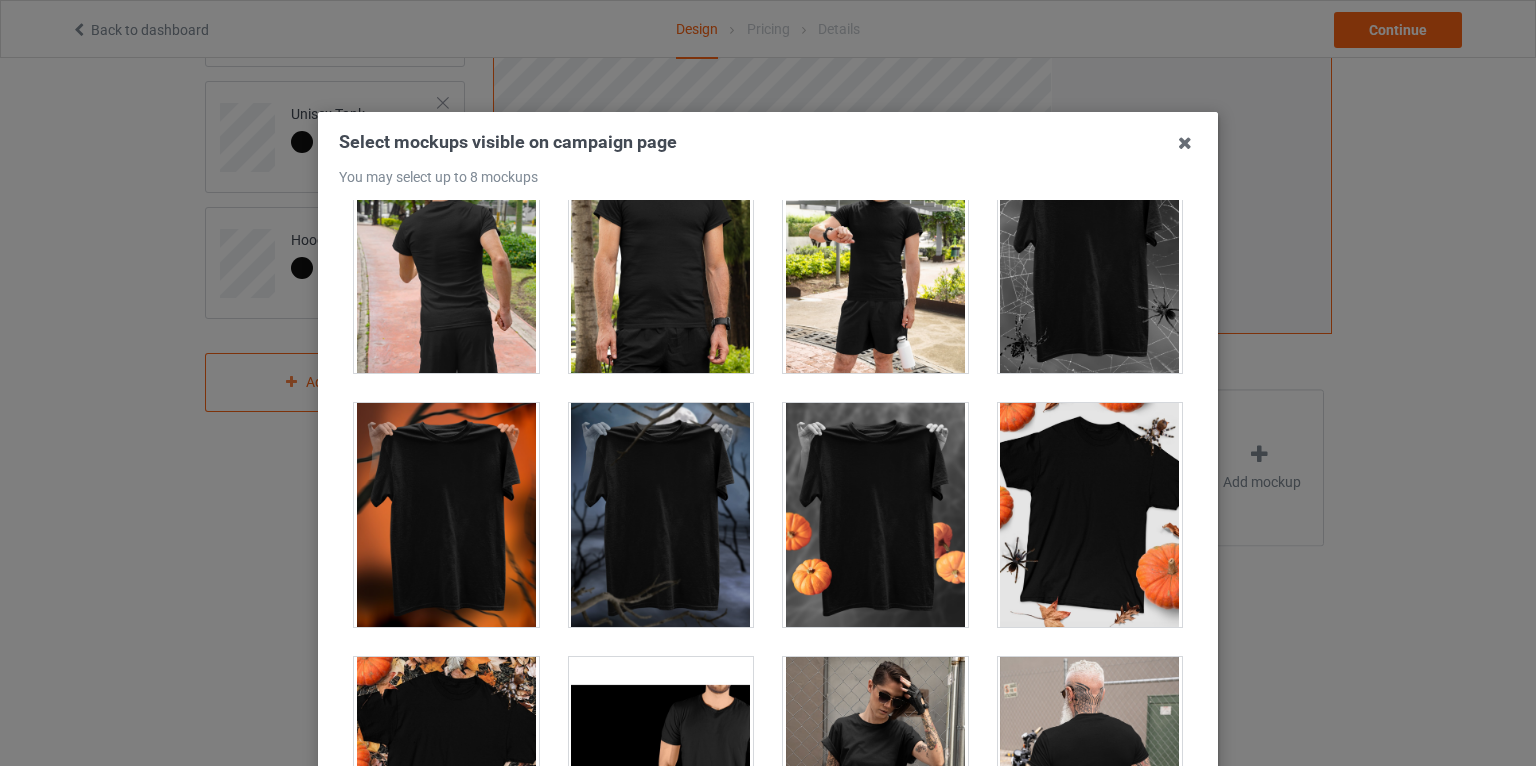 scroll, scrollTop: 19727, scrollLeft: 0, axis: vertical 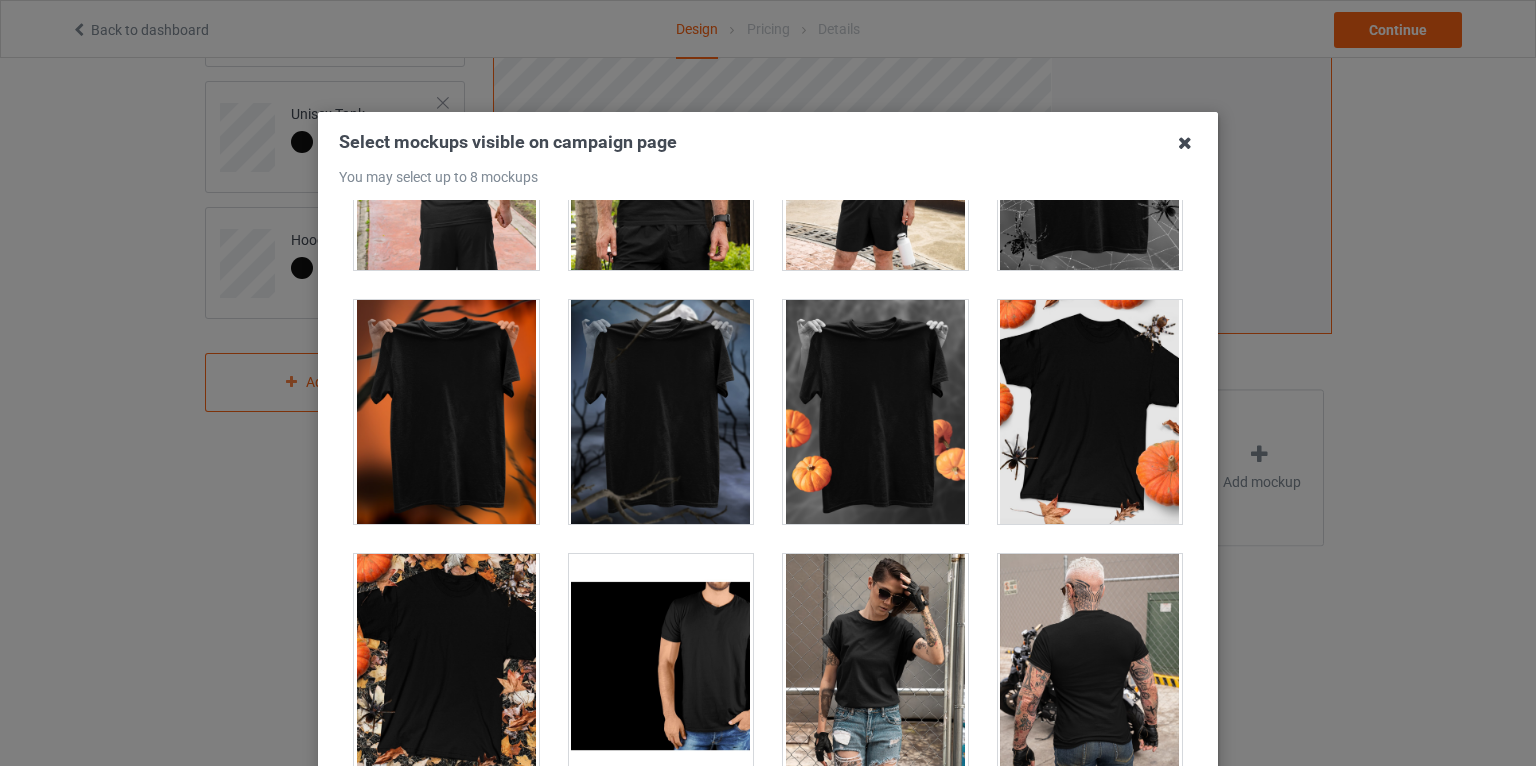 click at bounding box center (1185, 143) 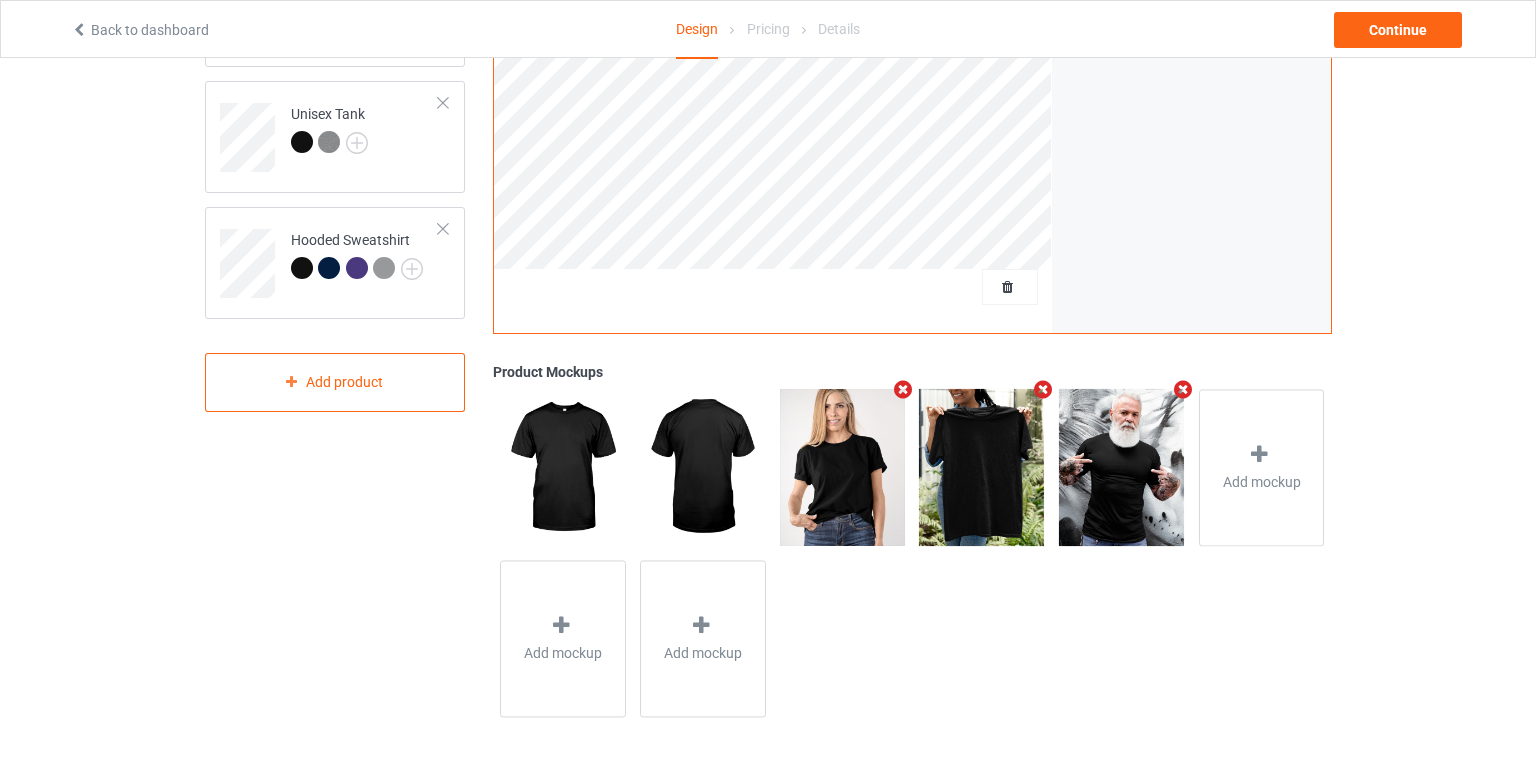click at bounding box center [1043, 389] 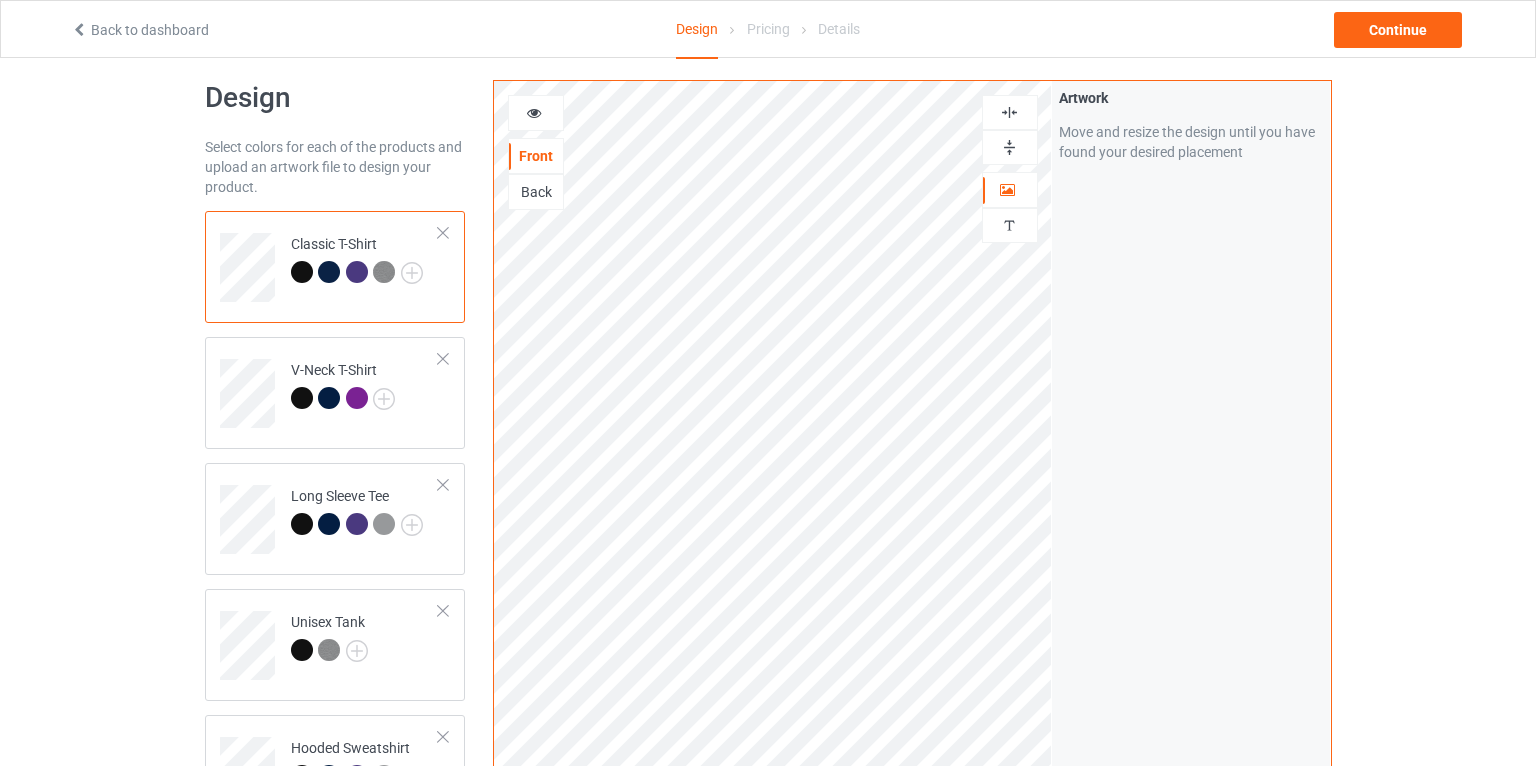 scroll, scrollTop: 0, scrollLeft: 0, axis: both 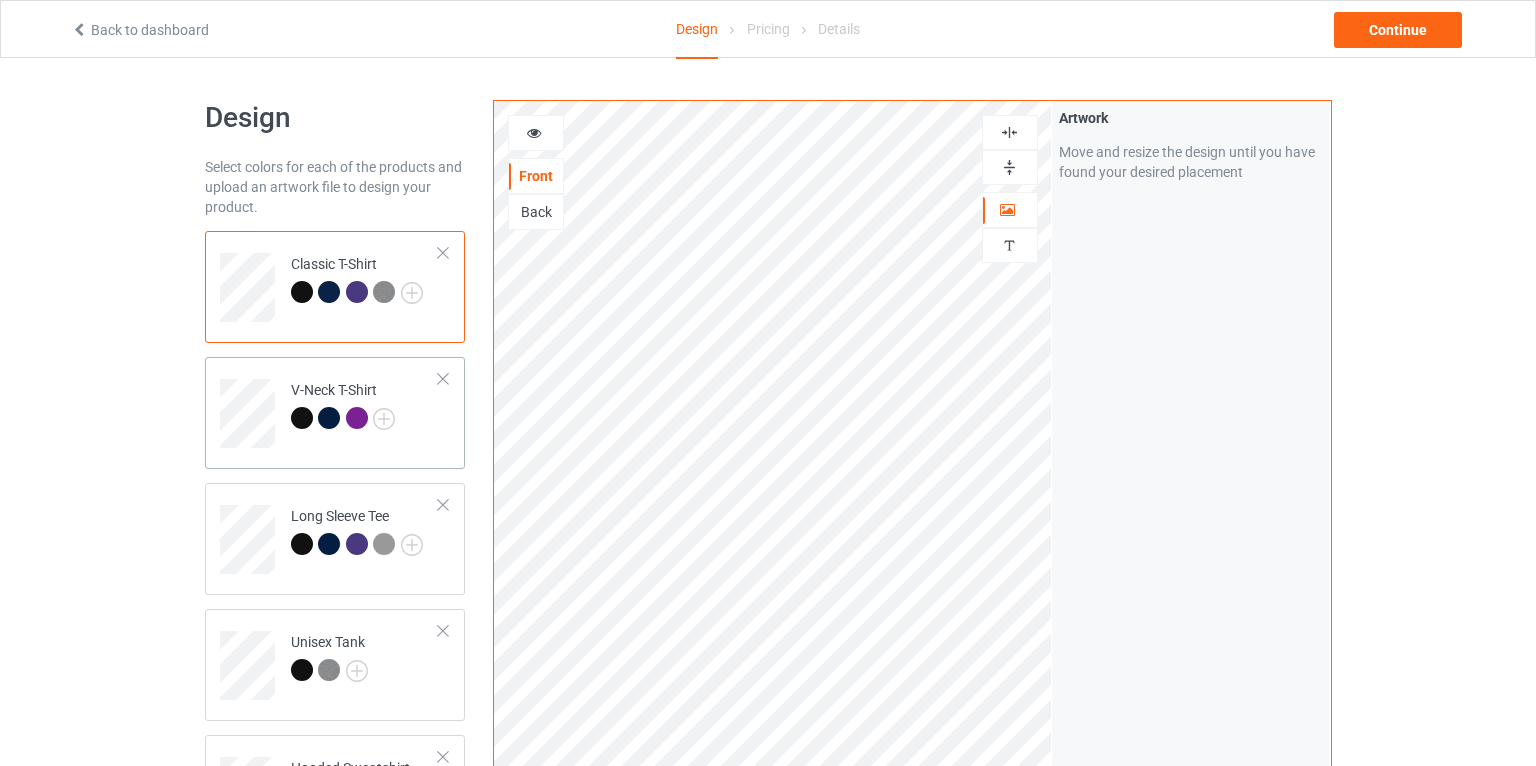 click on "V-Neck T-Shirt" at bounding box center (343, 404) 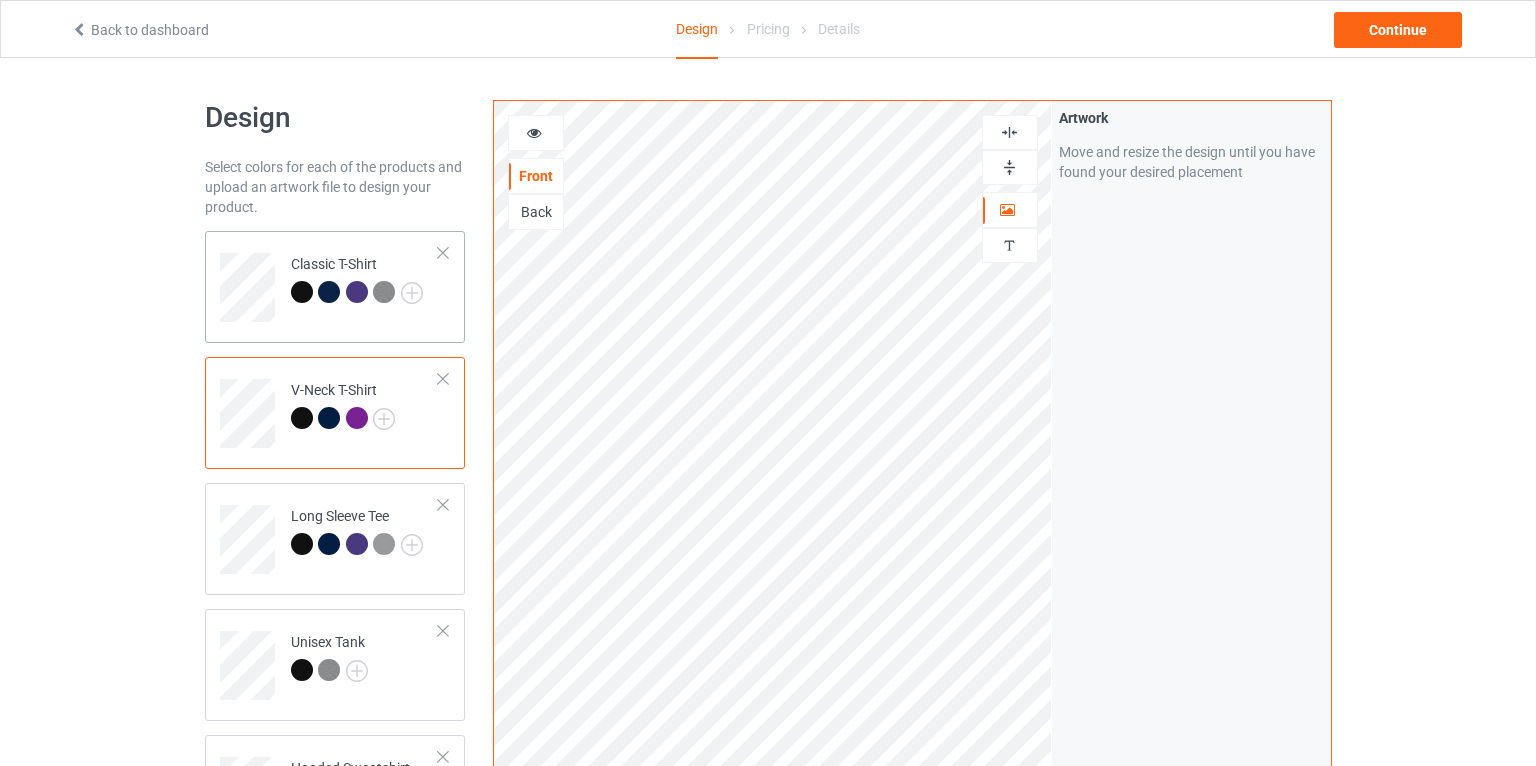 click on "Classic T-Shirt" at bounding box center [365, 280] 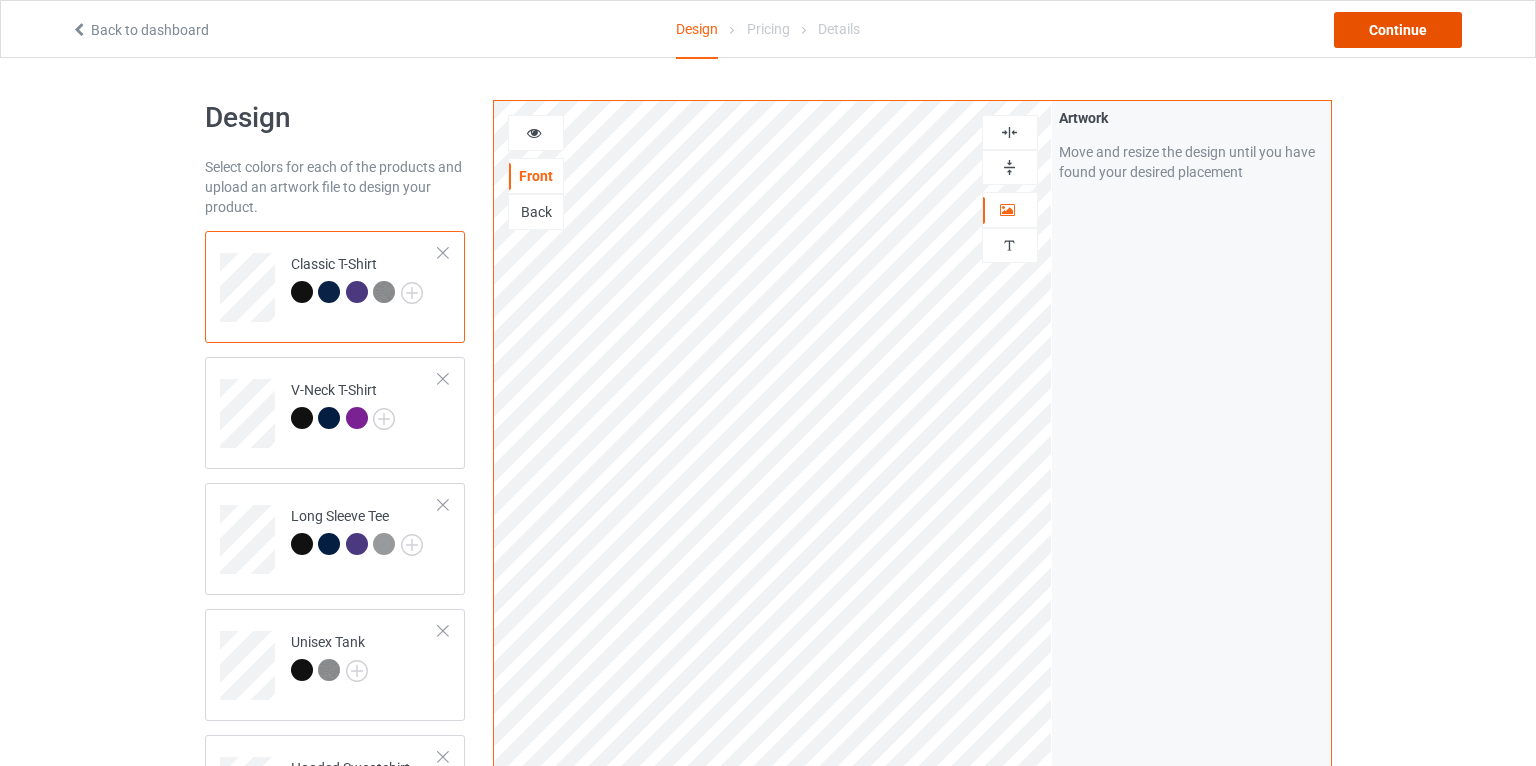 click on "Continue" at bounding box center [1398, 30] 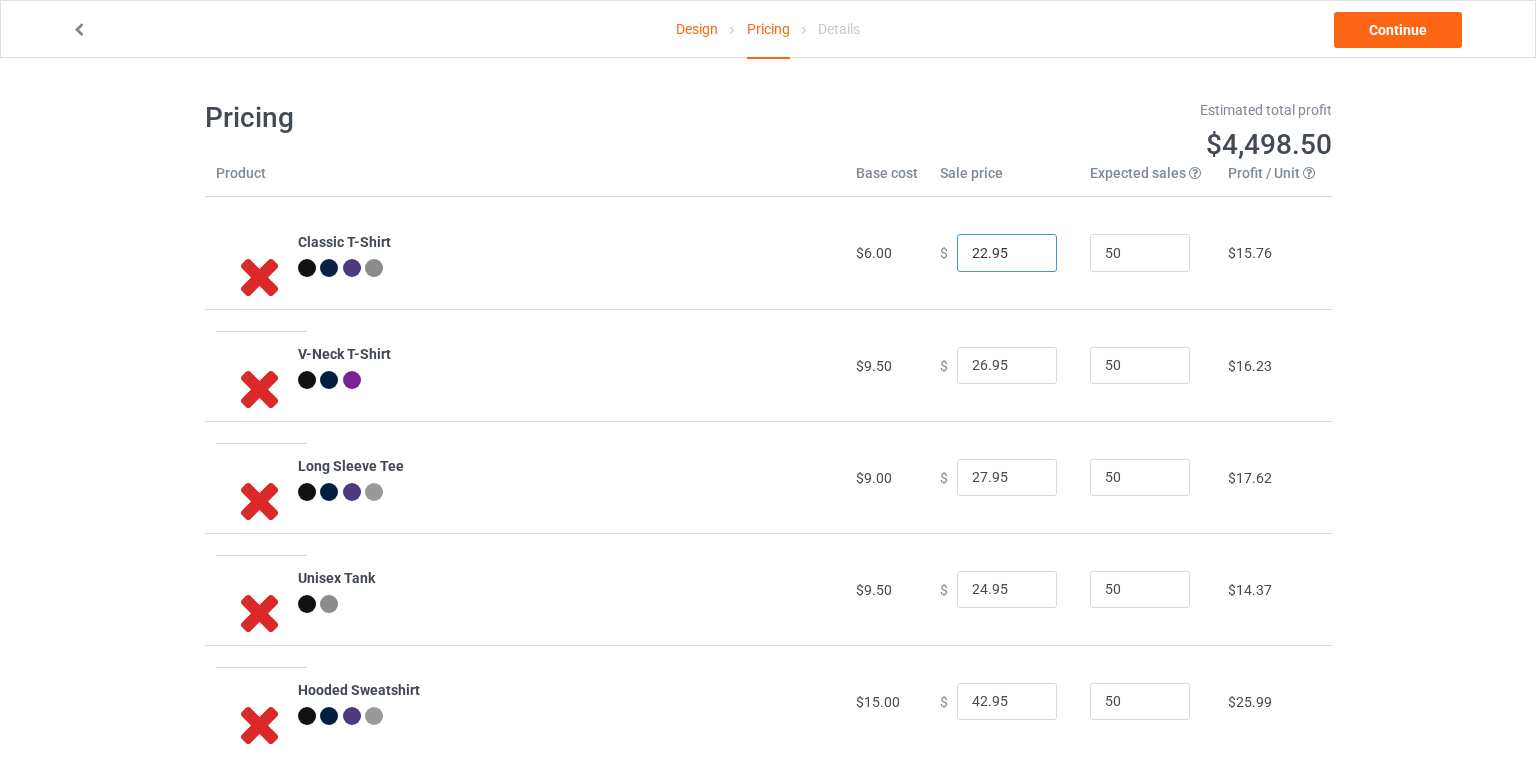 click on "22.95" at bounding box center (1007, 253) 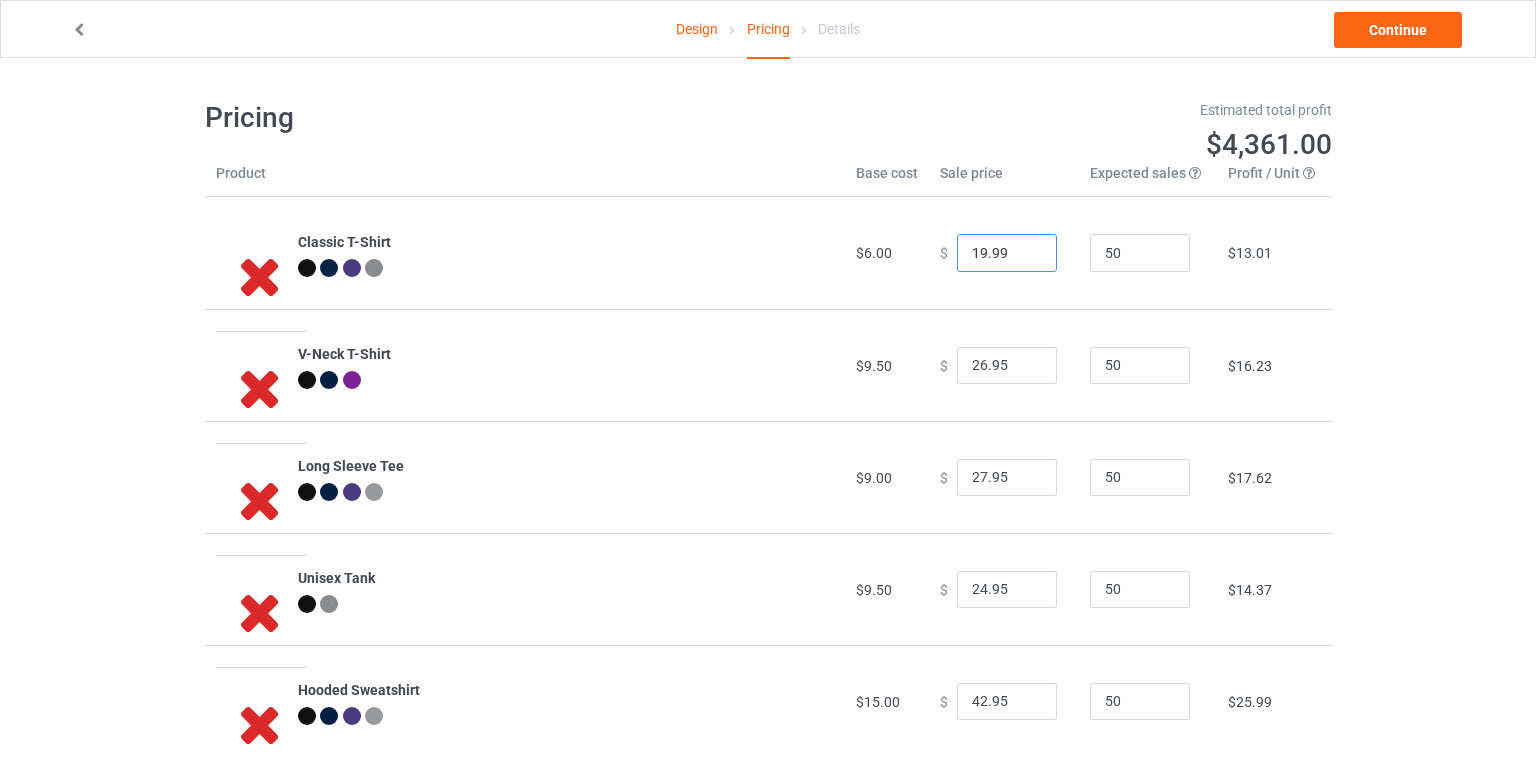 type on "19.99" 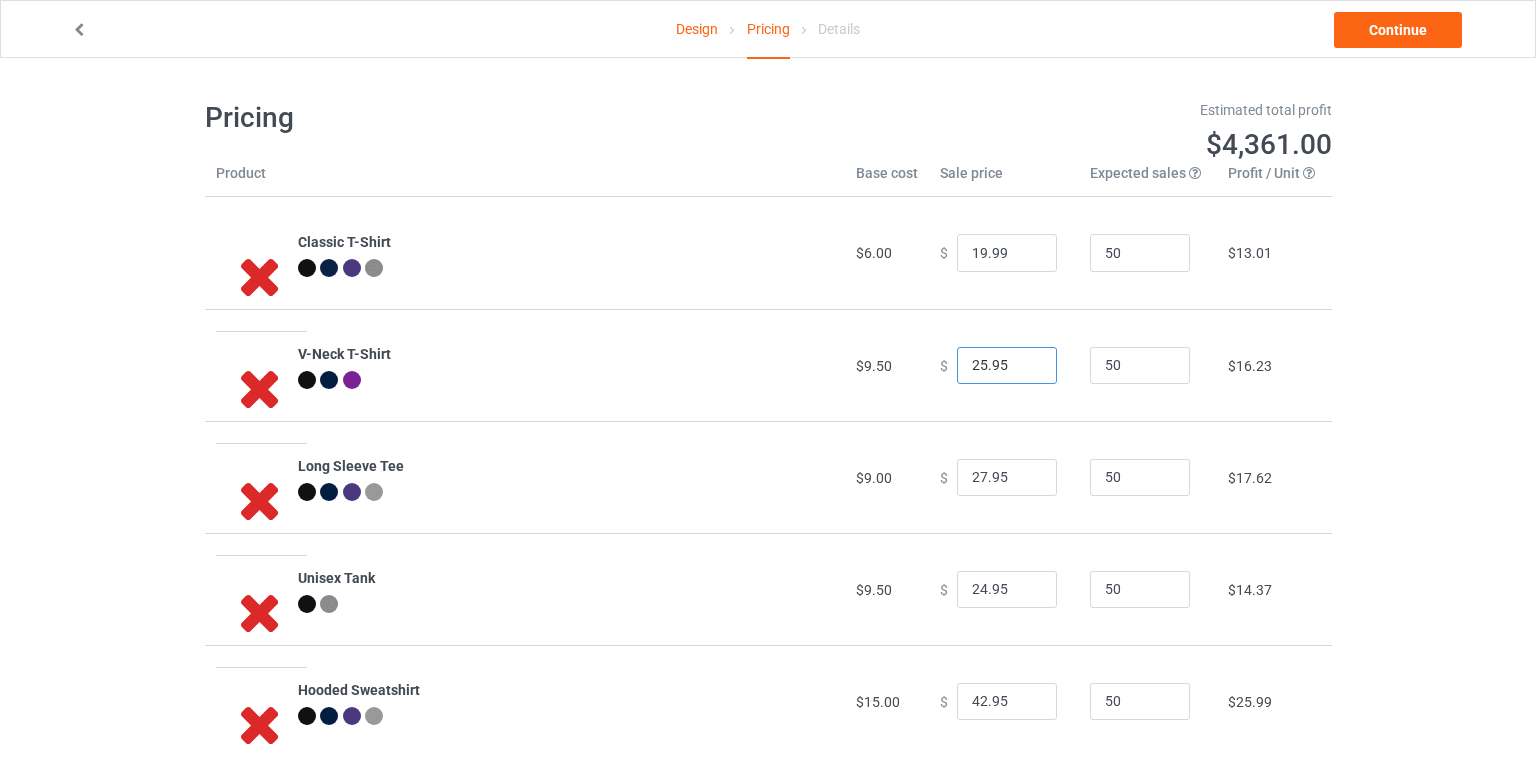 click on "25.95" at bounding box center [1007, 366] 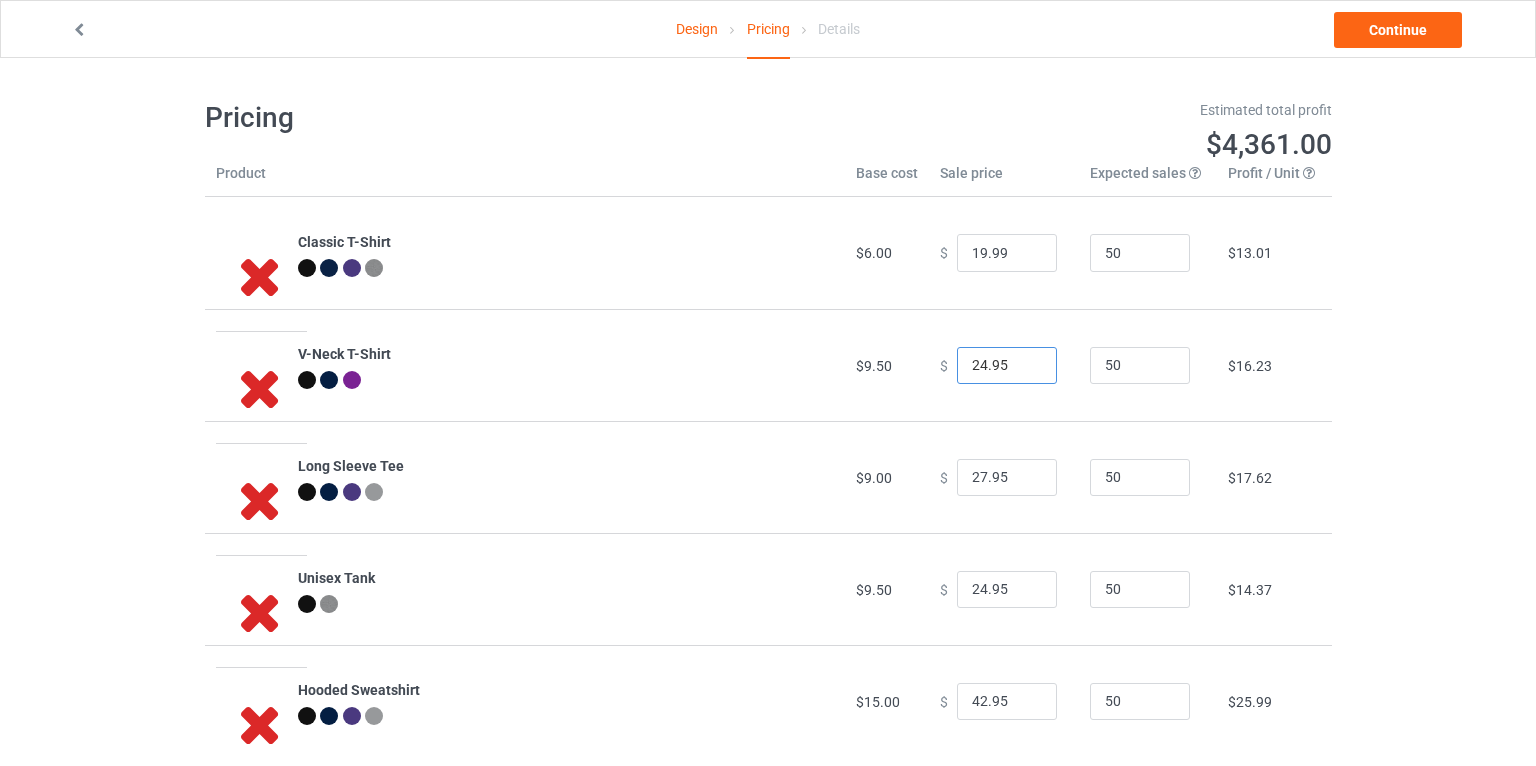 type on "24.95" 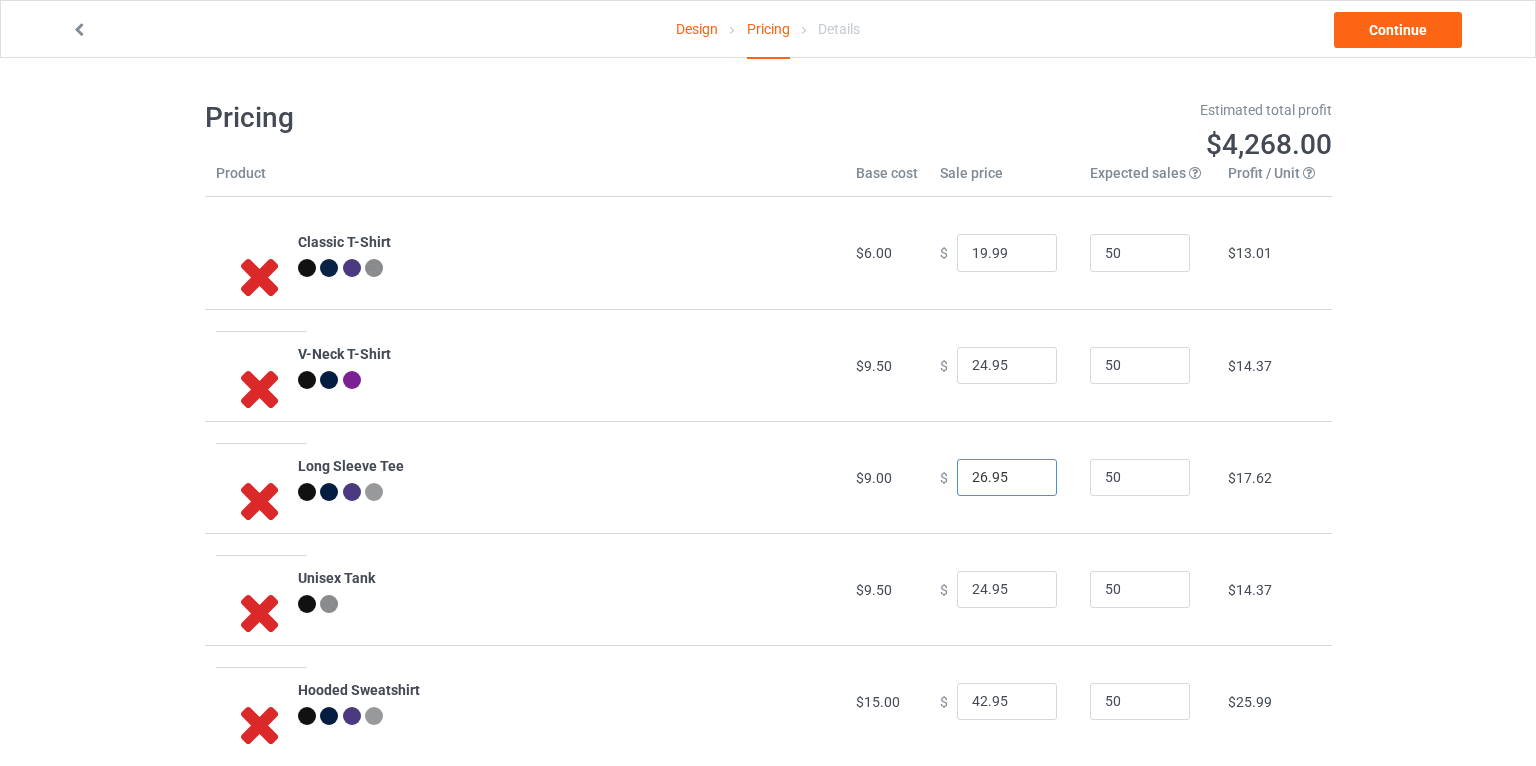click on "26.95" at bounding box center (1007, 478) 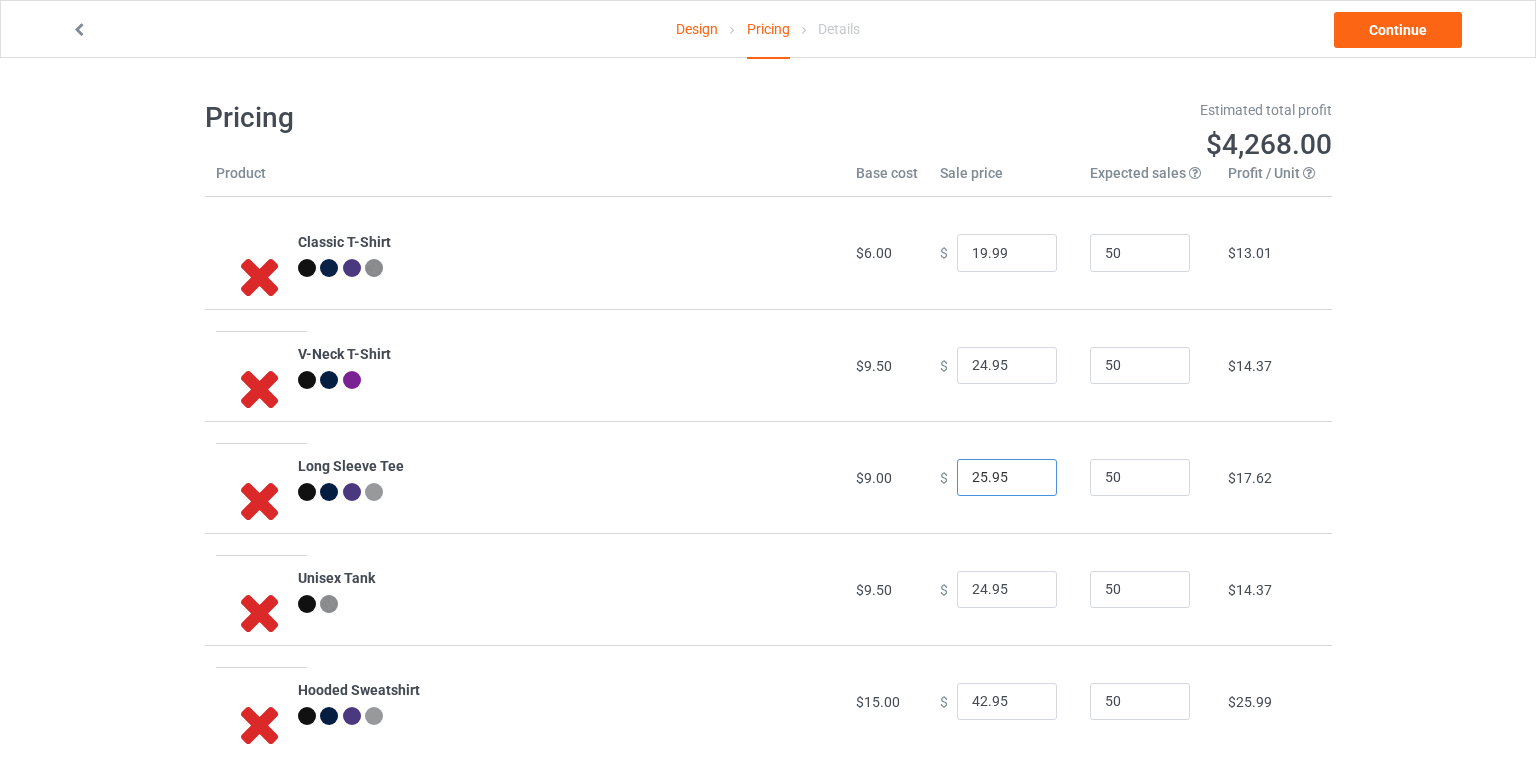 click on "25.95" at bounding box center [1007, 478] 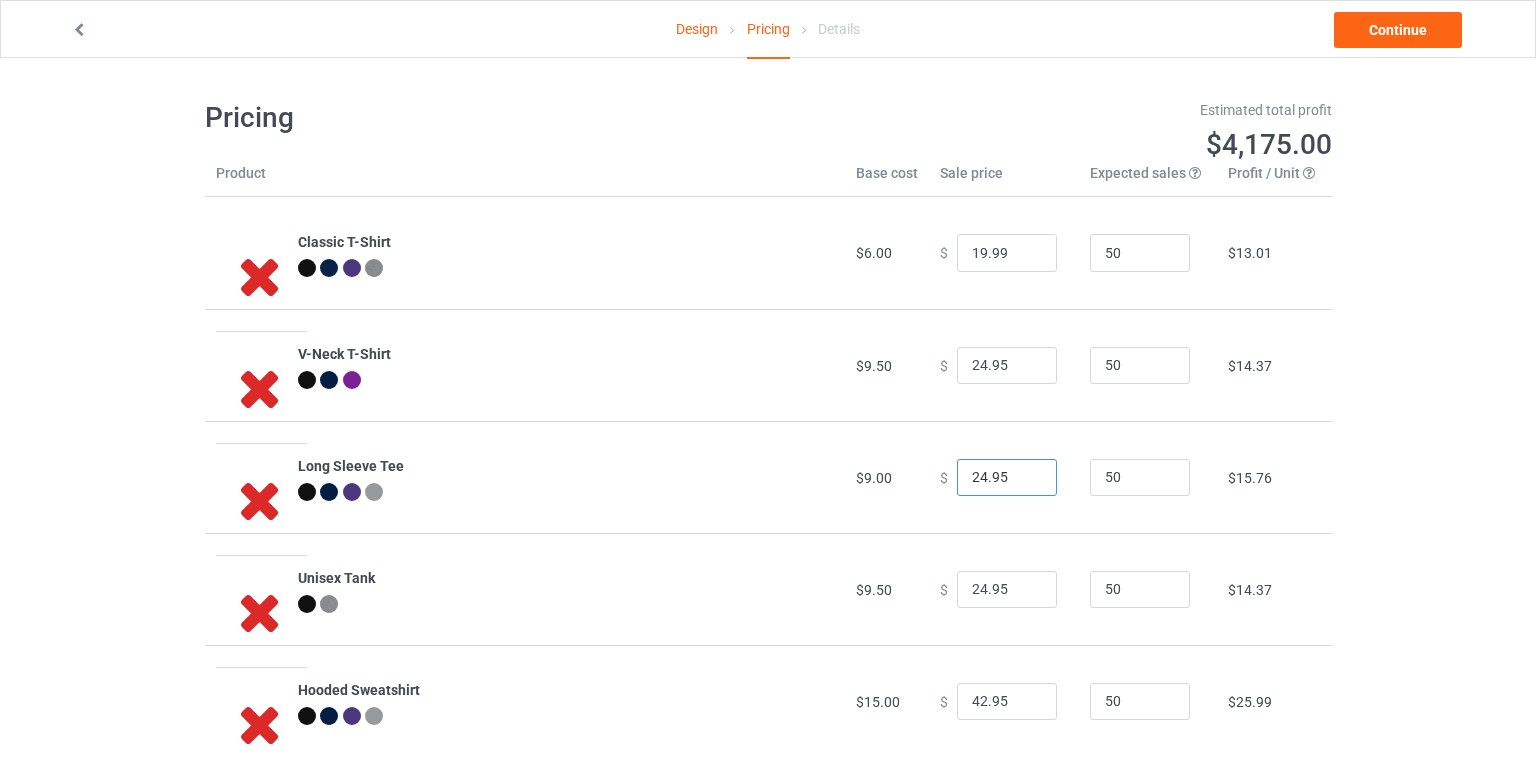 type on "24.95" 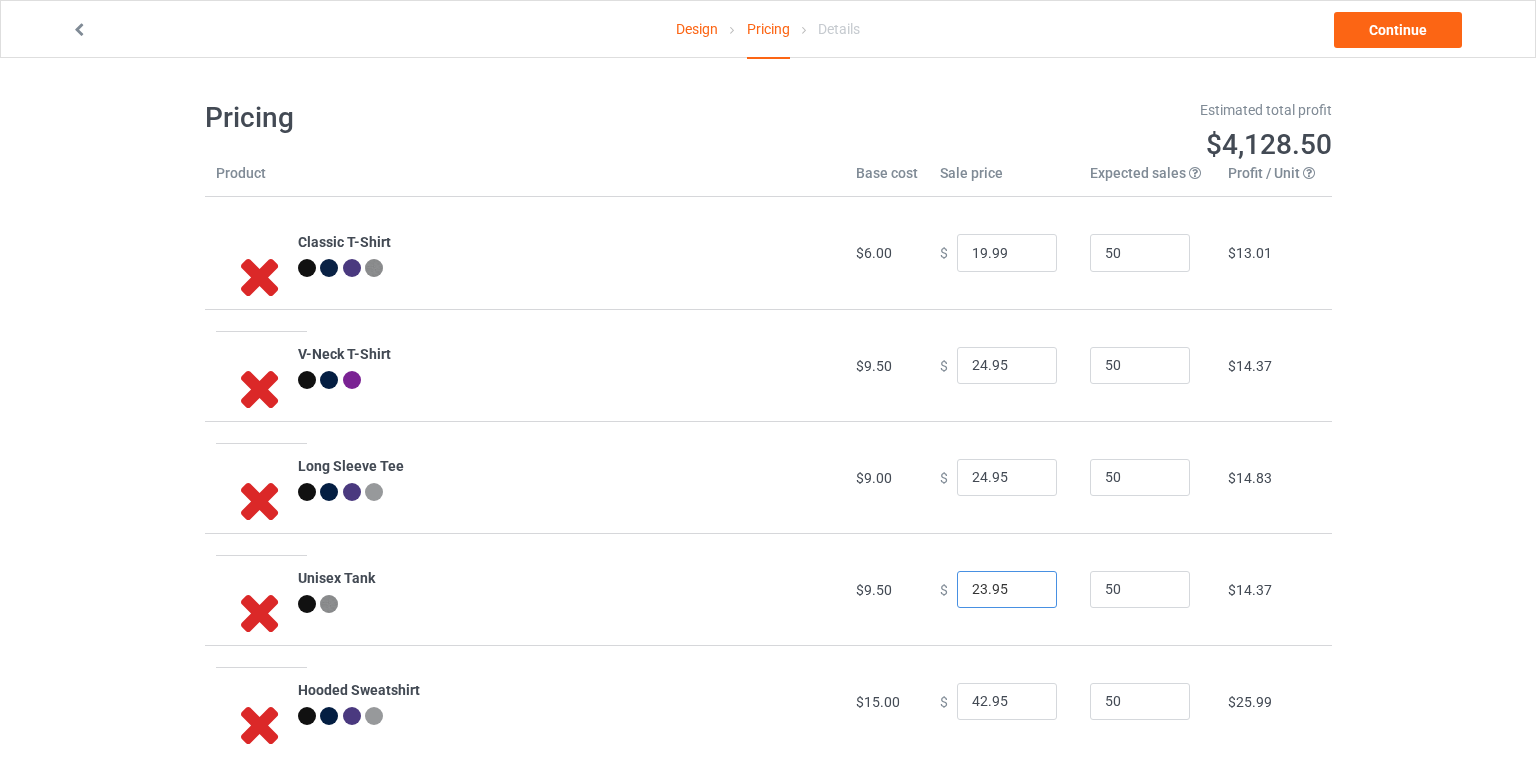 click on "23.95" at bounding box center [1007, 590] 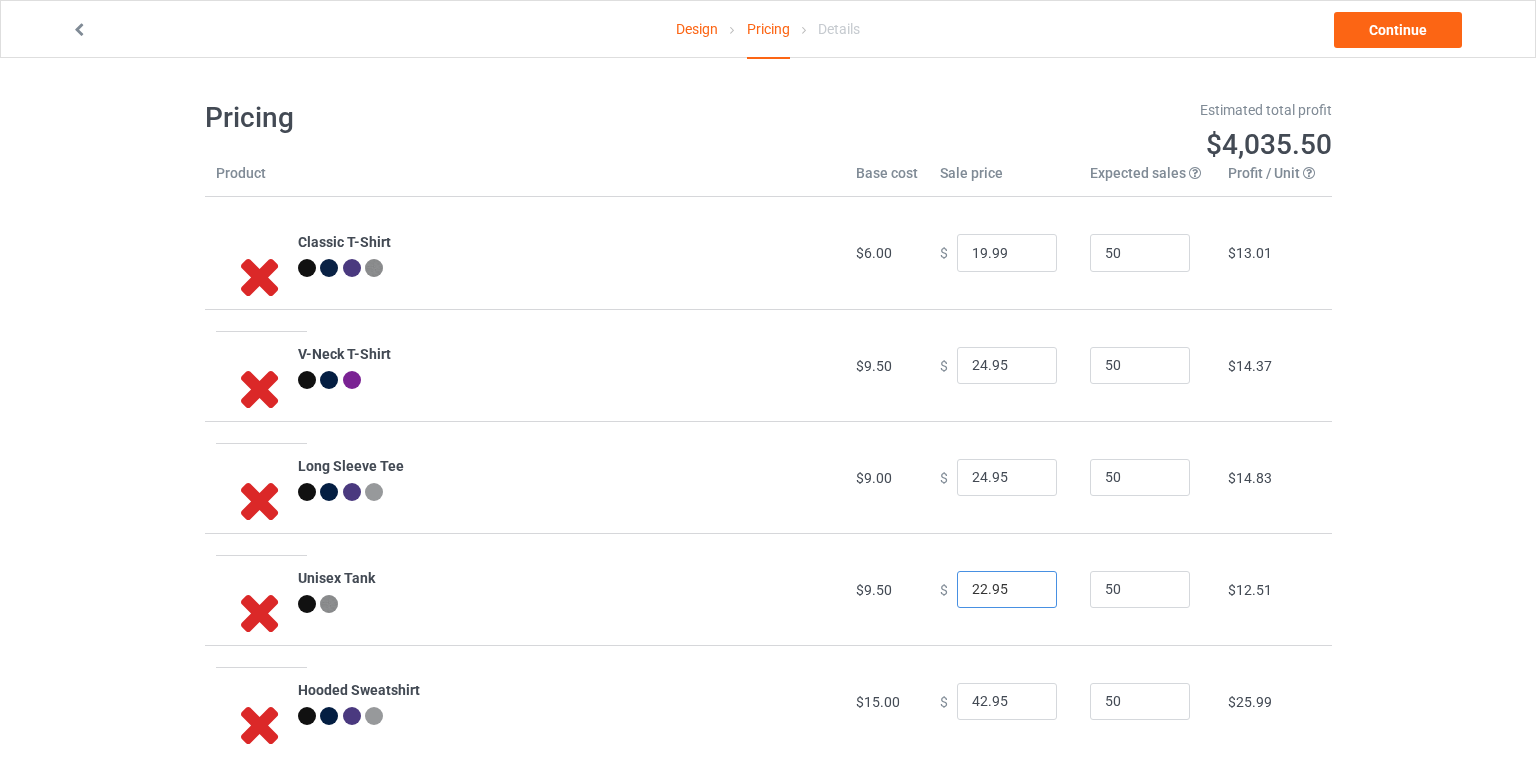 click on "22.95" at bounding box center (1007, 590) 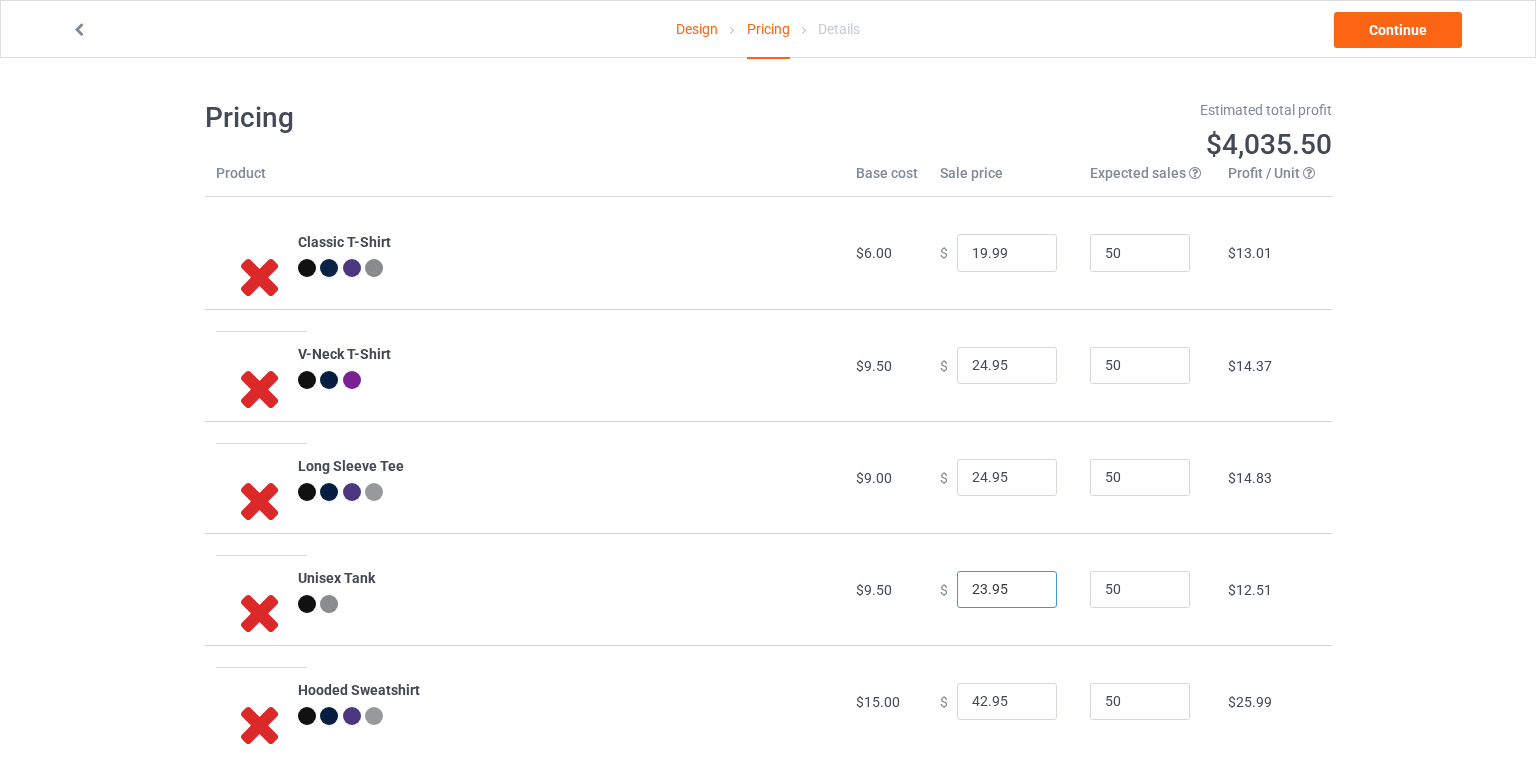 click on "23.95" at bounding box center (1007, 590) 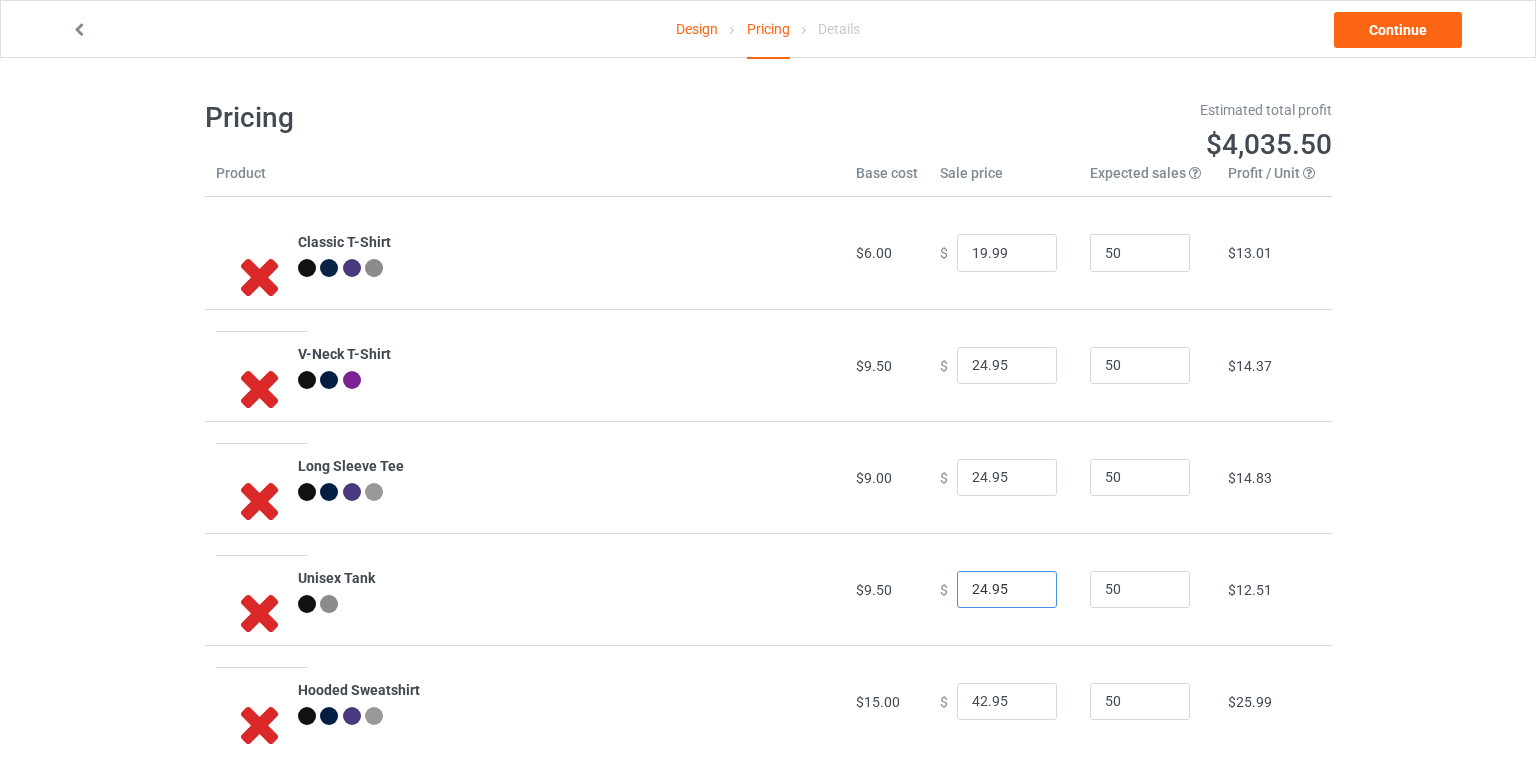 type on "24.95" 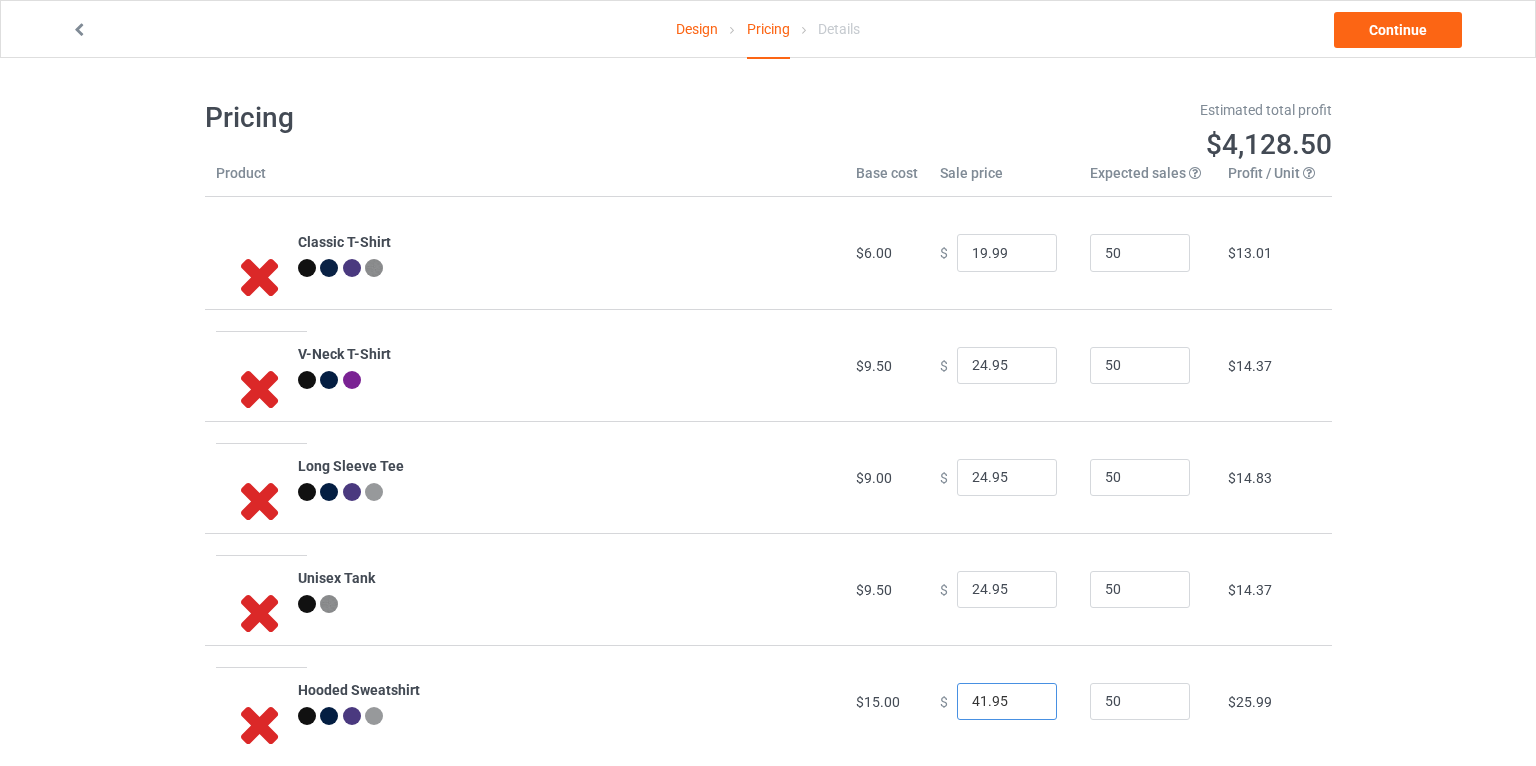 click on "41.95" at bounding box center (1007, 702) 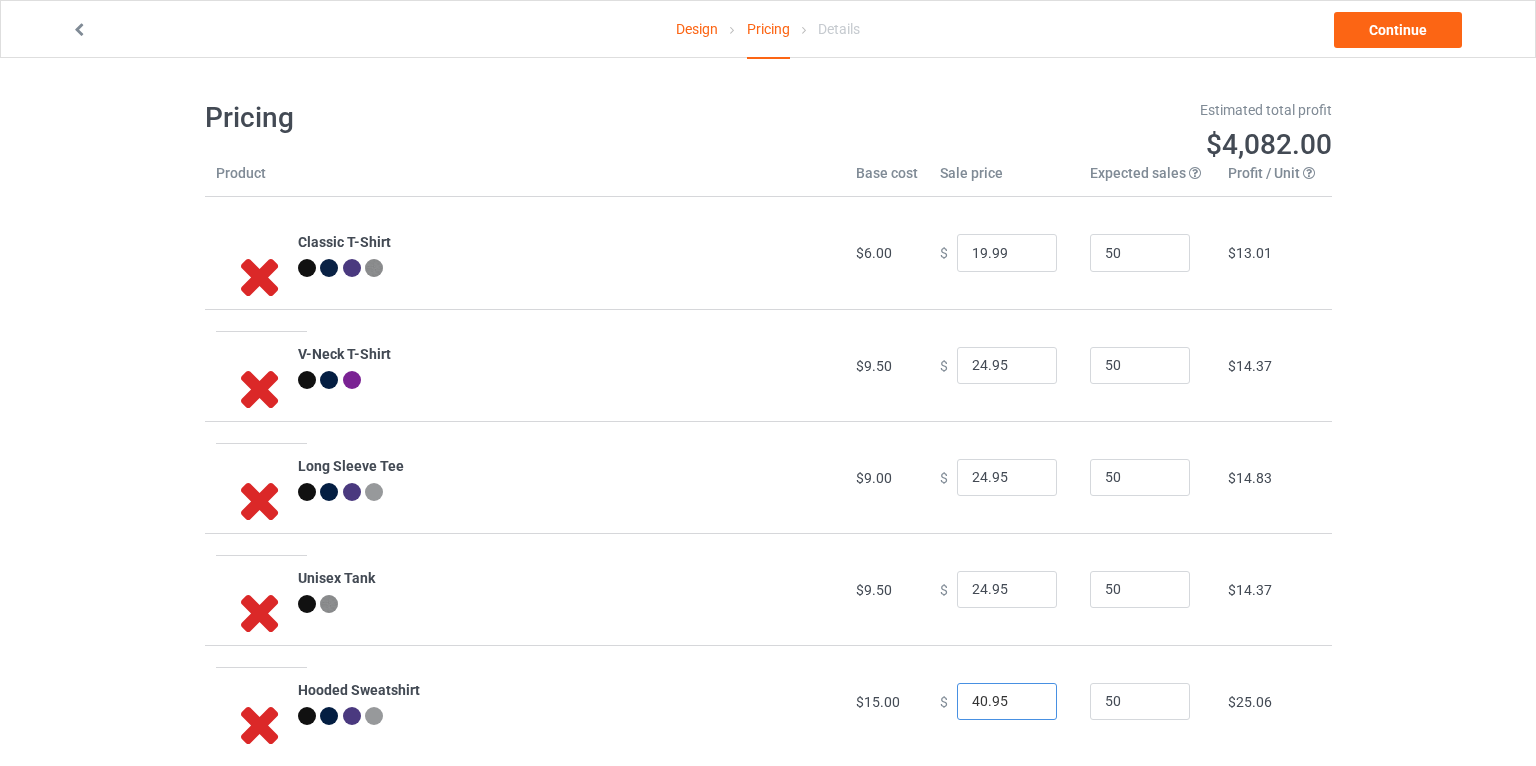 click on "40.95" at bounding box center (1007, 702) 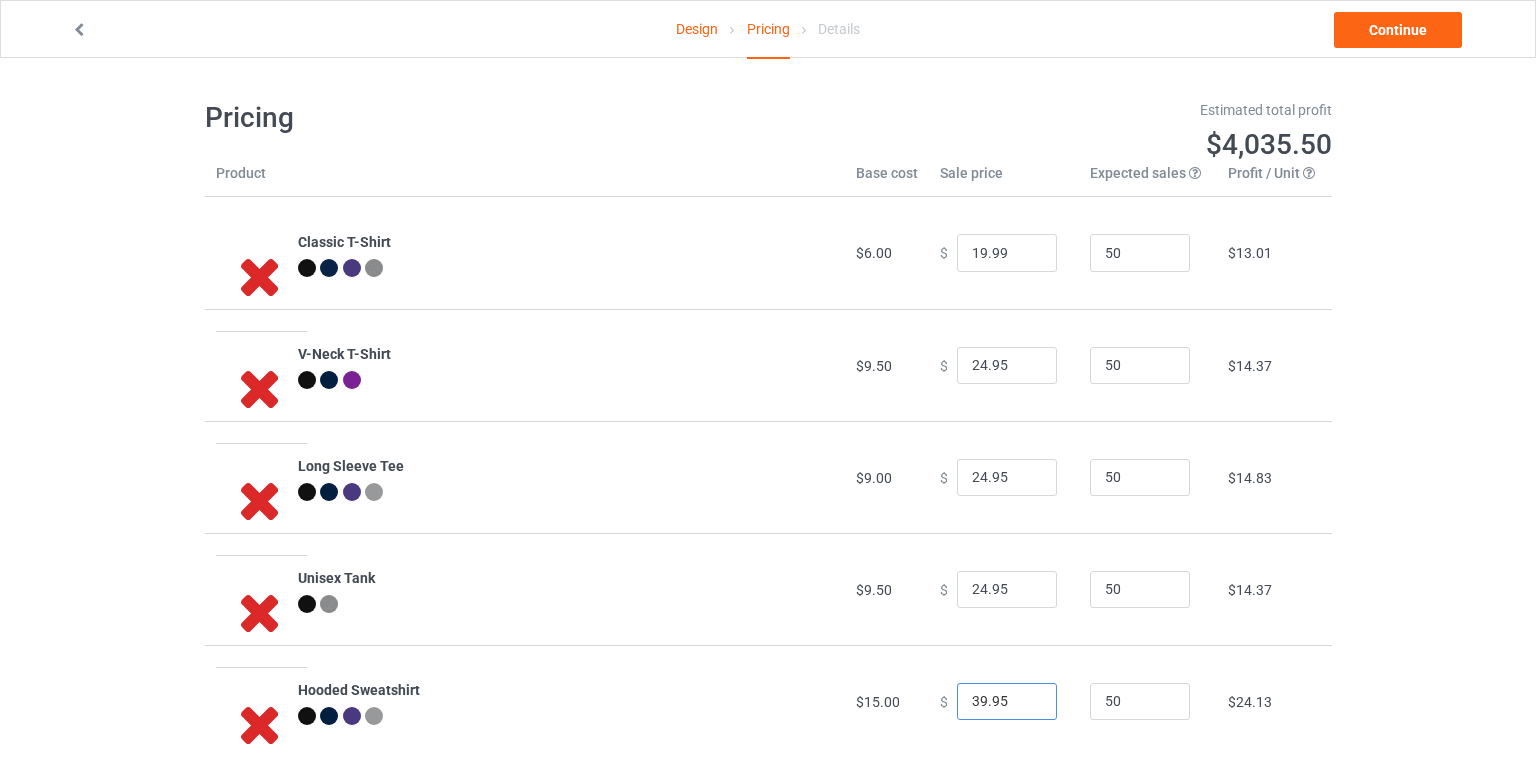 click on "39.95" at bounding box center [1007, 702] 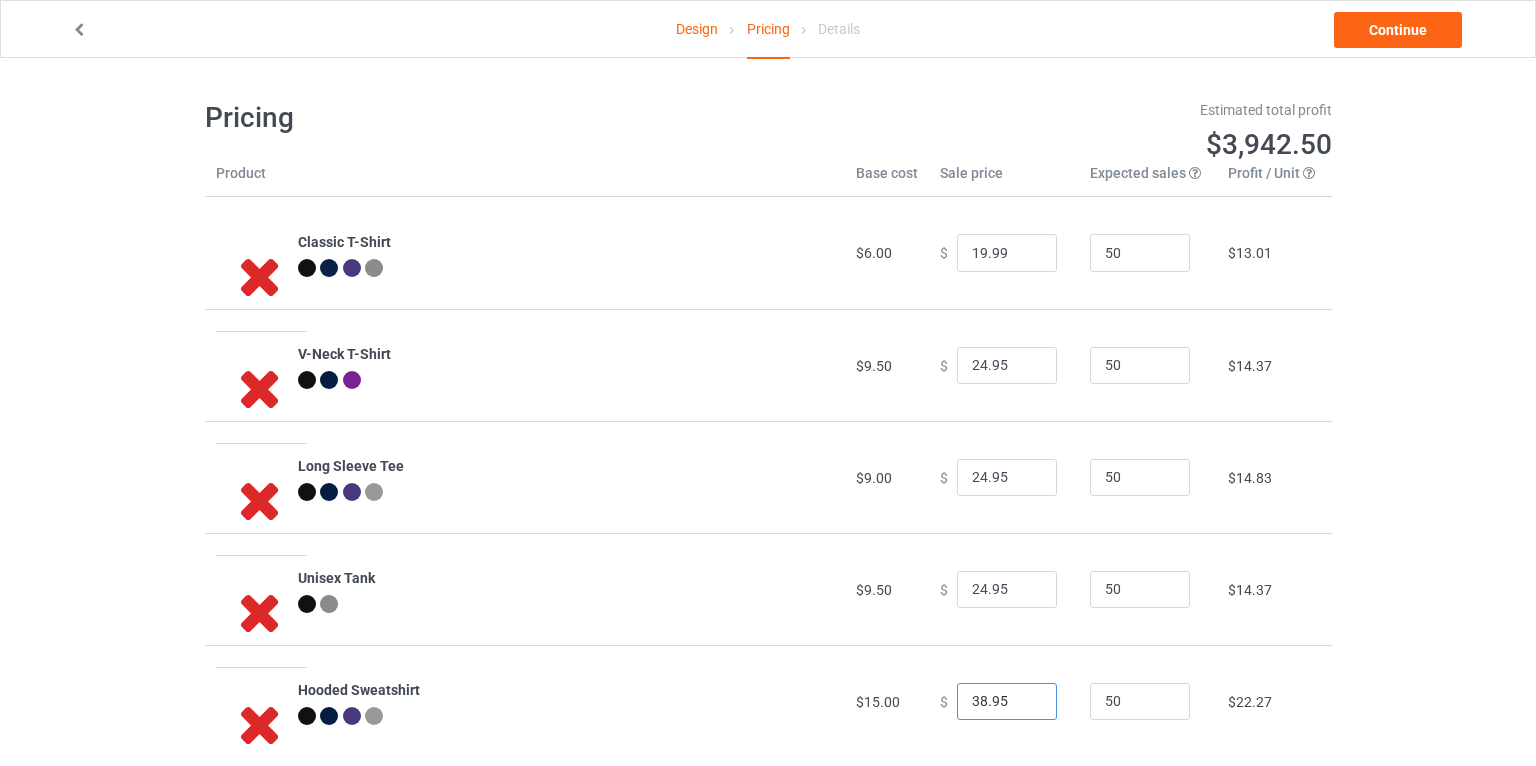 click on "38.95" at bounding box center [1007, 702] 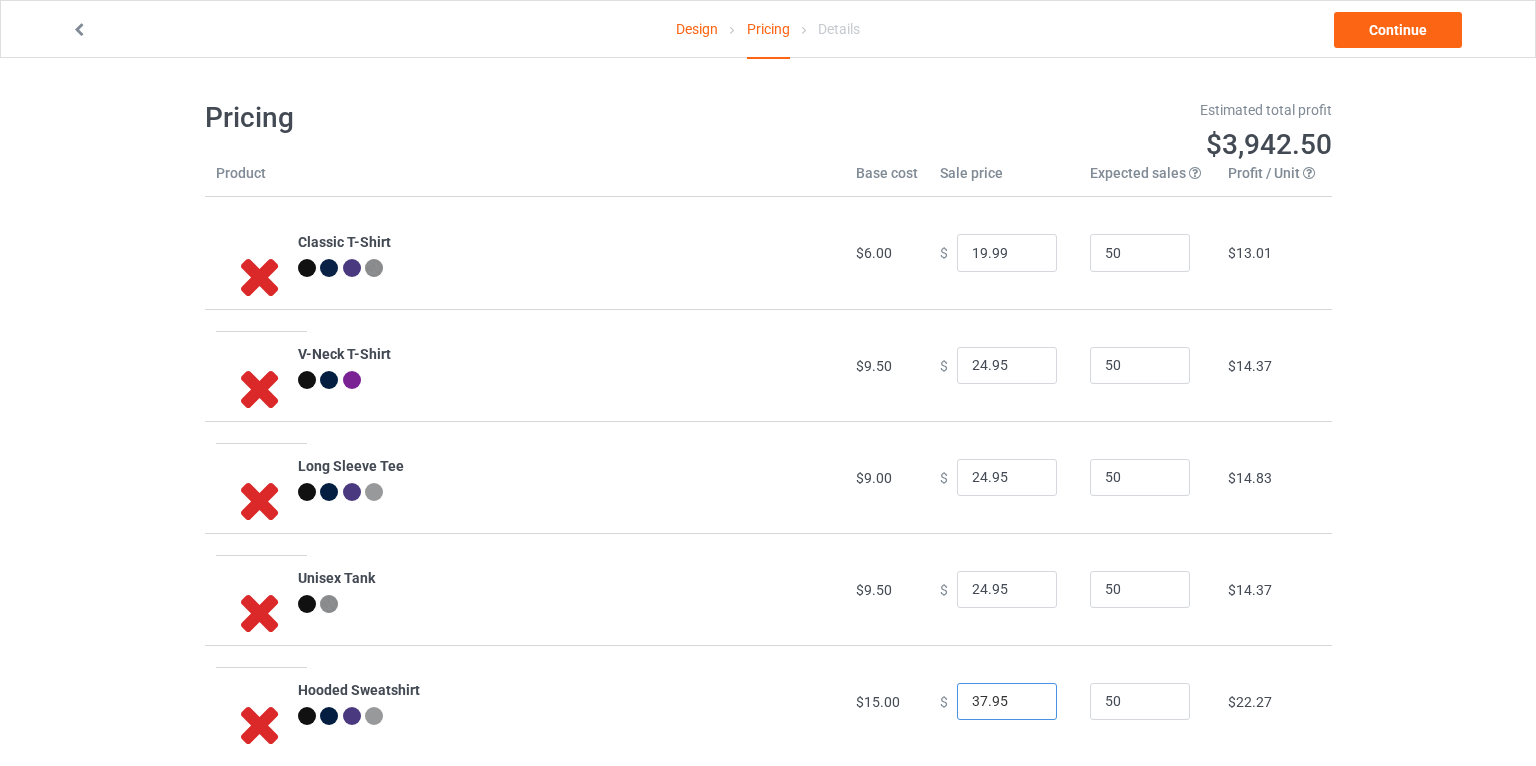 click on "37.95" at bounding box center [1007, 702] 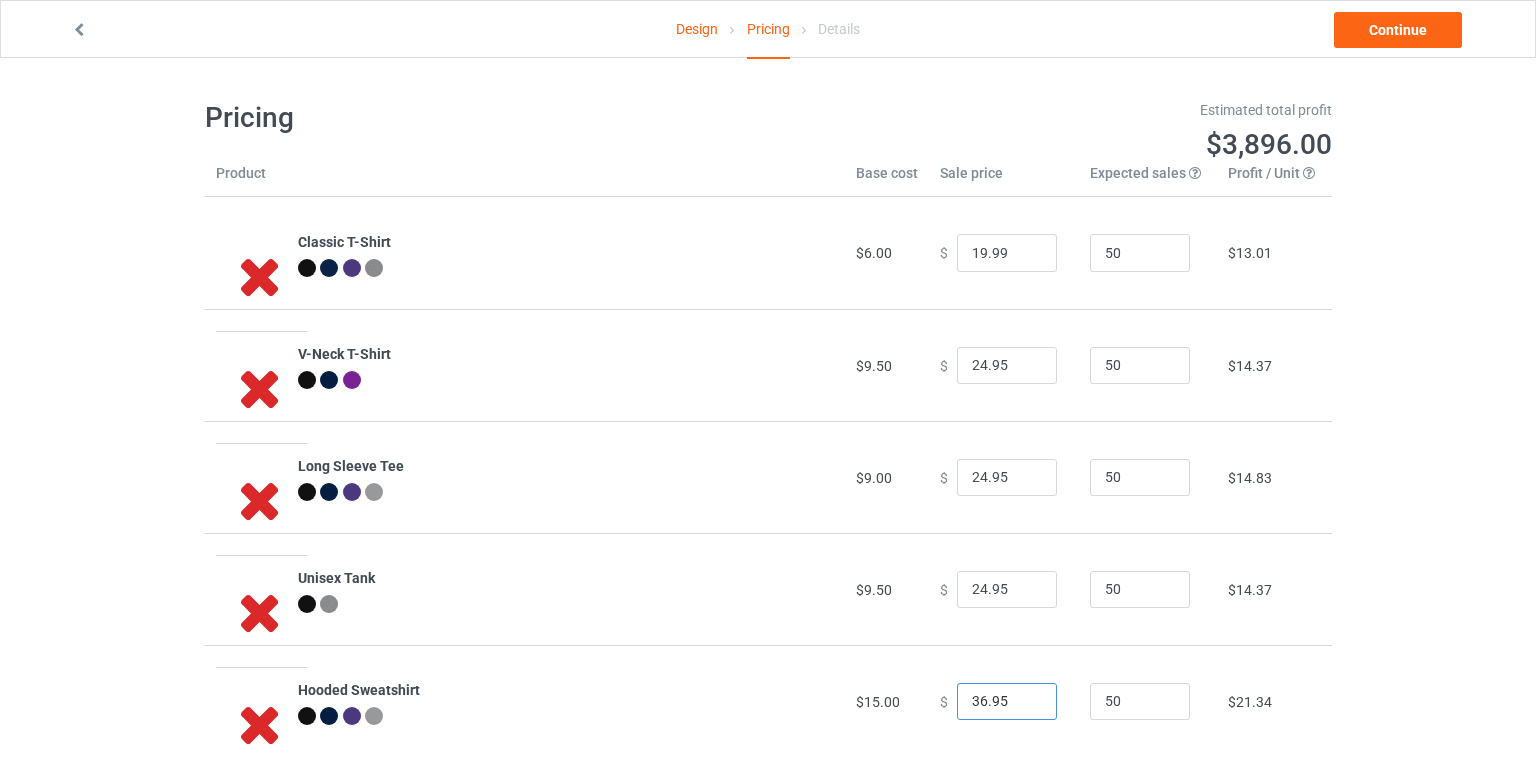 click on "36.95" at bounding box center [1007, 702] 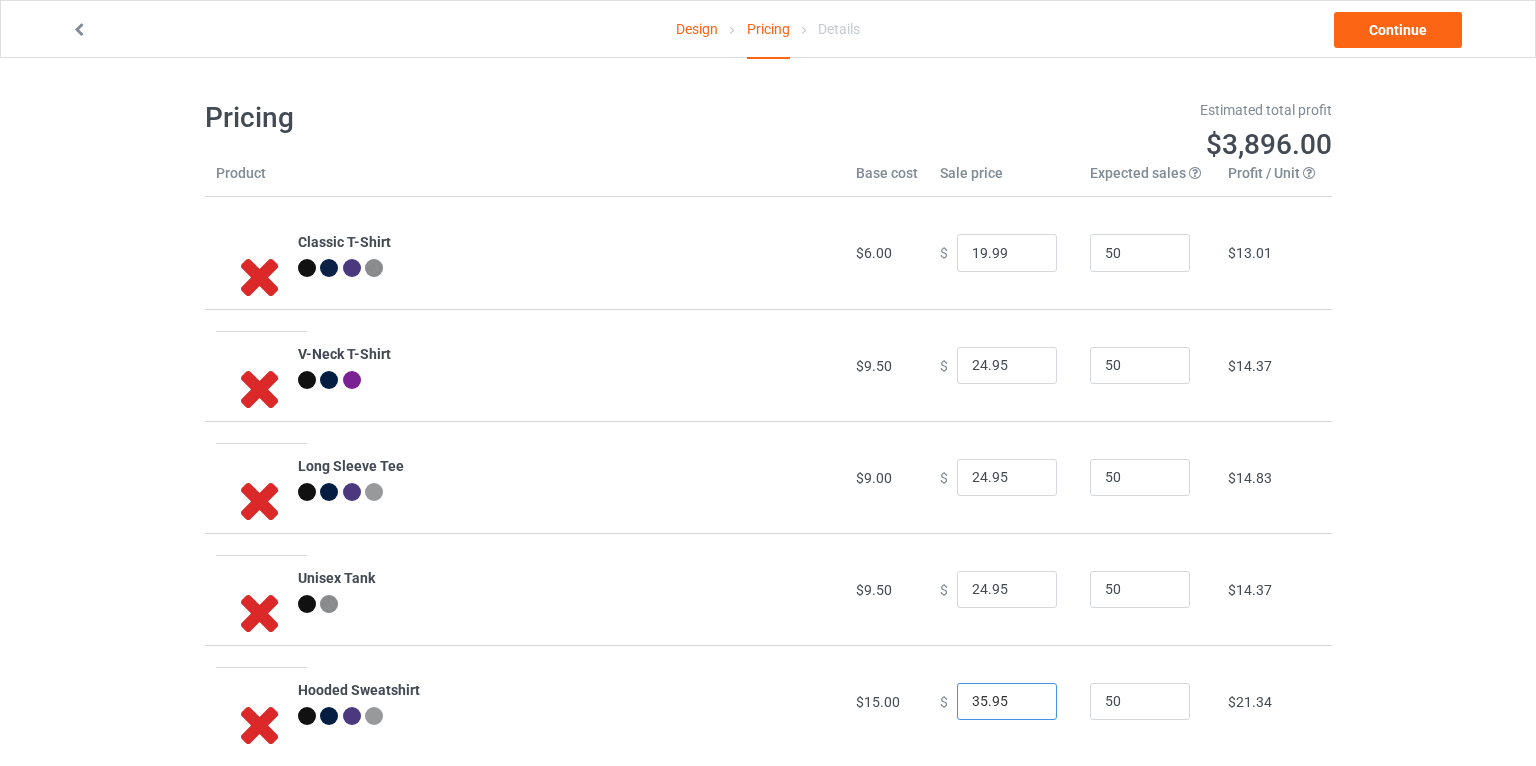 click on "35.95" at bounding box center (1007, 702) 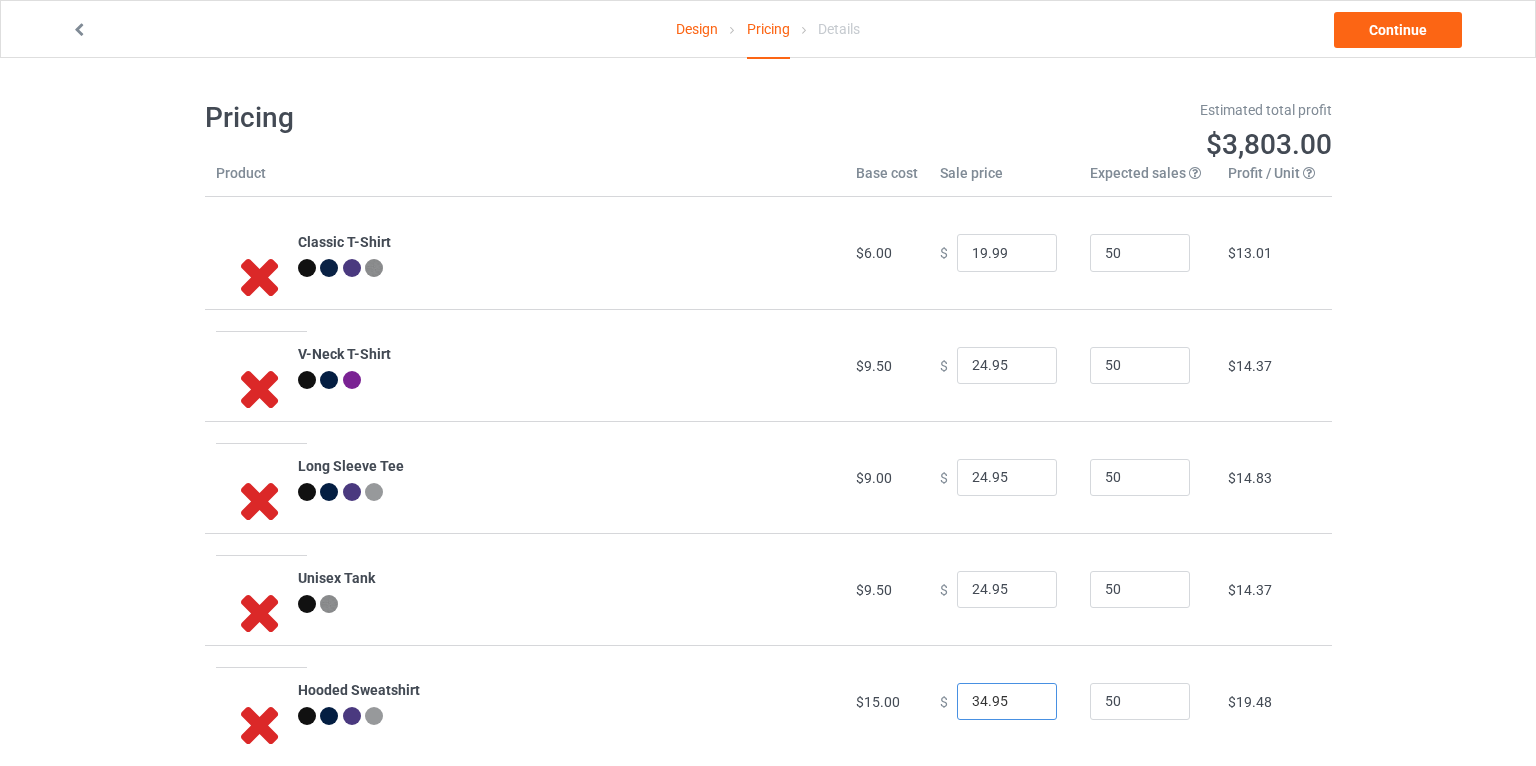 click on "34.95" at bounding box center (1007, 702) 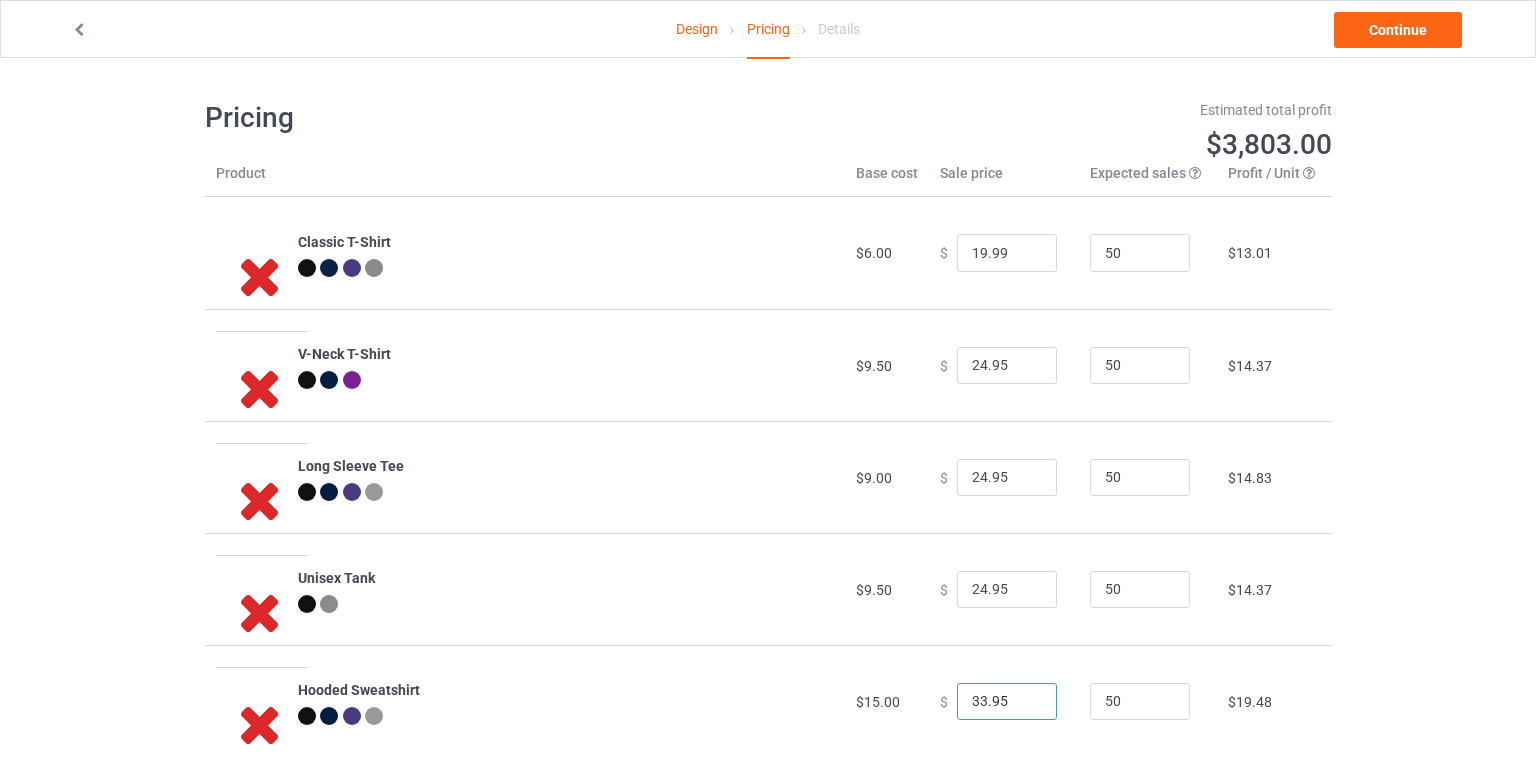 click on "33.95" at bounding box center [1007, 702] 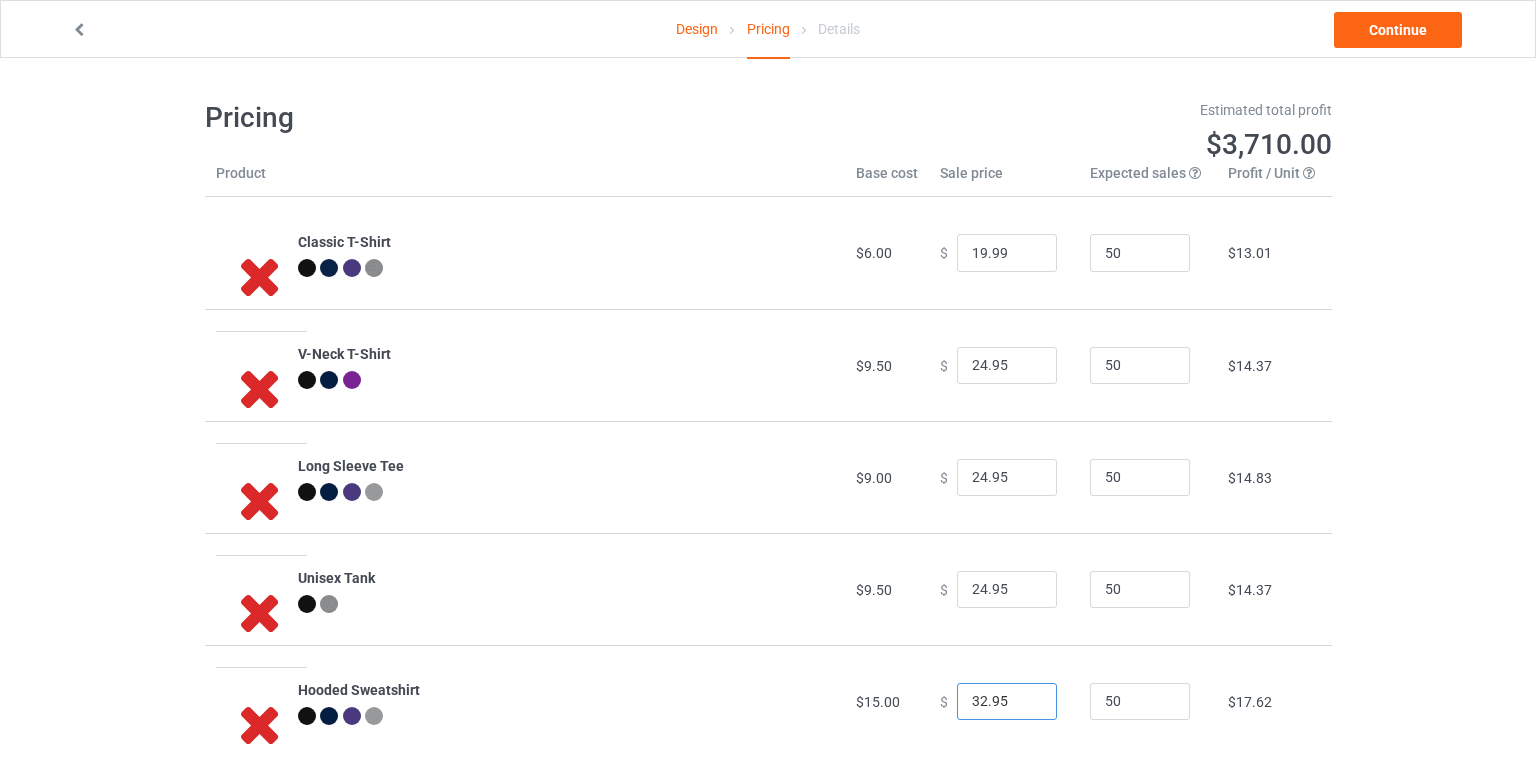 click on "32.95" at bounding box center [1007, 702] 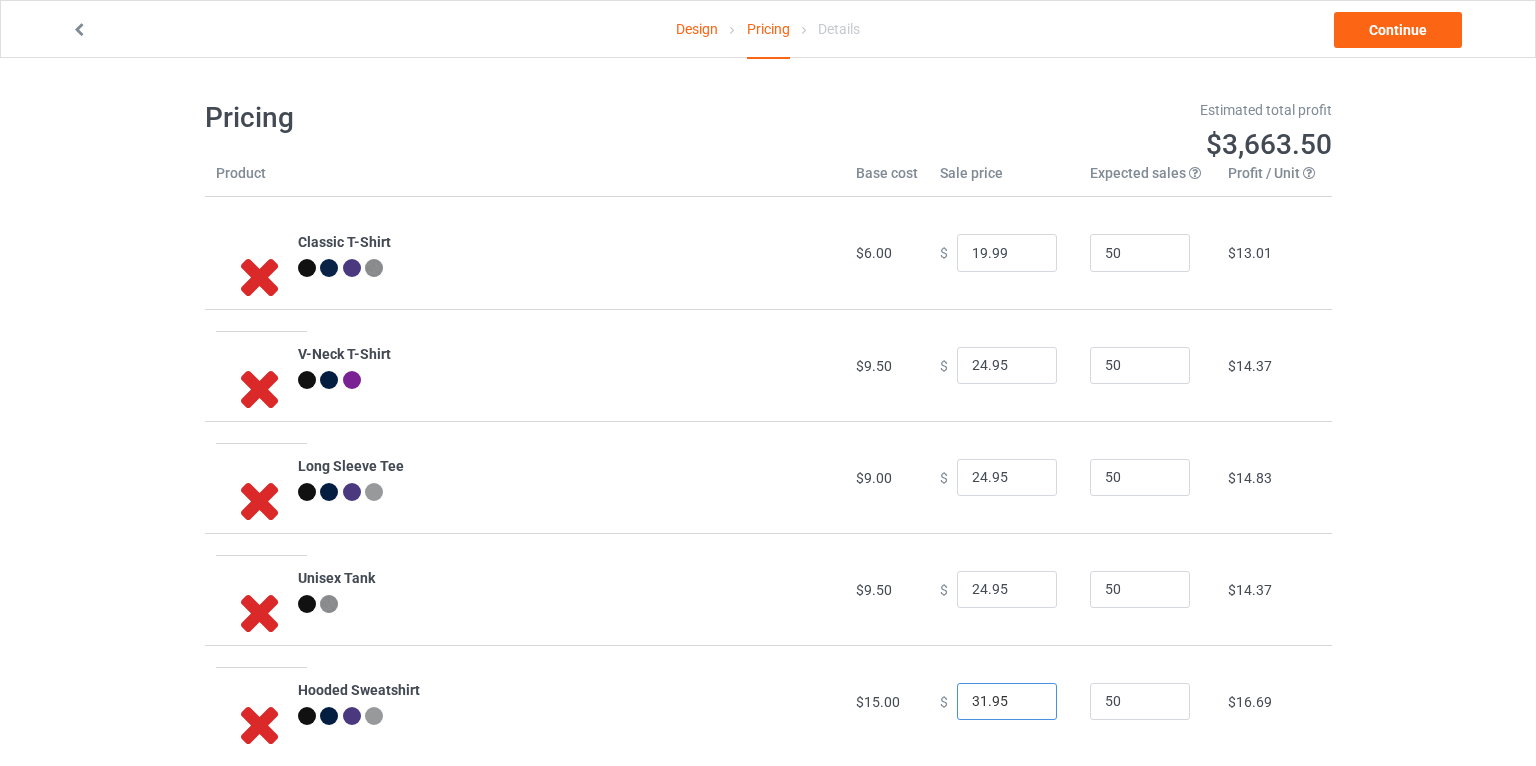 click on "31.95" at bounding box center (1007, 702) 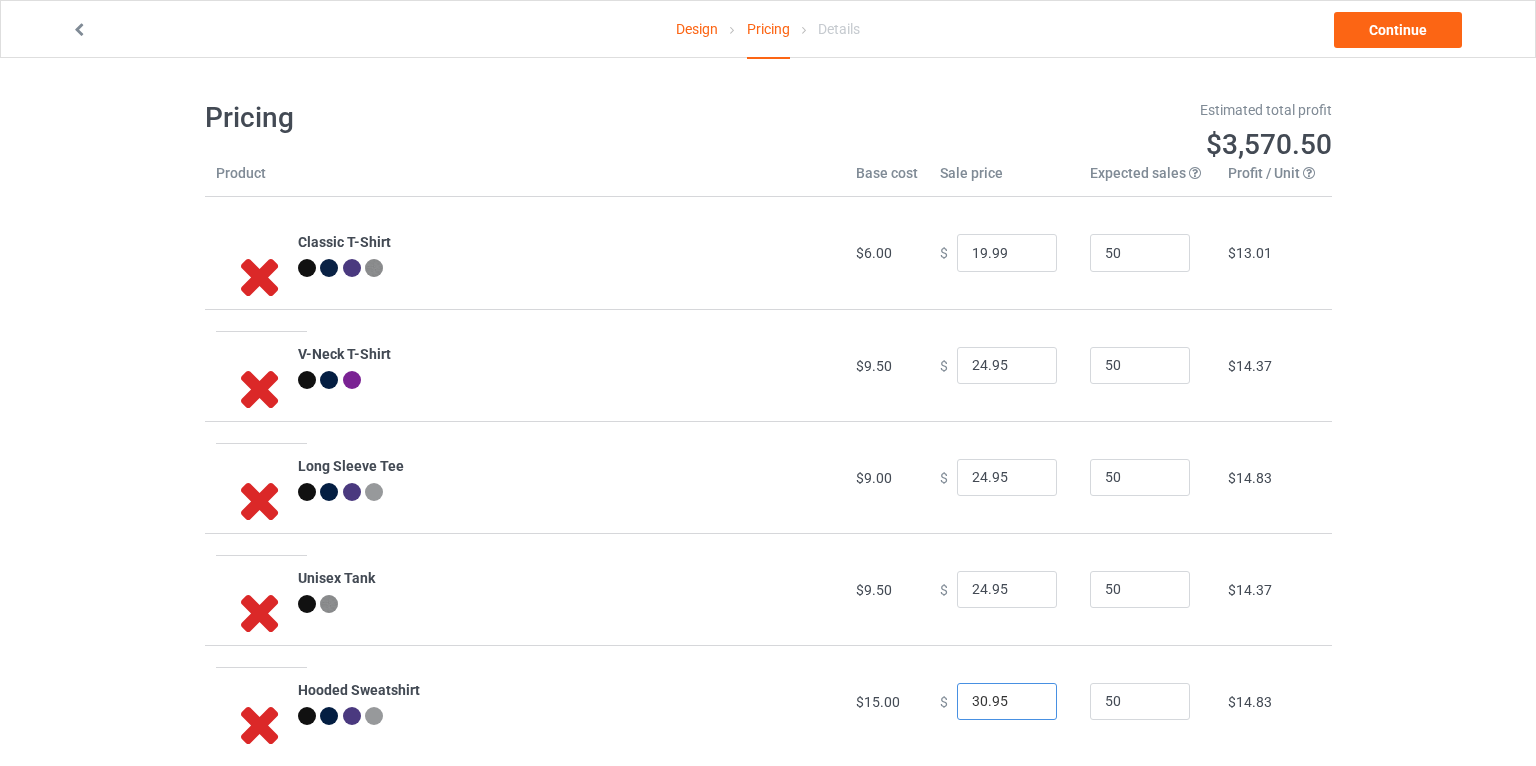 click on "30.95" at bounding box center [1007, 702] 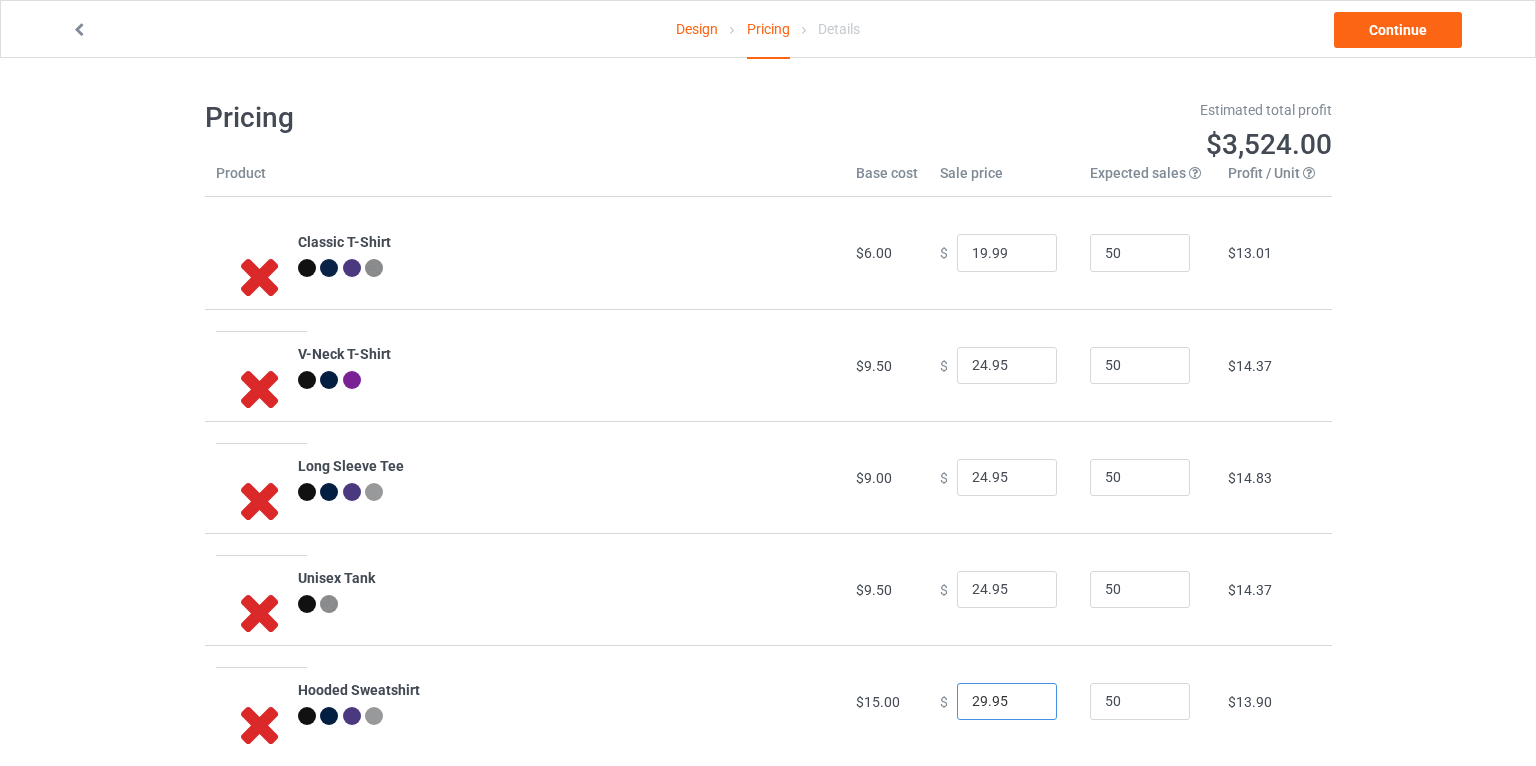 click on "29.95" at bounding box center [1007, 702] 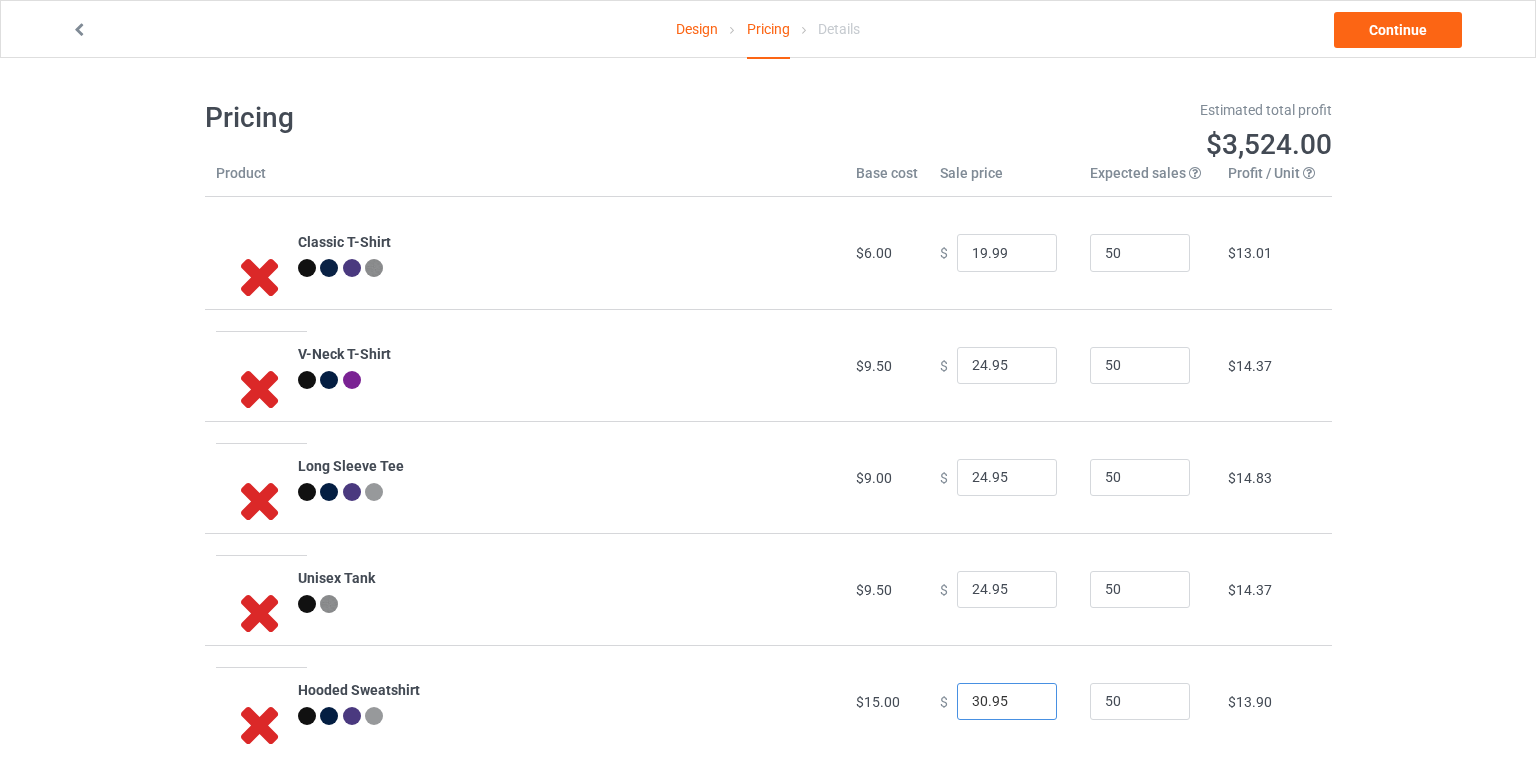 type on "30.95" 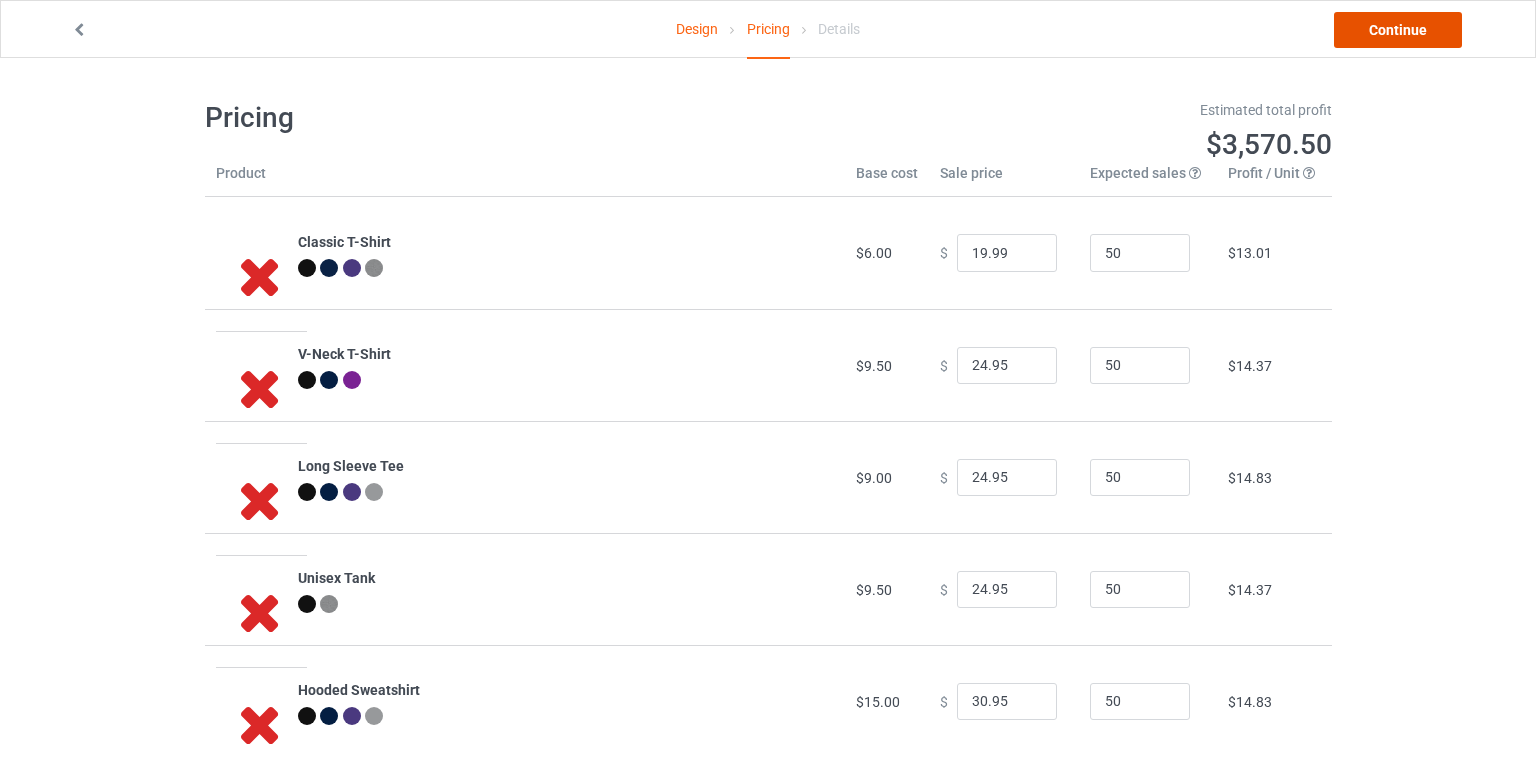click on "Continue" at bounding box center [1398, 30] 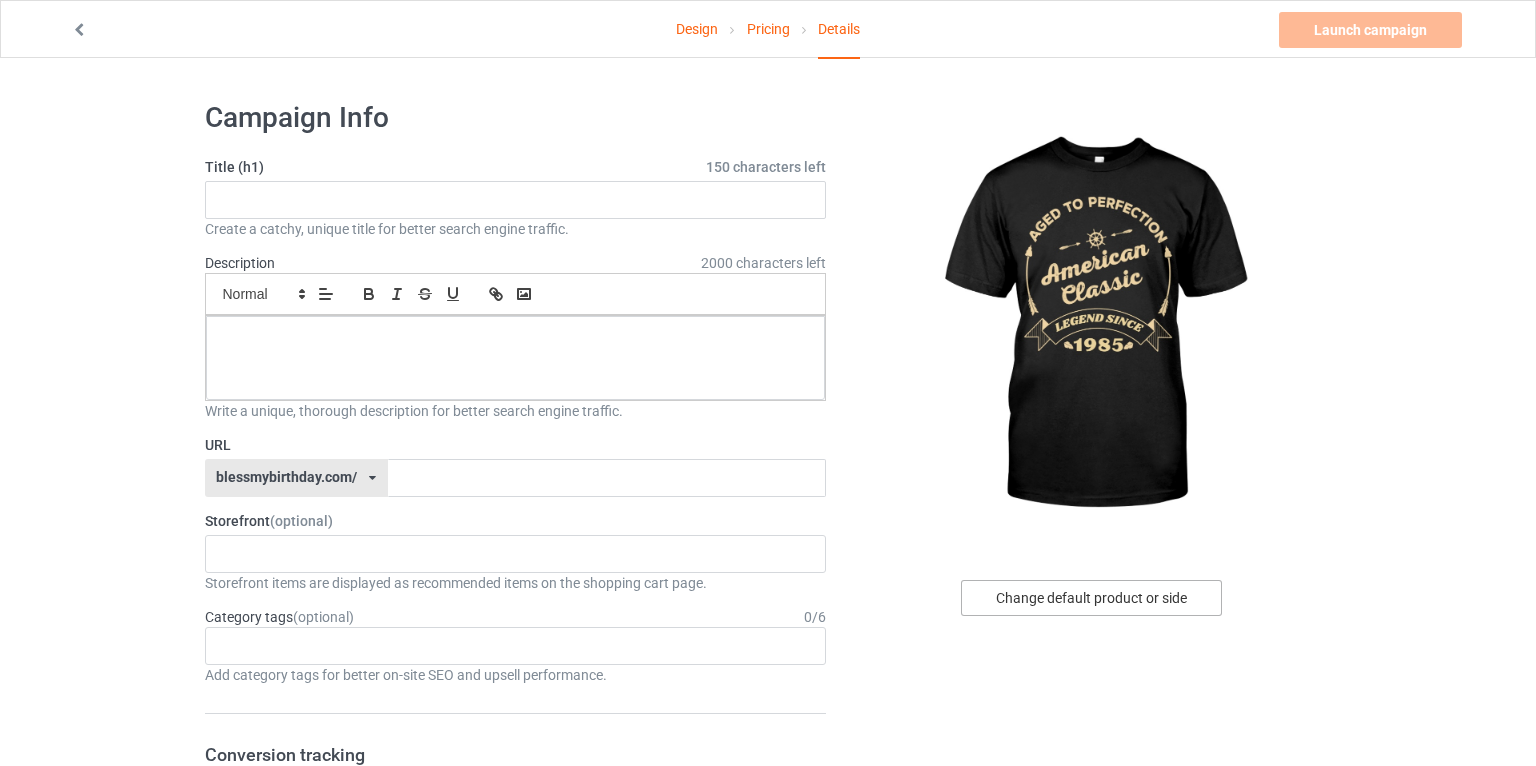 click on "Change default product or side" at bounding box center [1091, 598] 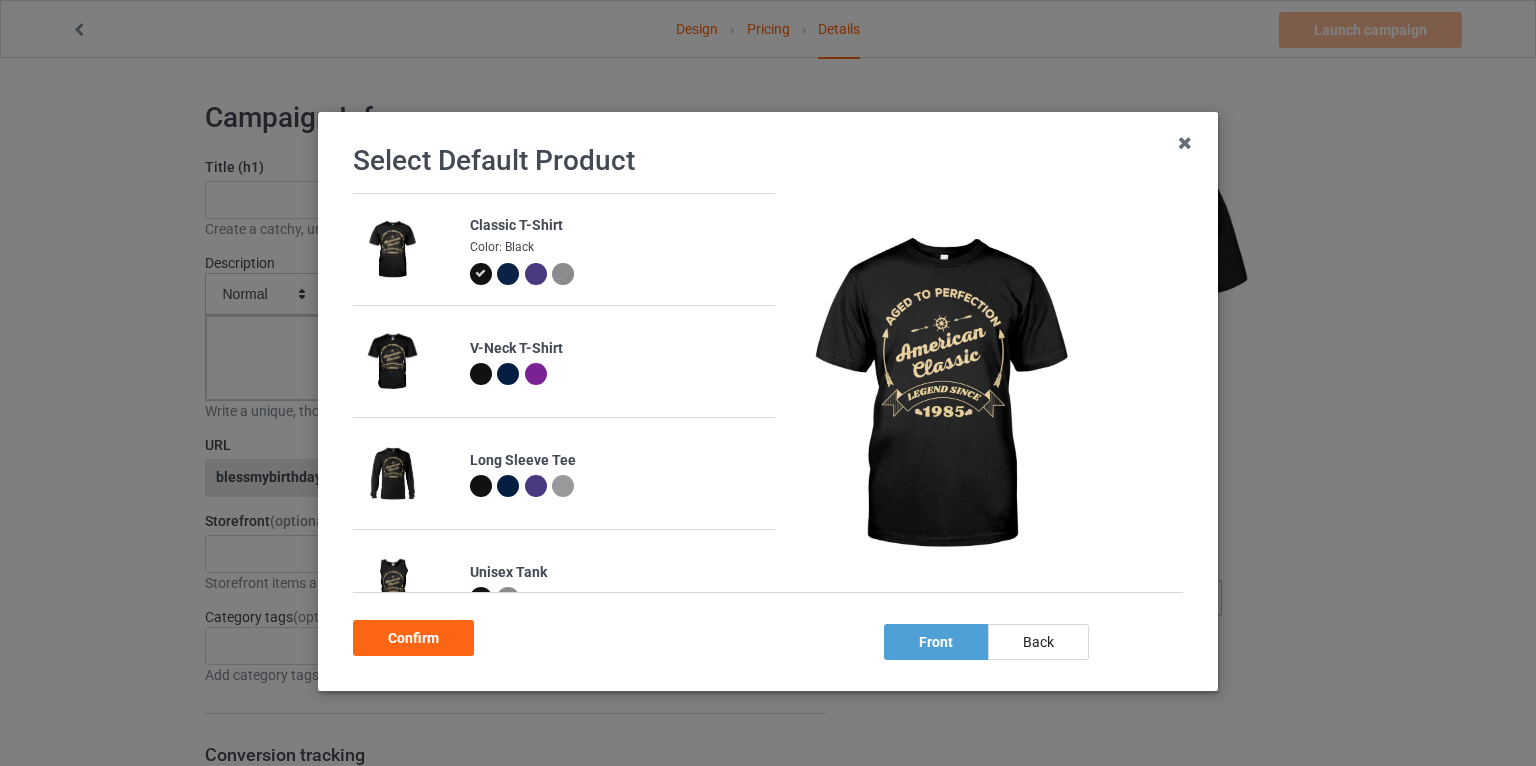 scroll, scrollTop: 36, scrollLeft: 0, axis: vertical 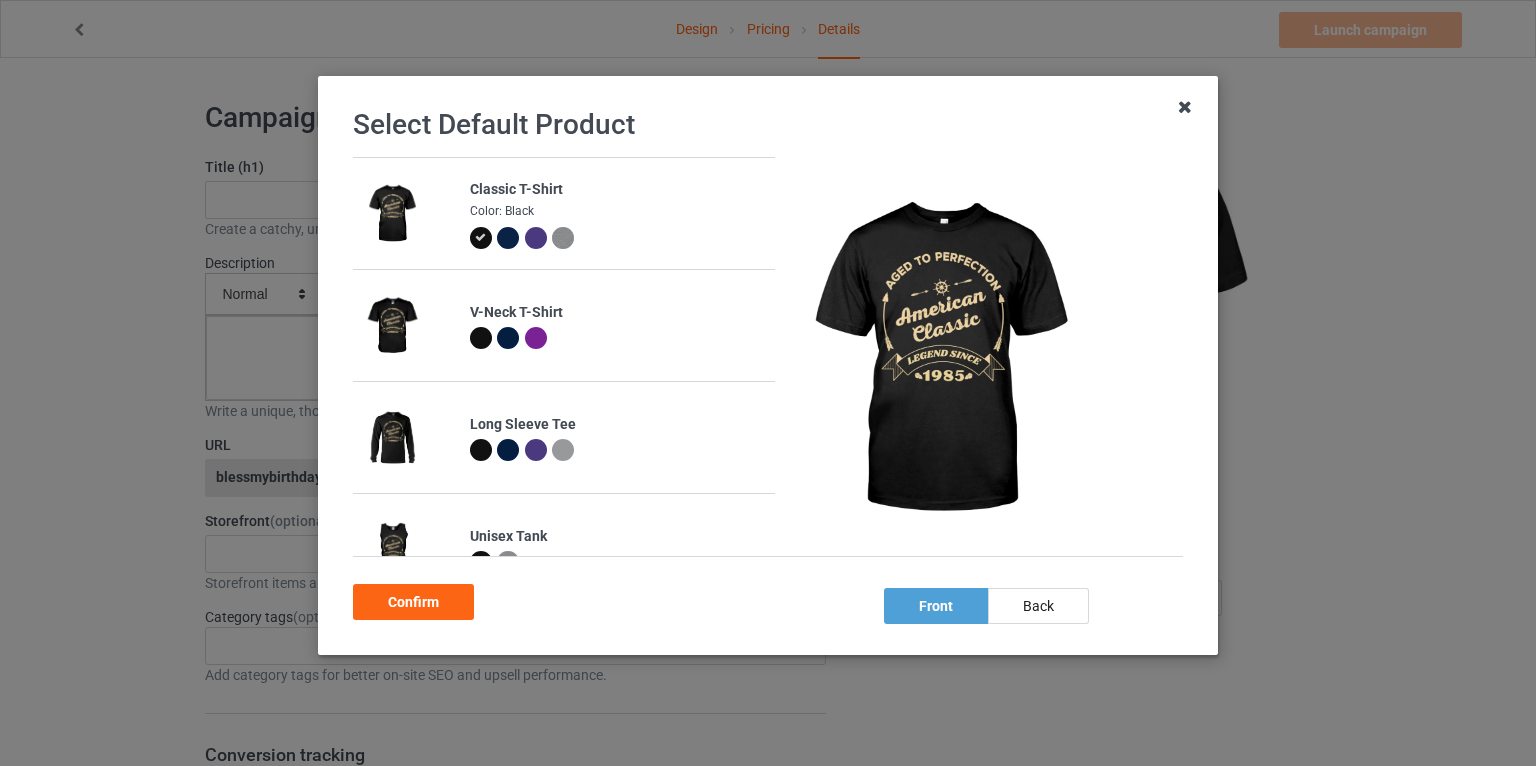 click at bounding box center (1185, 107) 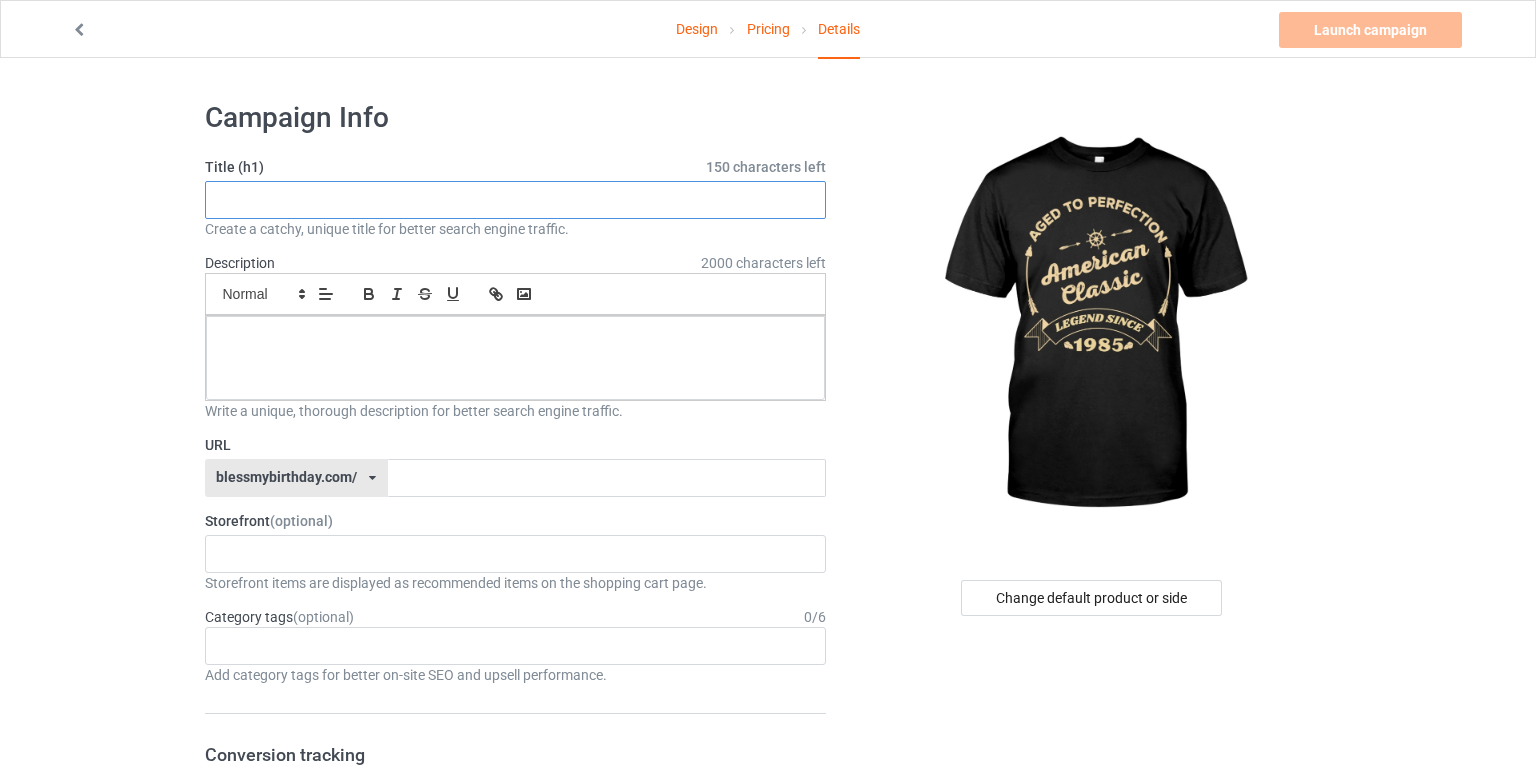 click at bounding box center [516, 200] 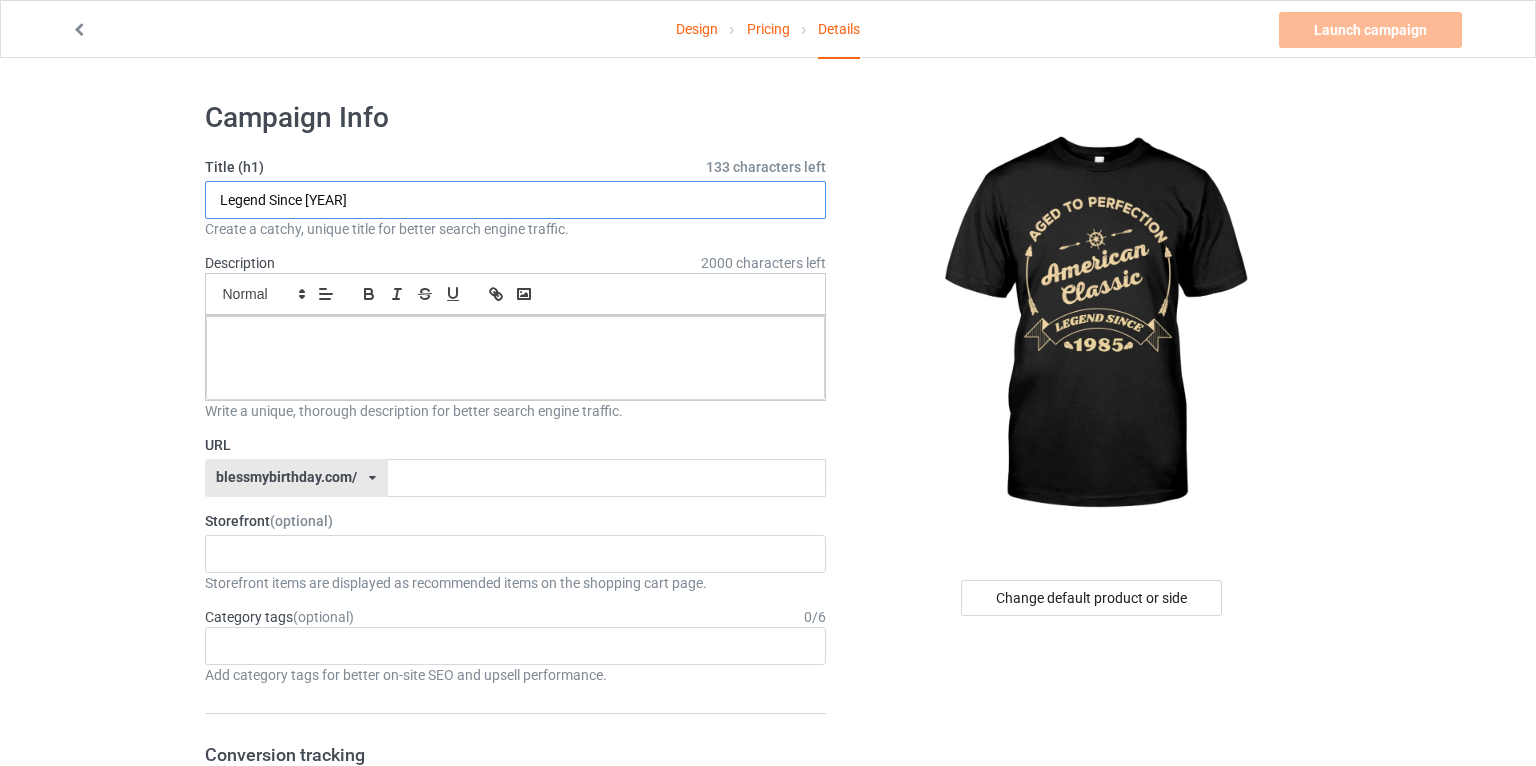 type on "Legend Since [YEAR]" 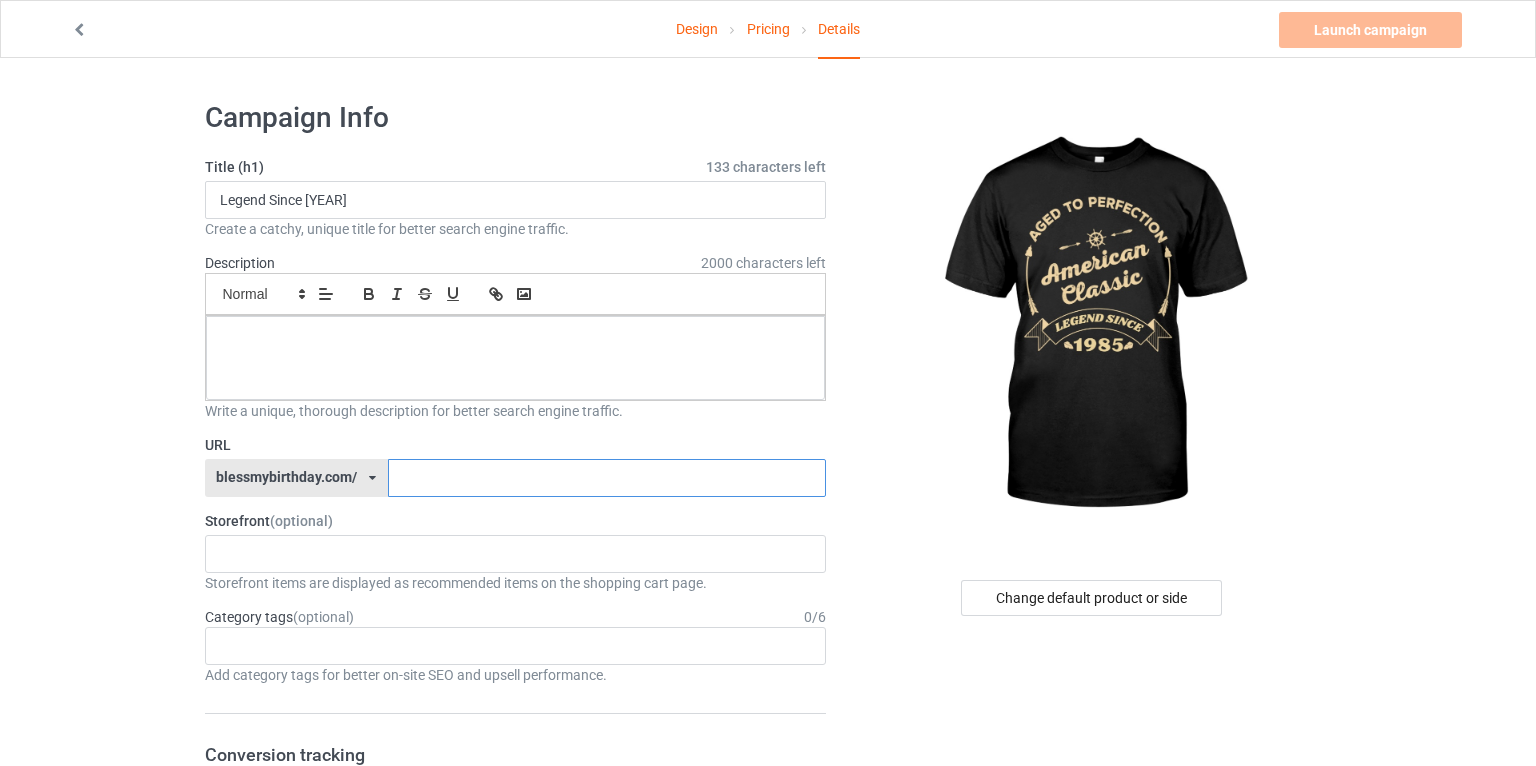 click at bounding box center [607, 478] 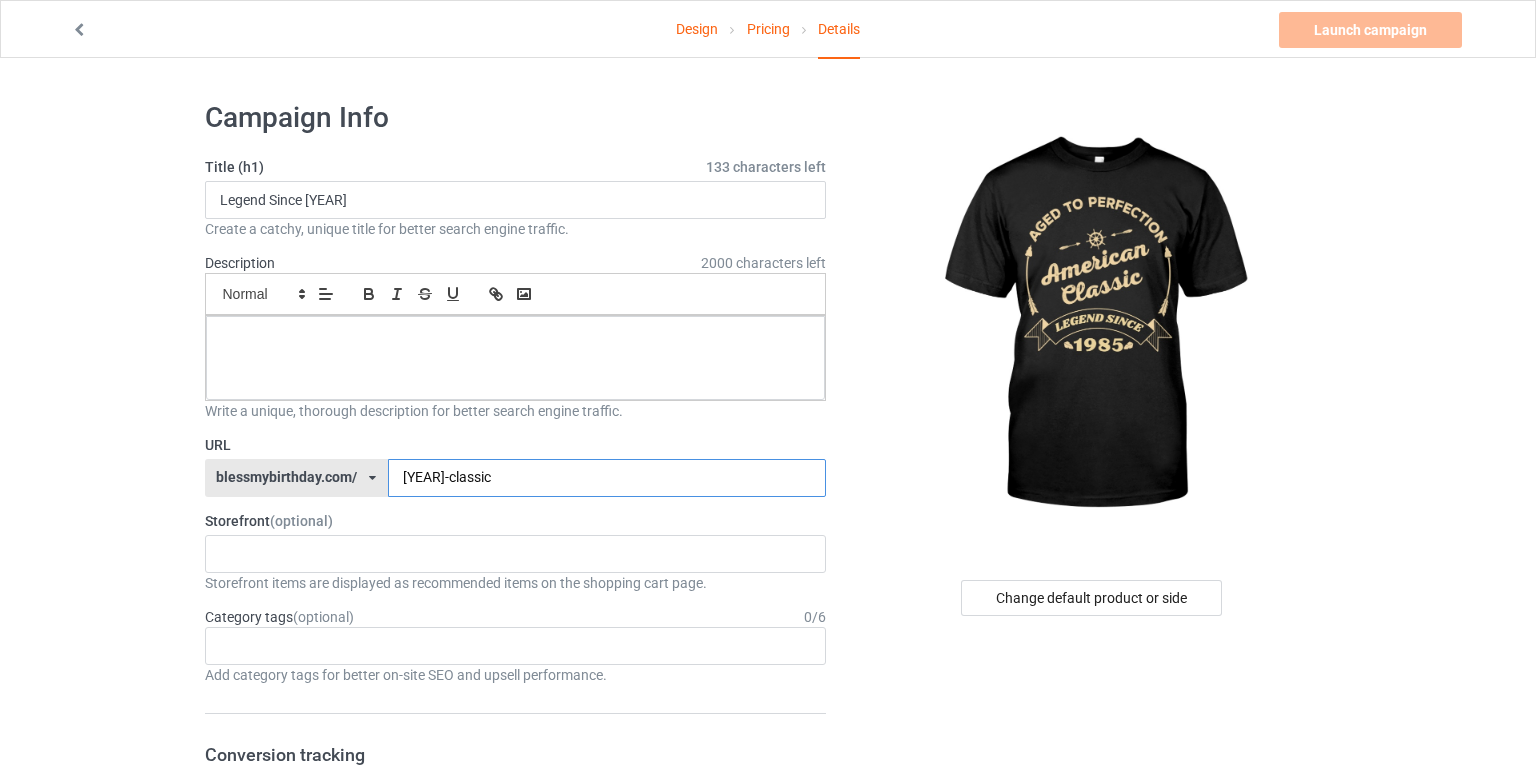 type on "[YEAR]-classic" 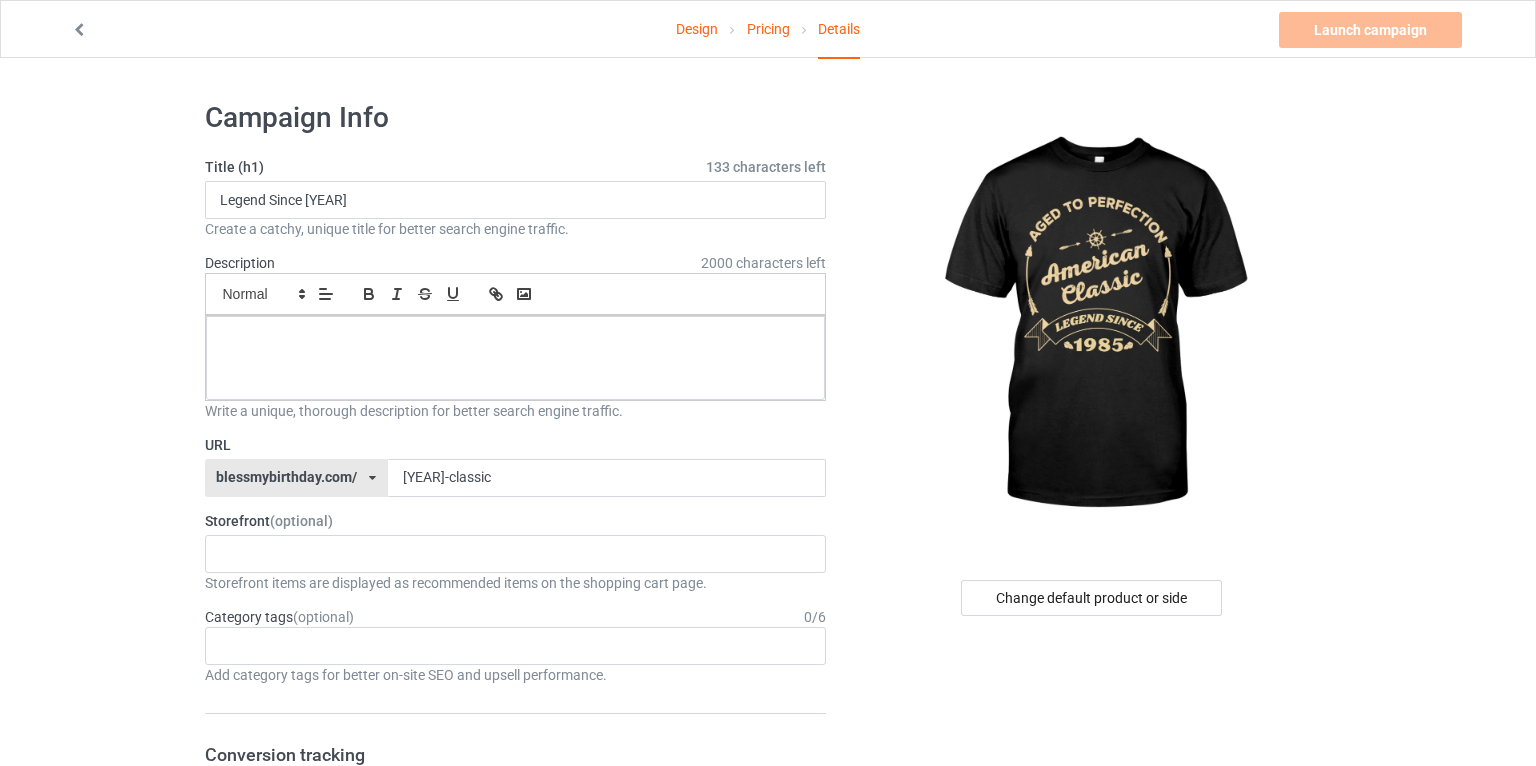 click on "URL" at bounding box center [516, 445] 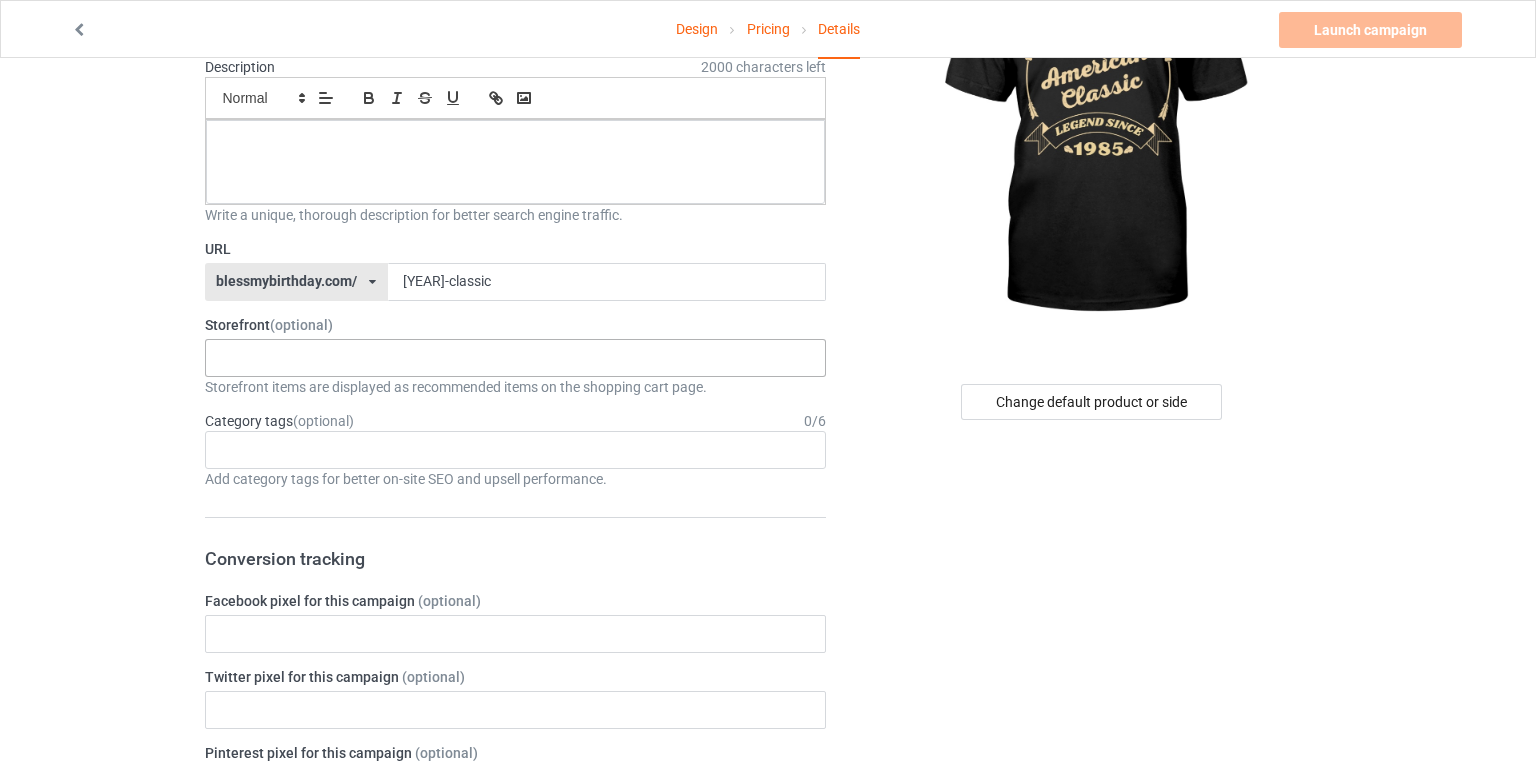 scroll, scrollTop: 0, scrollLeft: 0, axis: both 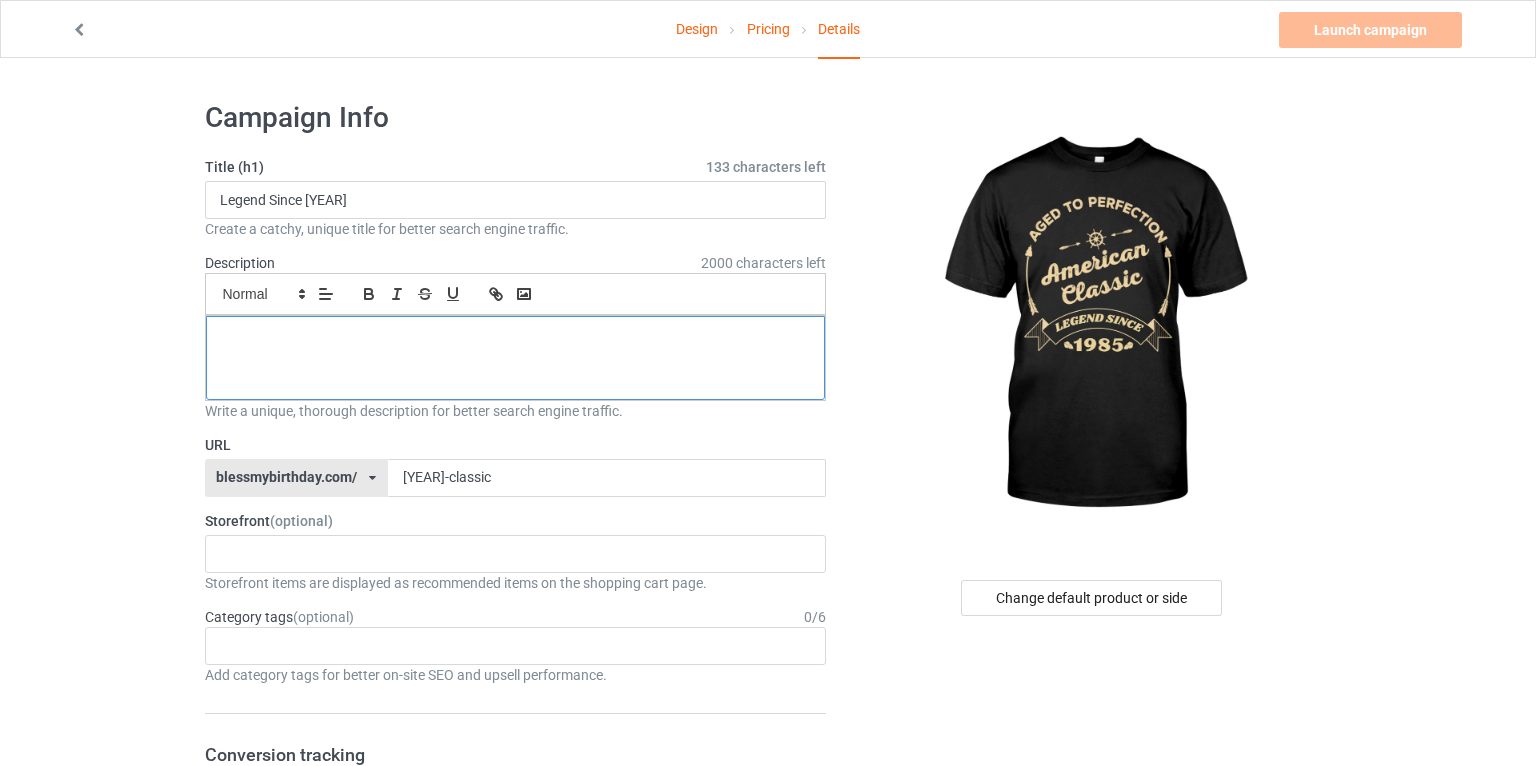 click at bounding box center [516, 358] 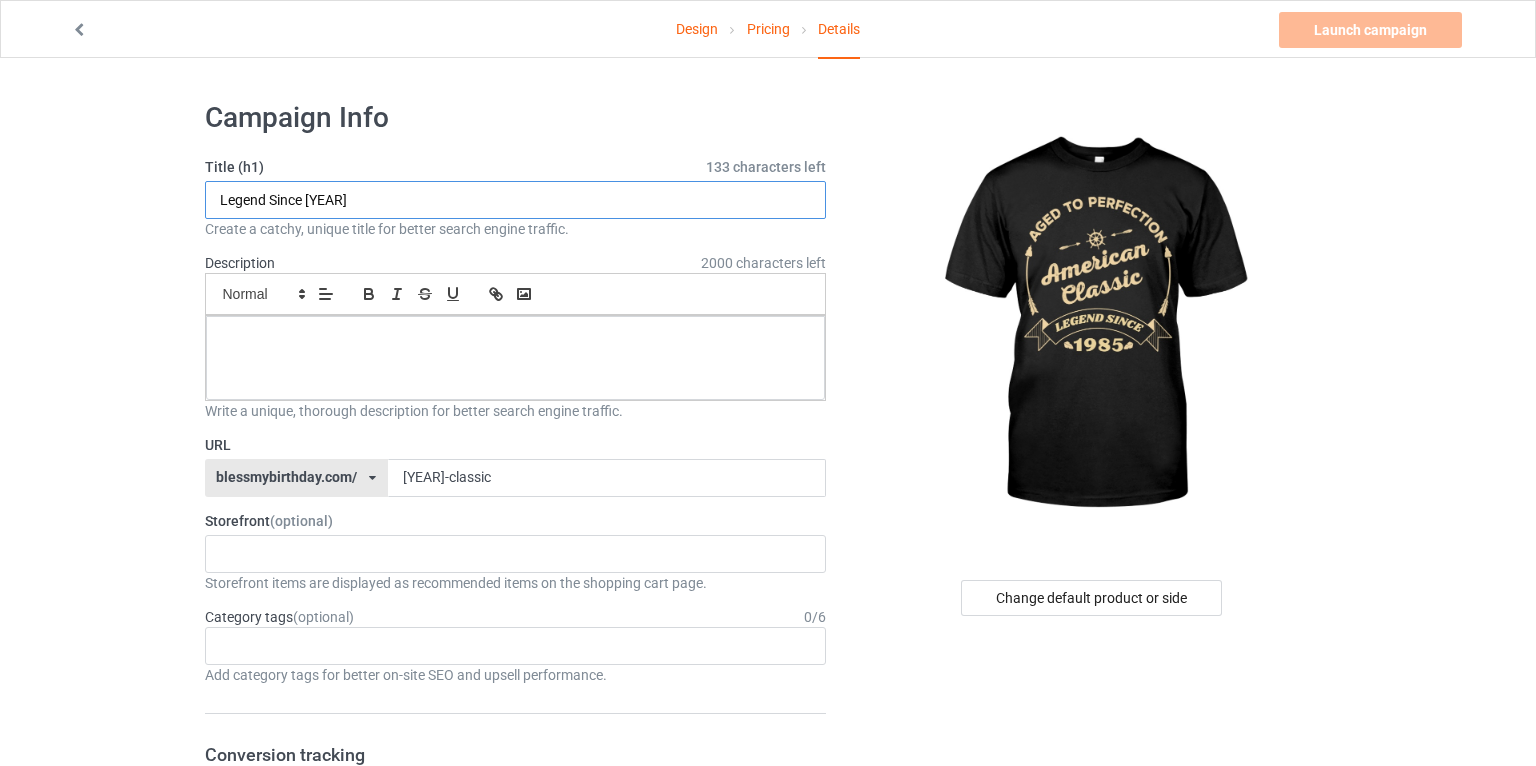 click on "Legend Since [YEAR]" at bounding box center [516, 200] 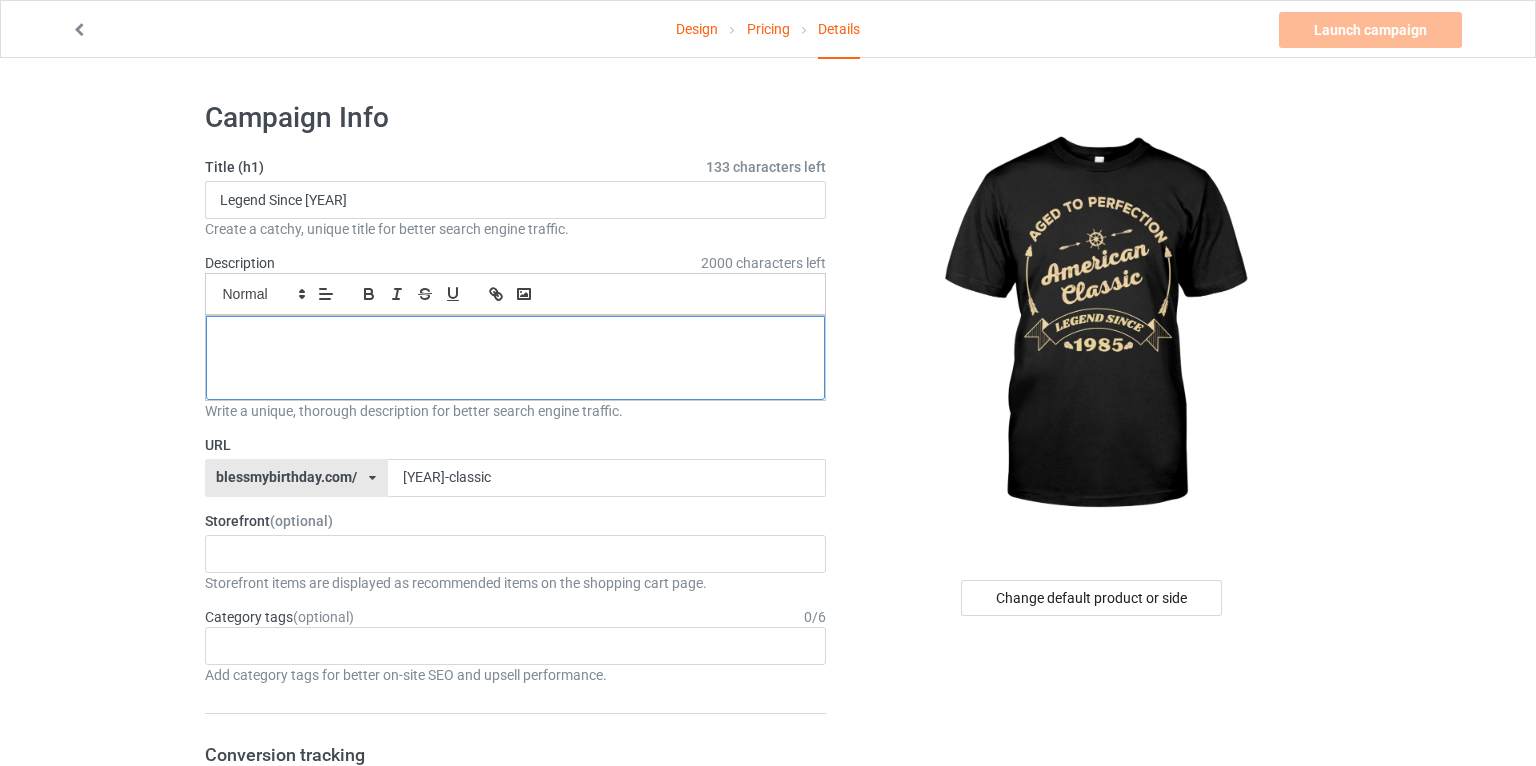 click at bounding box center [516, 338] 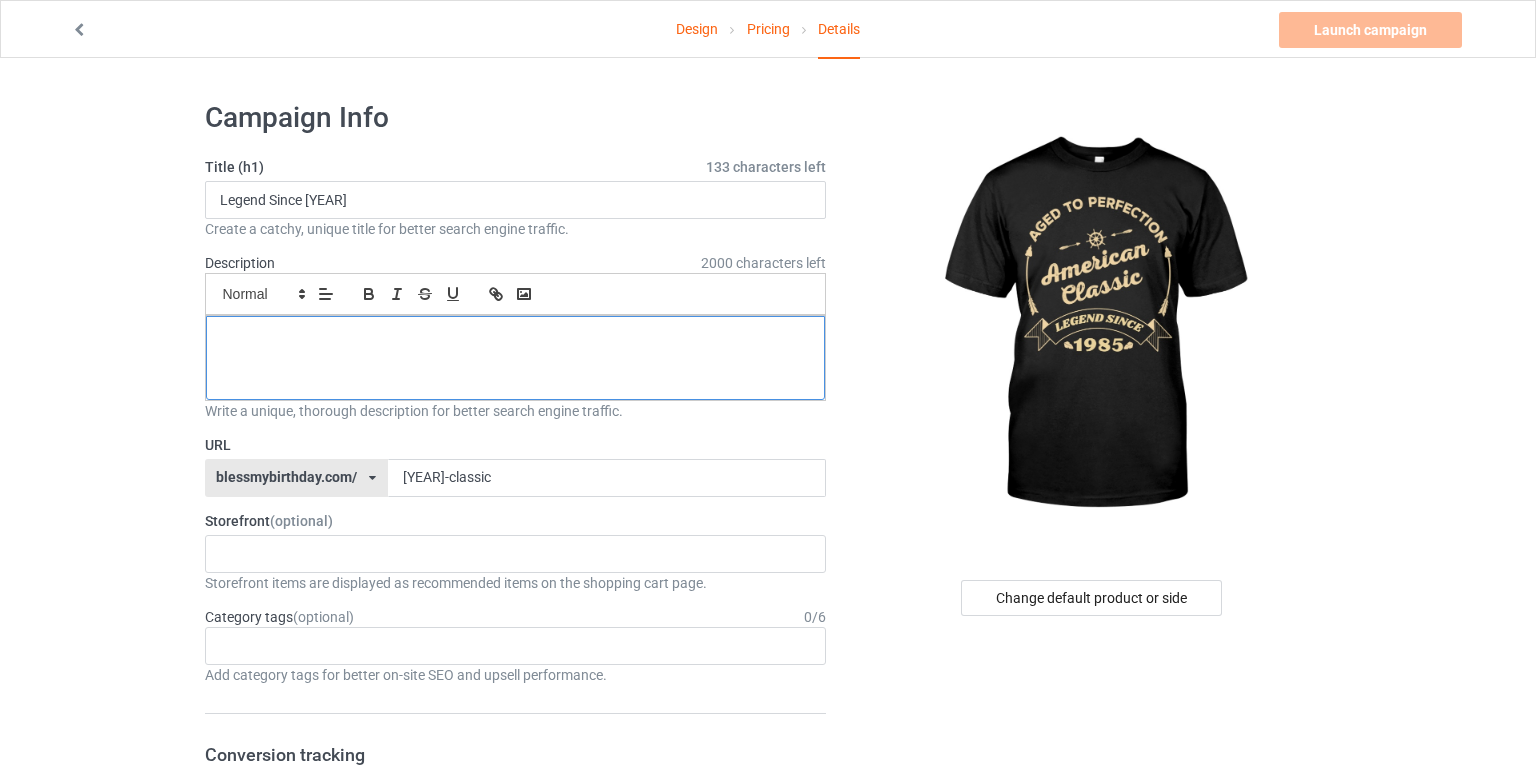 click at bounding box center [516, 358] 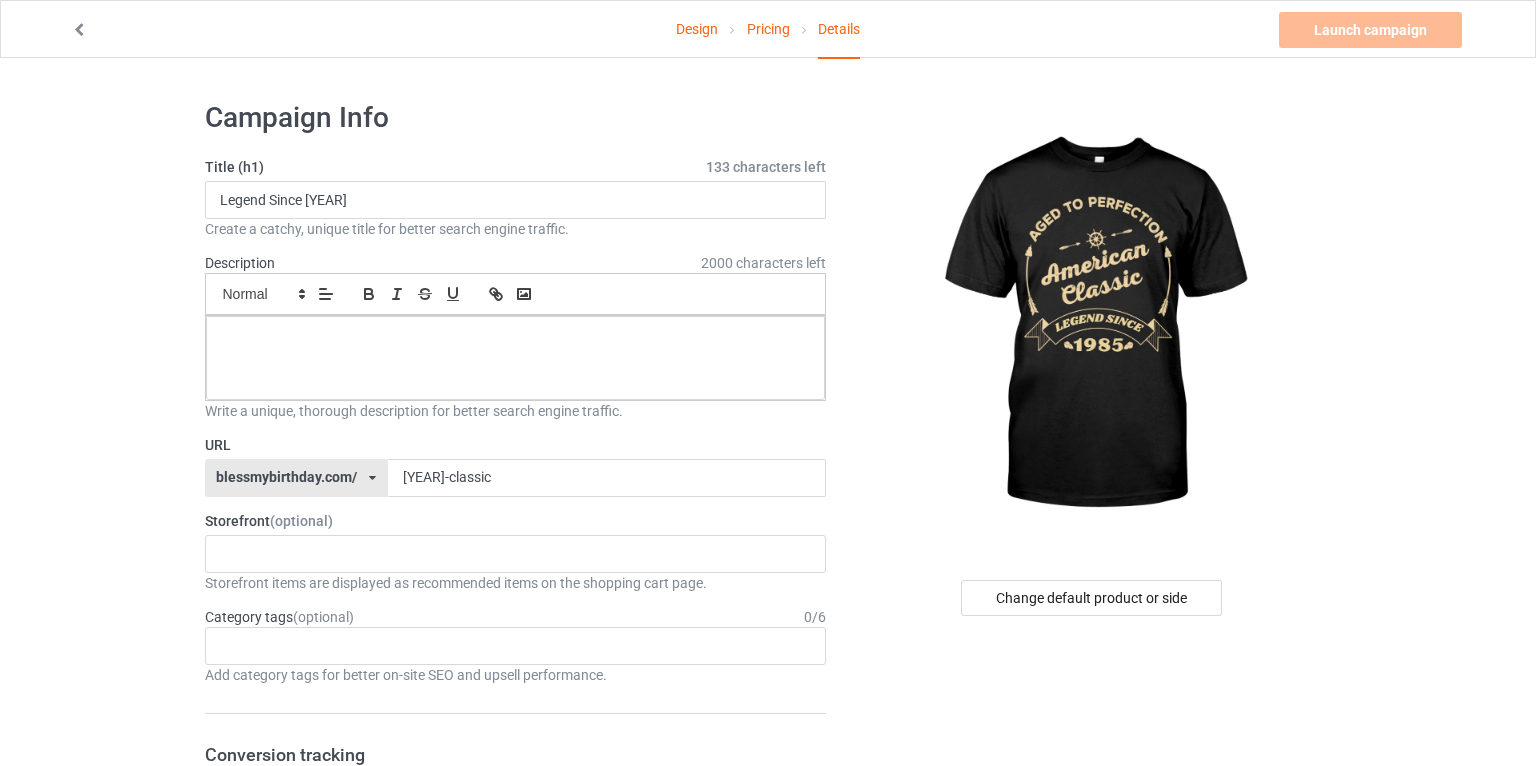 paste 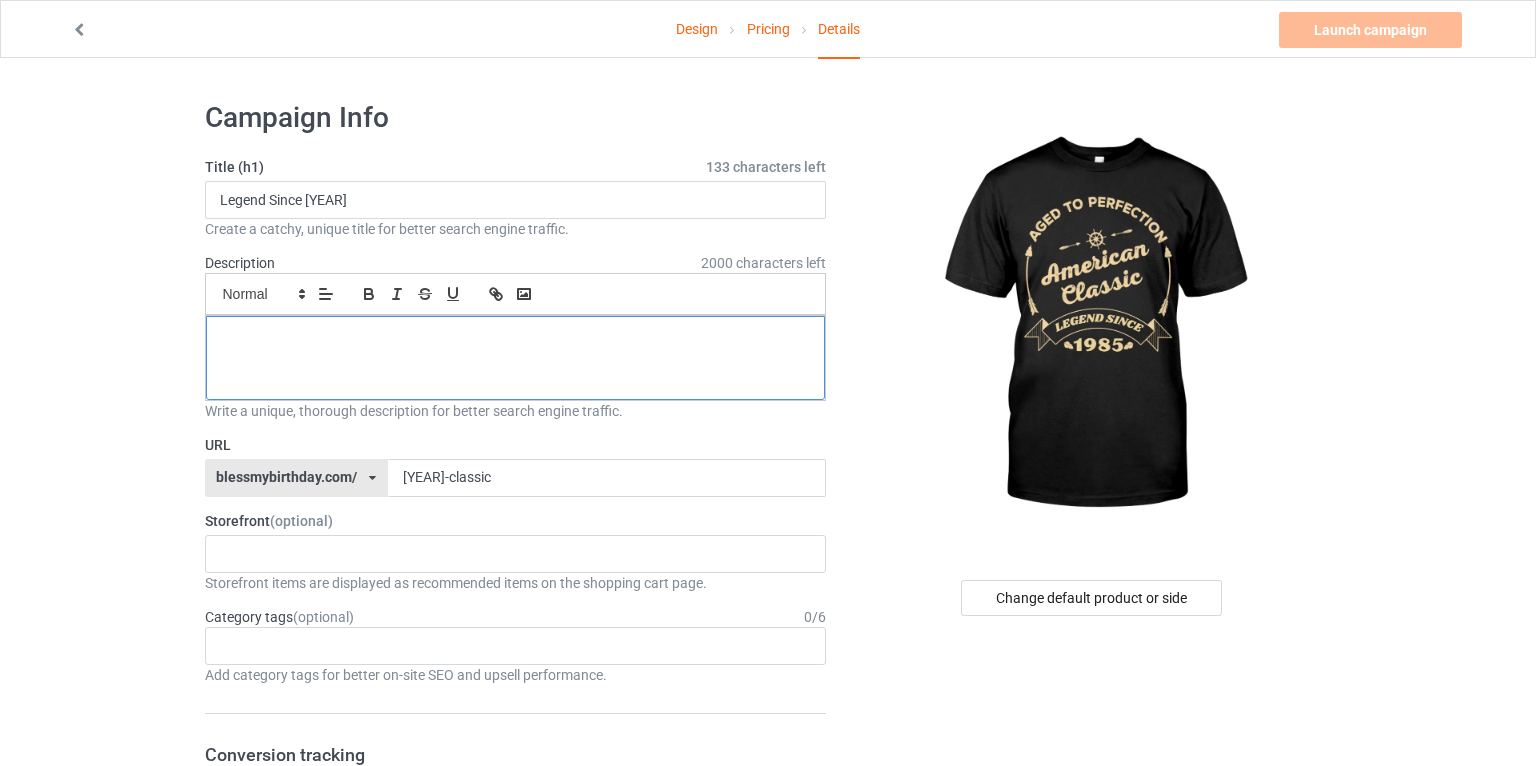 scroll, scrollTop: 0, scrollLeft: 0, axis: both 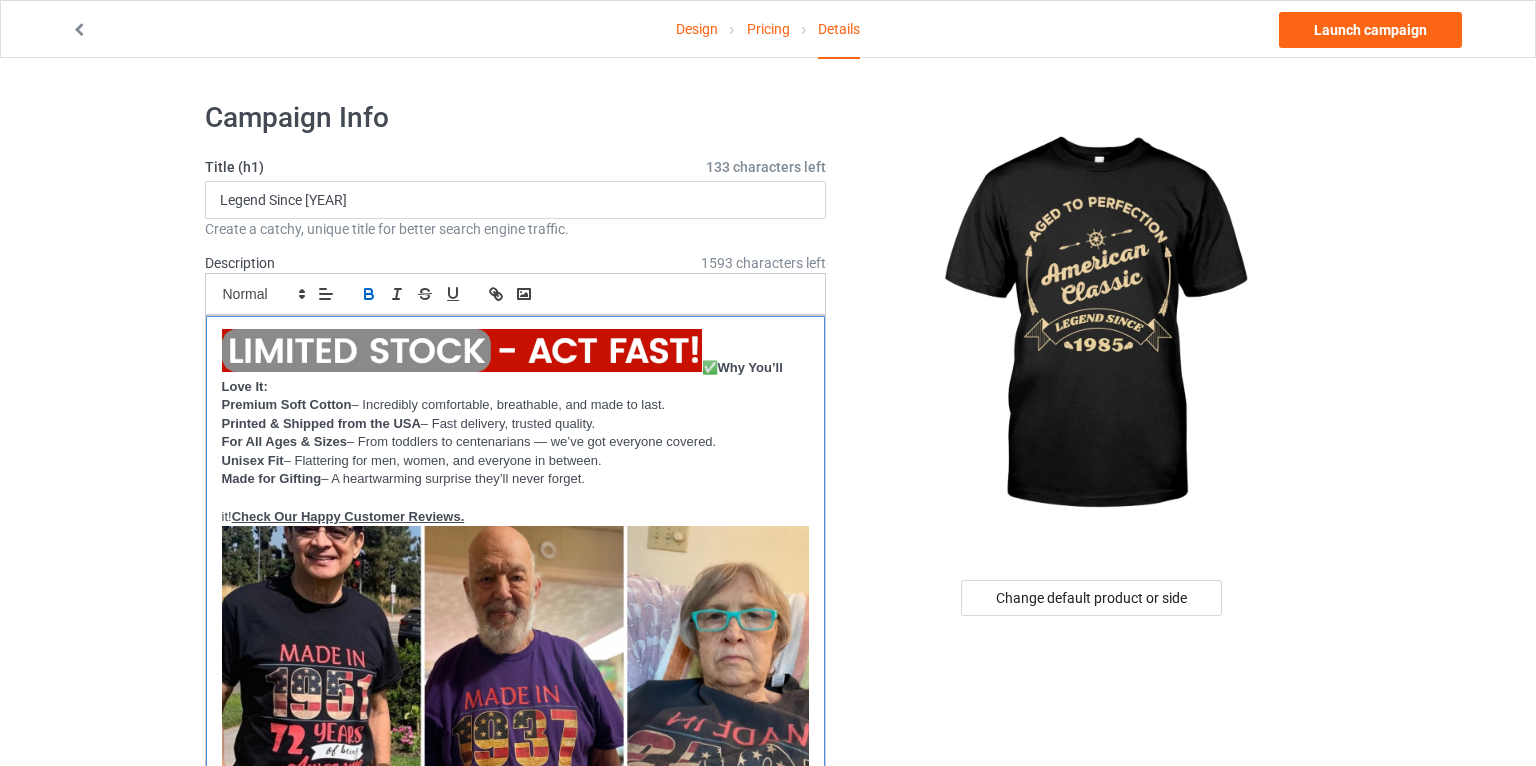 click on "✅  Why You’ll Love It:" at bounding box center (516, 362) 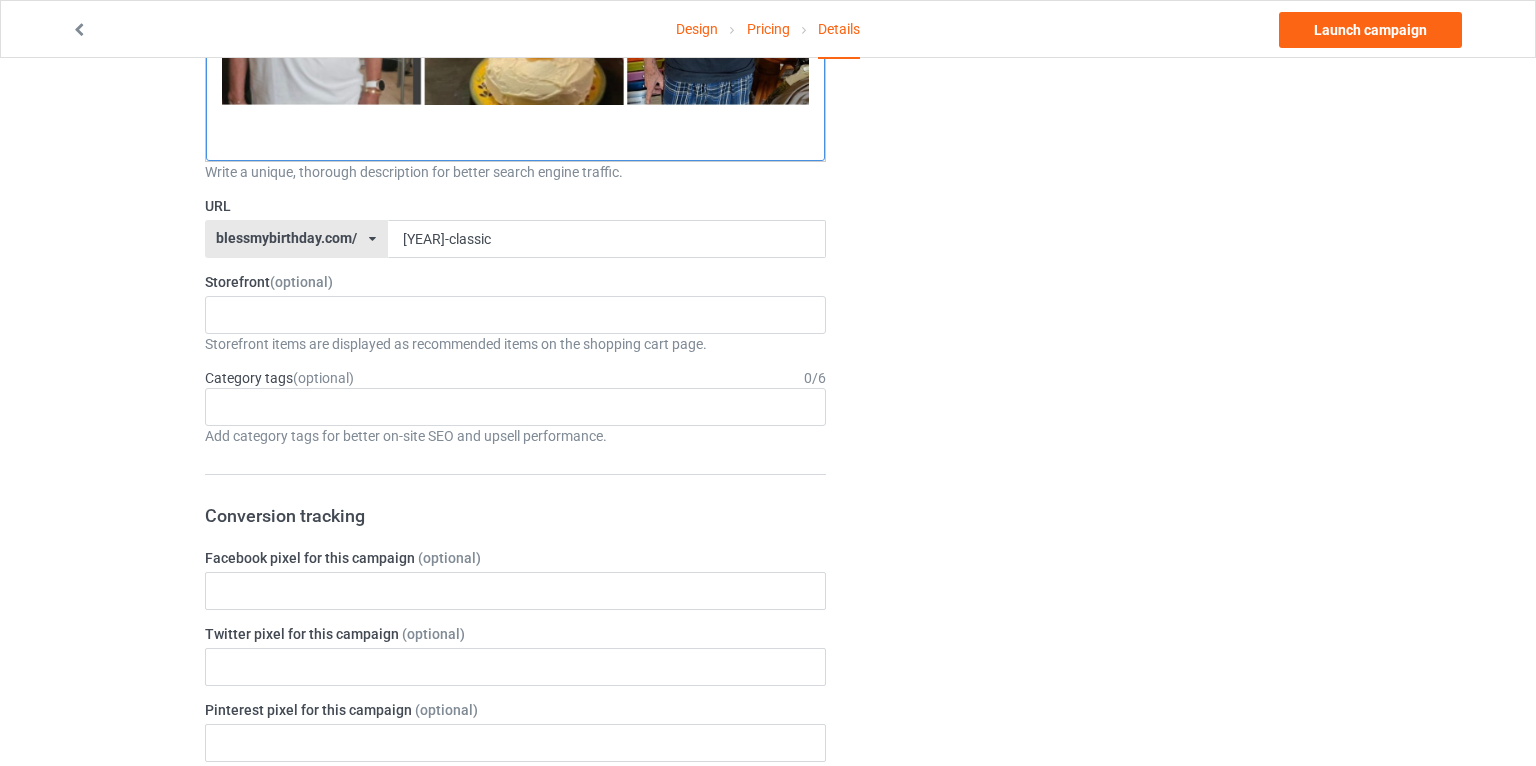scroll, scrollTop: 1208, scrollLeft: 0, axis: vertical 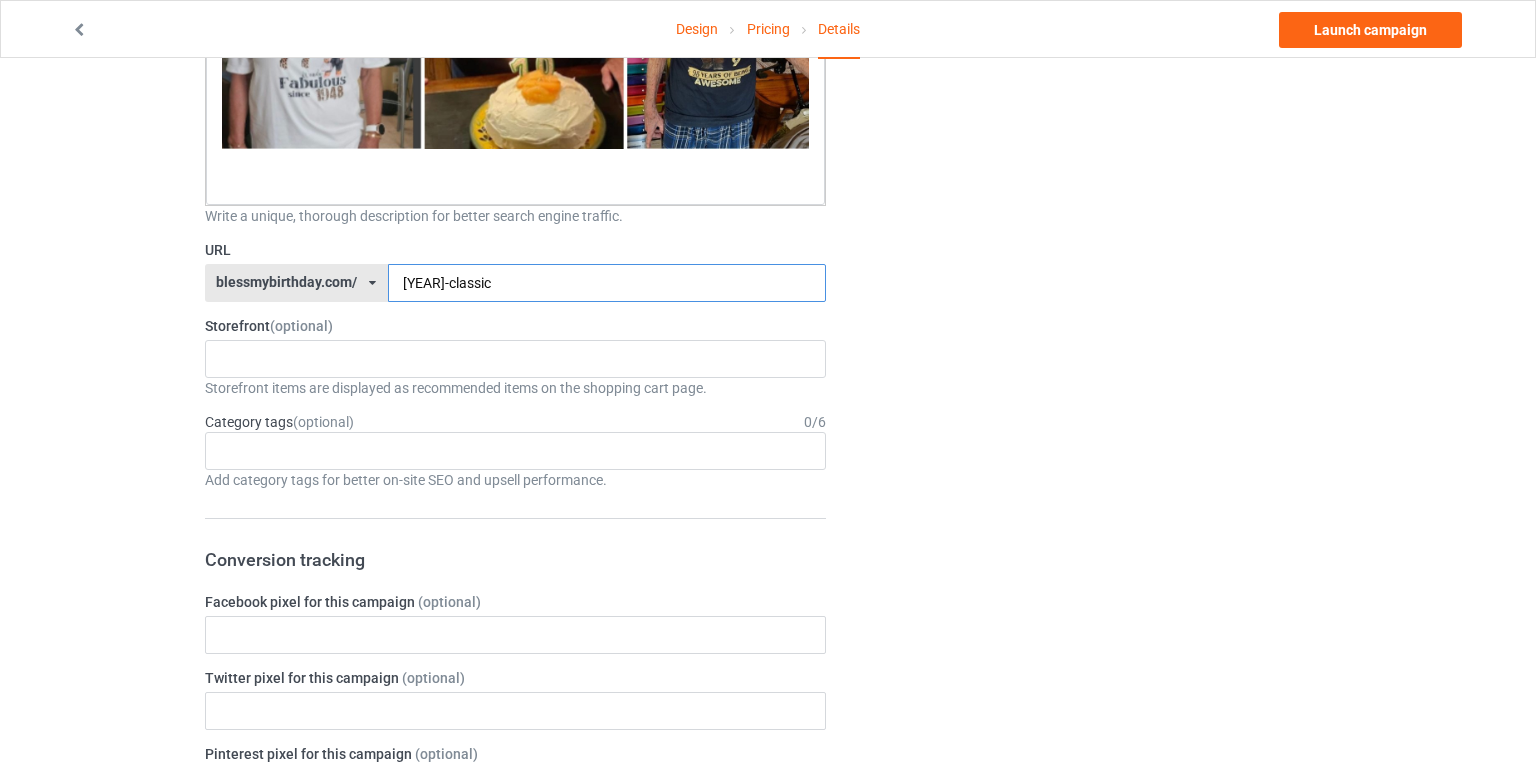 click on "[YEAR]-classic" at bounding box center (607, 283) 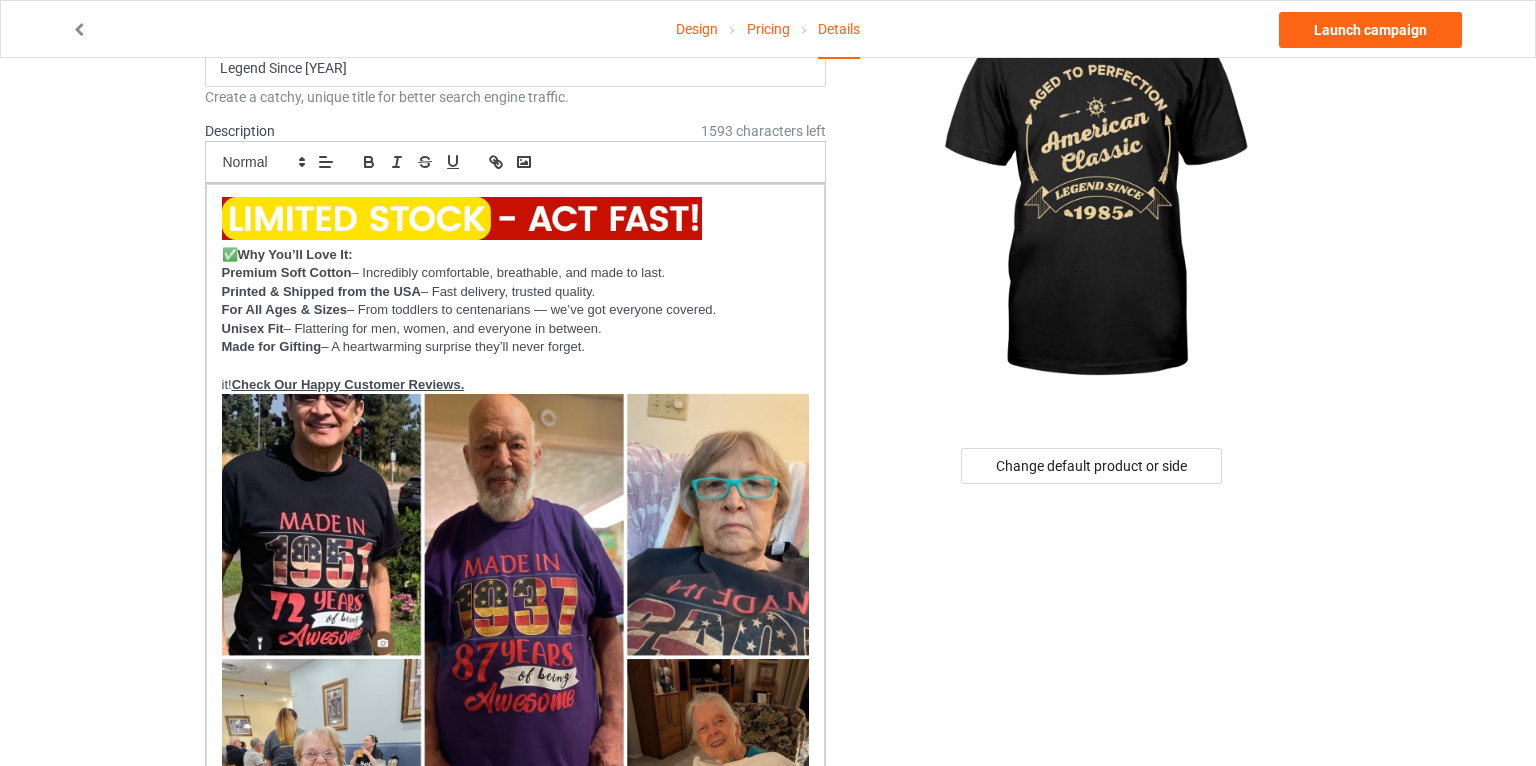 scroll, scrollTop: 0, scrollLeft: 0, axis: both 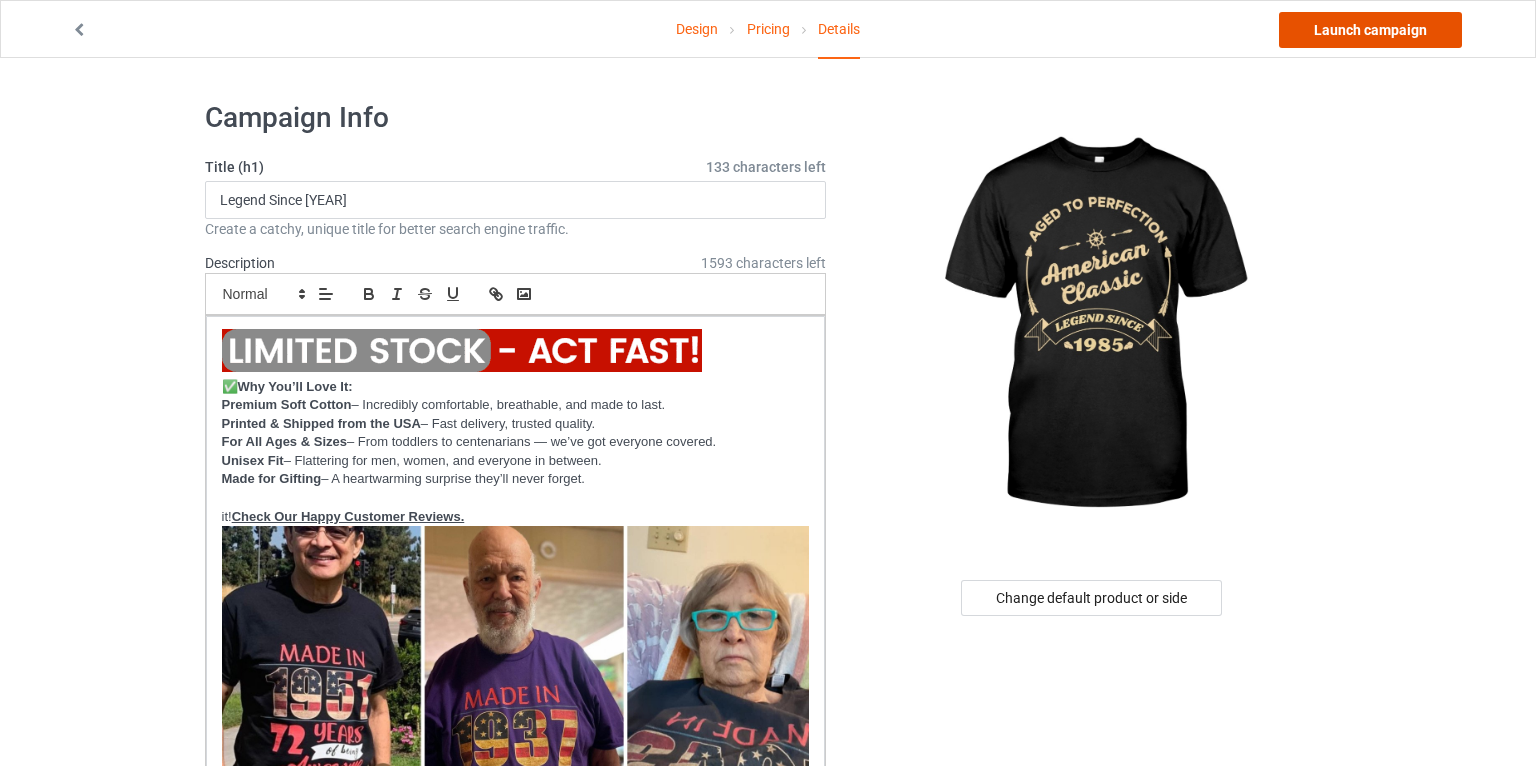 click on "Launch campaign" at bounding box center [1370, 30] 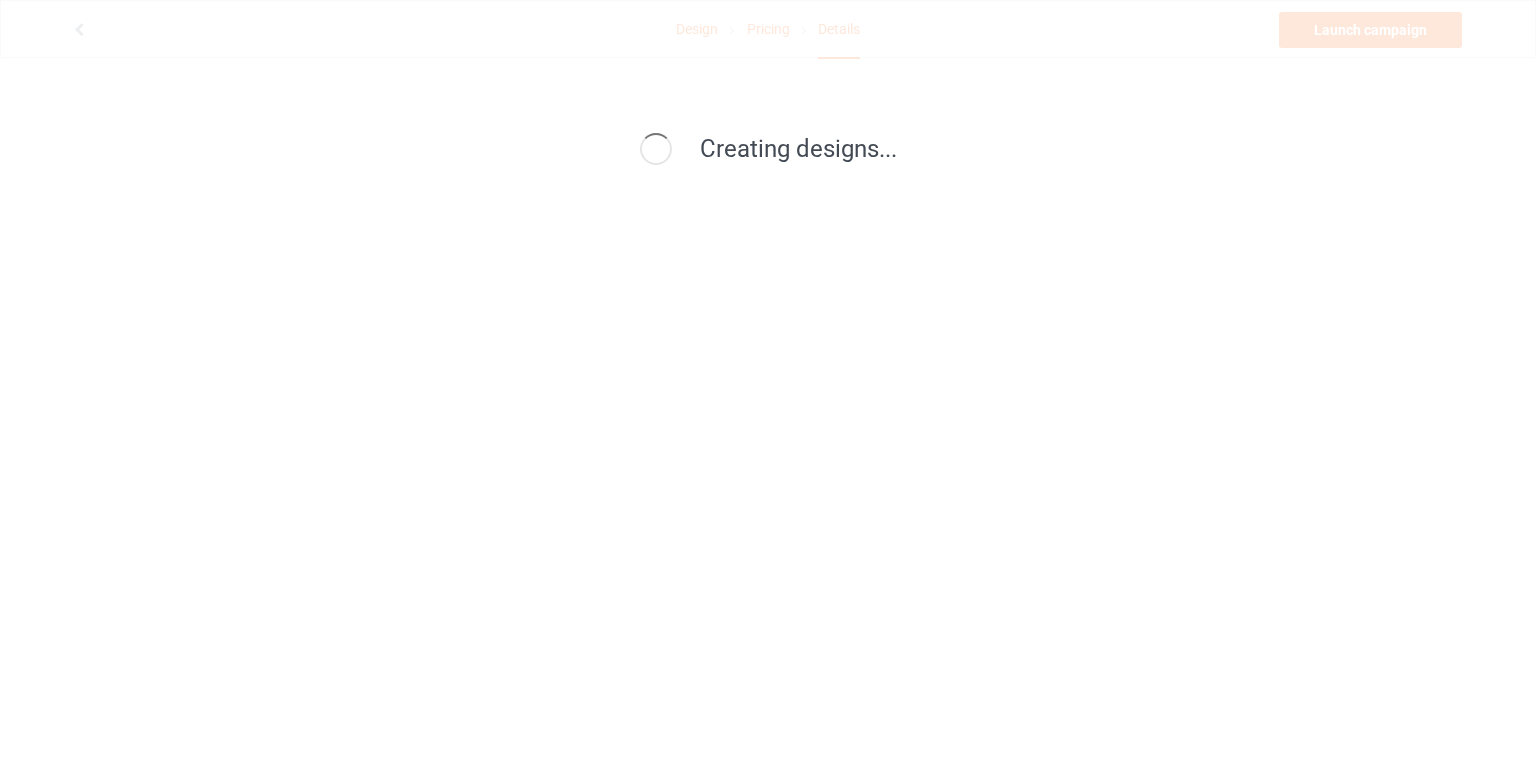 scroll, scrollTop: 0, scrollLeft: 0, axis: both 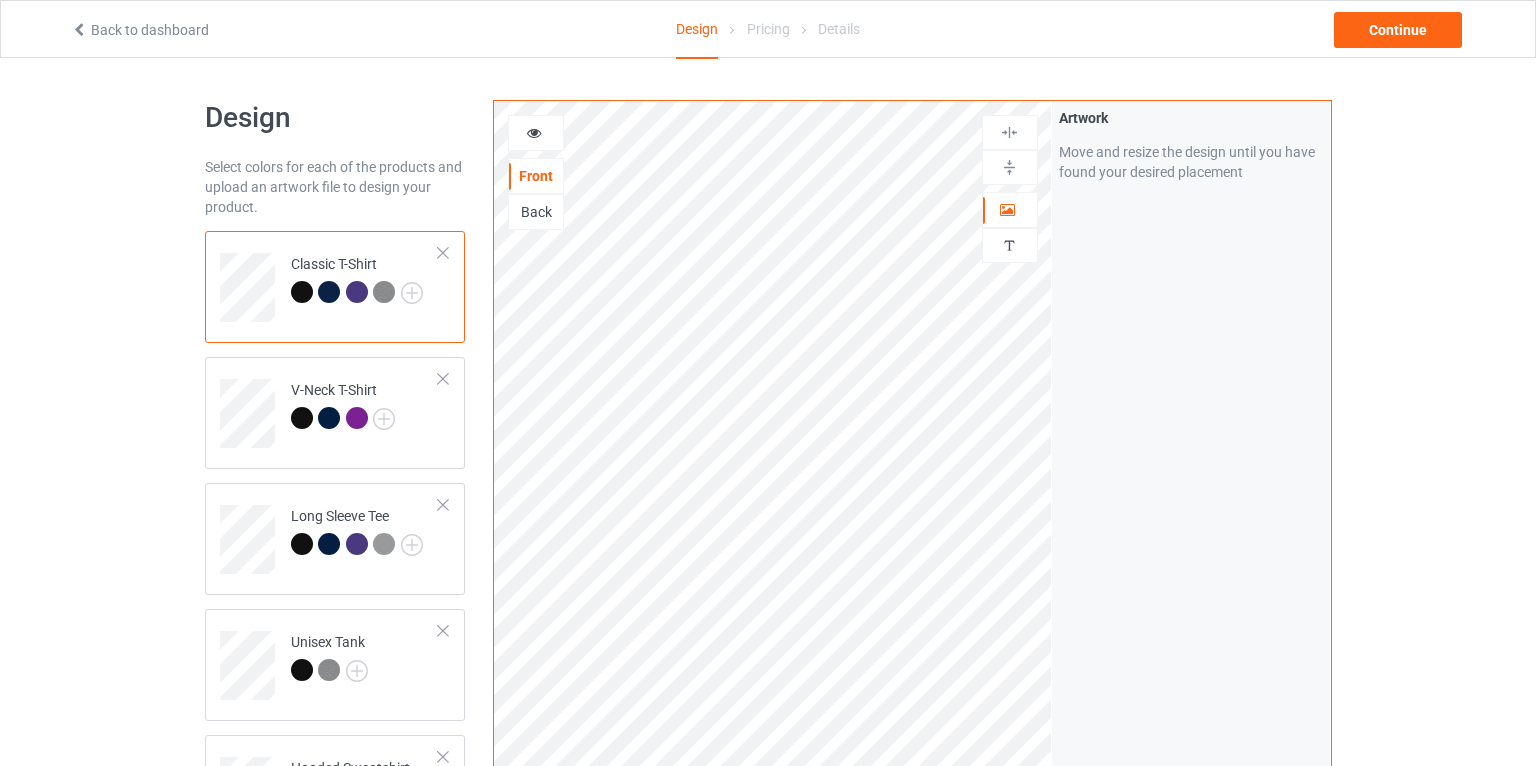 click on "Design Select colors for each of the products and upload an artwork file to design your product. Classic T-Shirt V-Neck T-Shirt Long Sleeve Tee Unisex Tank Hooded Sweatshirt Add product Front Back Artwork Personalized text Artwork Move and resize the design until you have found your desired placement Product Mockups Add mockup Add mockup Add mockup Add mockup" at bounding box center (768, 676) 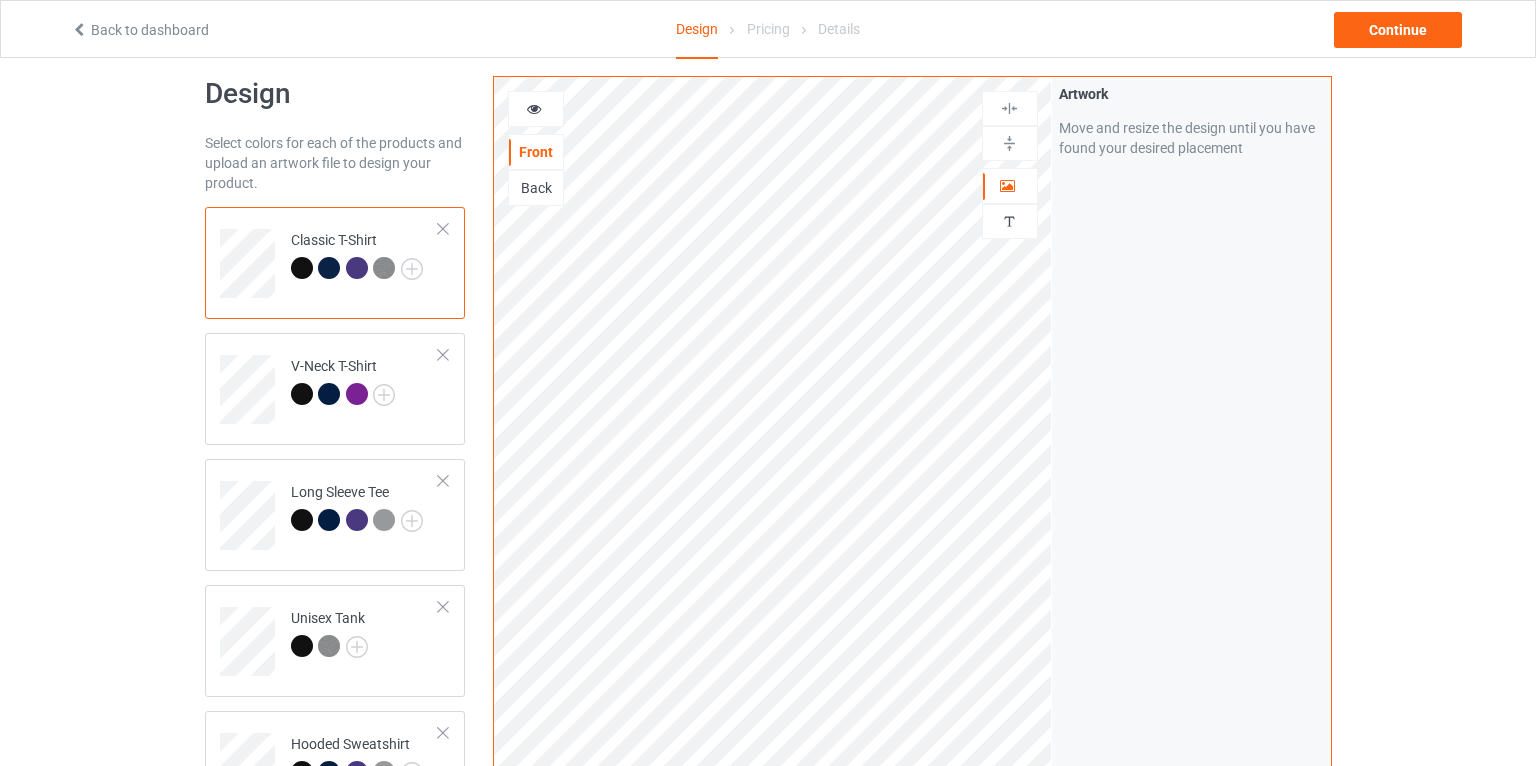 scroll, scrollTop: 0, scrollLeft: 0, axis: both 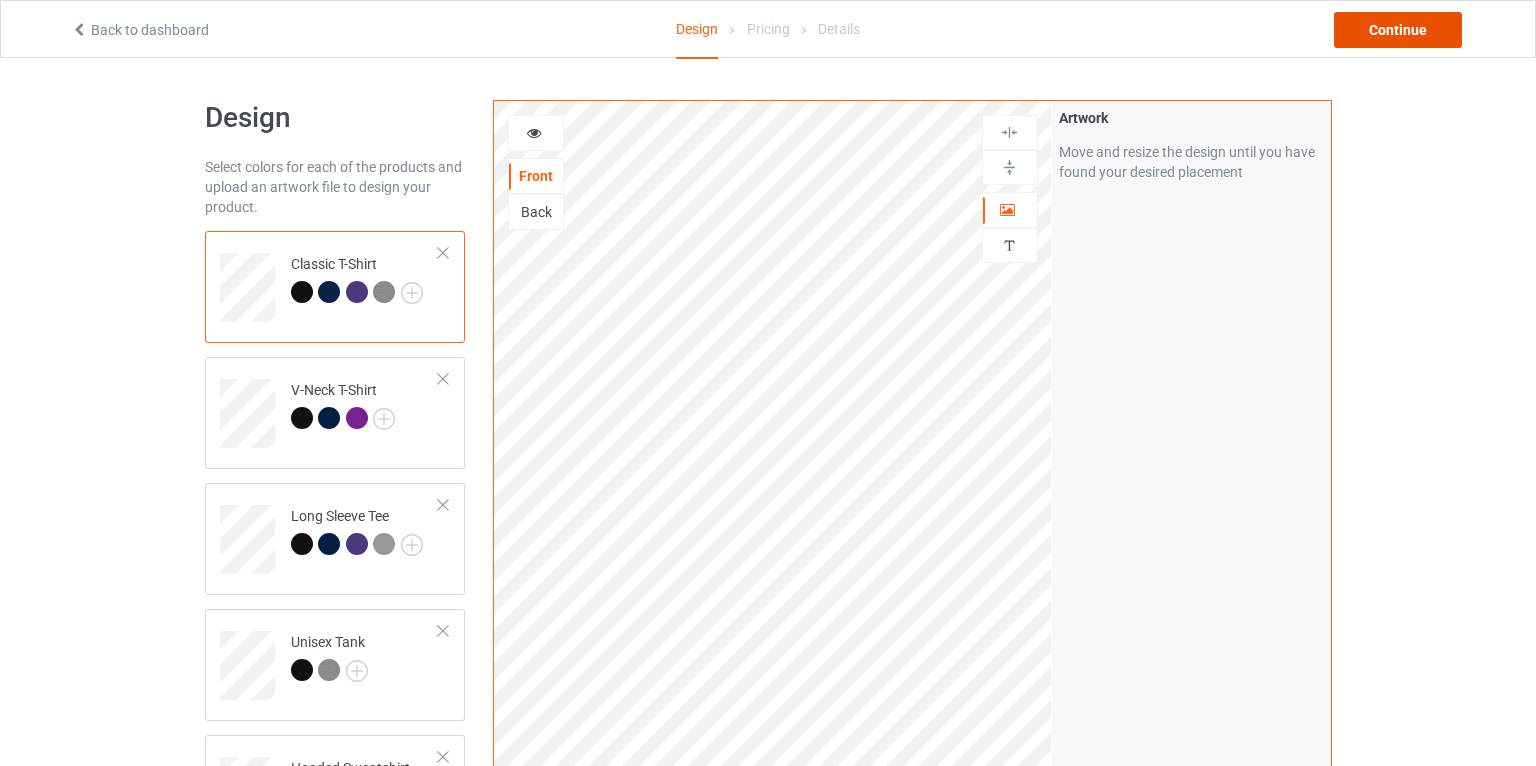 click on "Continue" at bounding box center [1398, 30] 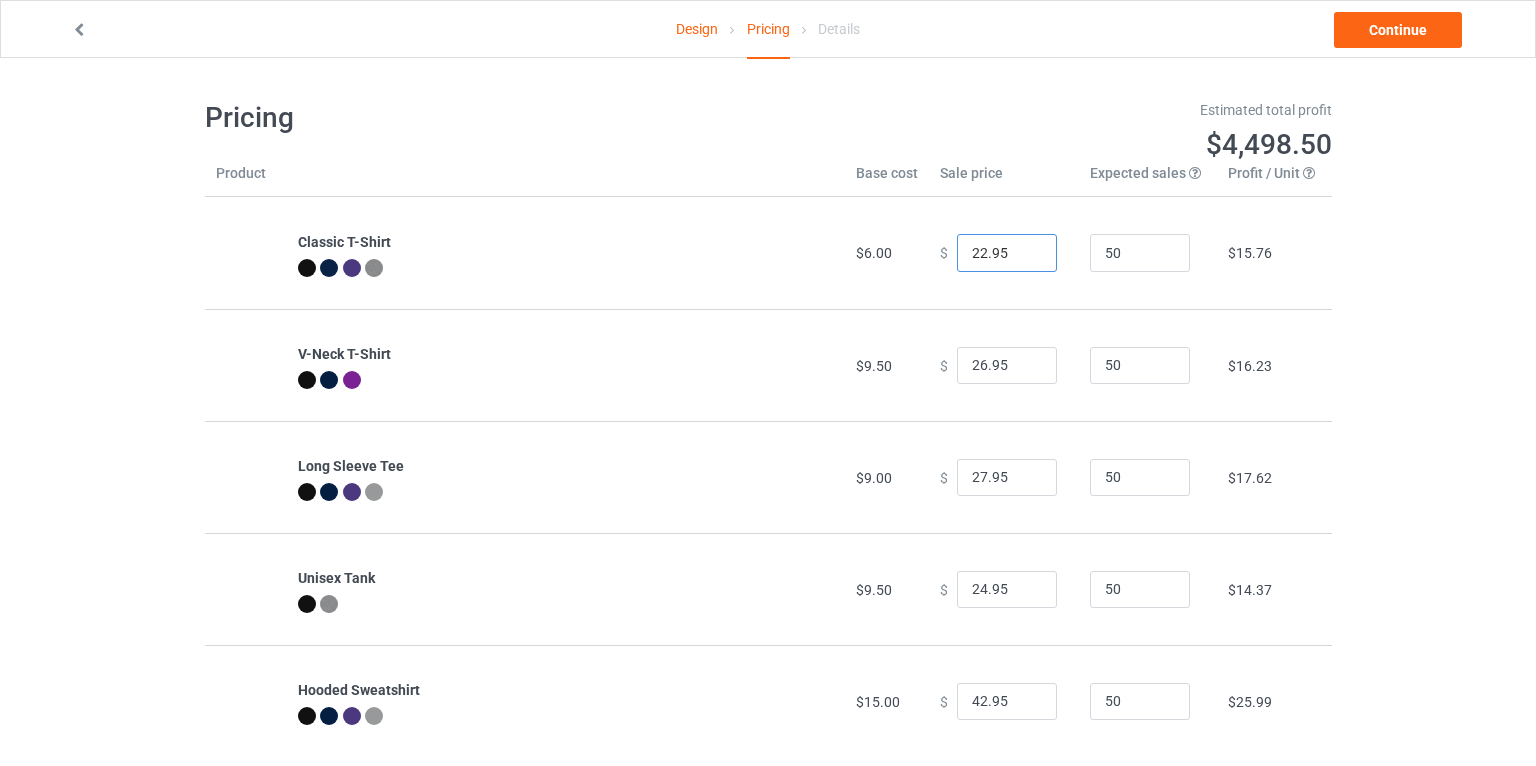 click on "22.95" at bounding box center (1007, 253) 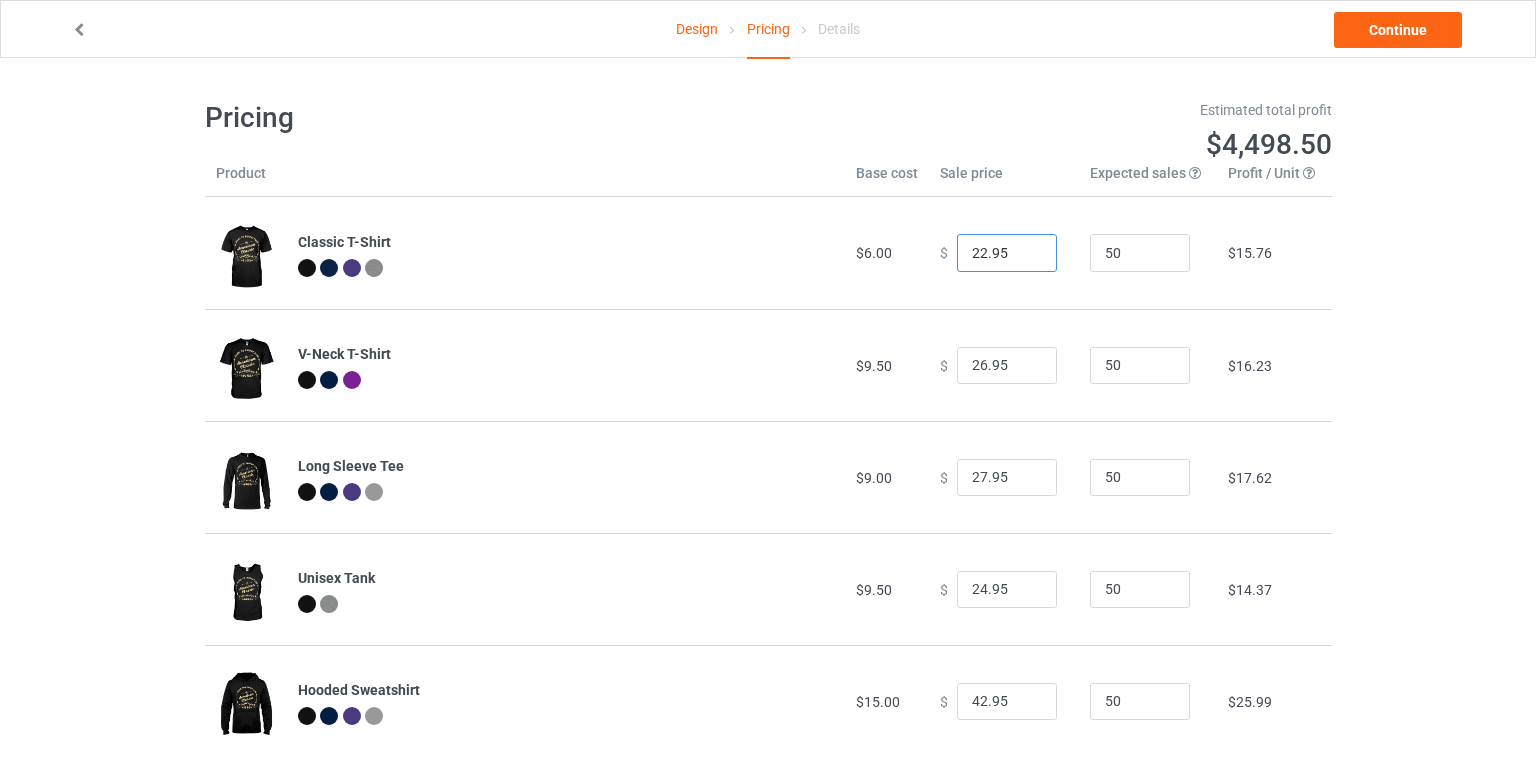 click on "22.95" at bounding box center (1007, 253) 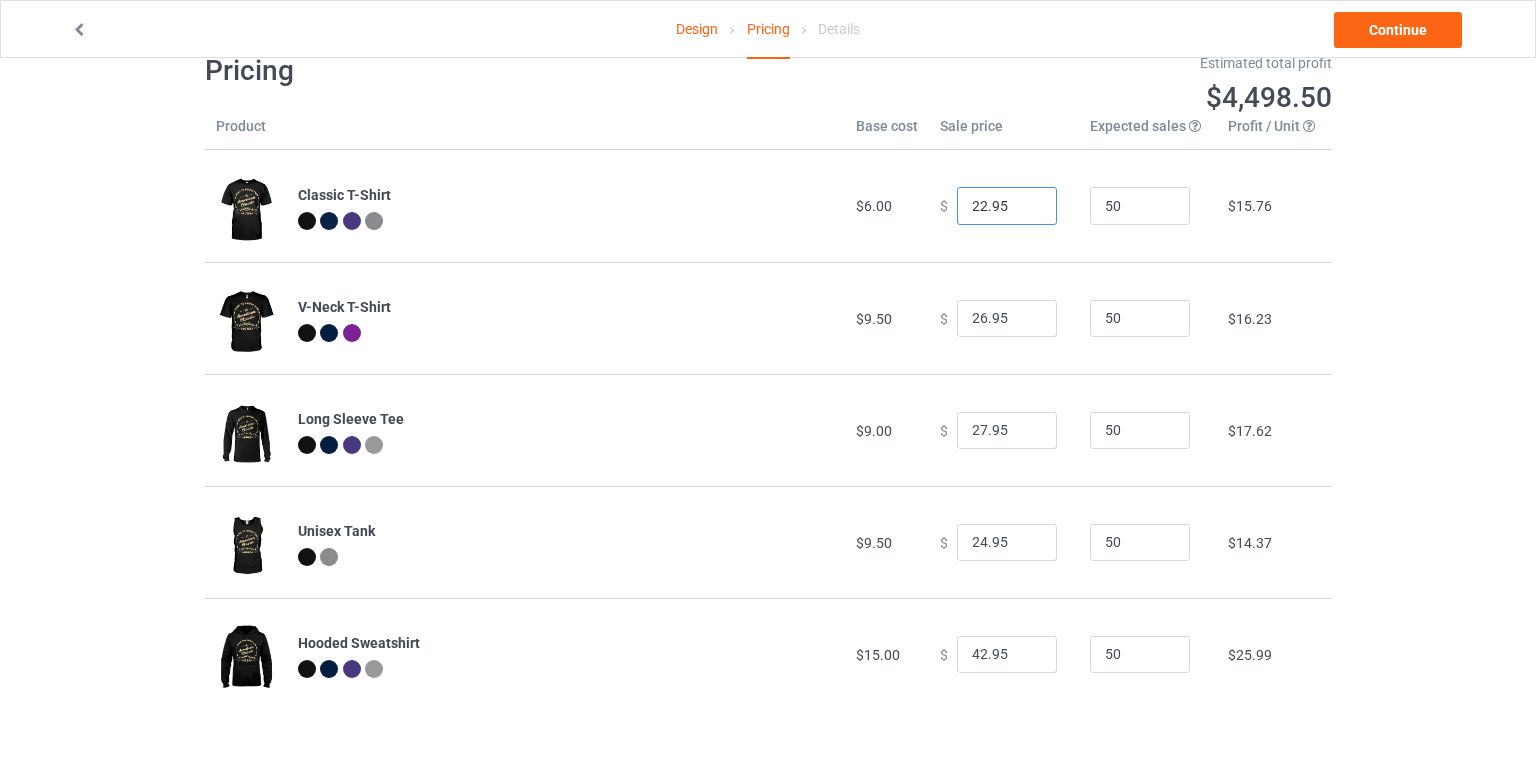scroll, scrollTop: 58, scrollLeft: 0, axis: vertical 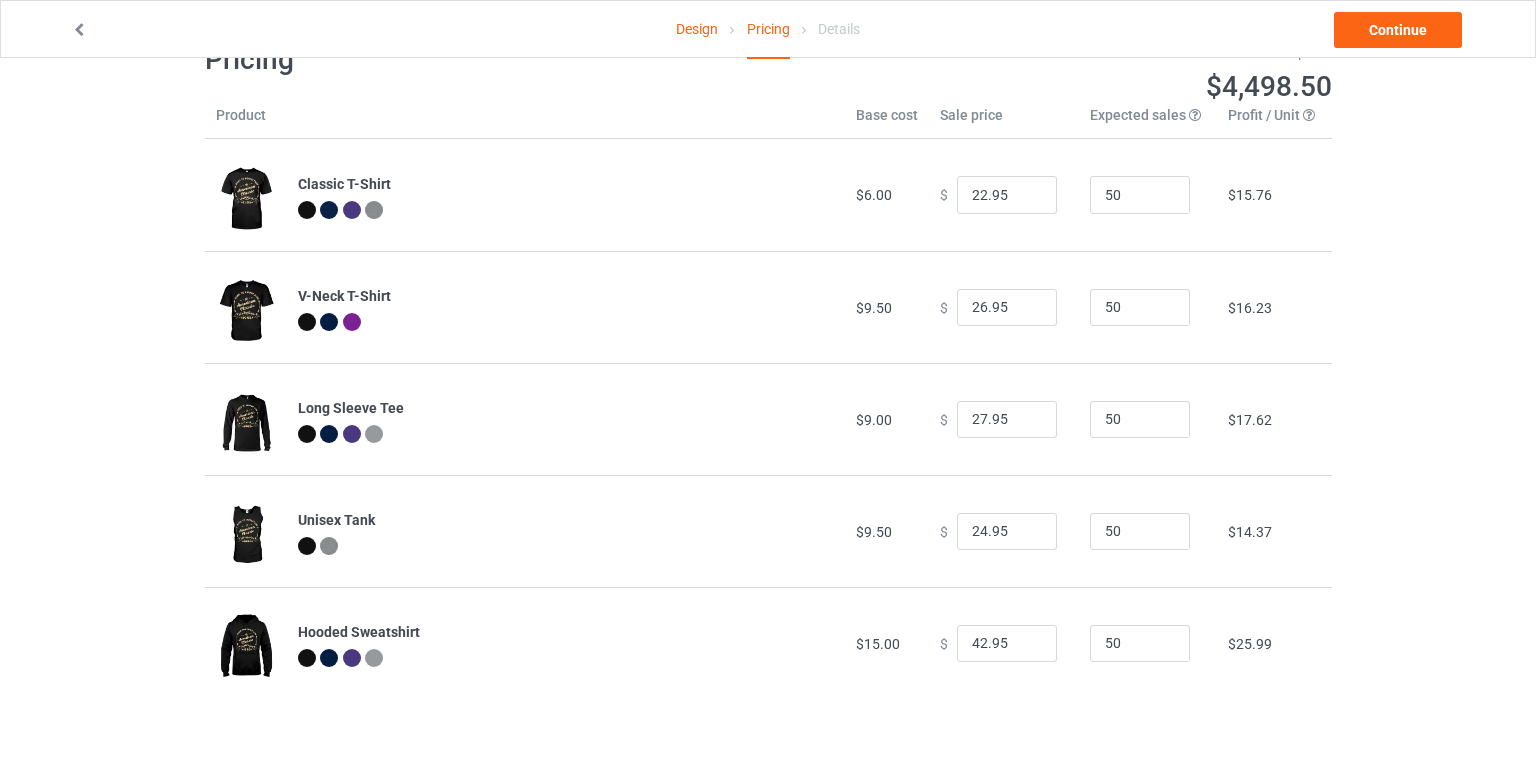 click on "$     26.95" at bounding box center (1004, 307) 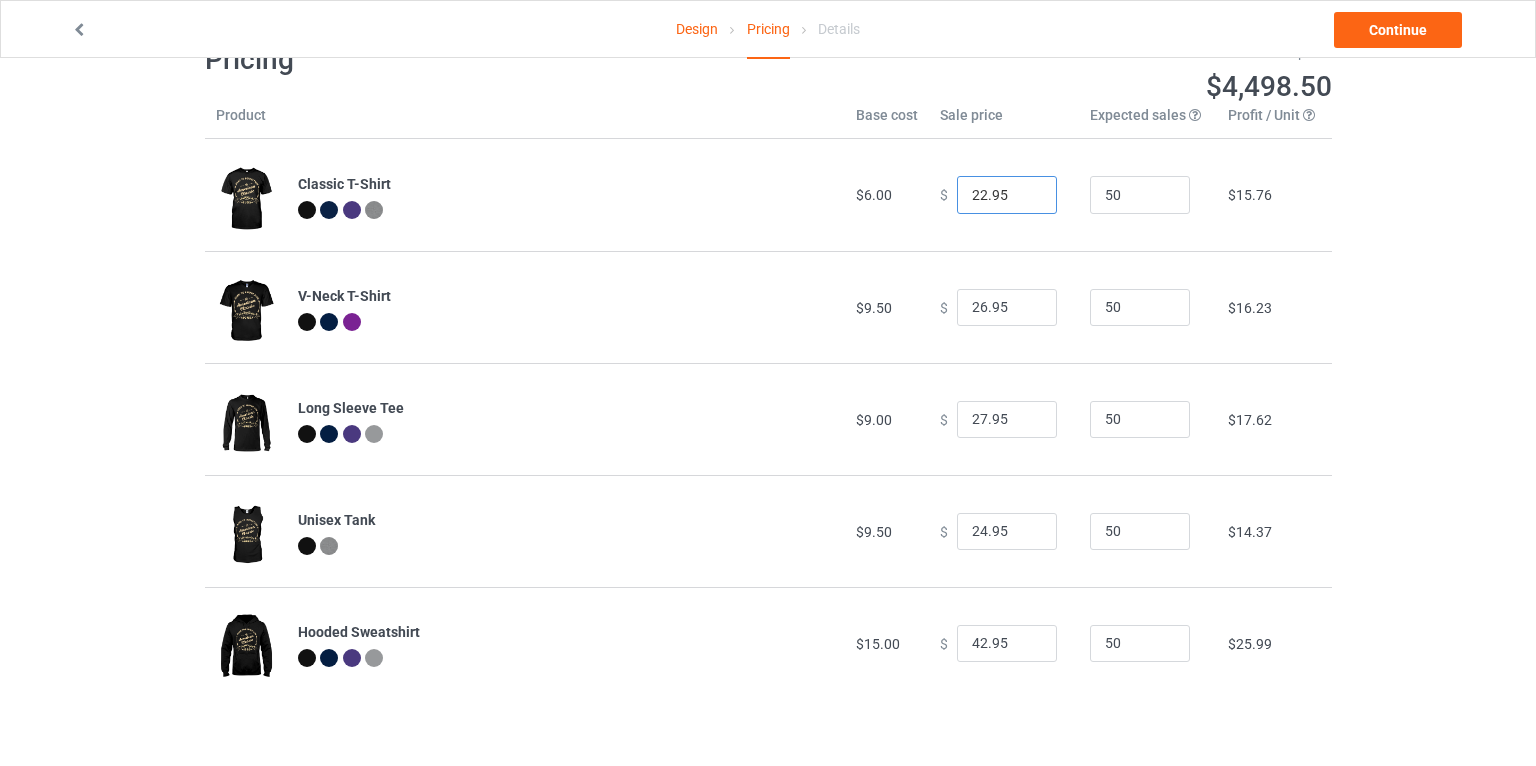 click on "22.95" at bounding box center (1007, 195) 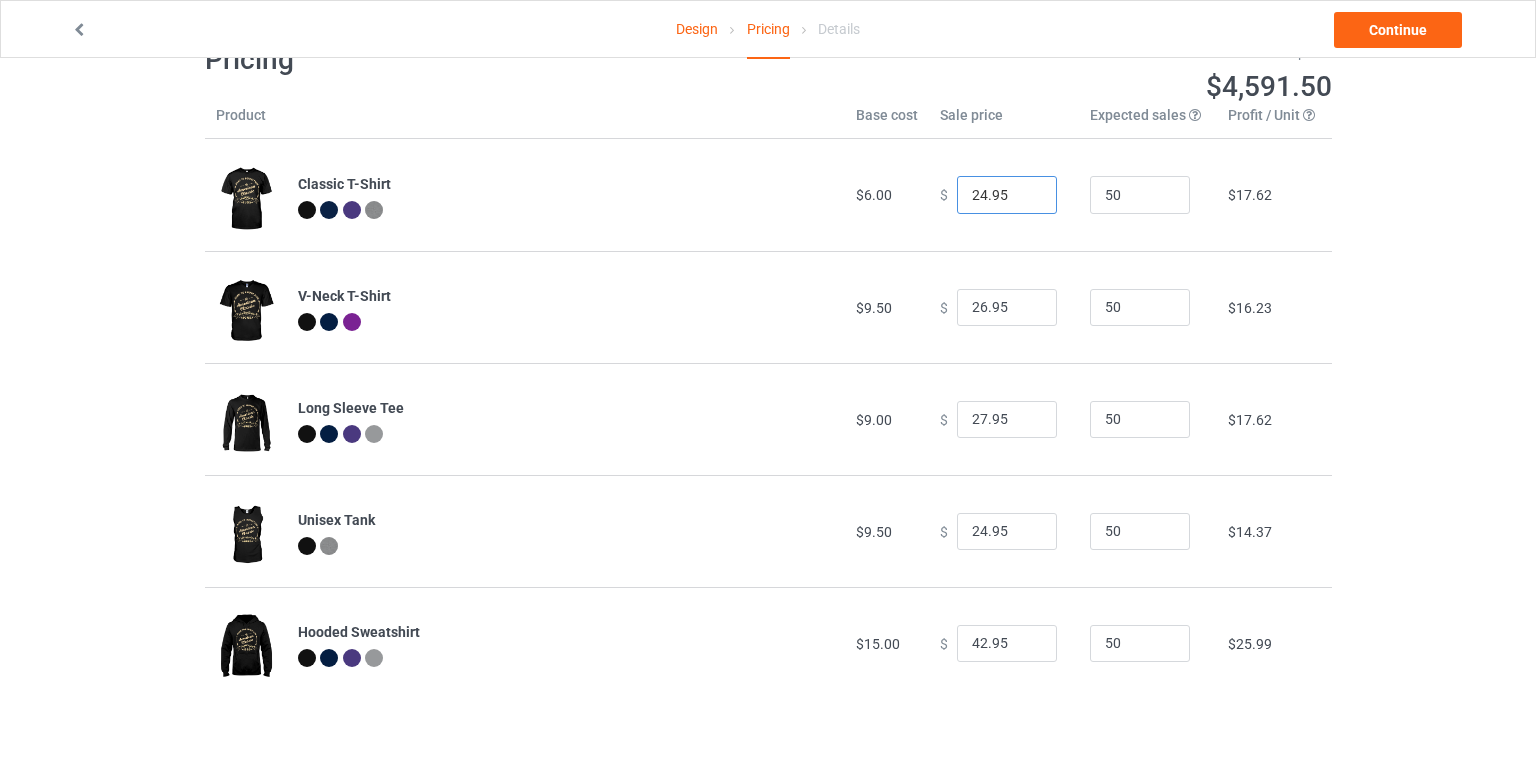type on "24.95" 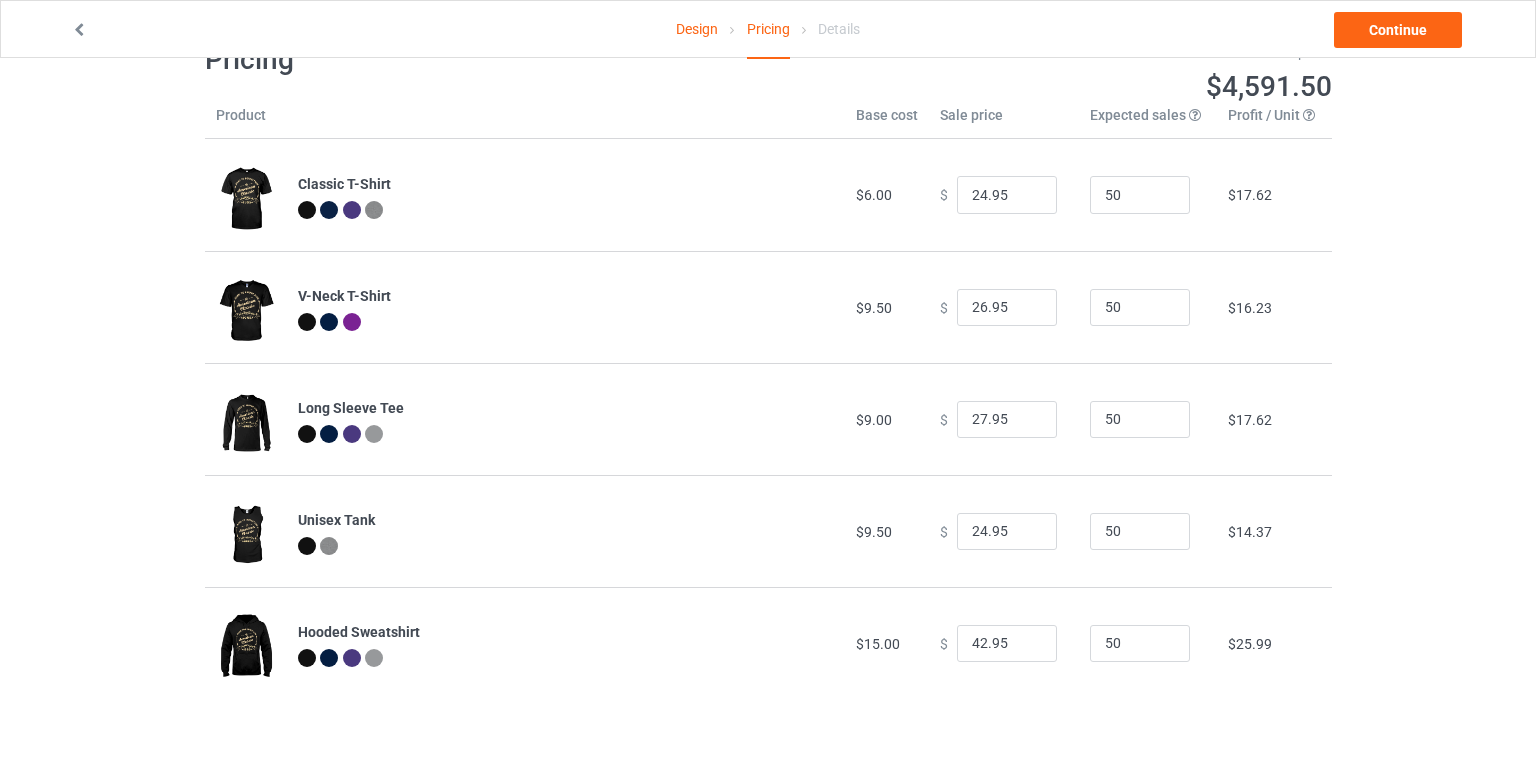 click on "$     26.95" at bounding box center (1004, 307) 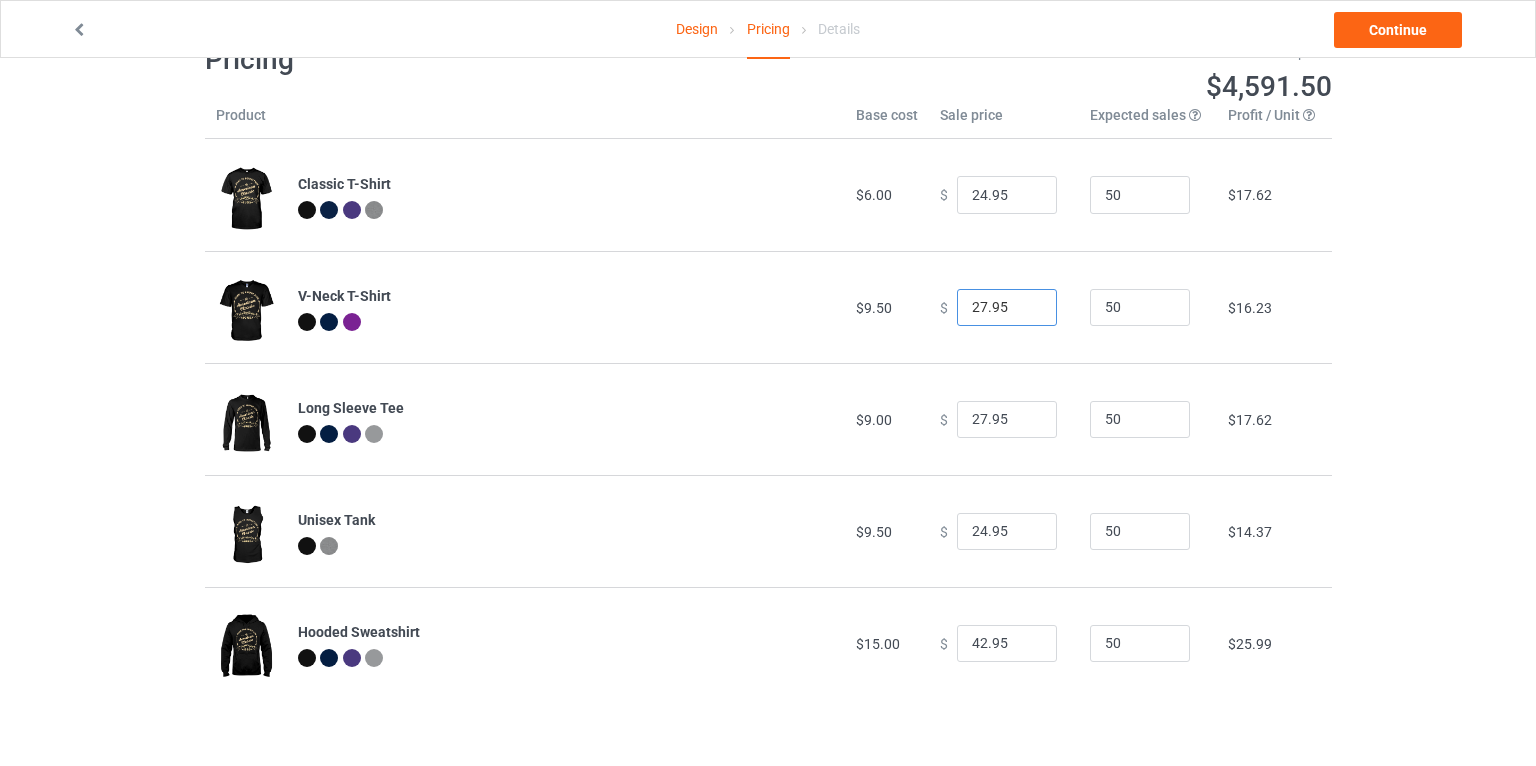 click on "27.95" at bounding box center [1007, 308] 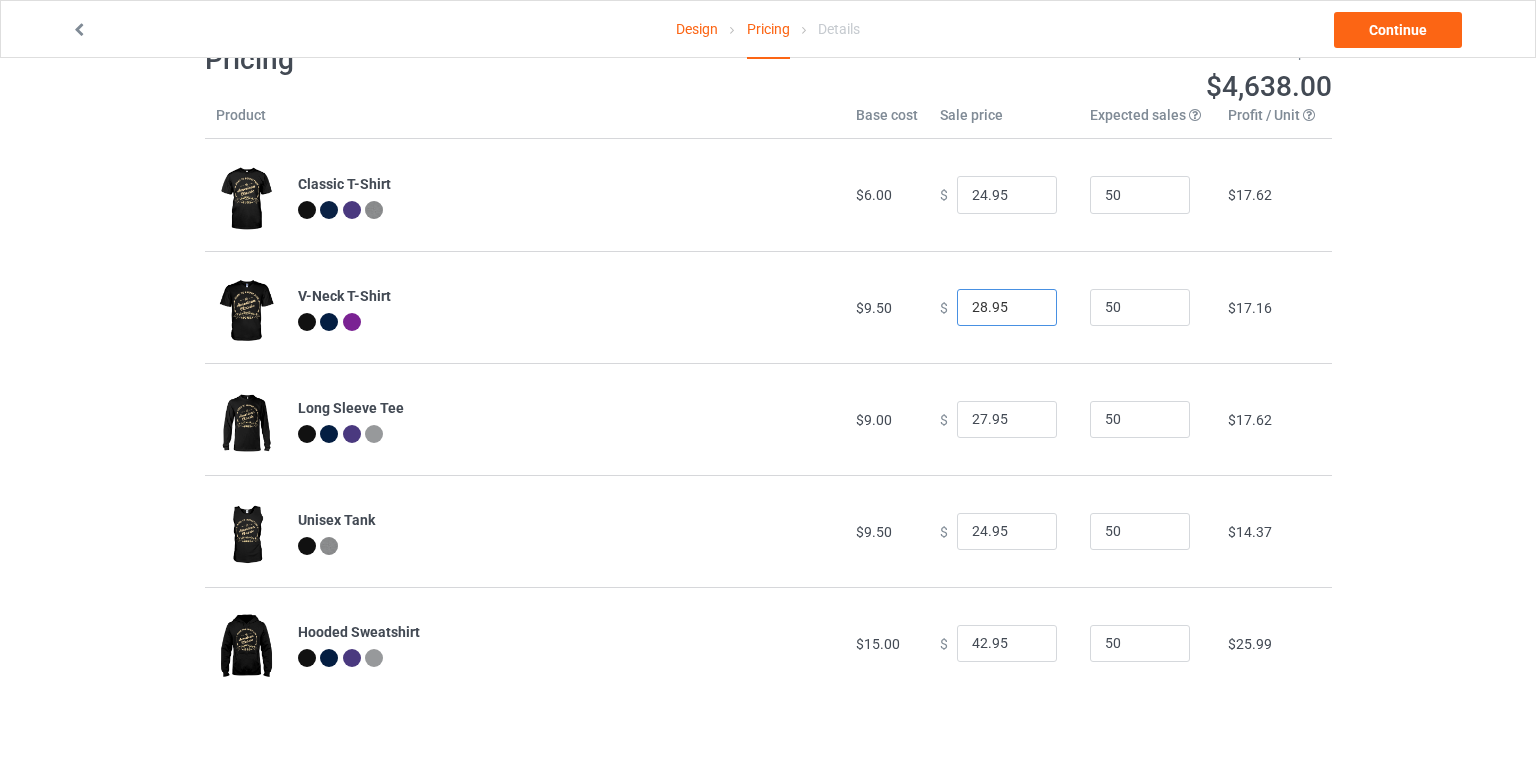 click on "28.95" at bounding box center [1007, 308] 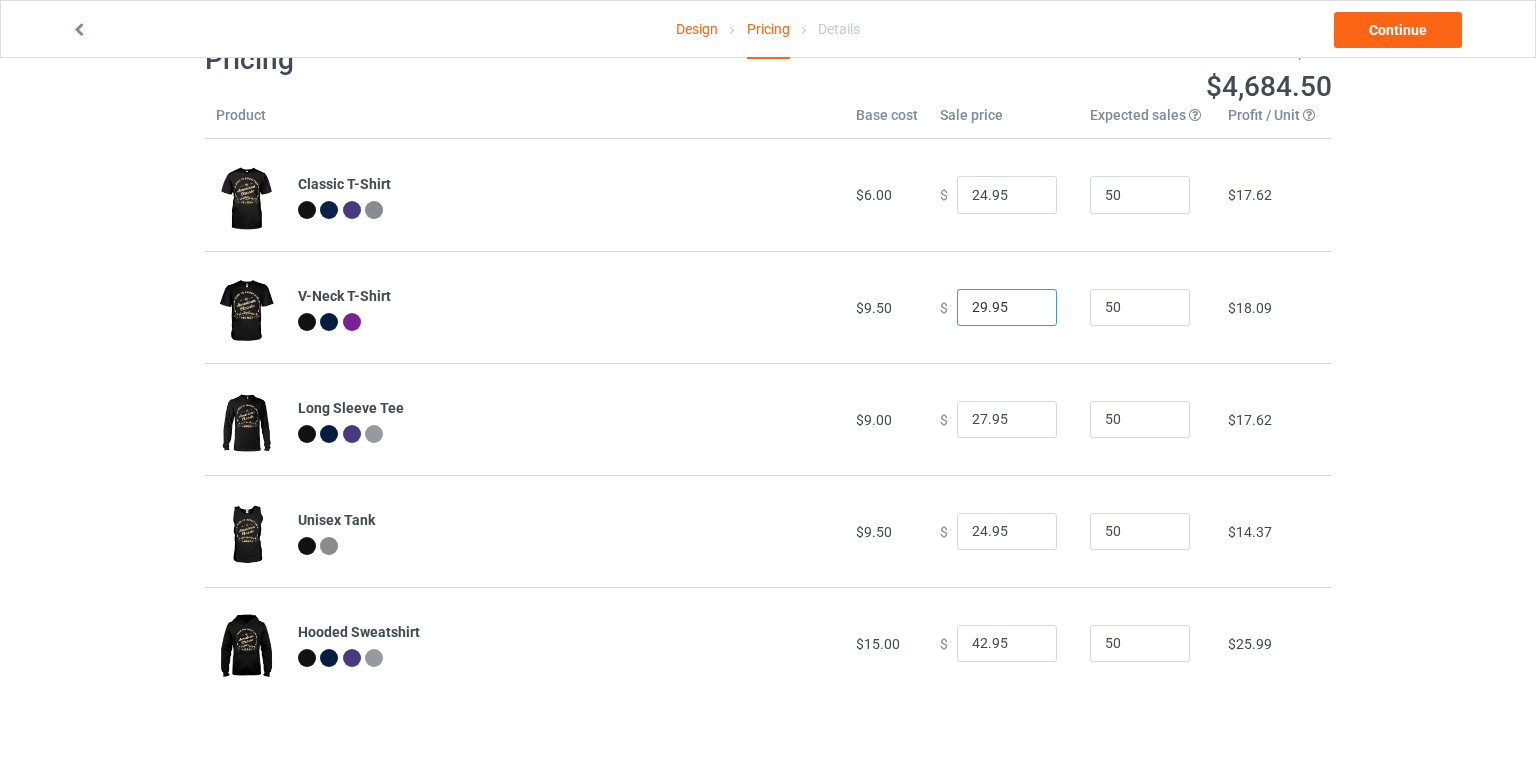 click on "29.95" at bounding box center [1007, 308] 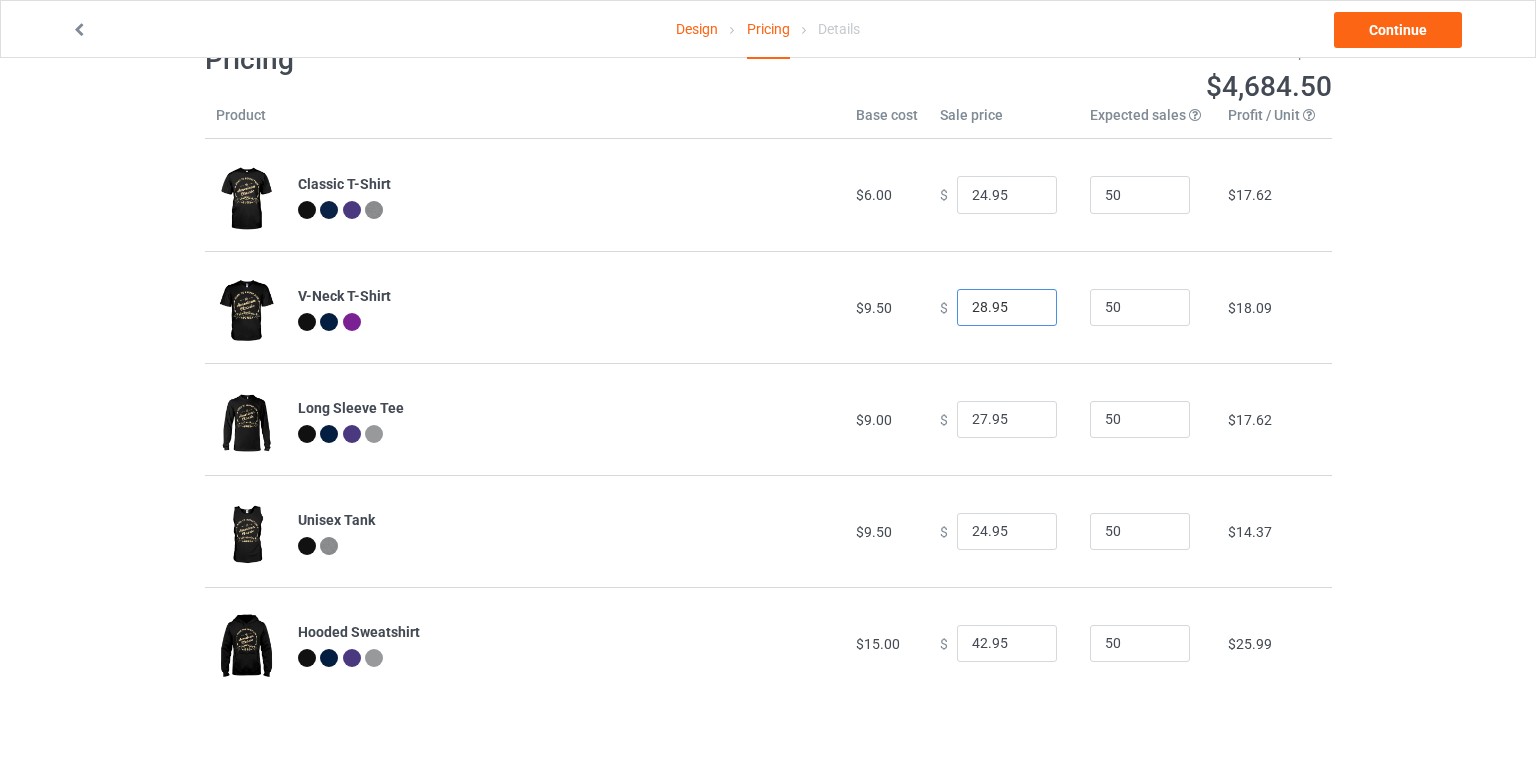 click on "28.95" at bounding box center (1007, 308) 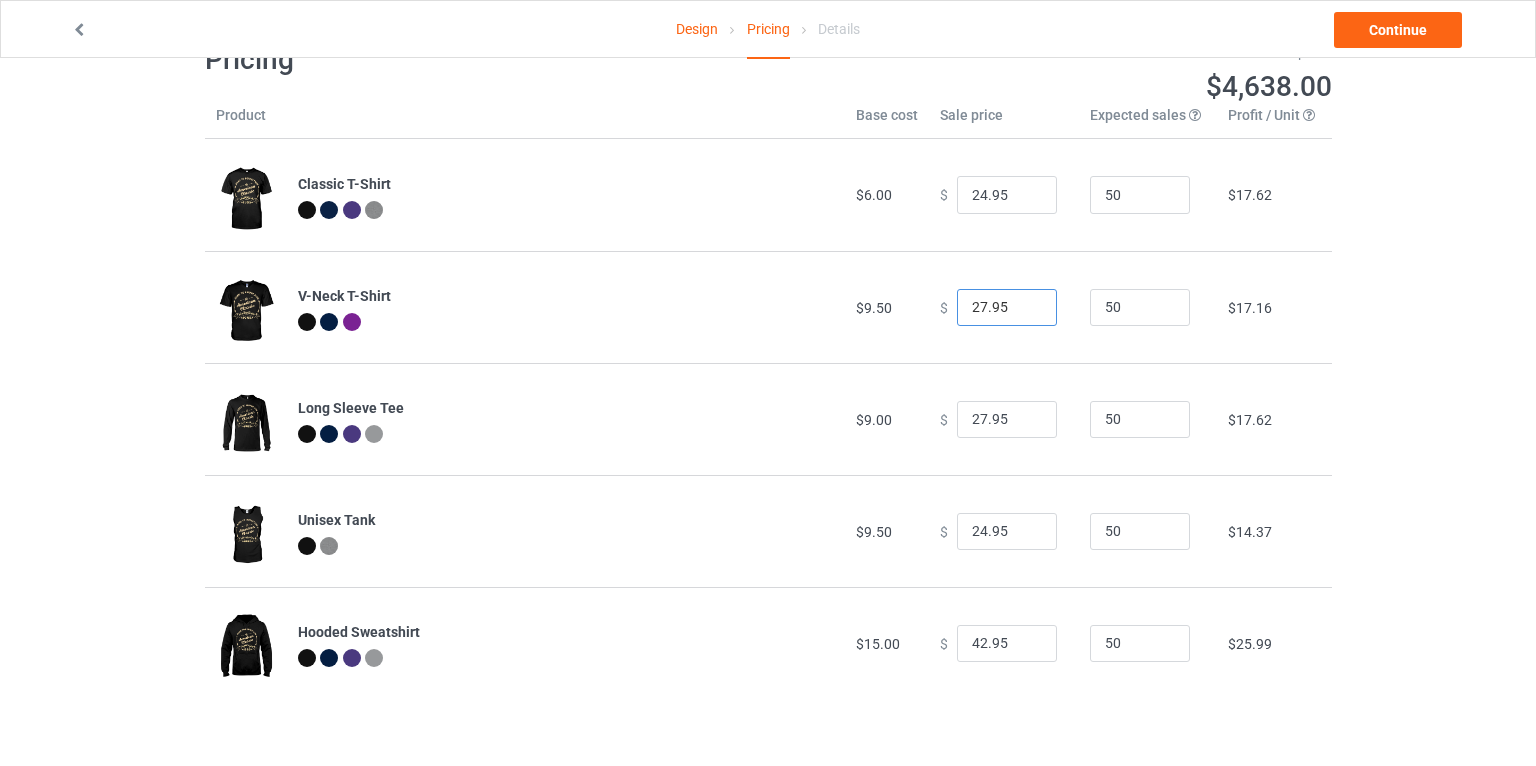 click on "27.95" at bounding box center (1007, 308) 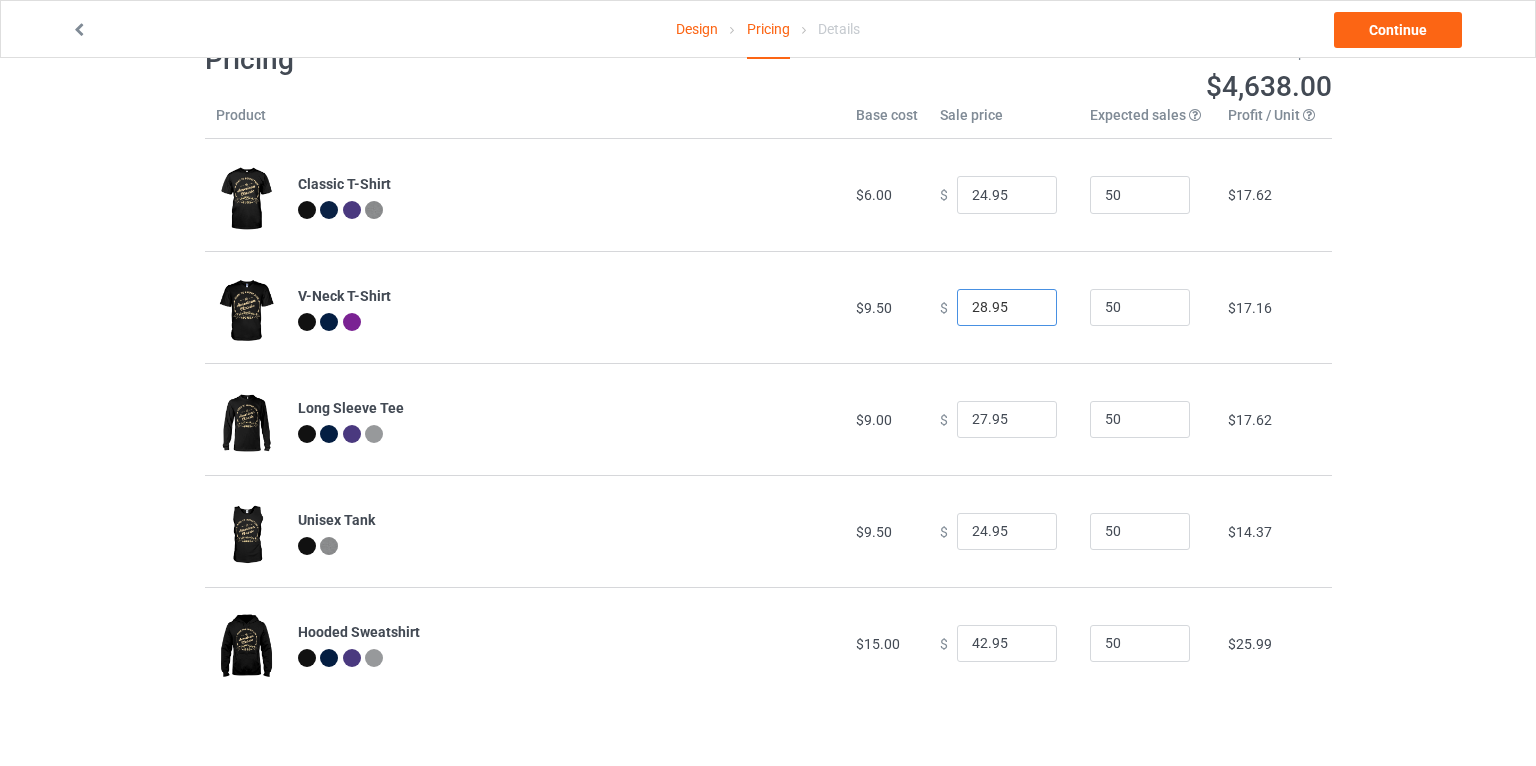 type on "28.95" 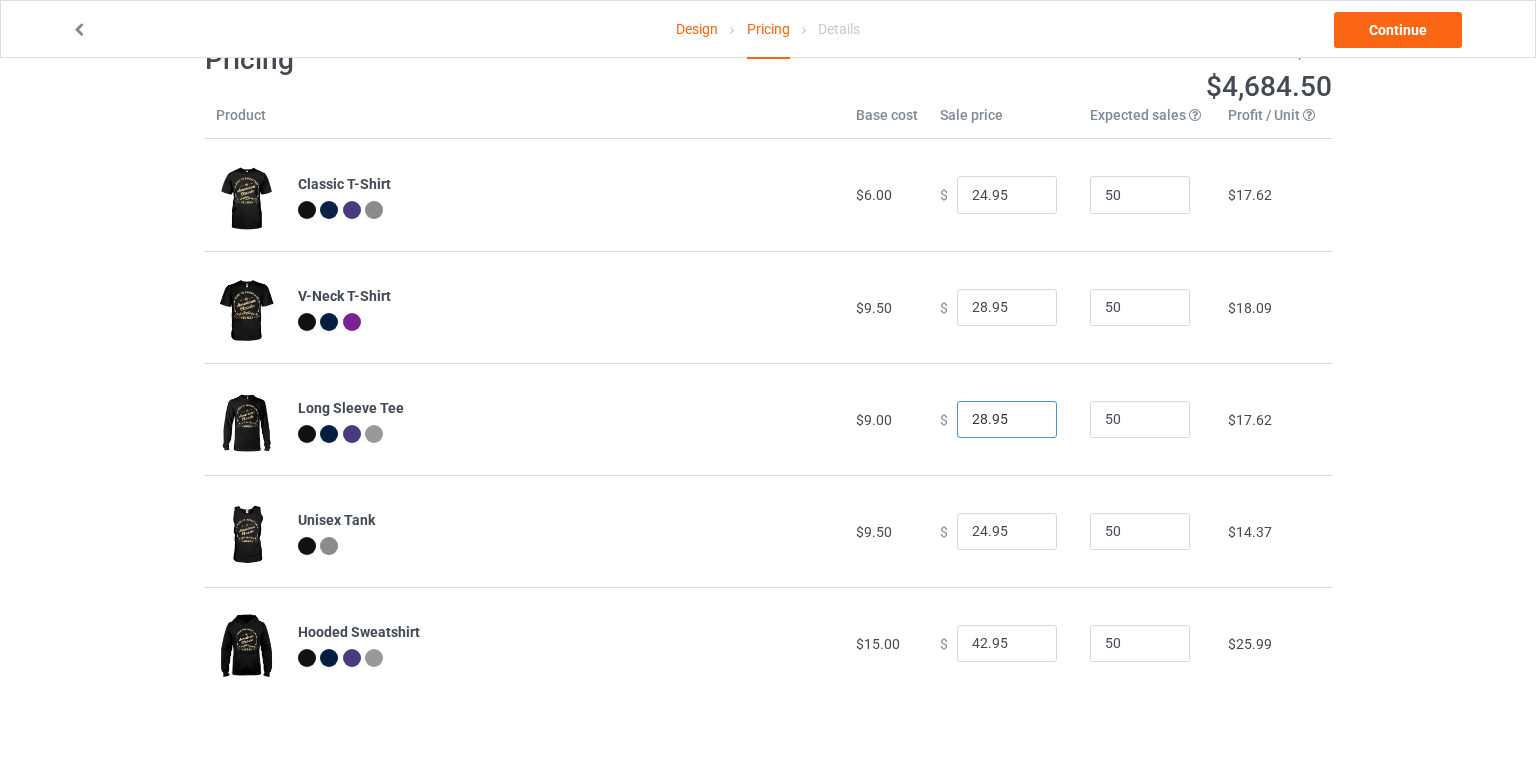 type on "28.95" 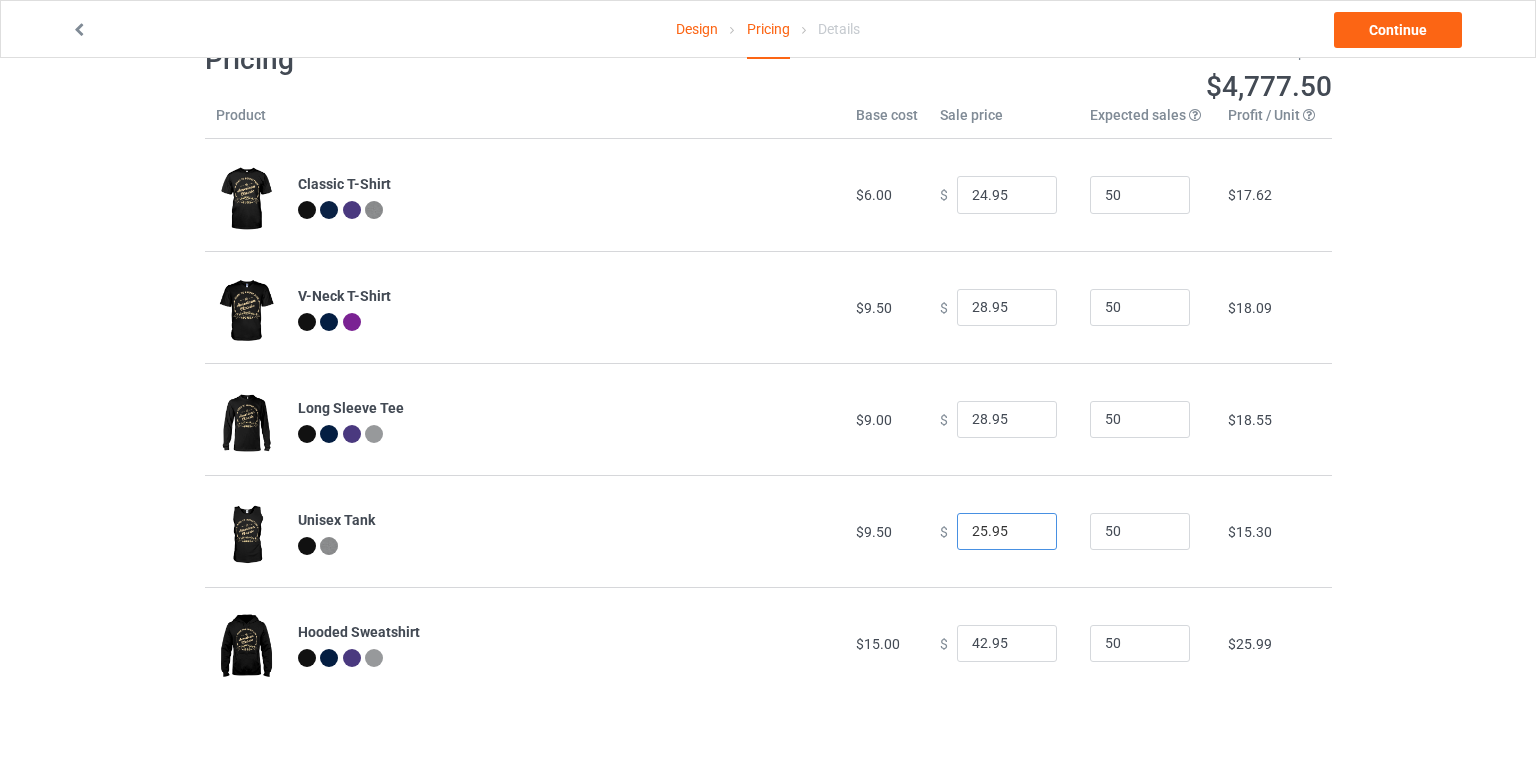 type on "25.95" 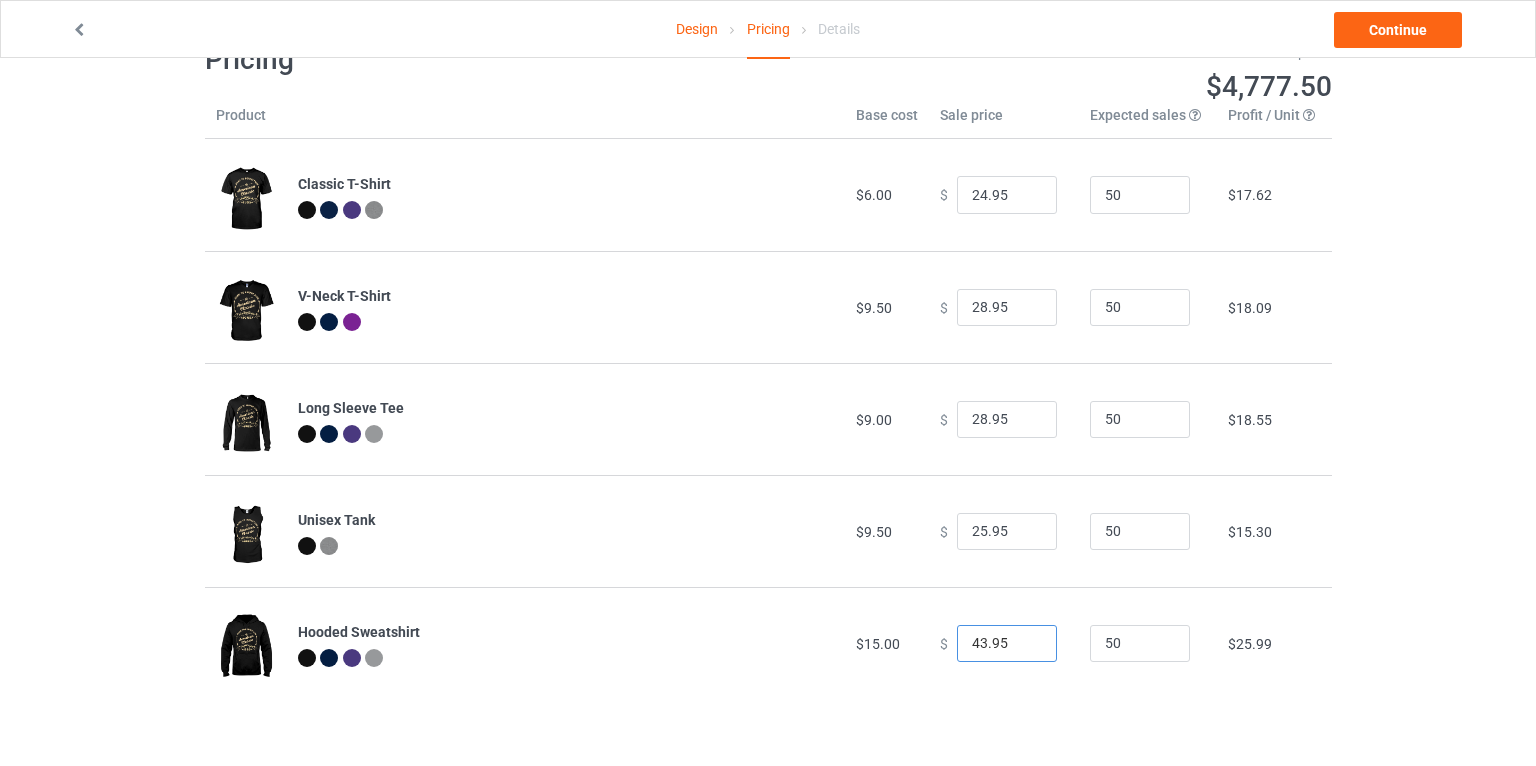 click on "43.95" at bounding box center [1007, 644] 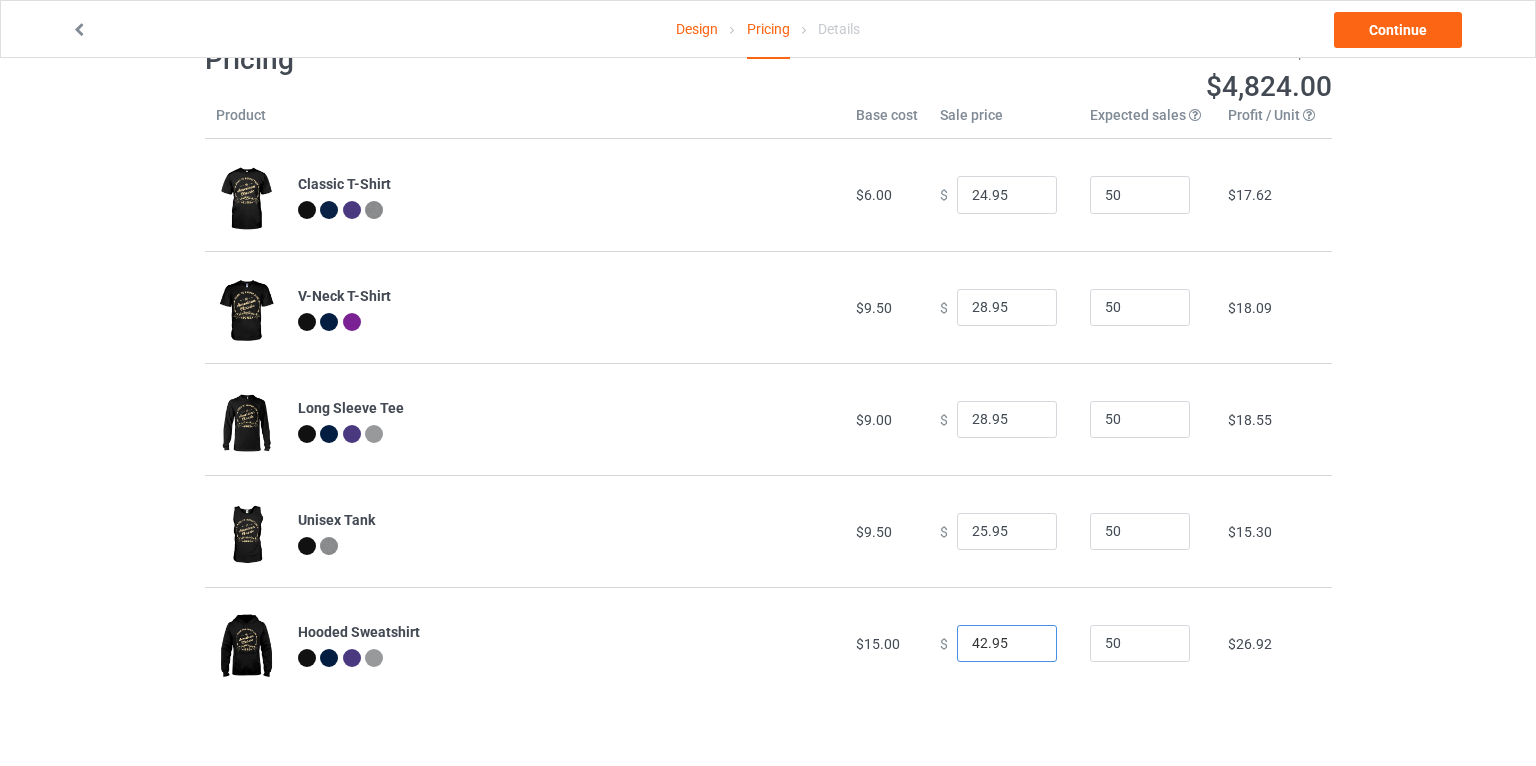 click on "42.95" at bounding box center (1007, 644) 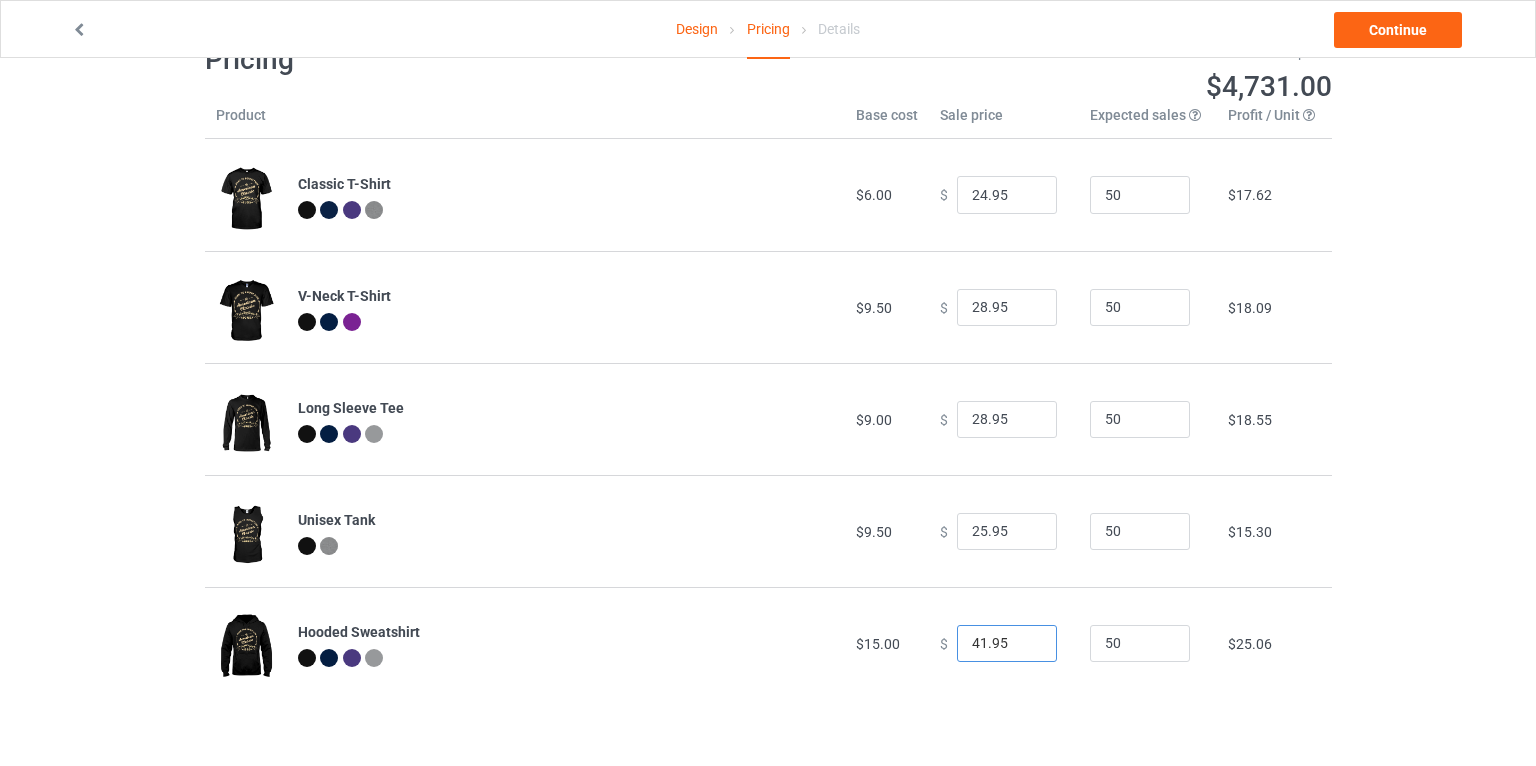 click on "41.95" at bounding box center (1007, 644) 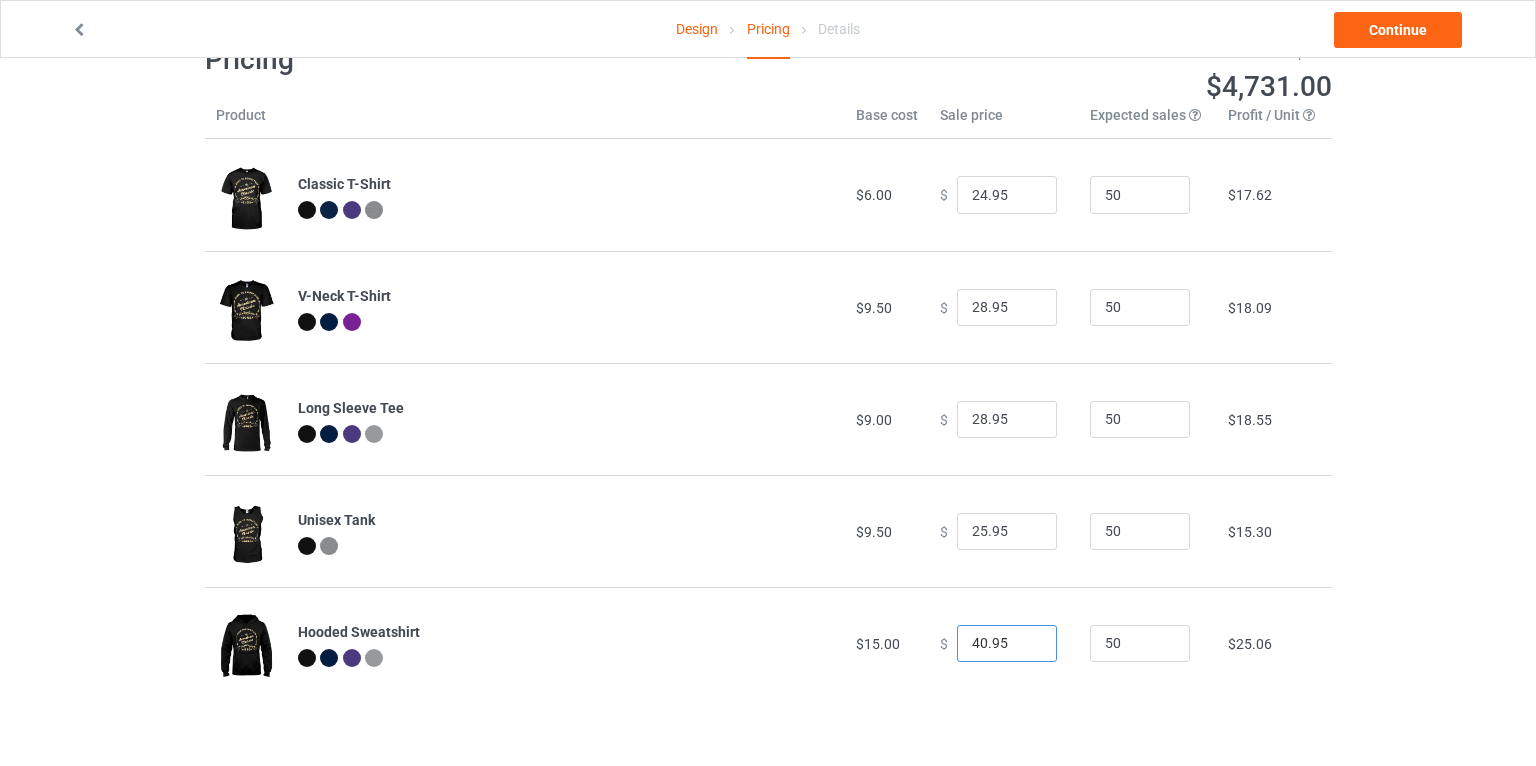 click on "40.95" at bounding box center (1007, 644) 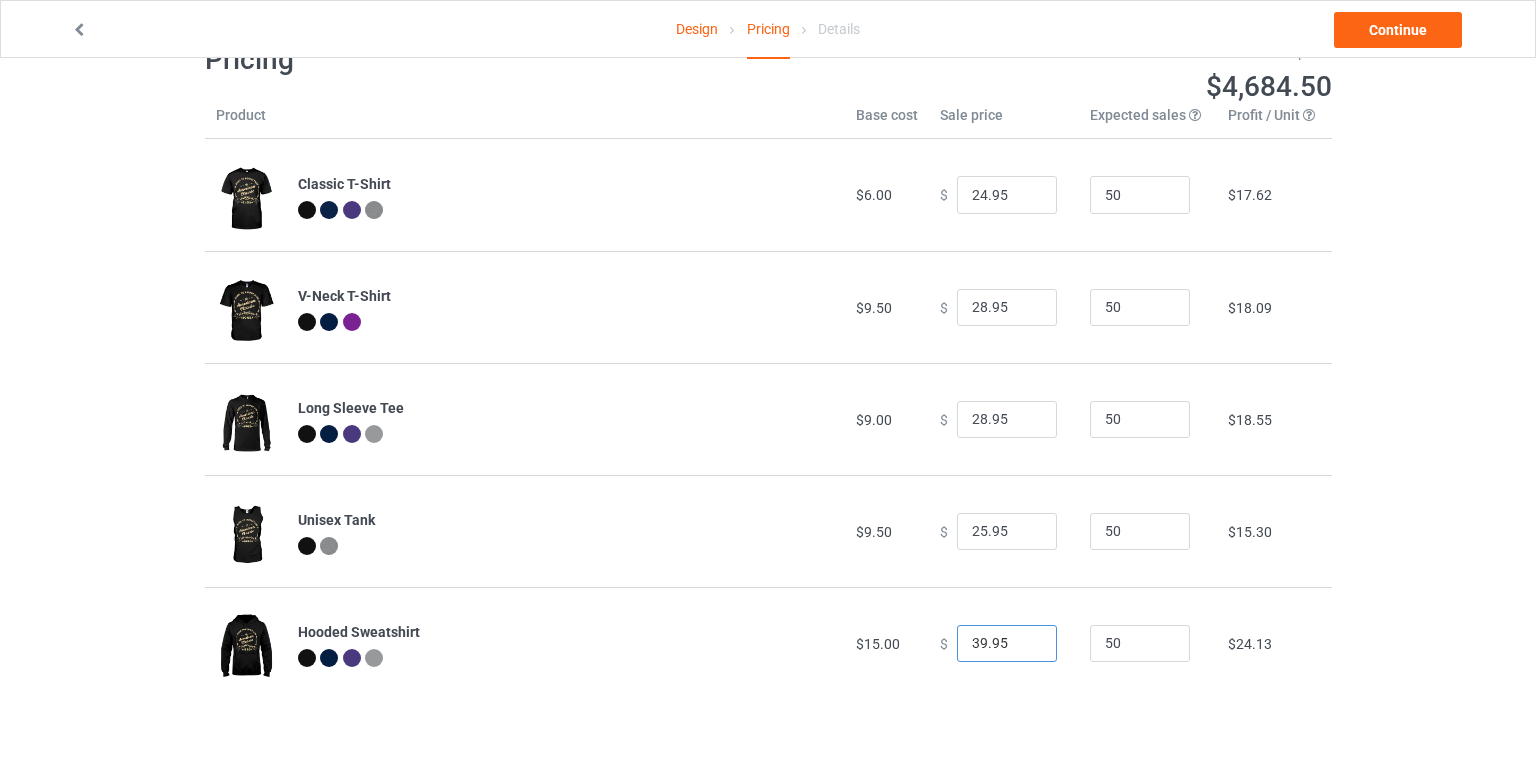 click on "39.95" at bounding box center (1007, 644) 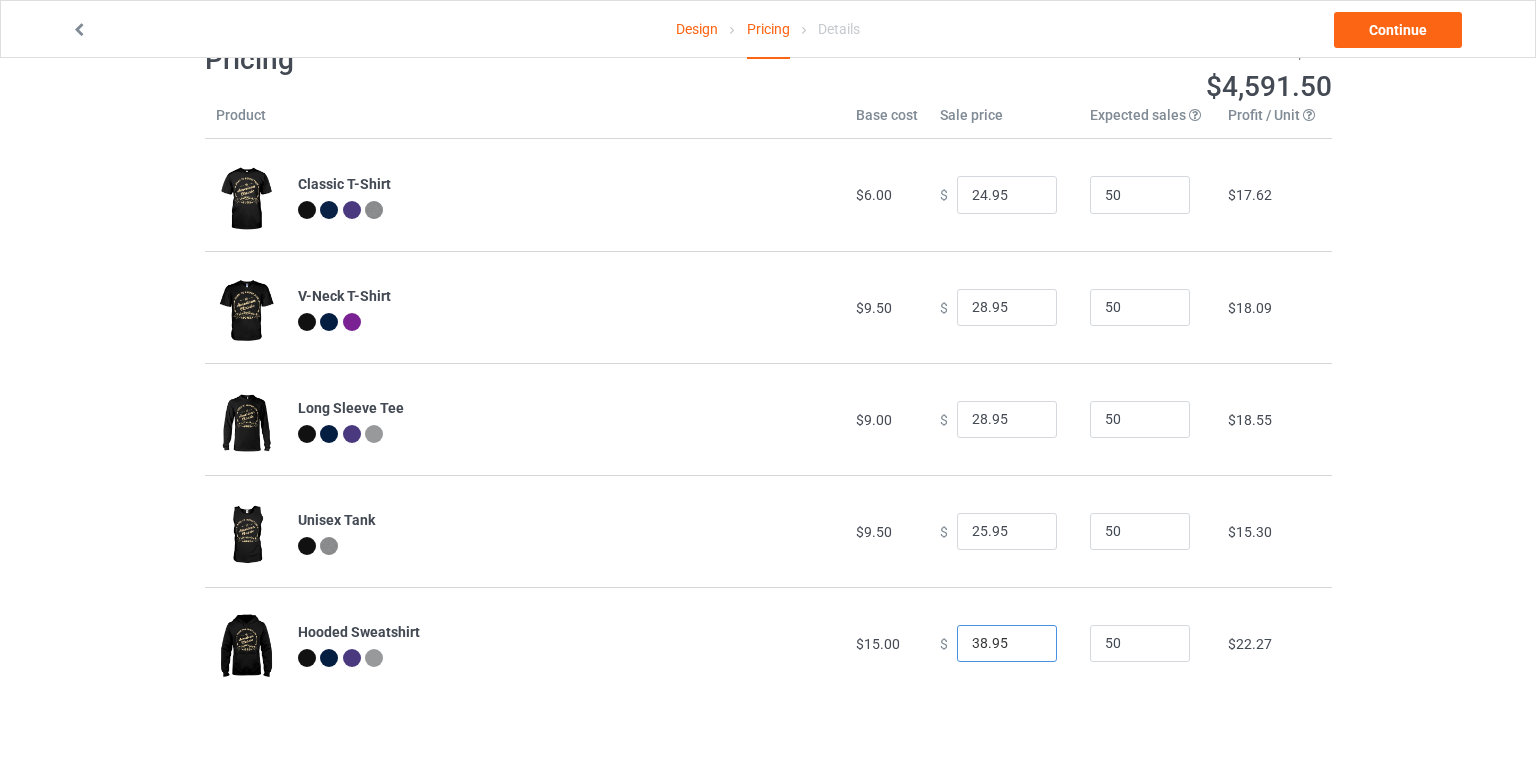 click on "38.95" at bounding box center [1007, 644] 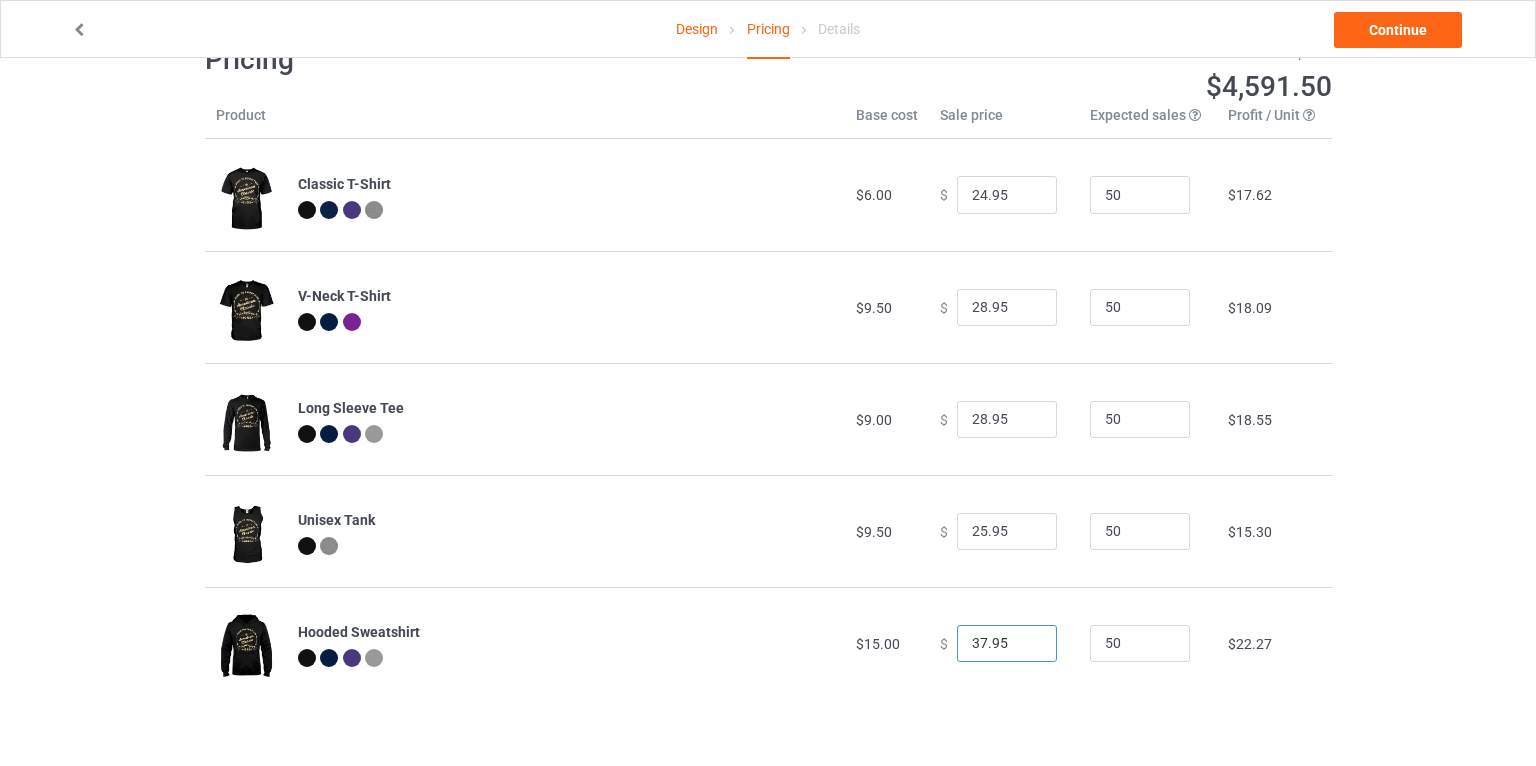 click on "37.95" at bounding box center (1007, 644) 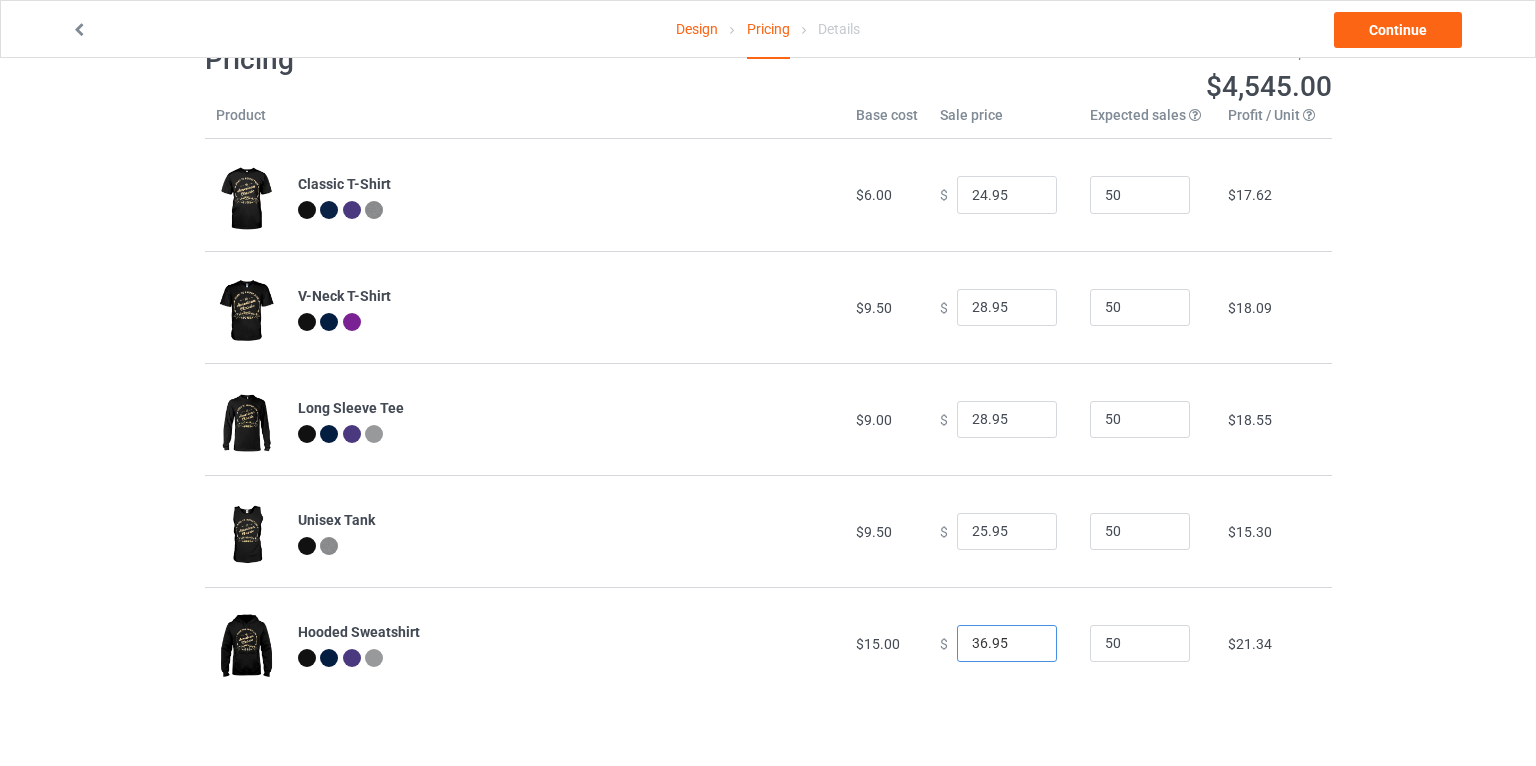 click on "36.95" at bounding box center [1007, 644] 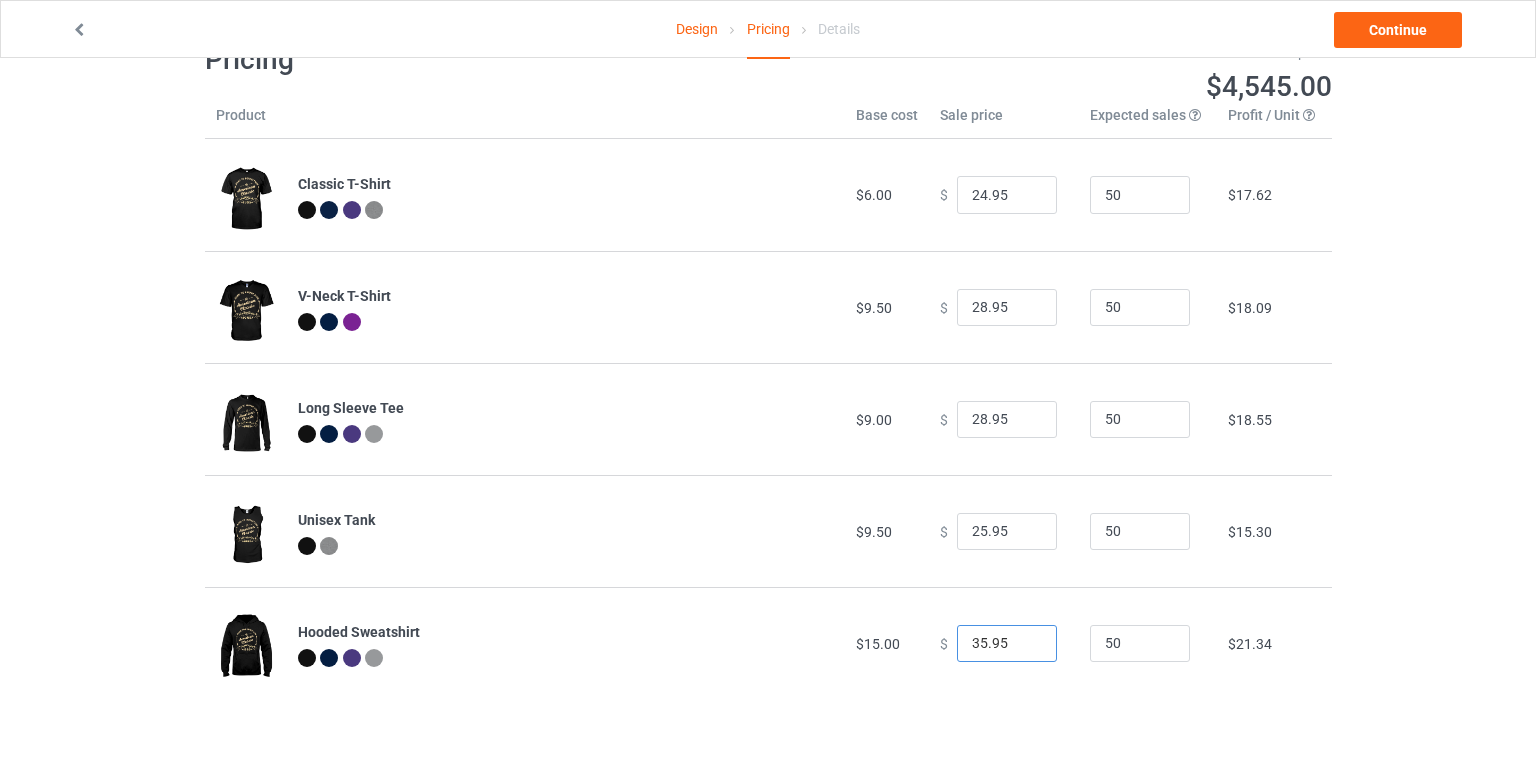 click on "35.95" at bounding box center (1007, 644) 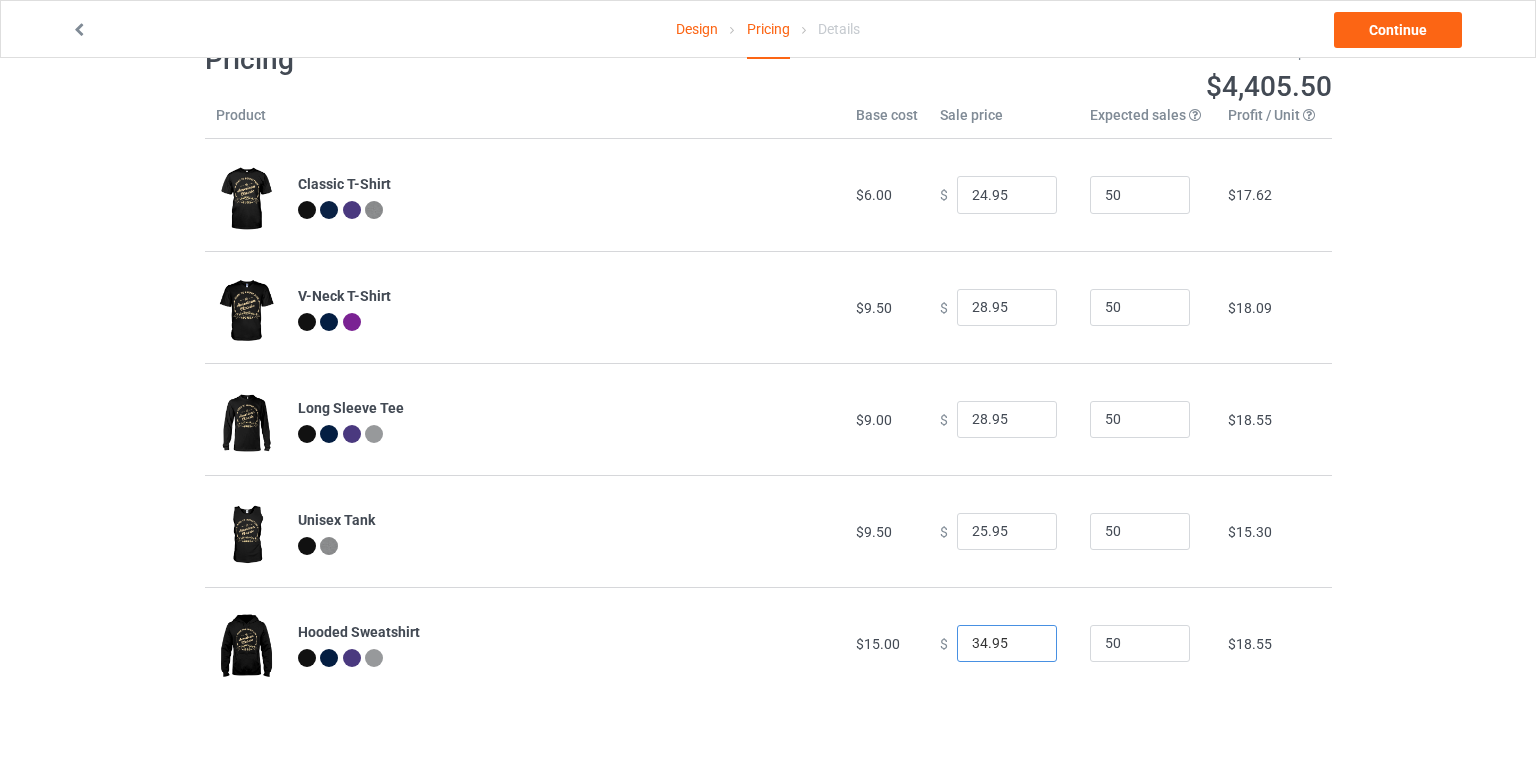 click on "34.95" at bounding box center (1007, 644) 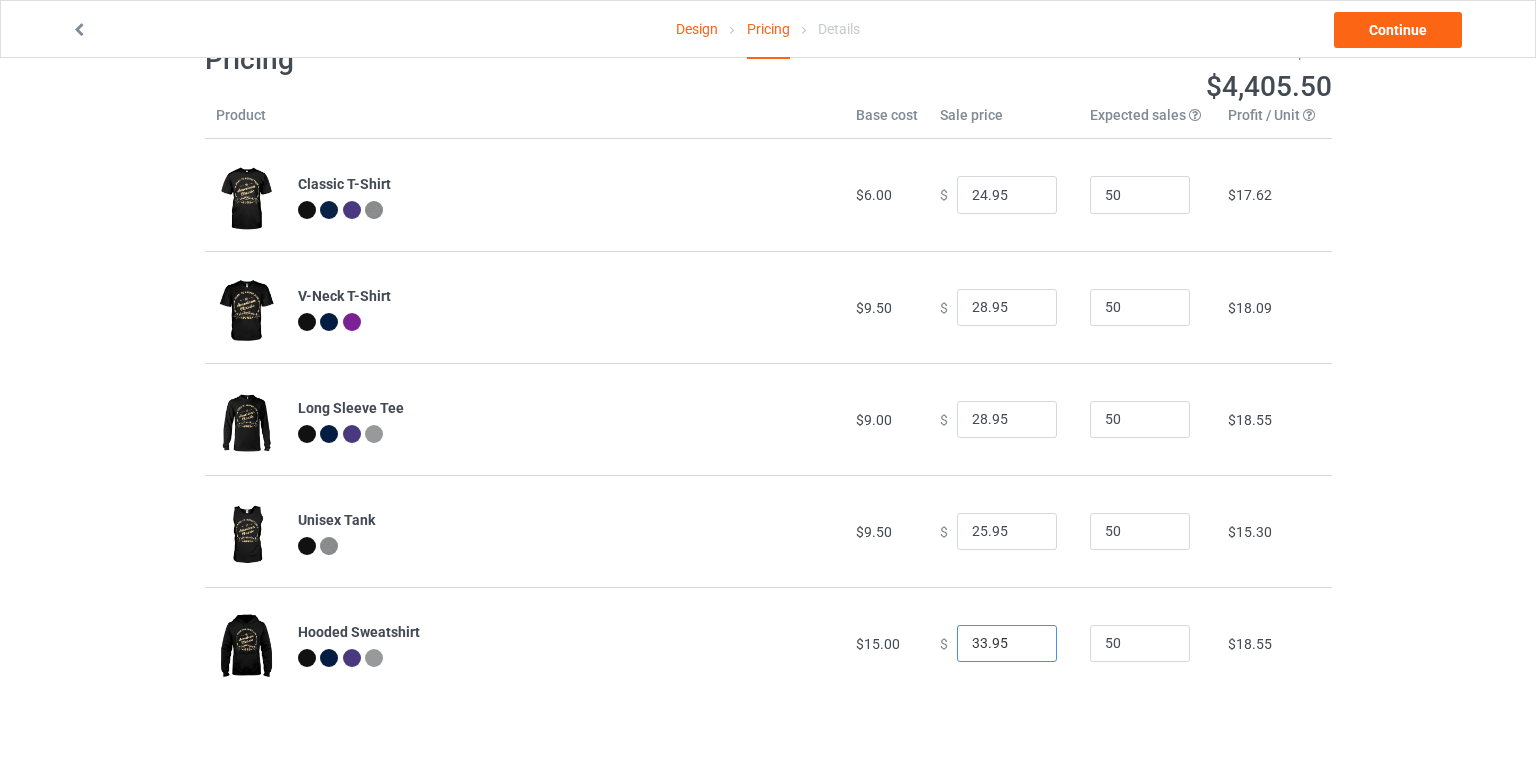 click on "33.95" at bounding box center [1007, 644] 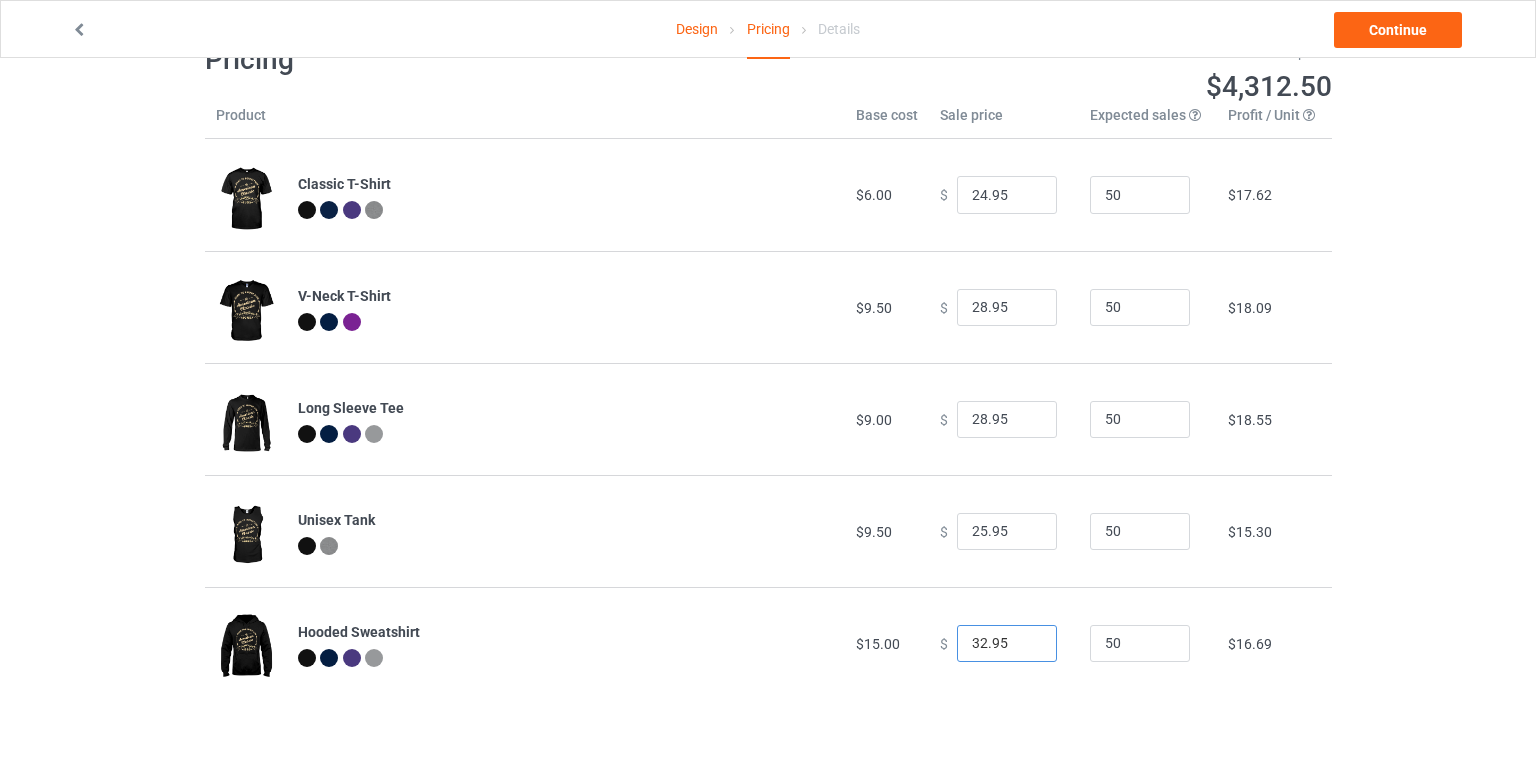 click on "32.95" at bounding box center (1007, 644) 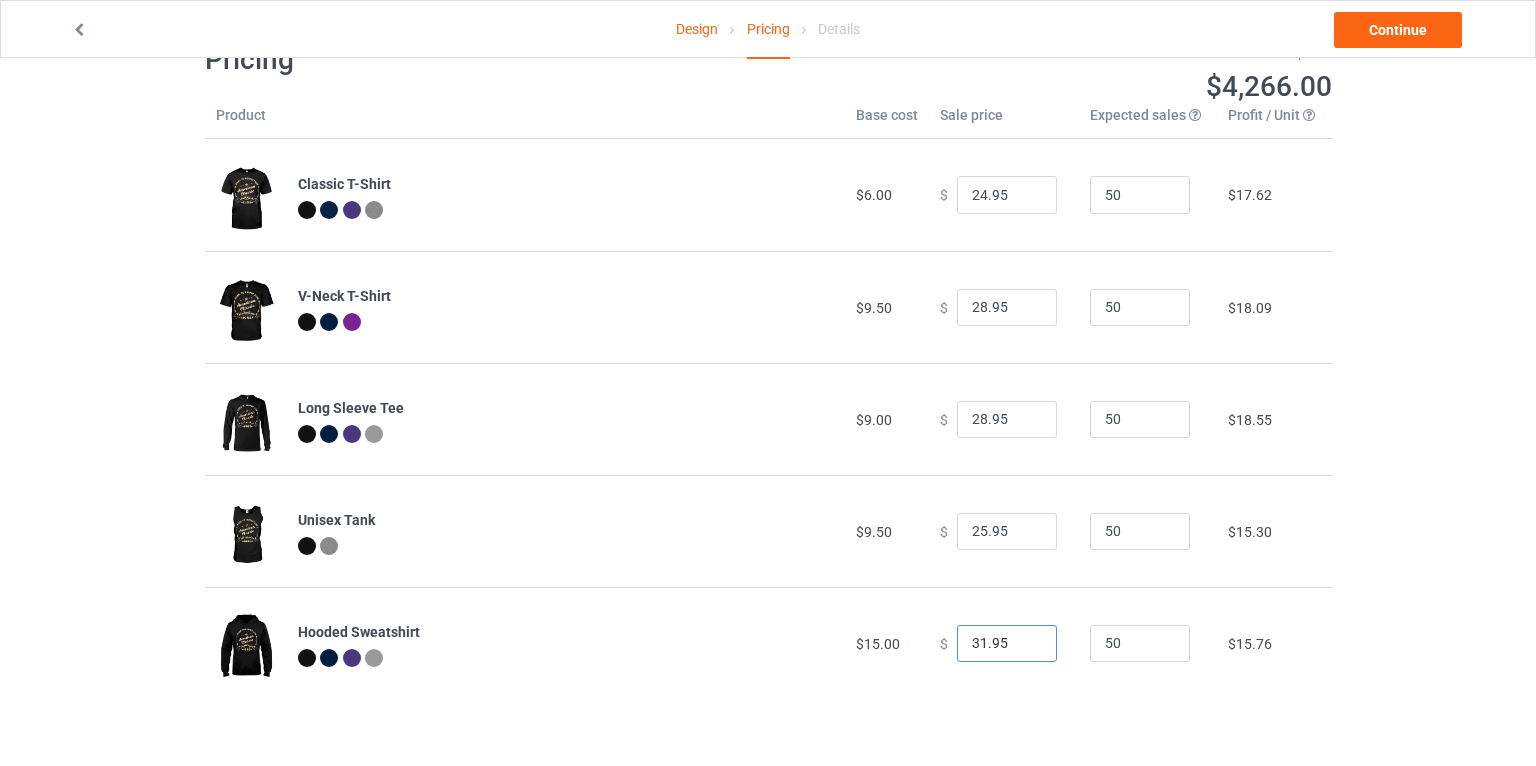 click on "31.95" at bounding box center (1007, 644) 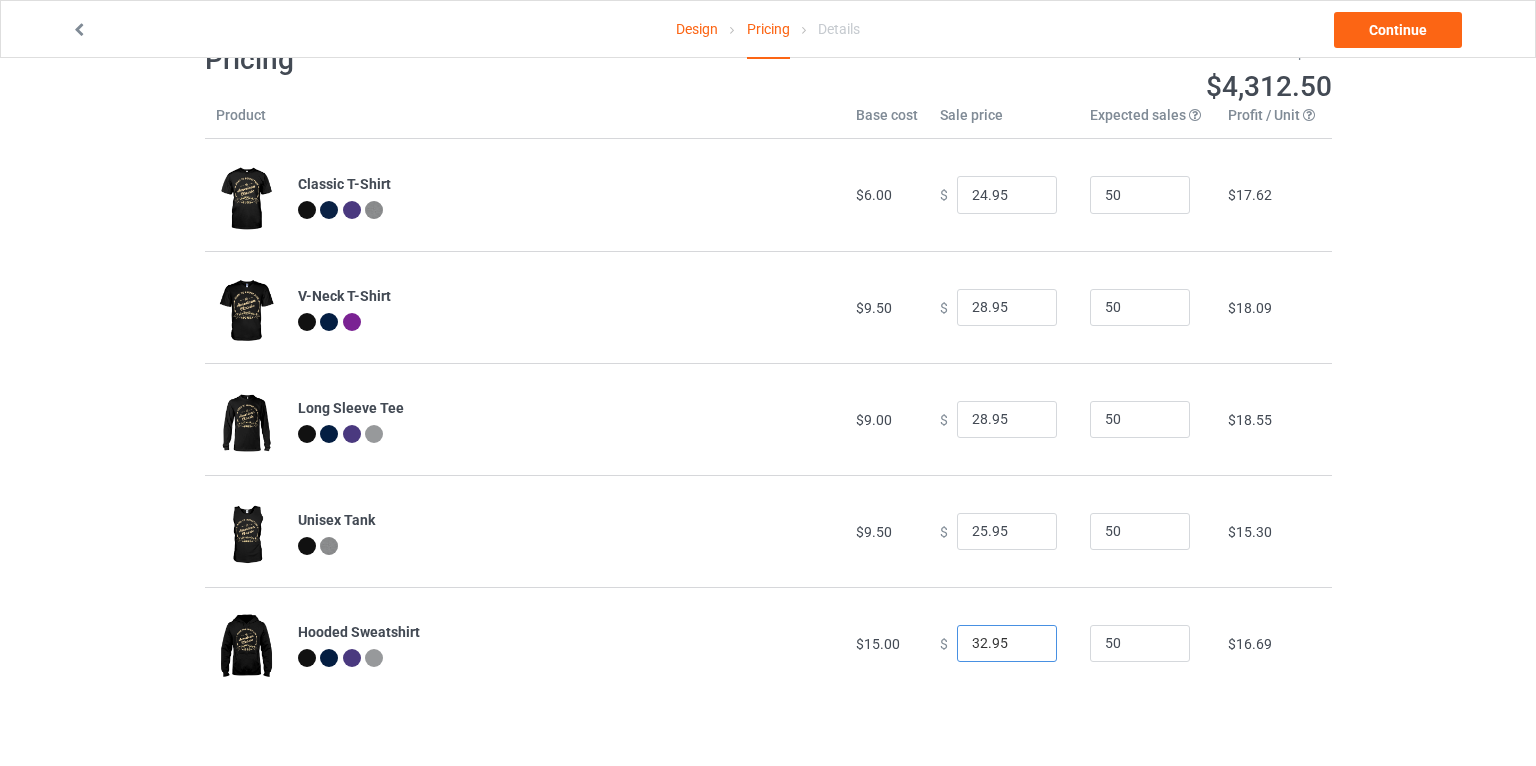 click on "32.95" at bounding box center (1007, 644) 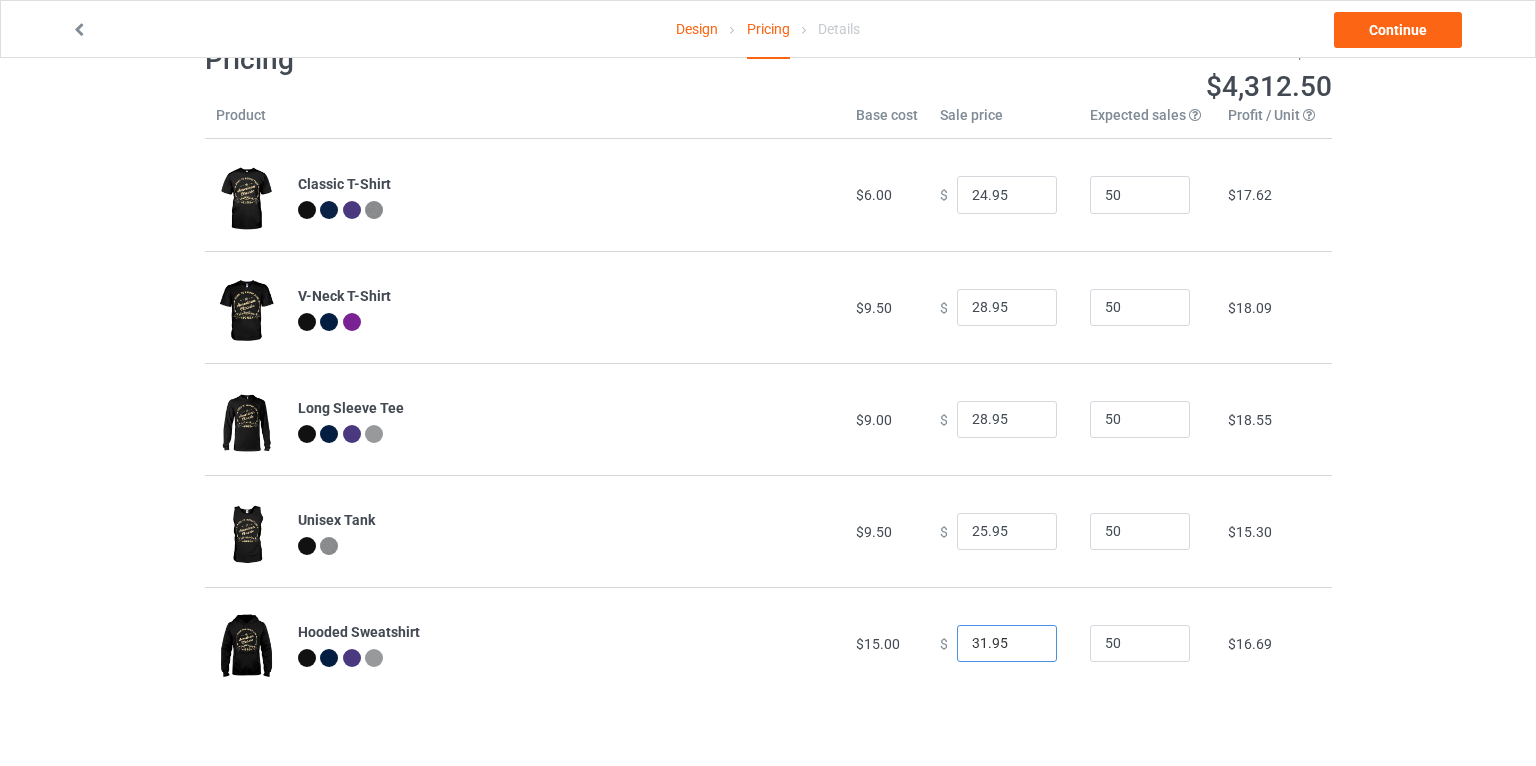 click on "31.95" at bounding box center (1007, 644) 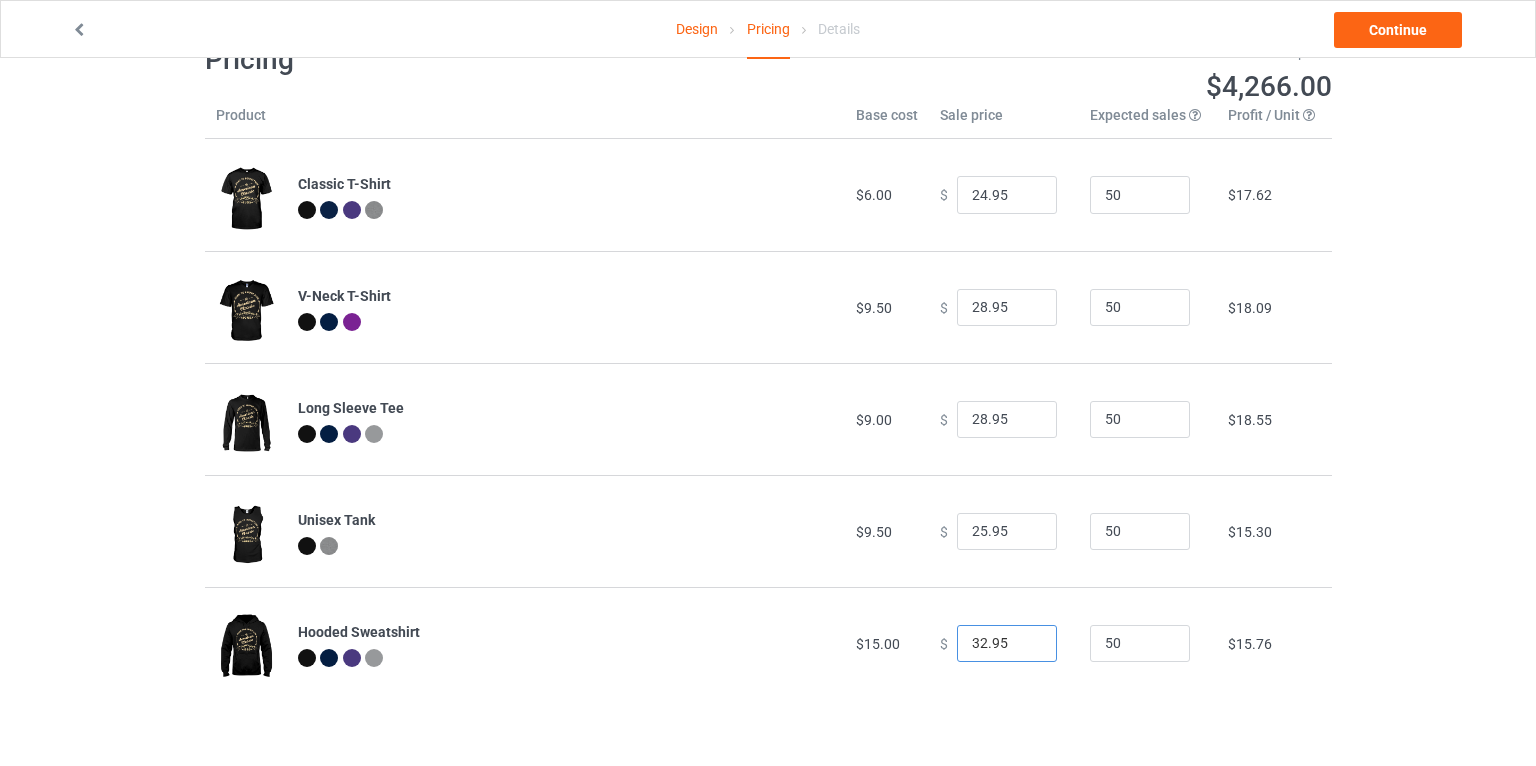 click on "32.95" at bounding box center [1007, 644] 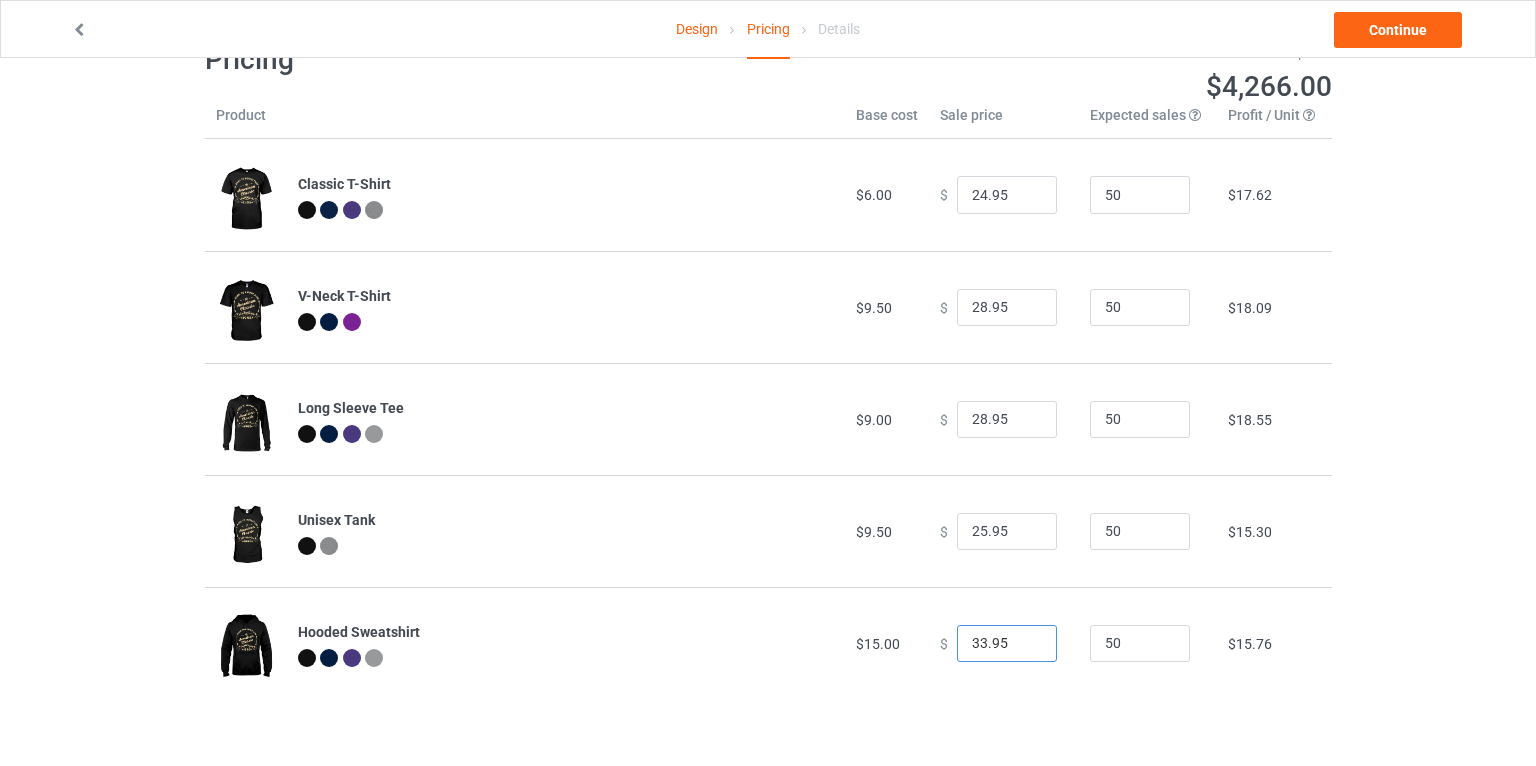 click on "33.95" at bounding box center (1007, 644) 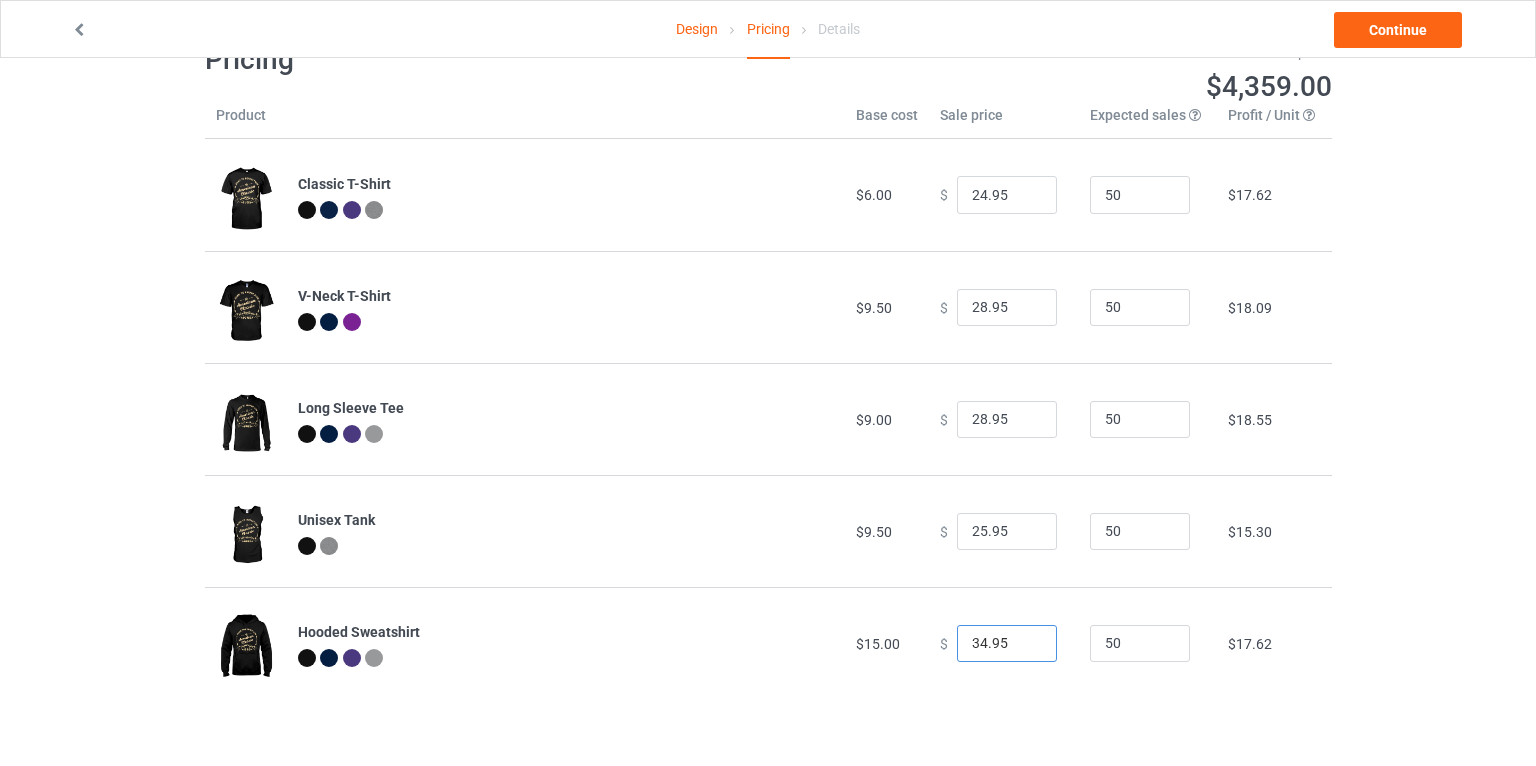 type on "34.95" 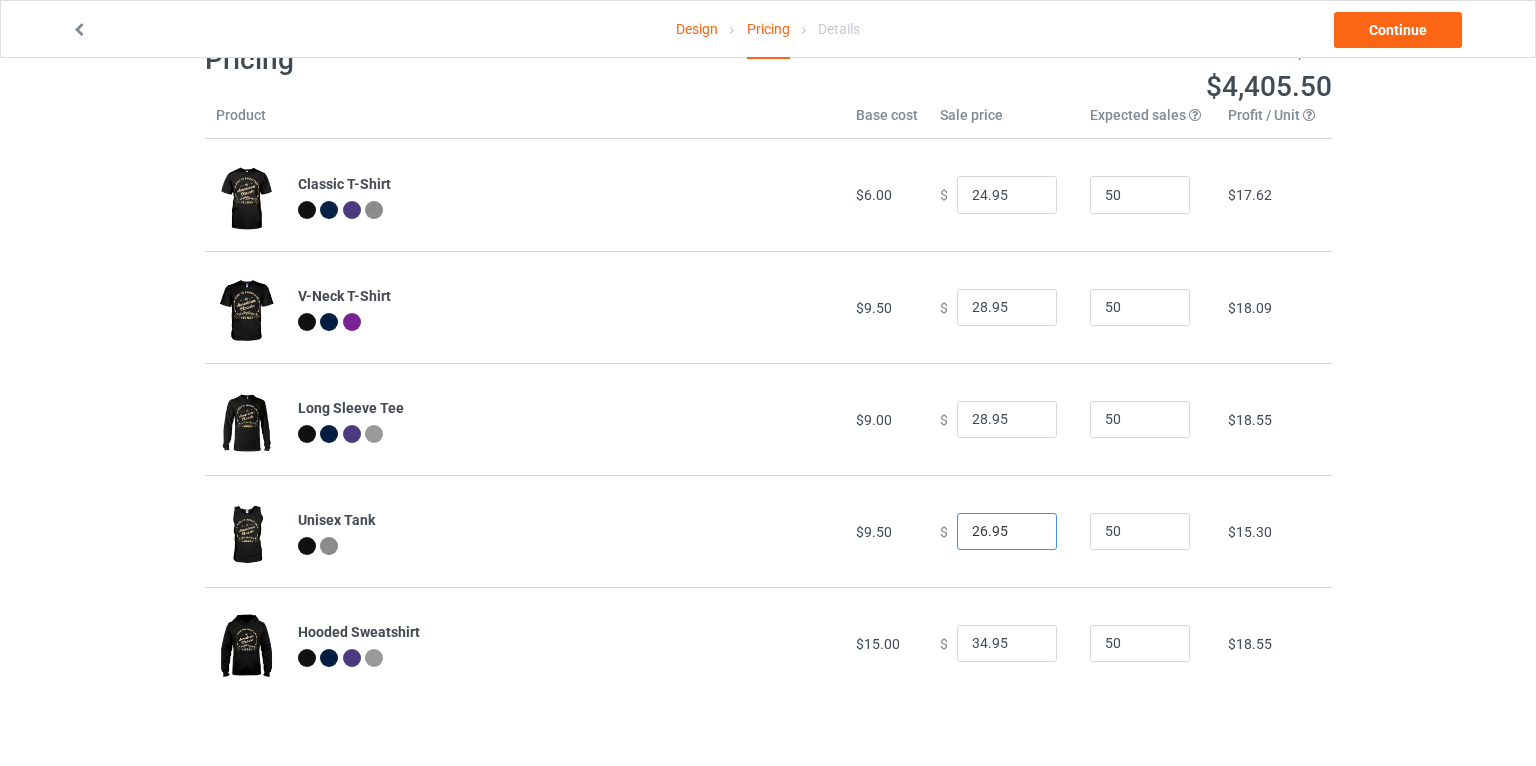 click on "26.95" at bounding box center [1007, 532] 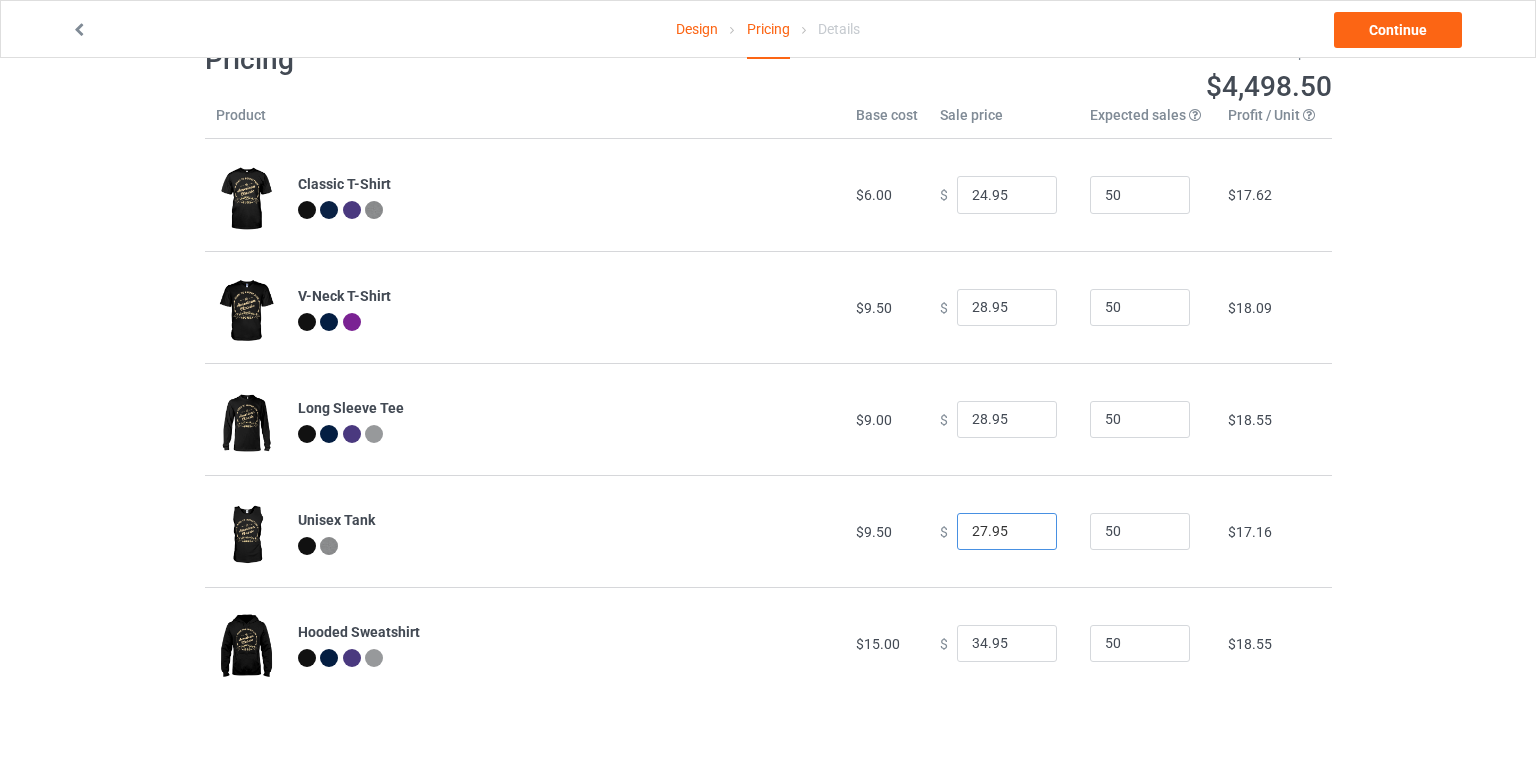 click on "27.95" at bounding box center (1007, 532) 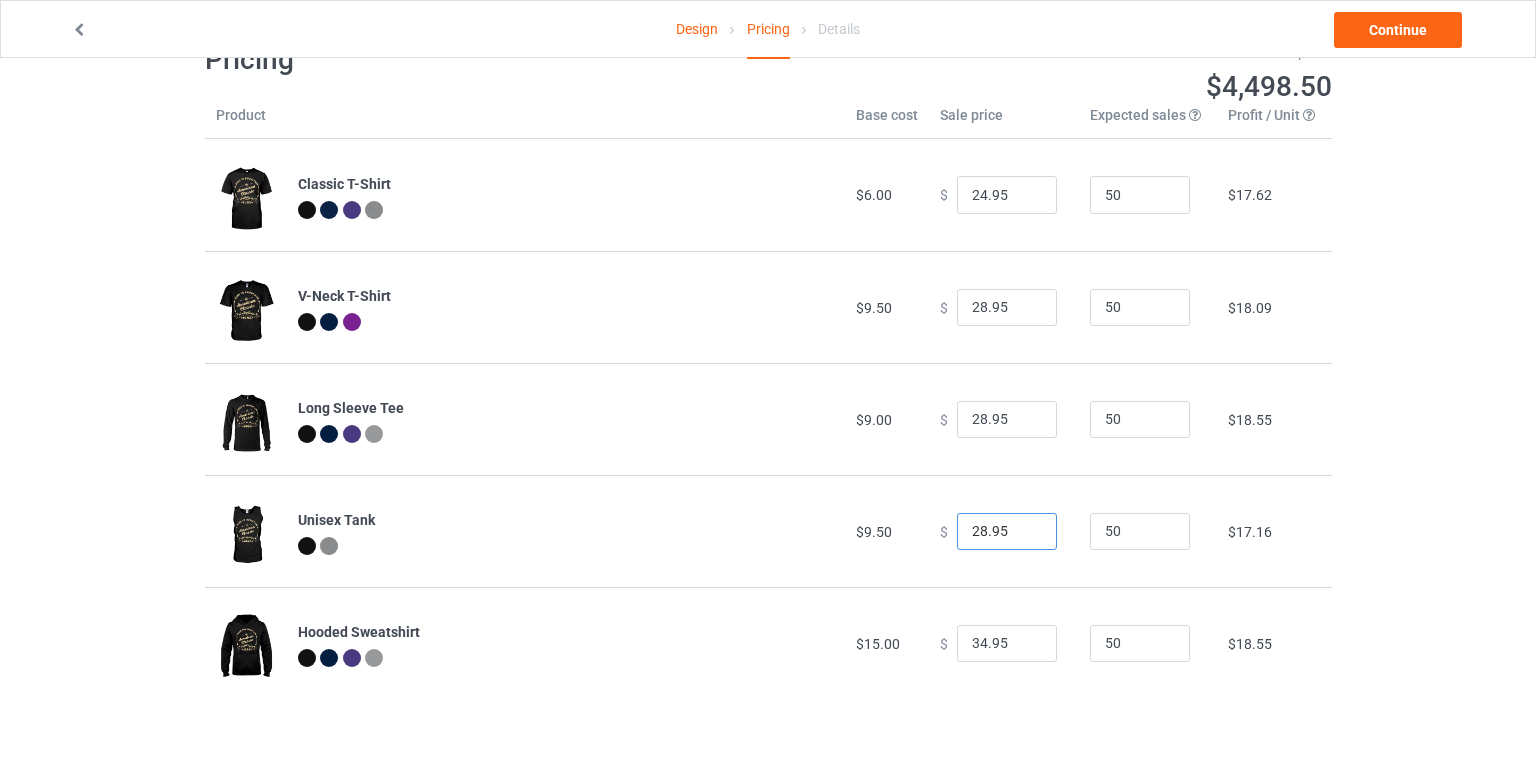 type on "28.95" 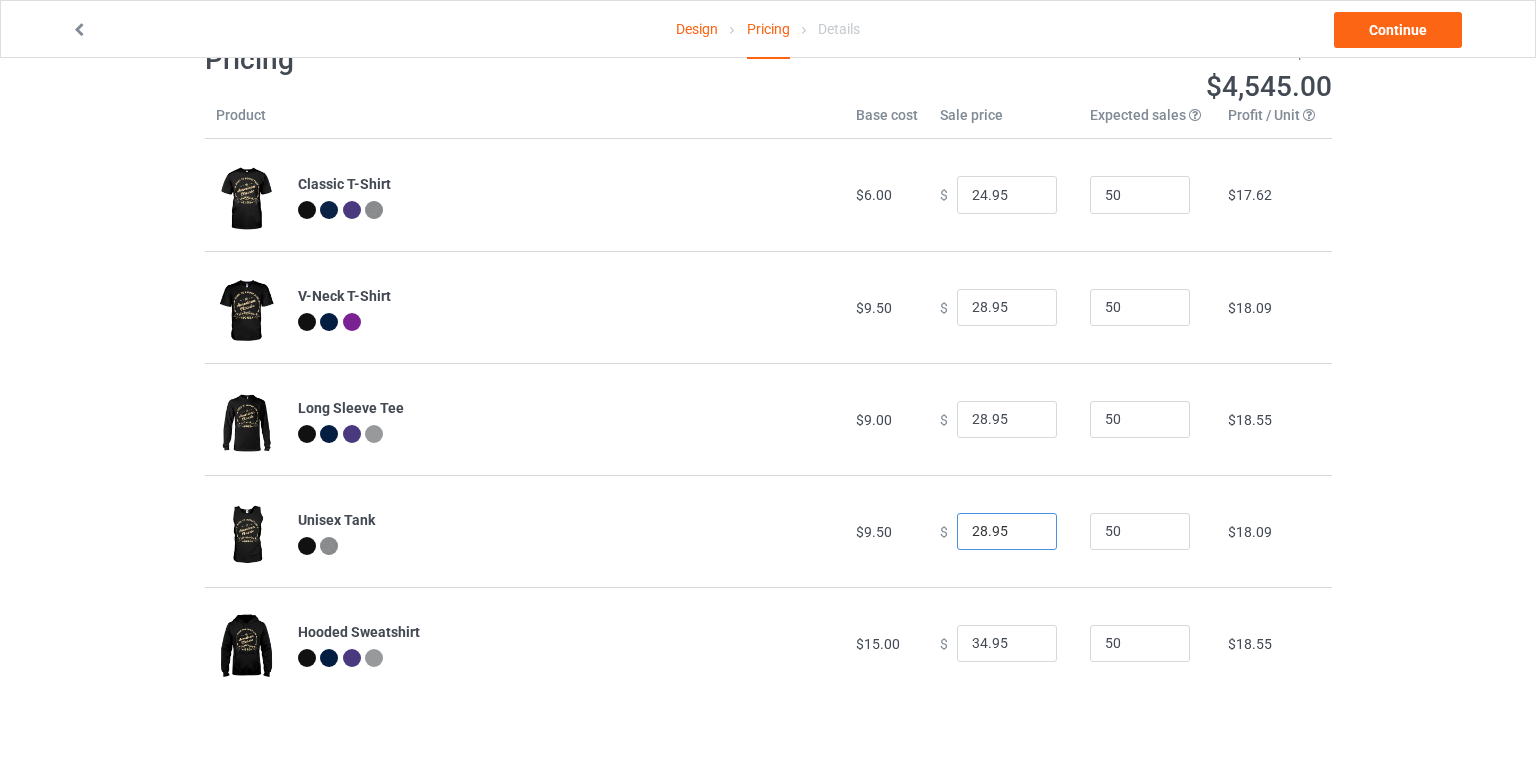 scroll, scrollTop: 0, scrollLeft: 0, axis: both 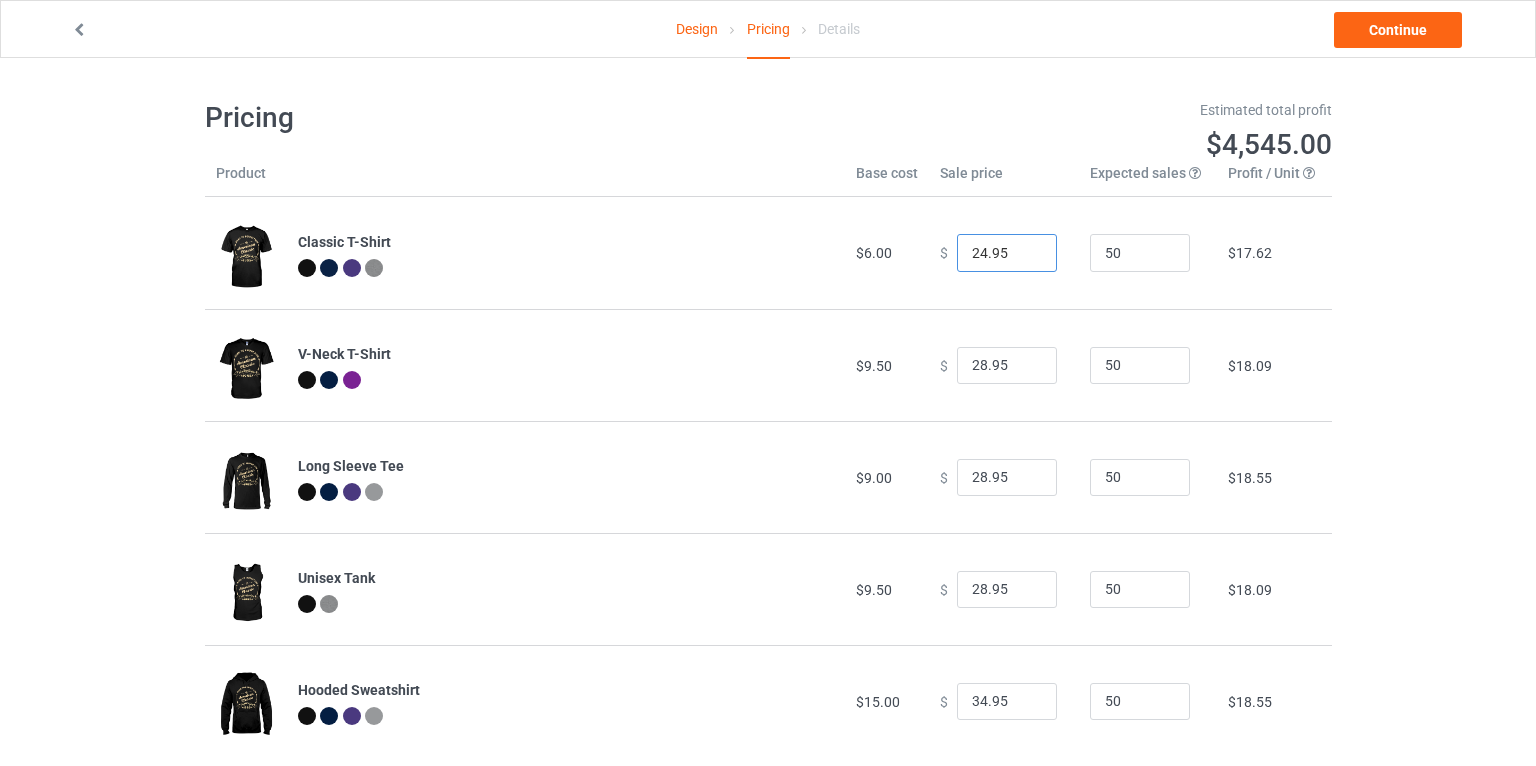 click on "24.95" at bounding box center [1007, 253] 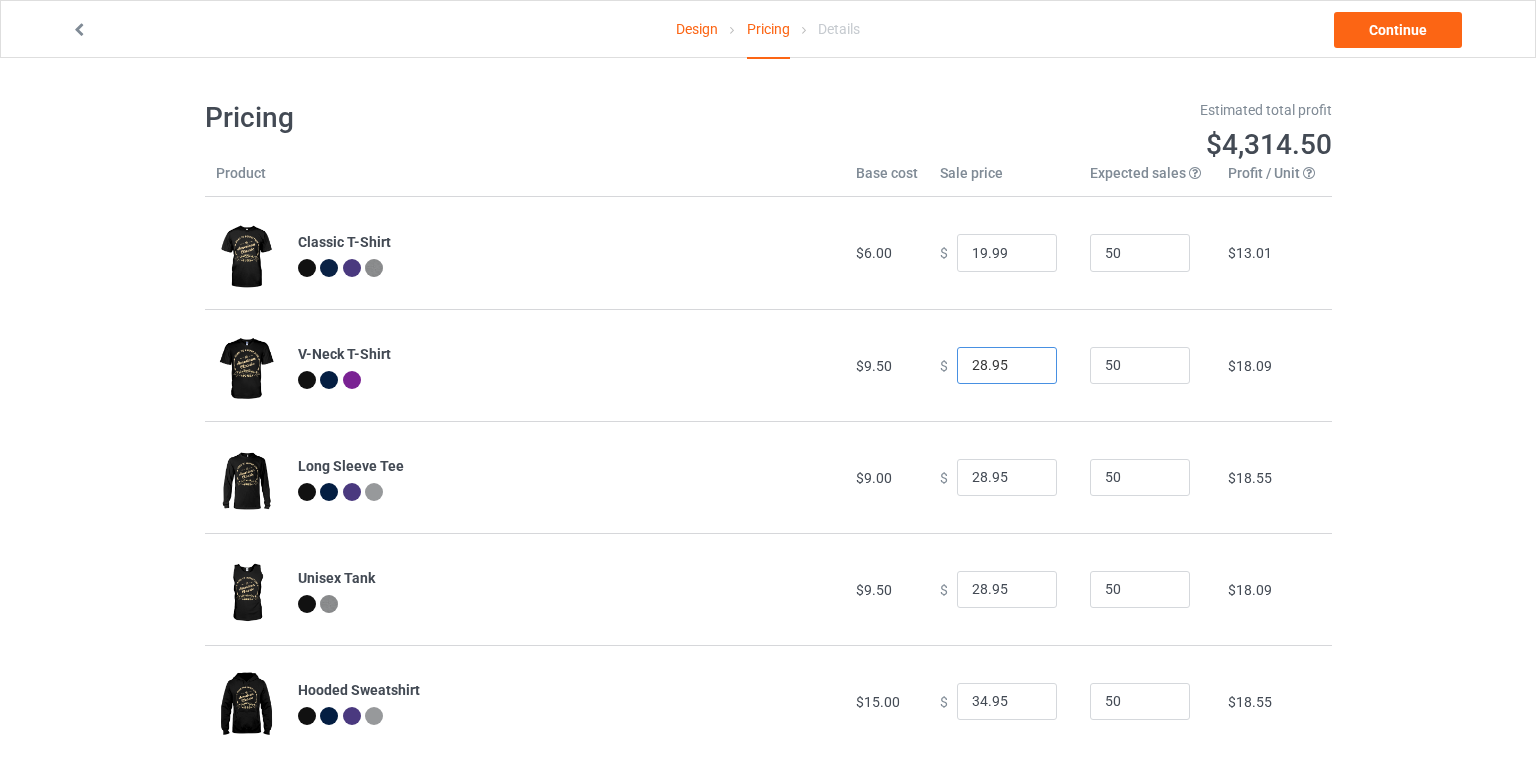 click on "28.95" at bounding box center [1007, 366] 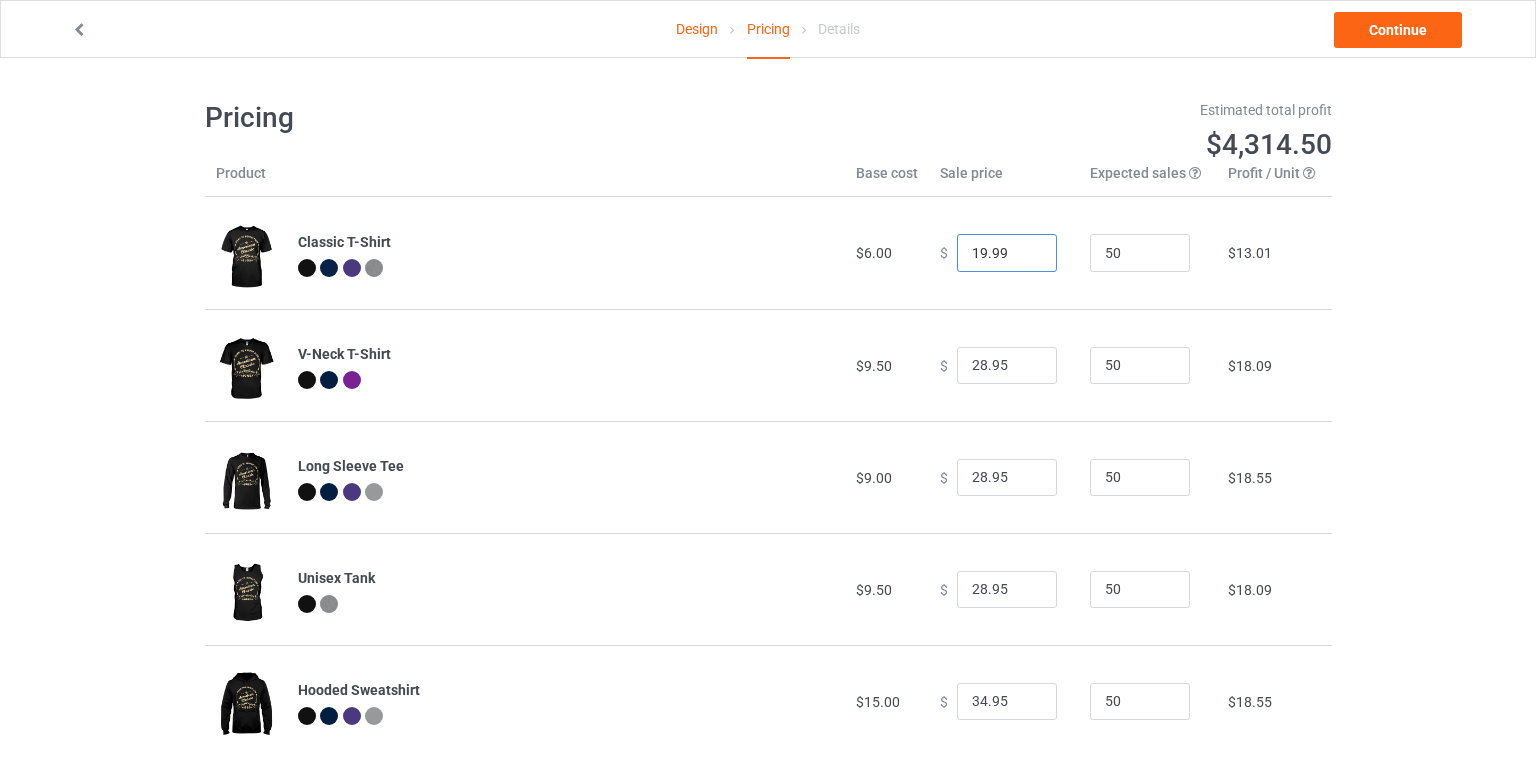 click on "19.99" at bounding box center [1007, 253] 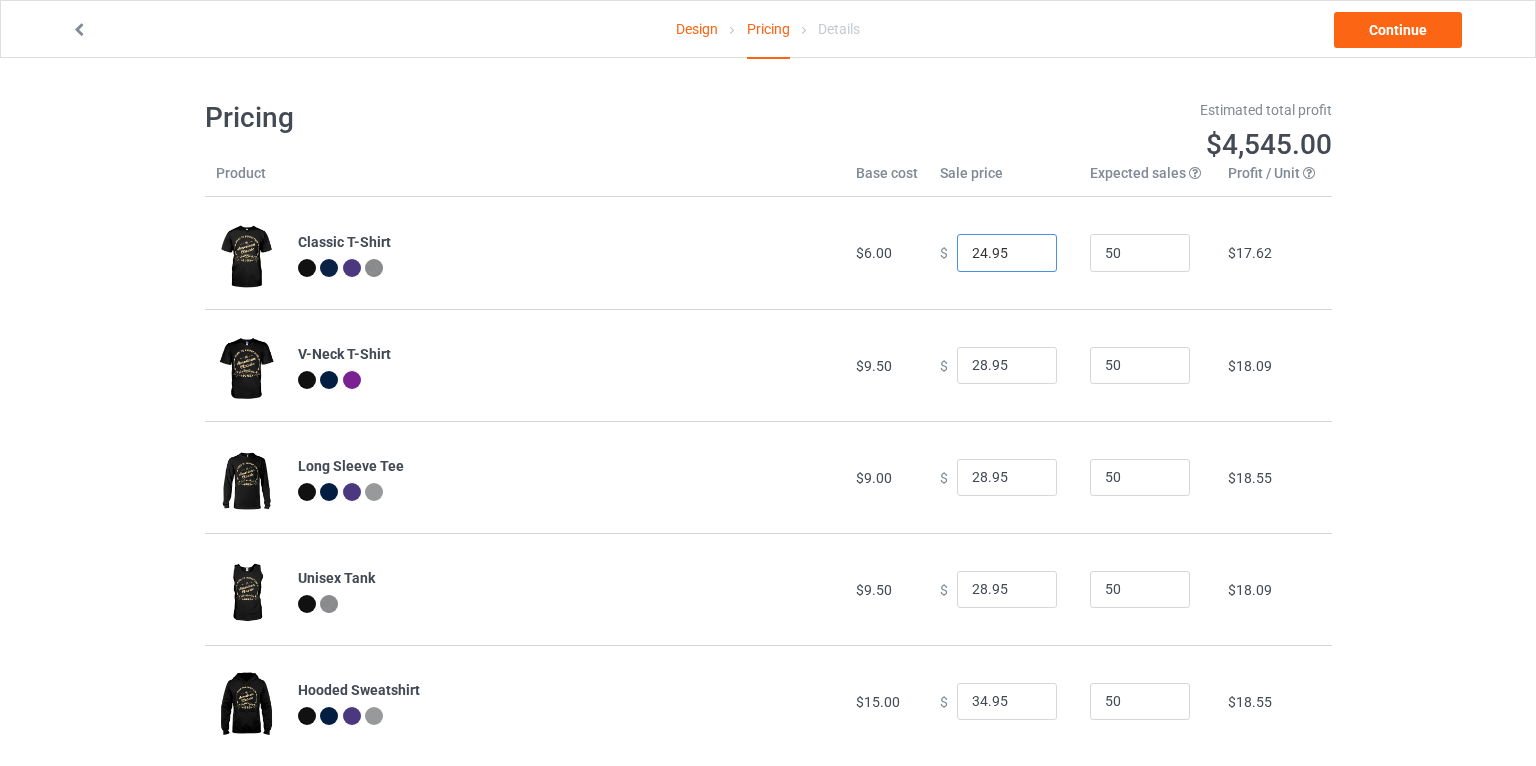 click on "24.95" at bounding box center (1007, 253) 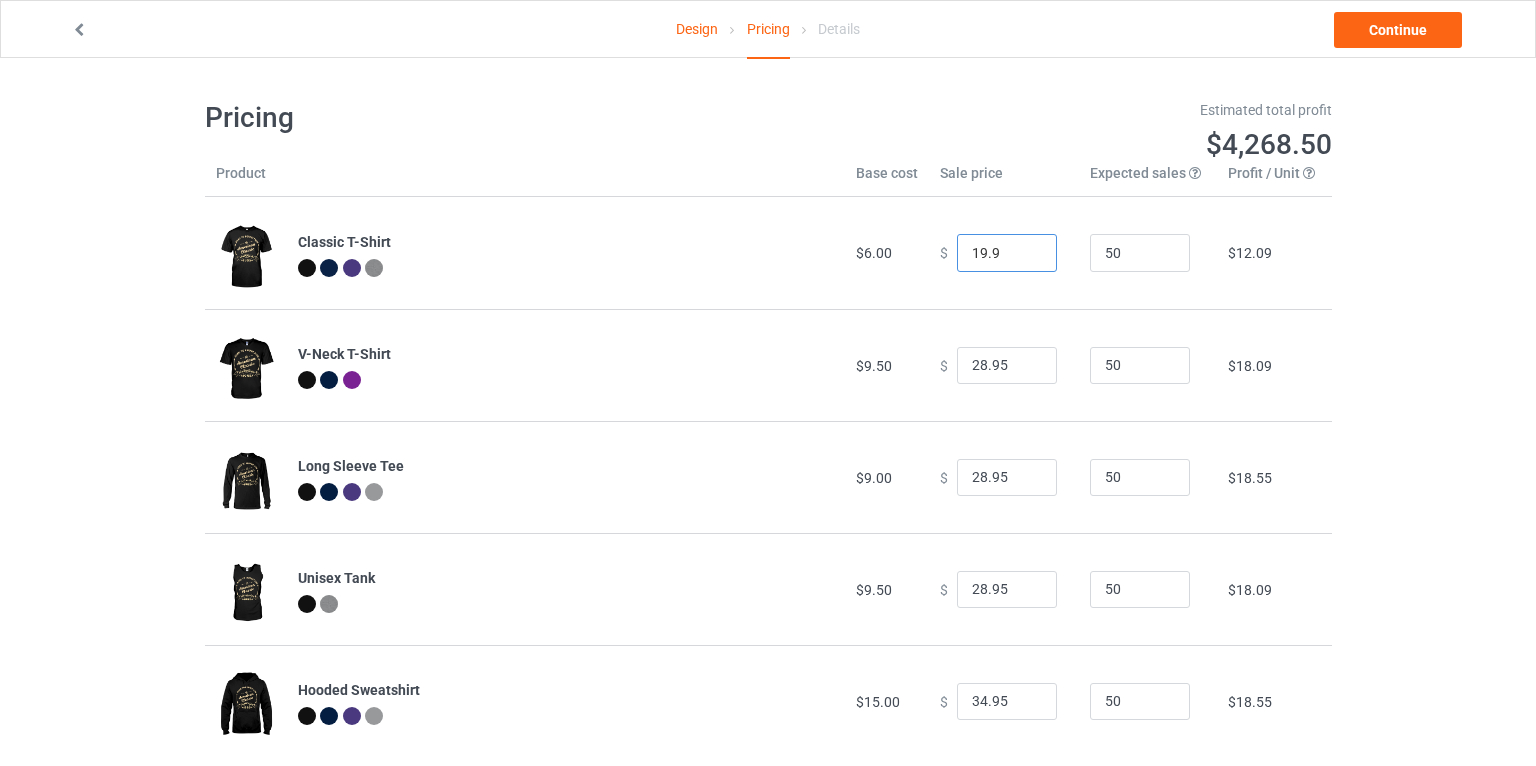 type on "19.99" 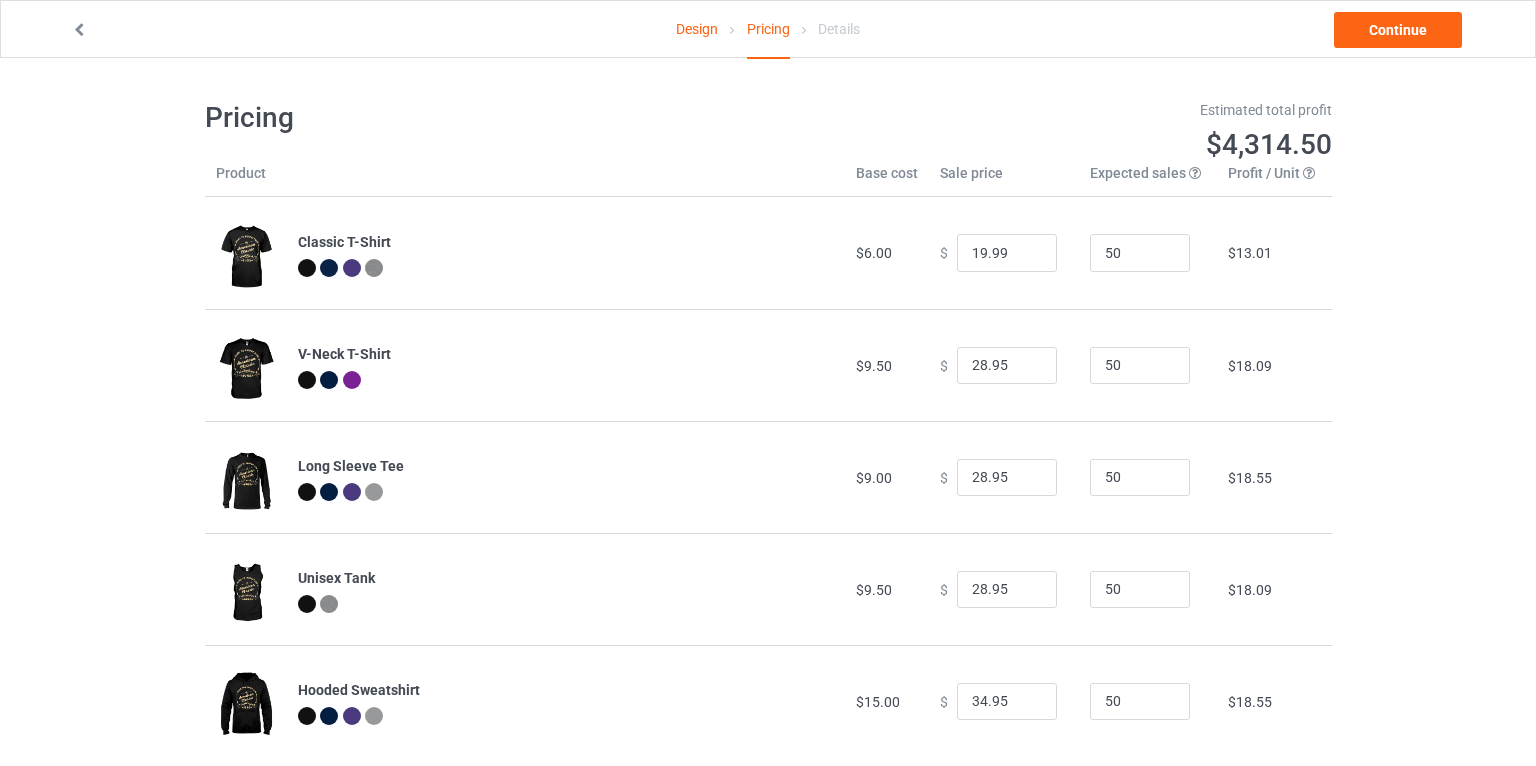 click on "50" at bounding box center (1148, 365) 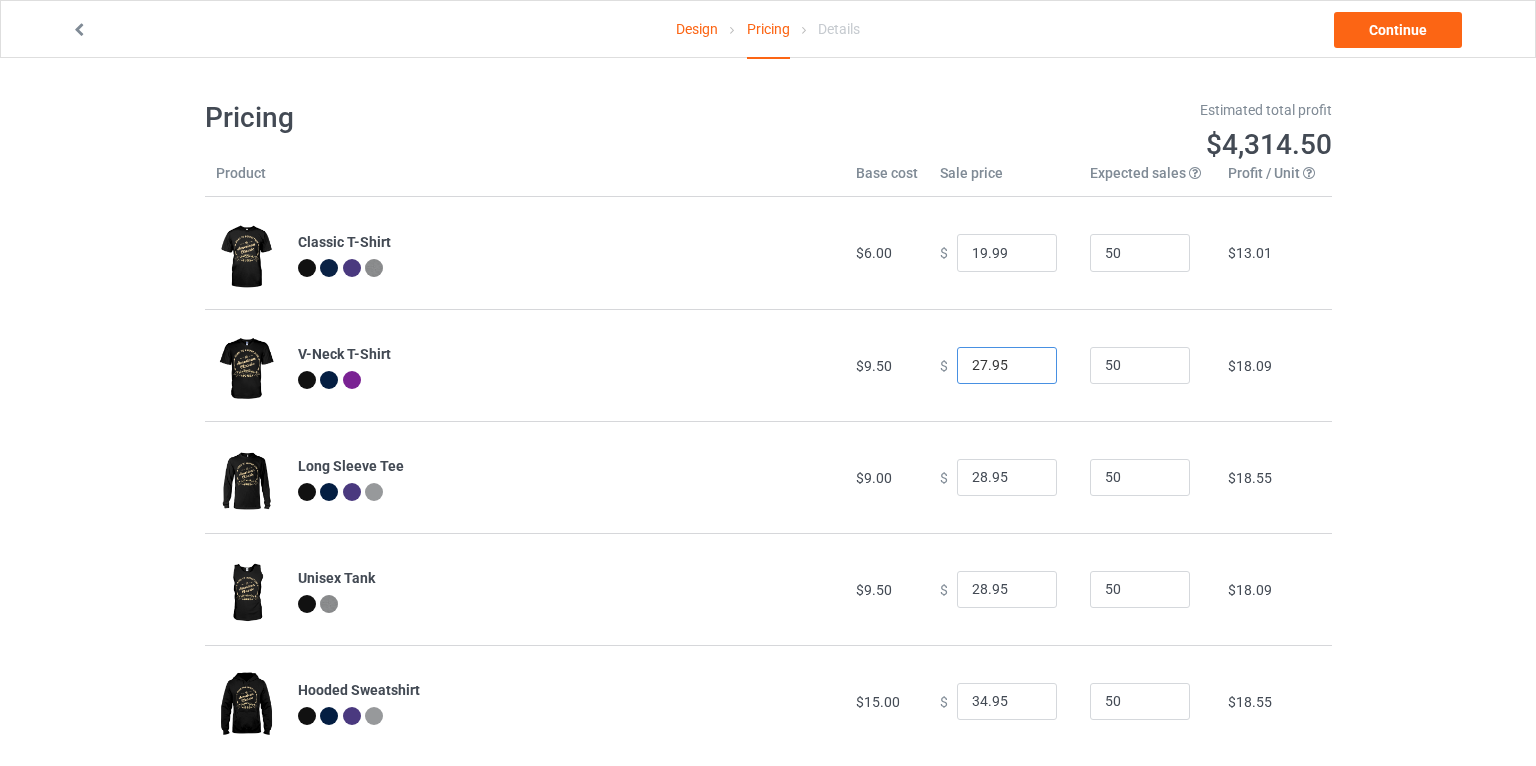 click on "27.95" at bounding box center (1007, 366) 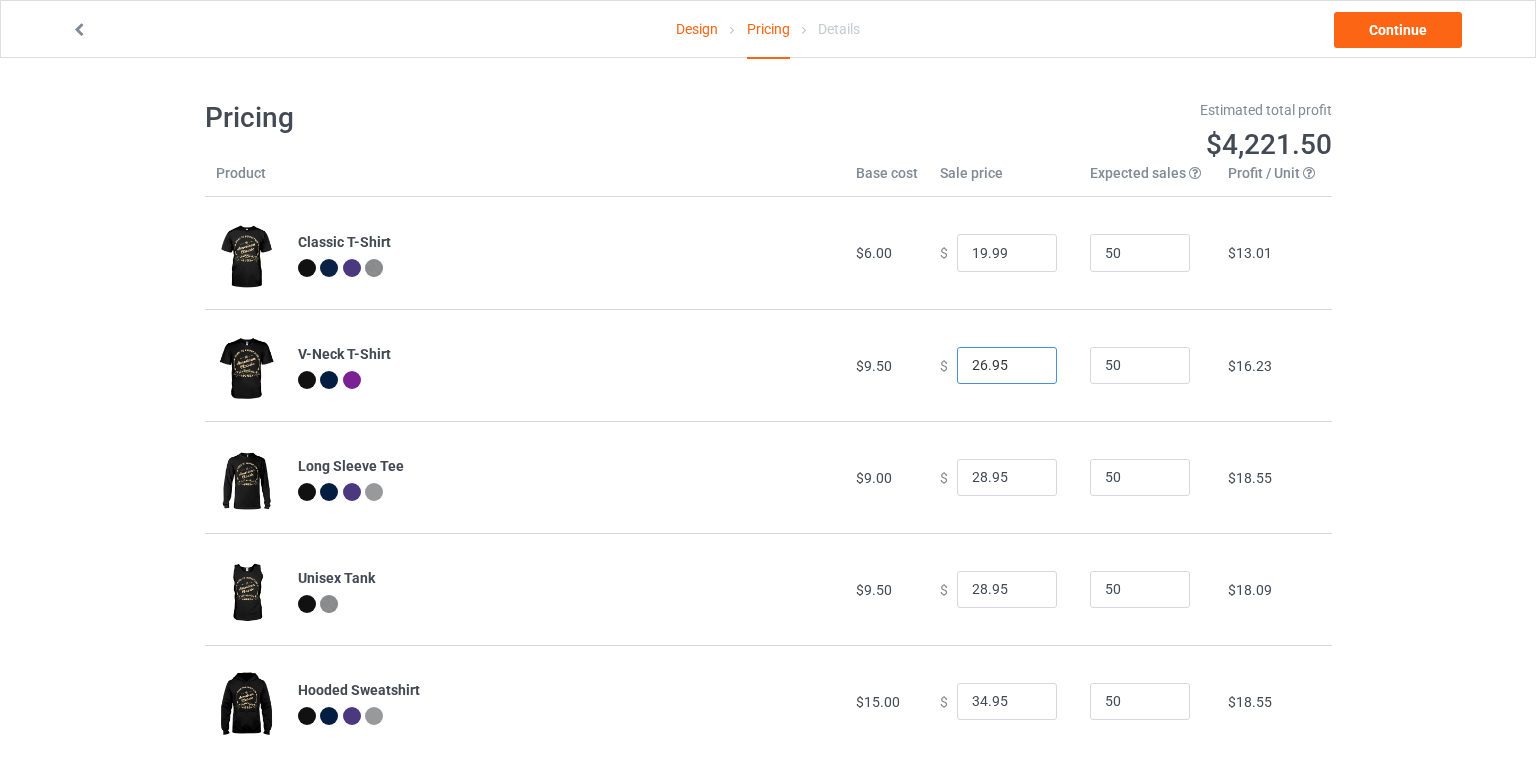 click on "26.95" at bounding box center [1007, 366] 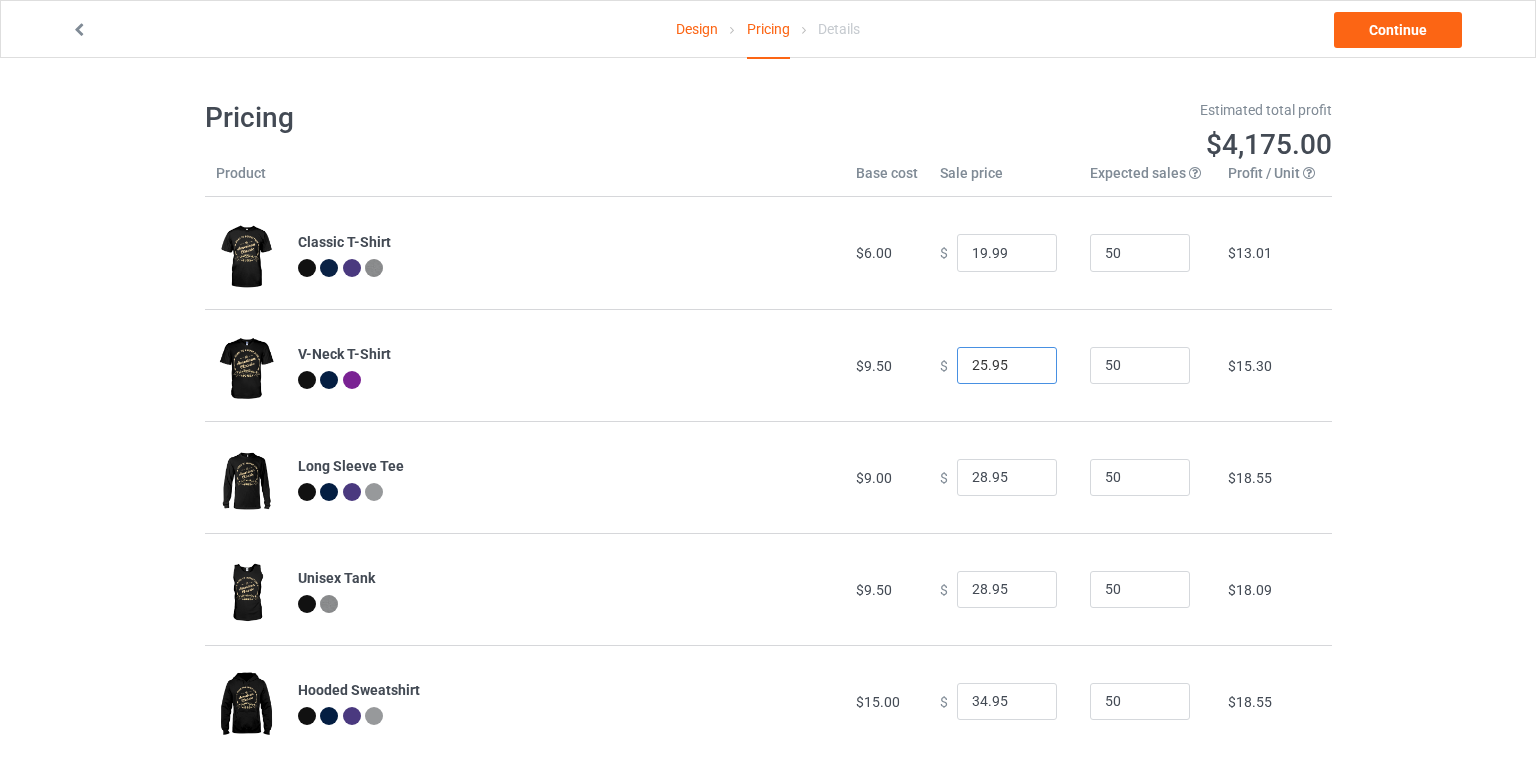 click on "25.95" at bounding box center [1007, 366] 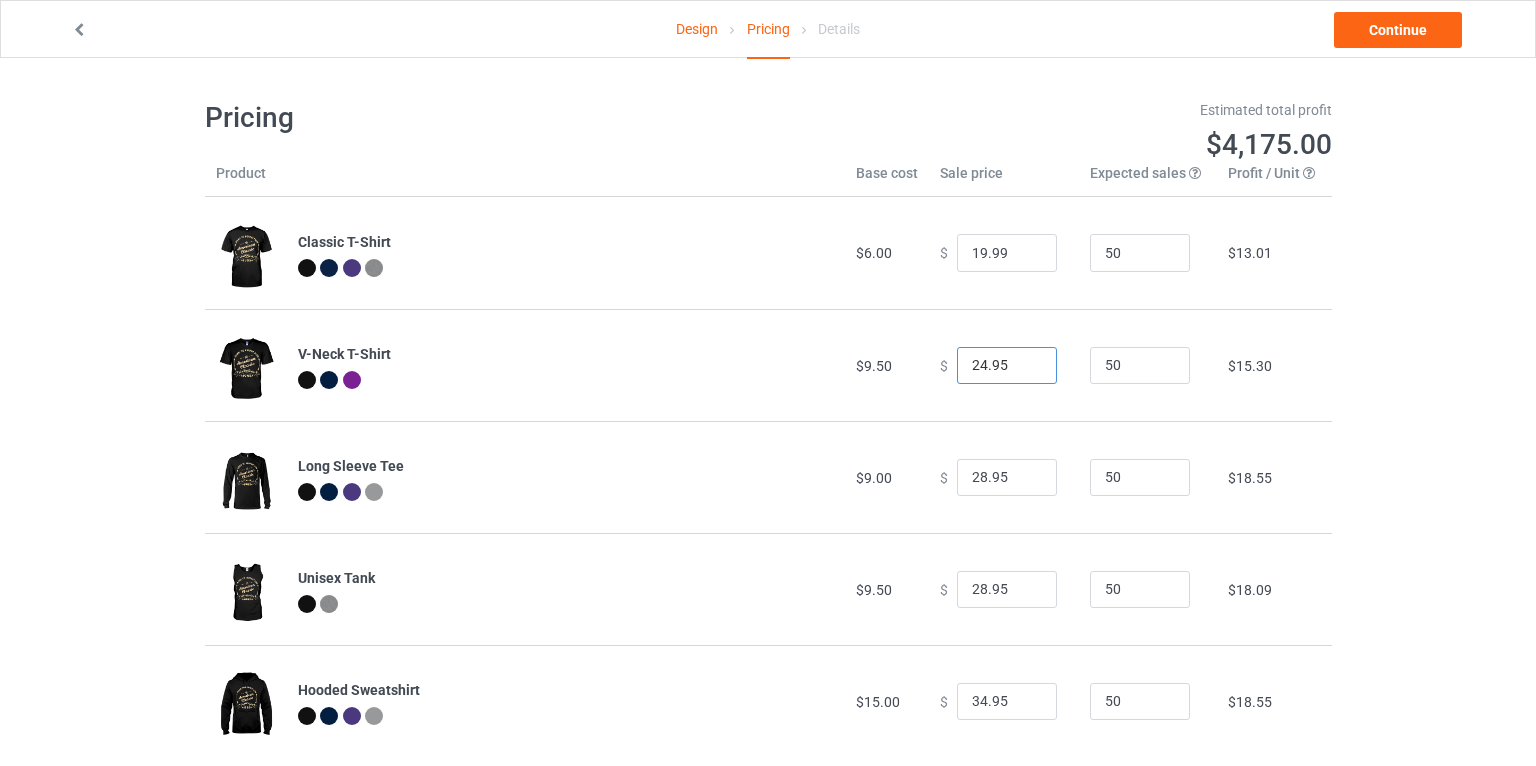 click on "24.95" at bounding box center (1007, 366) 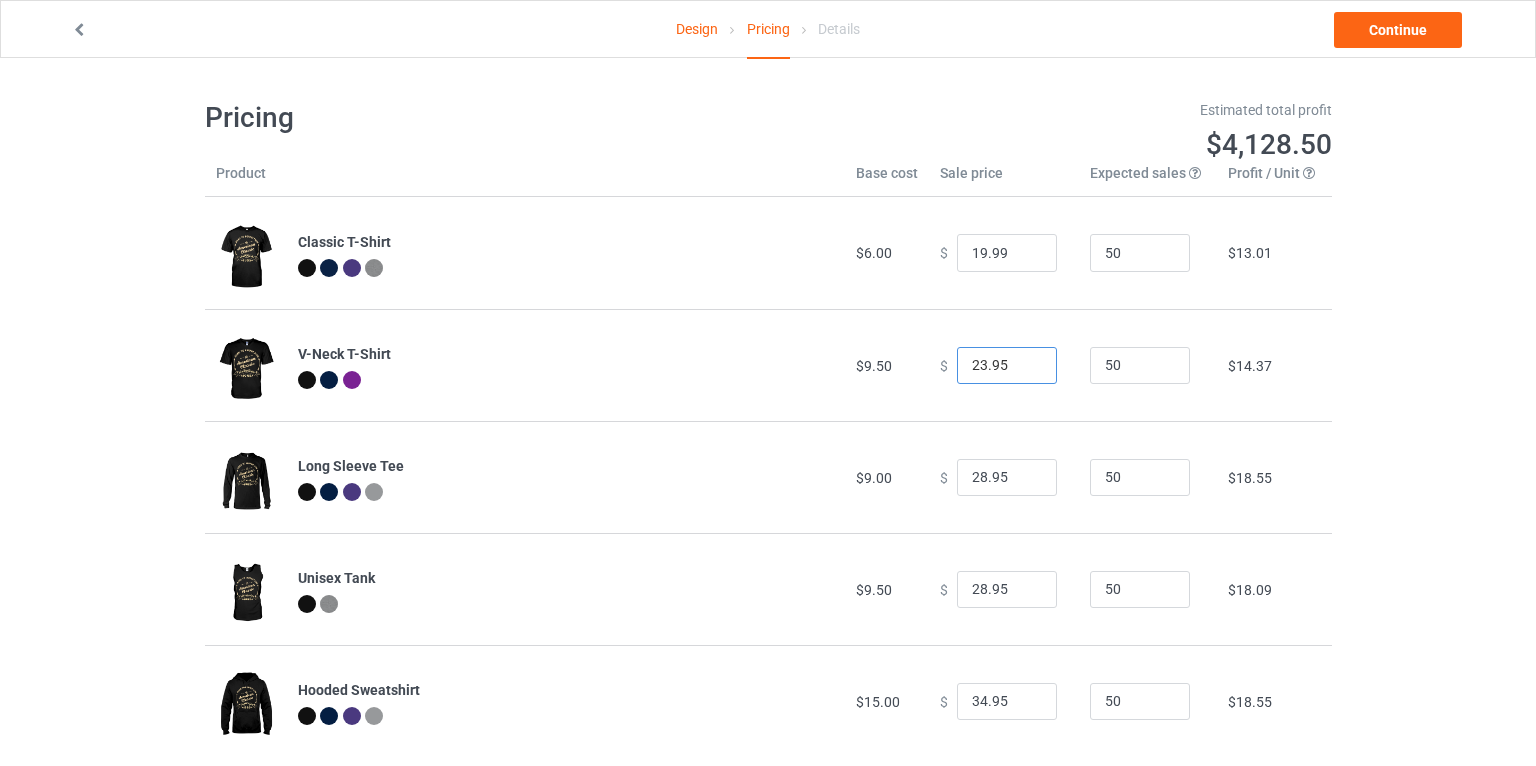 click on "23.95" at bounding box center [1007, 366] 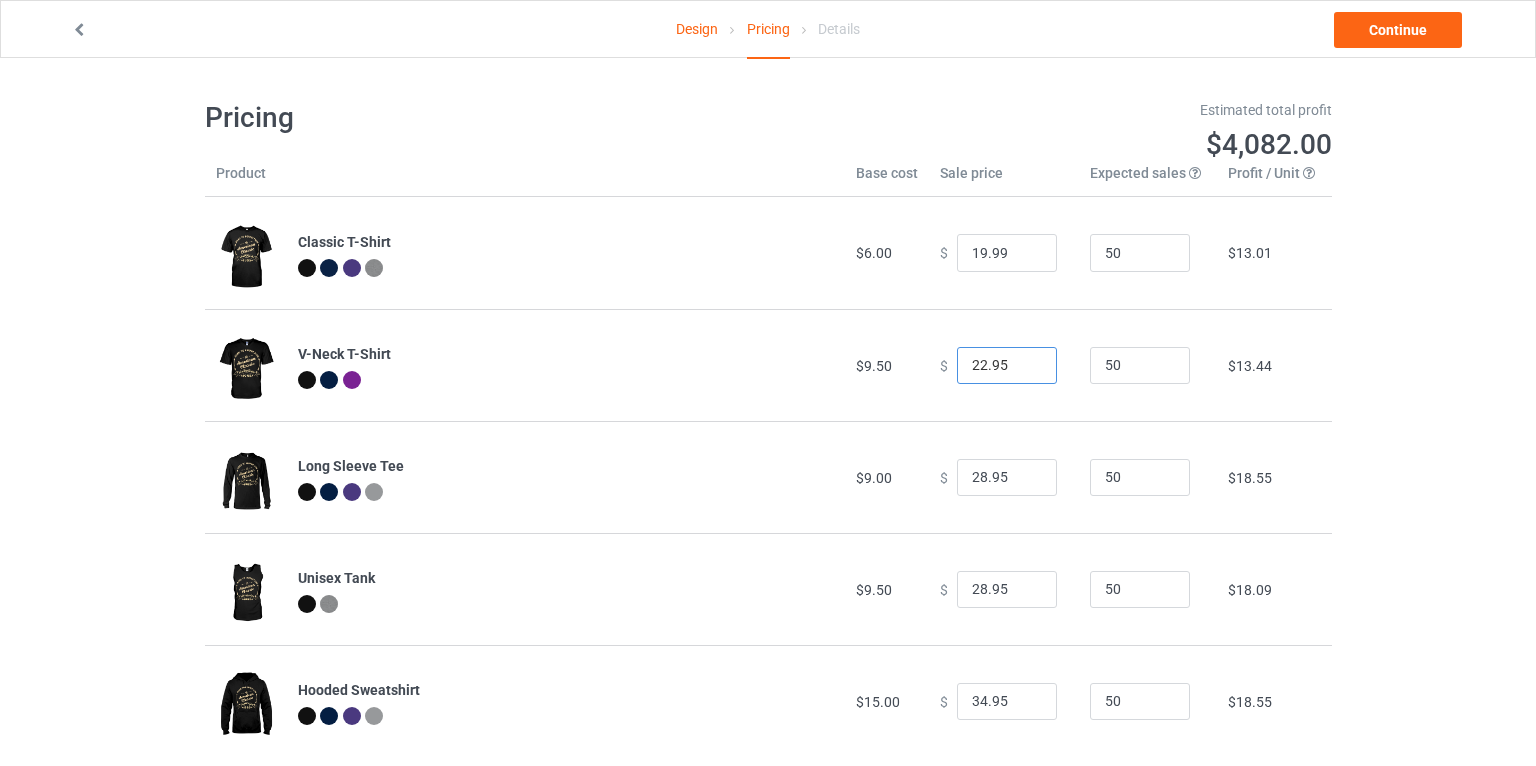 click on "22.95" at bounding box center [1007, 366] 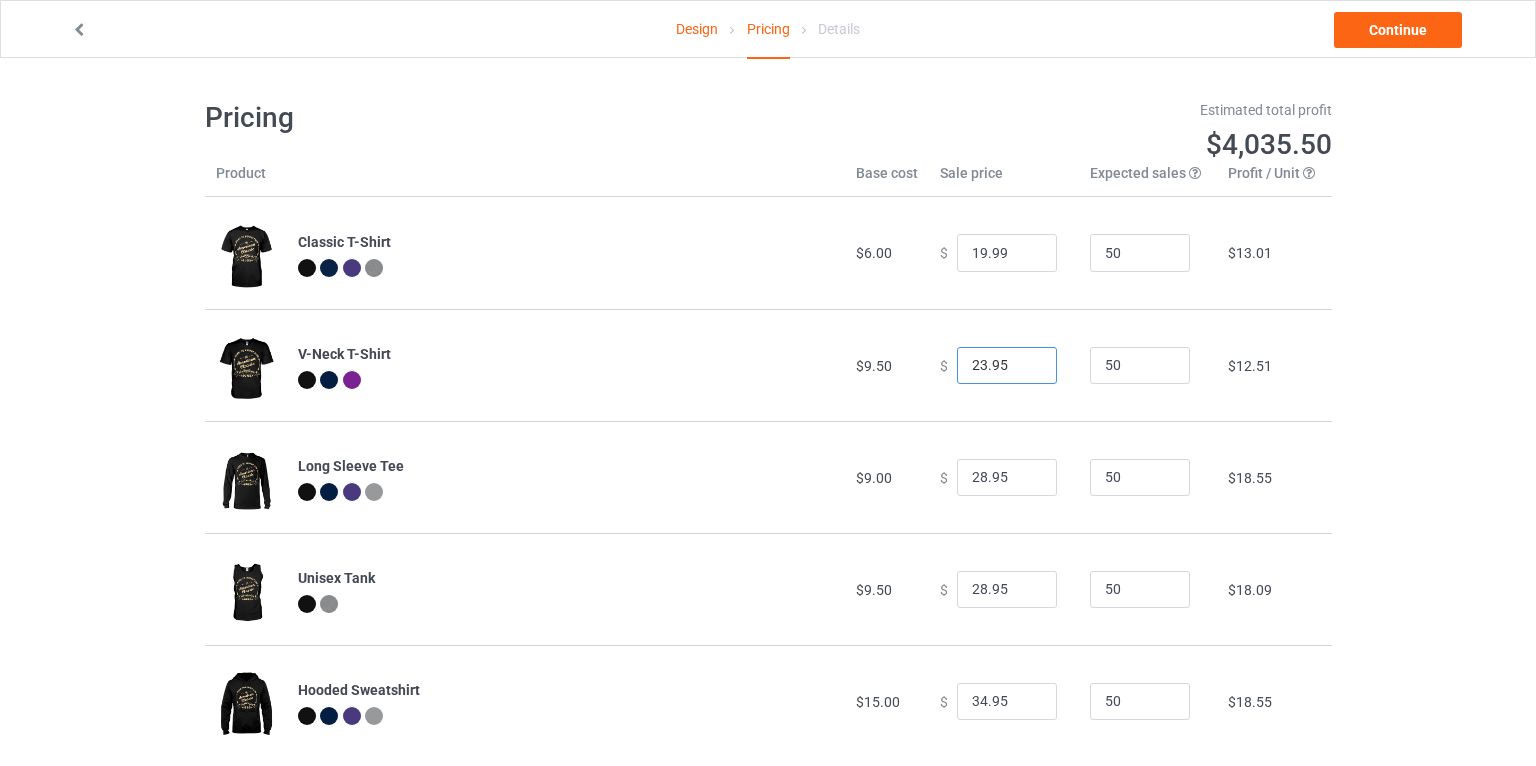 click on "23.95" at bounding box center (1007, 366) 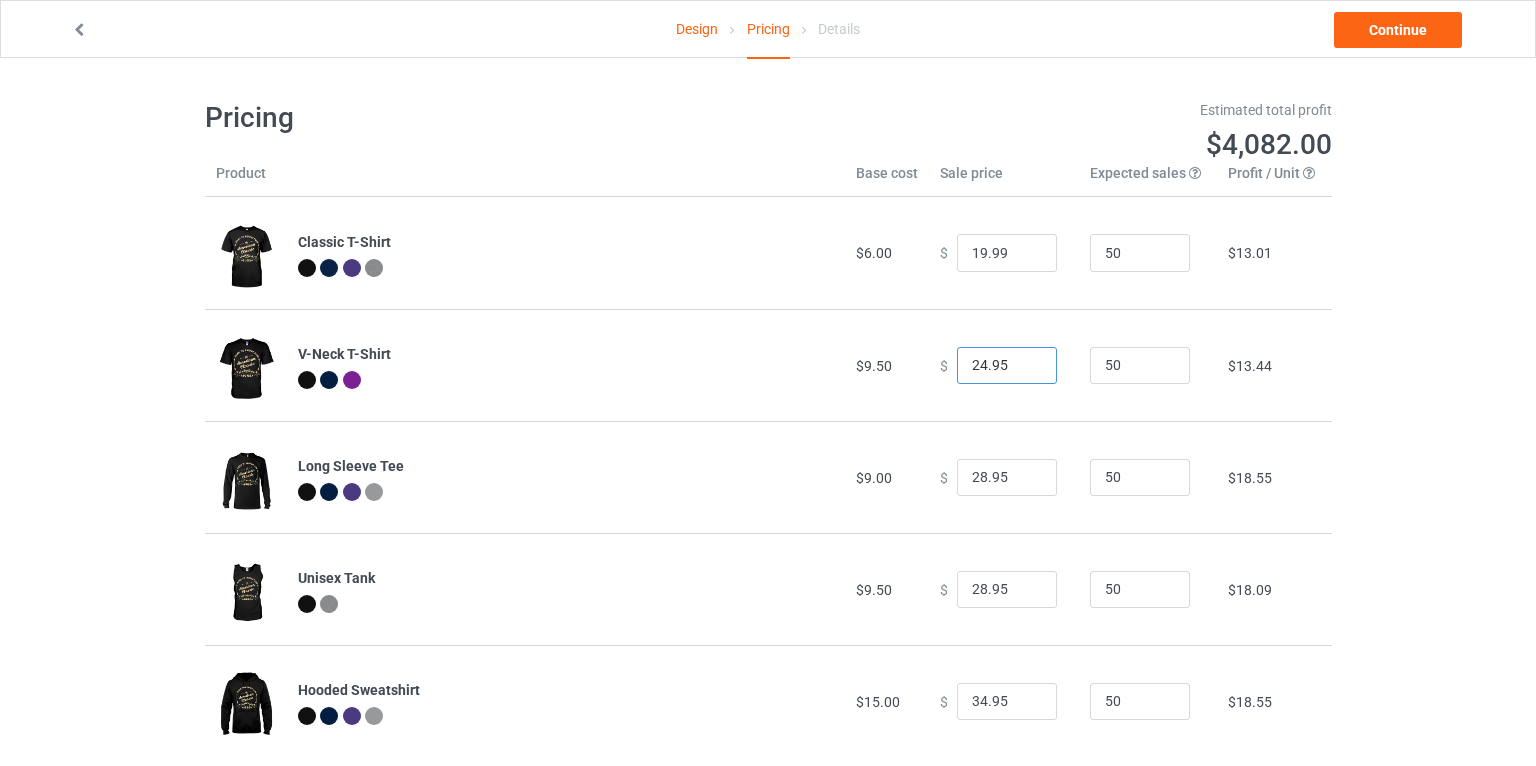 type on "24.95" 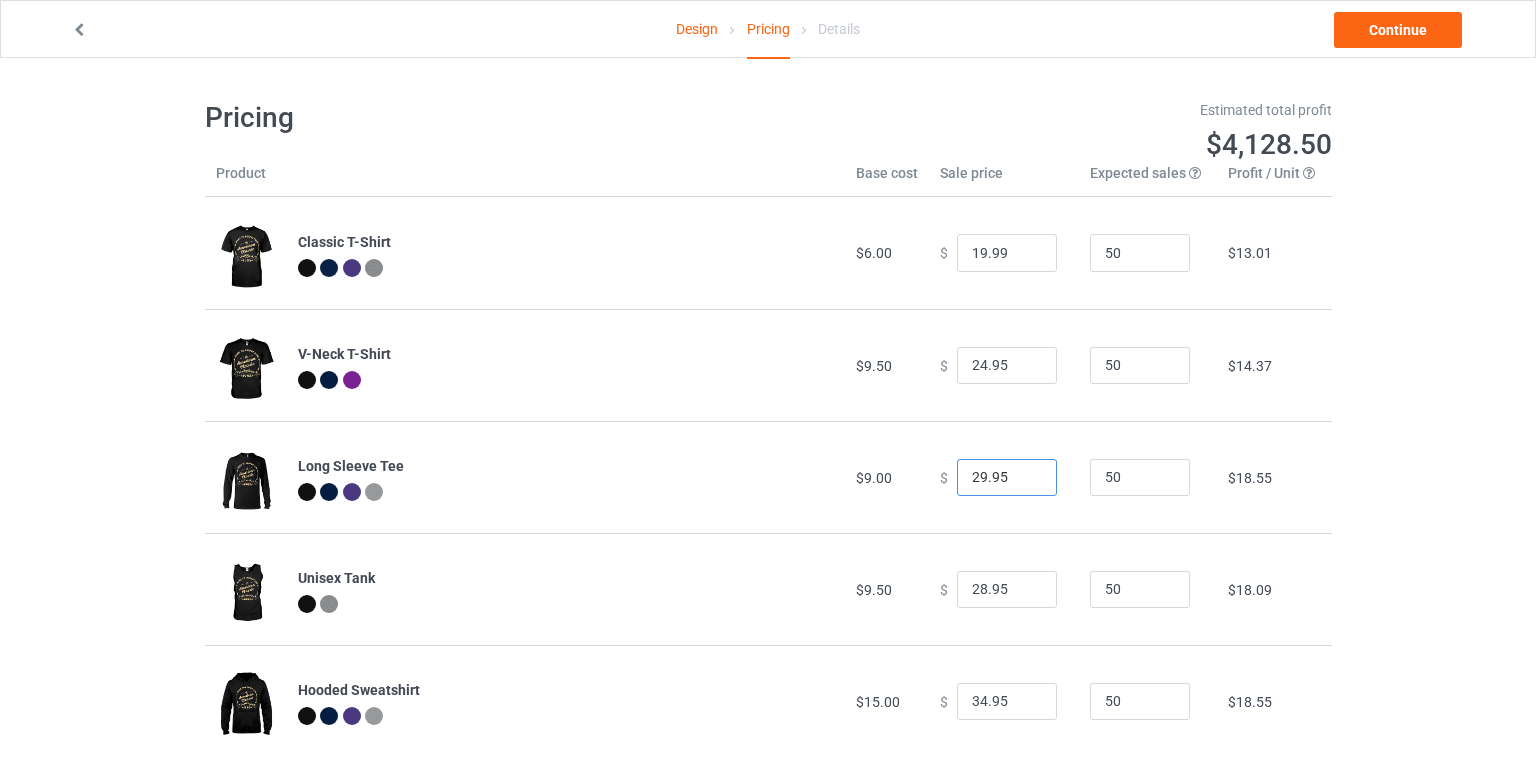 click on "29.95" at bounding box center (1007, 478) 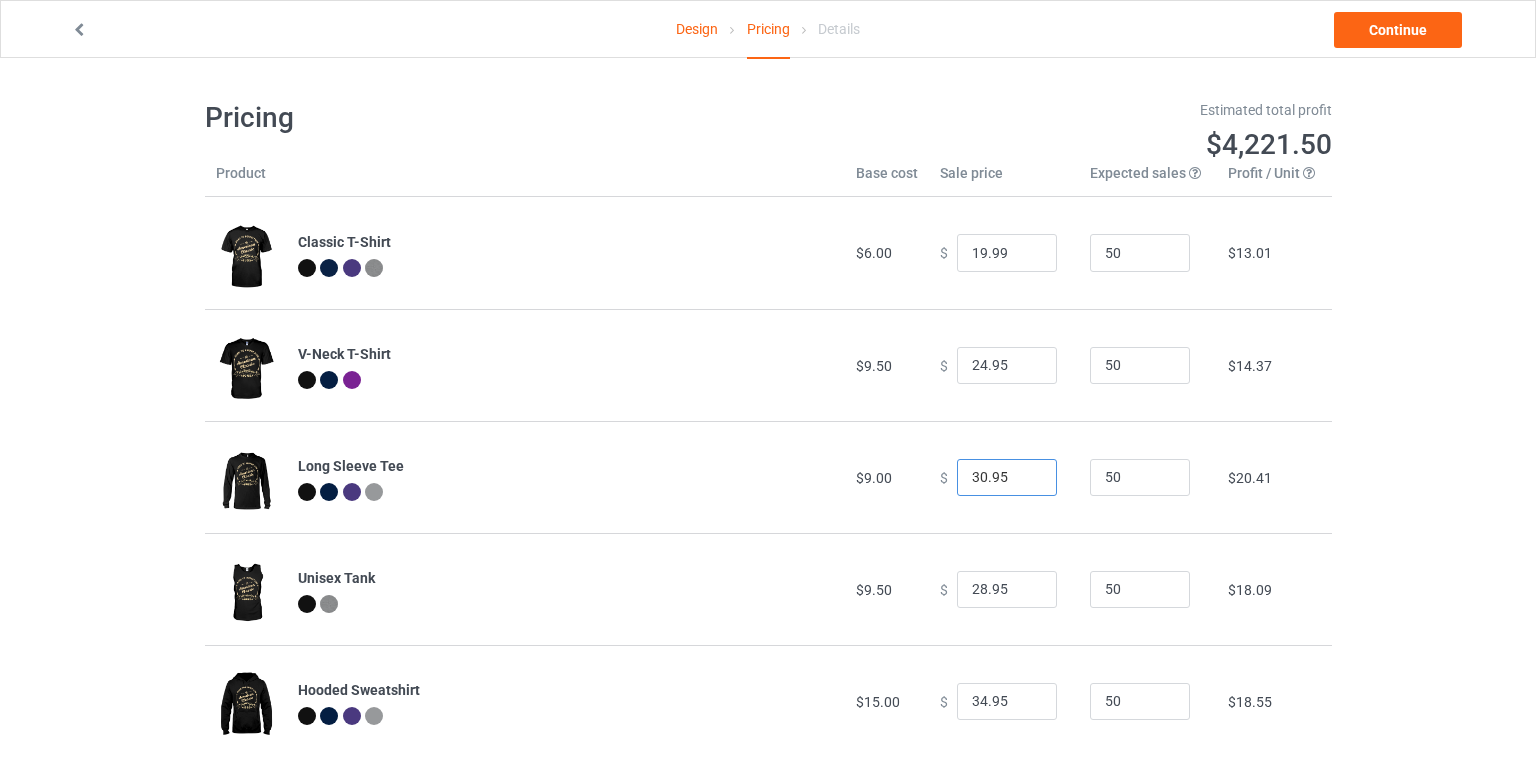 click on "30.95" at bounding box center [1007, 478] 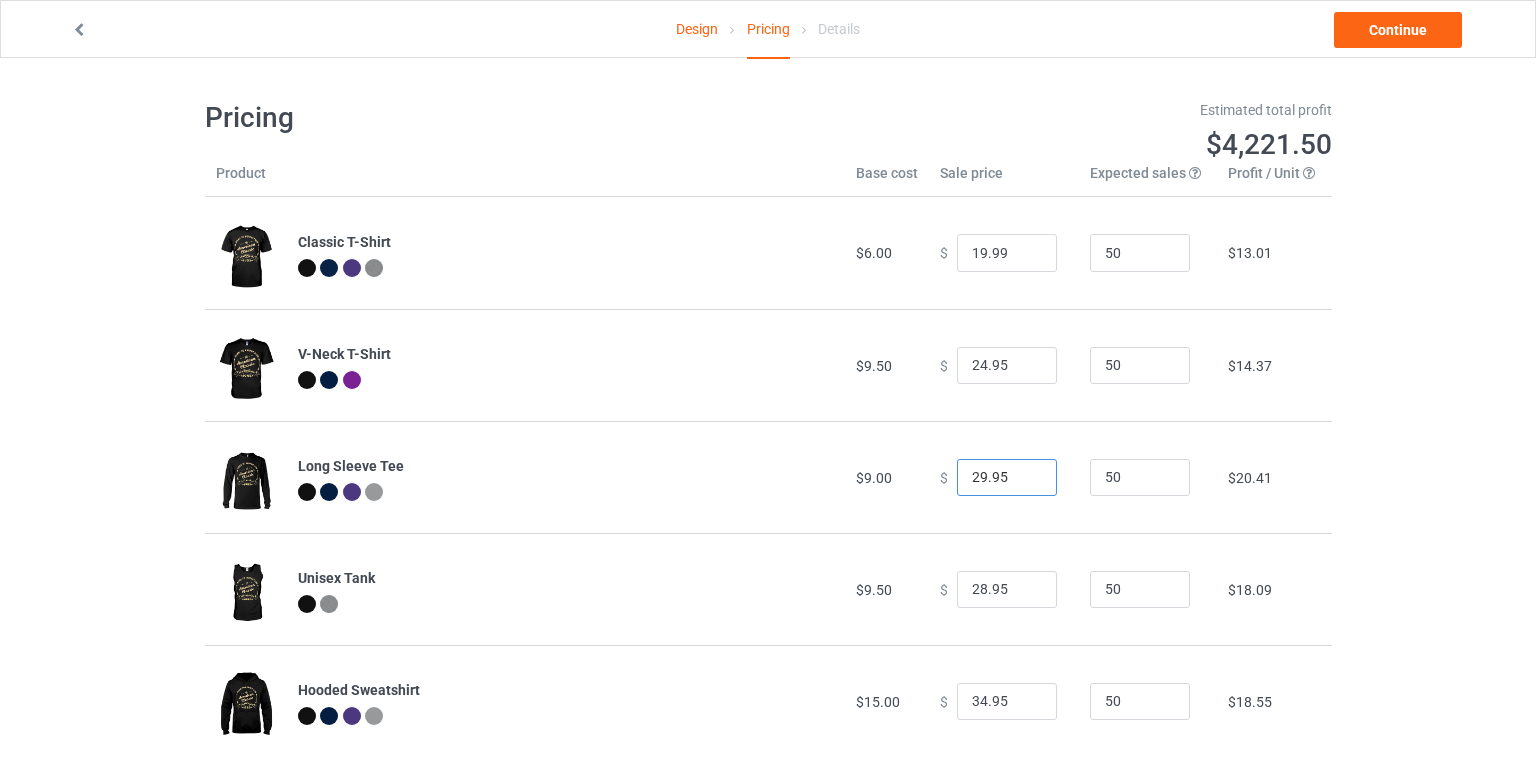 click on "29.95" at bounding box center (1007, 478) 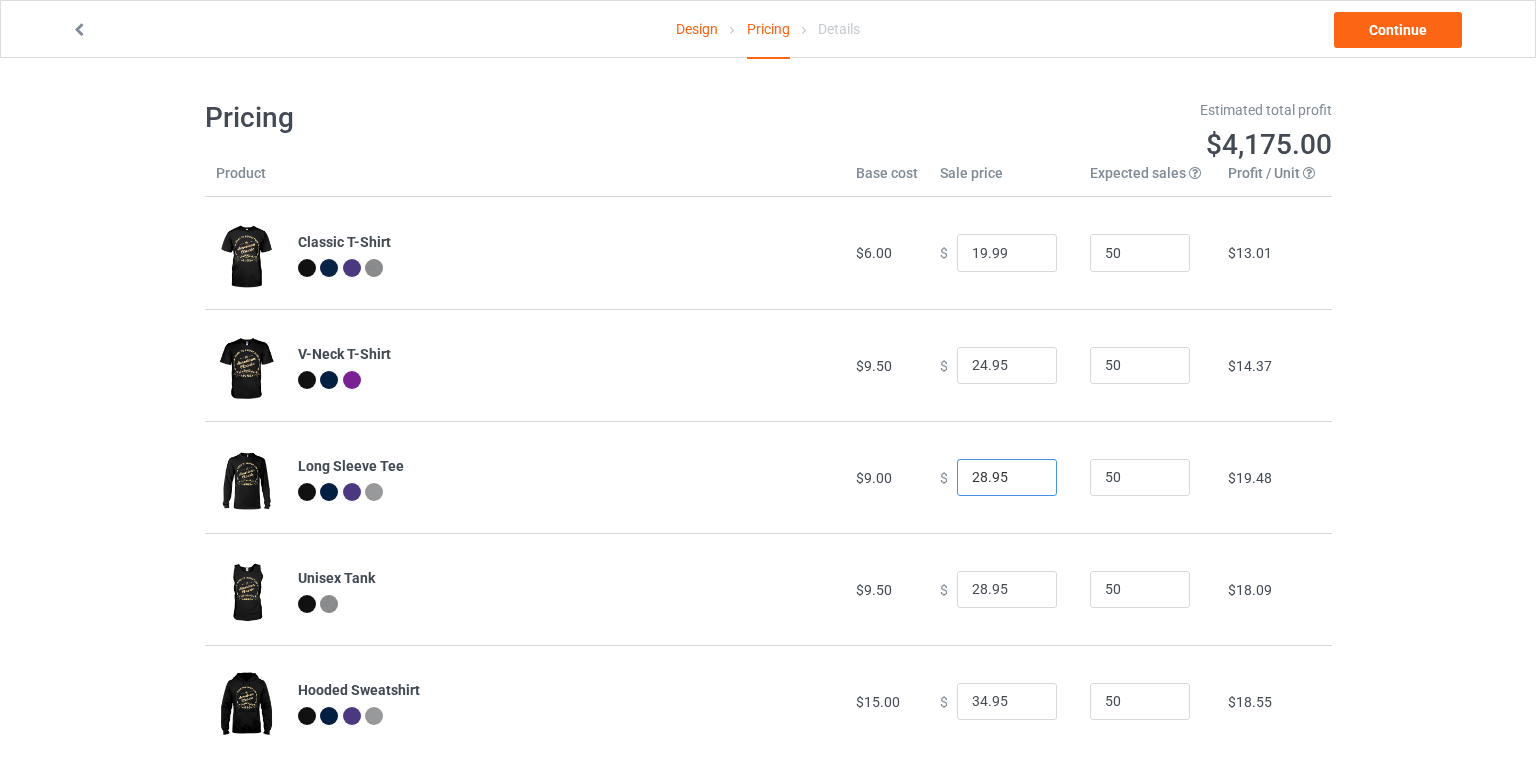 click on "28.95" at bounding box center (1007, 478) 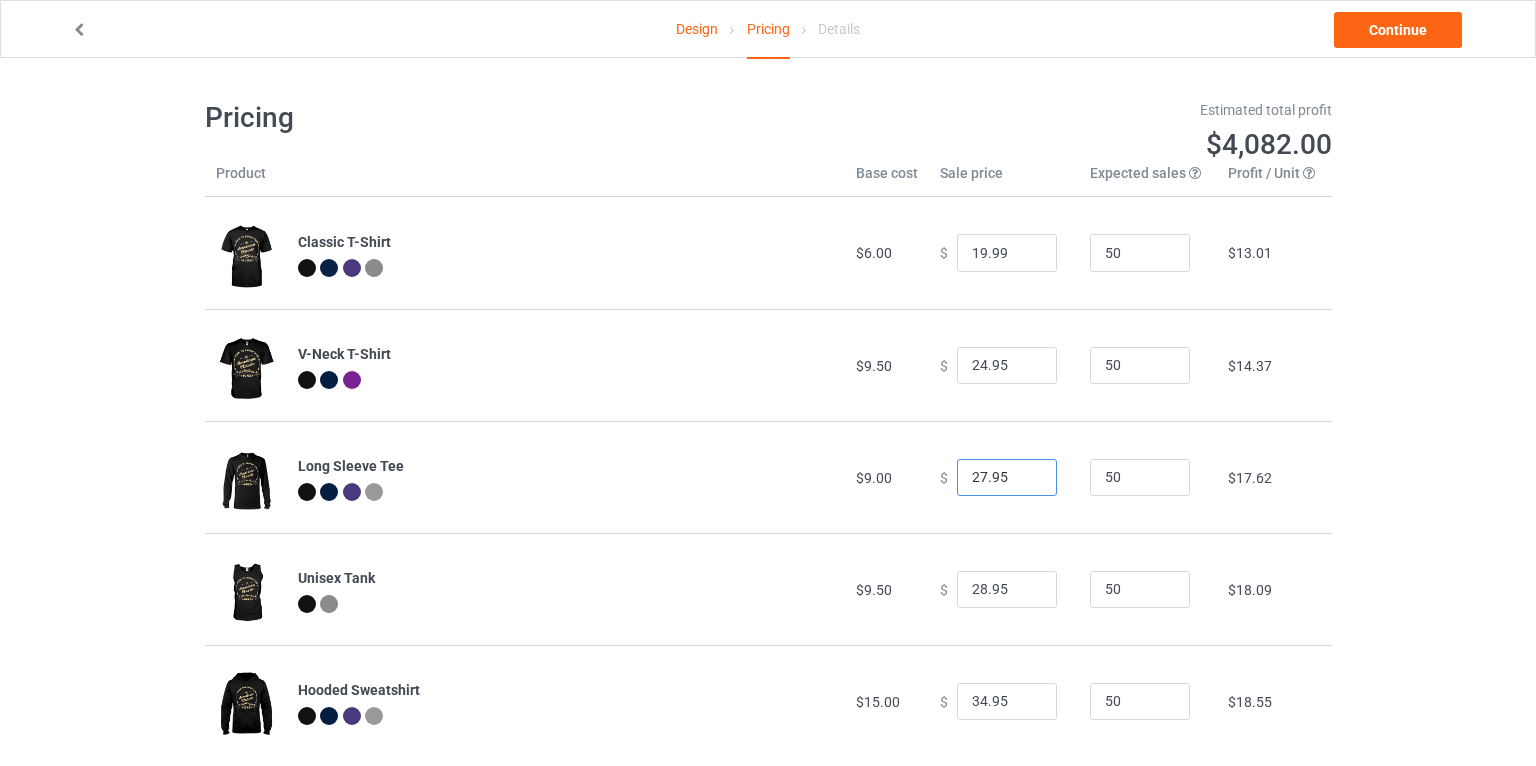 click on "27.95" at bounding box center [1007, 478] 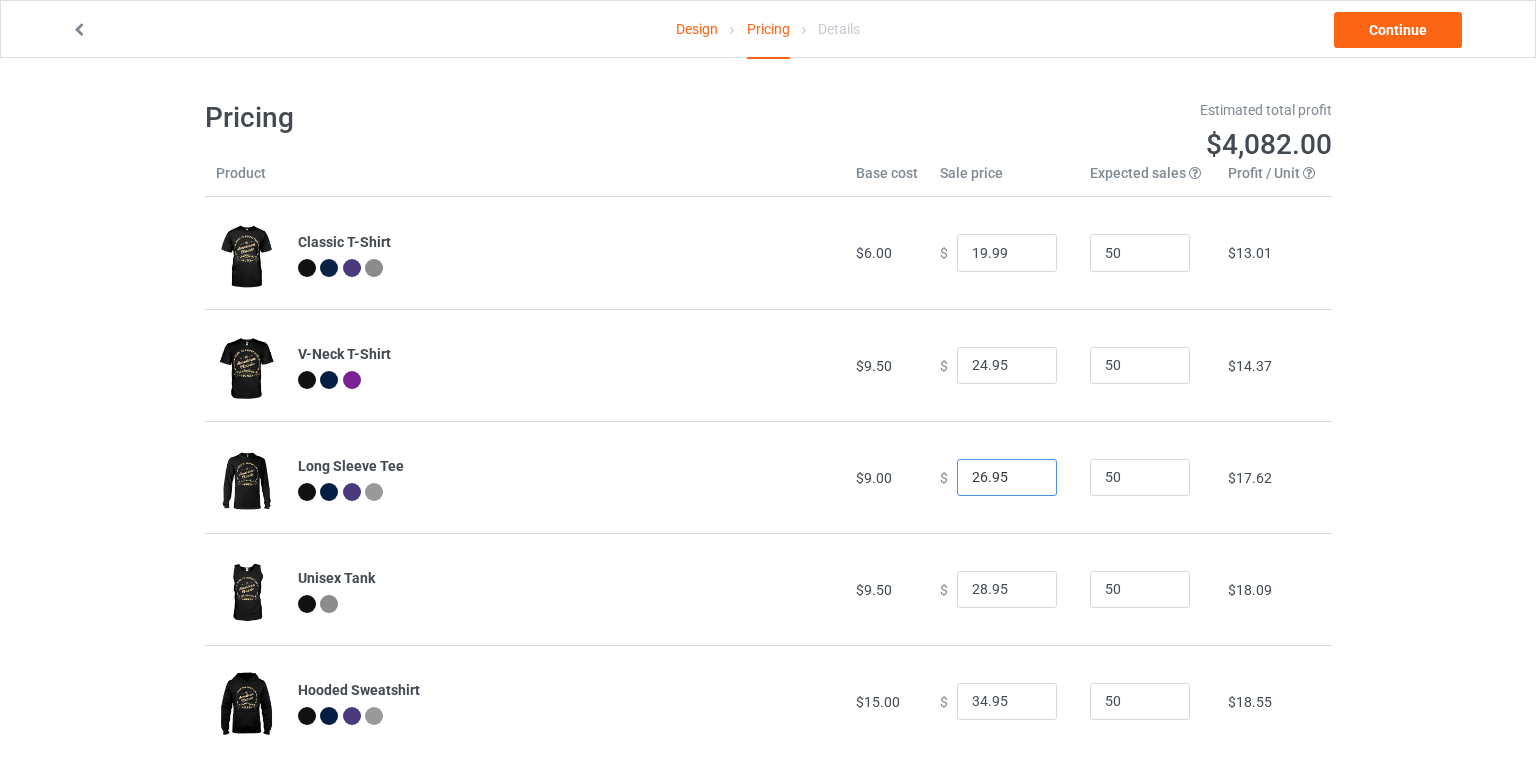 click on "26.95" at bounding box center (1007, 478) 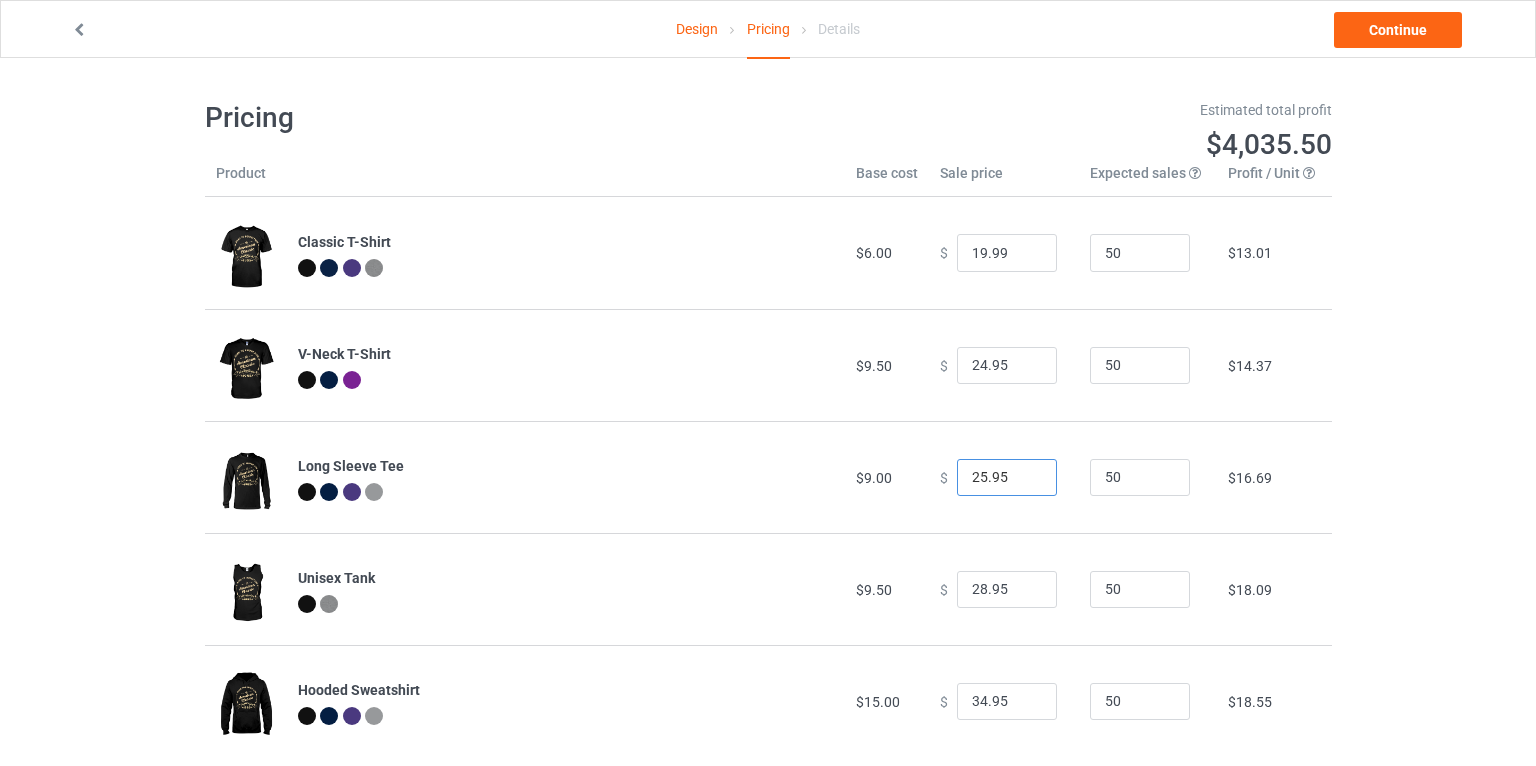 click on "25.95" at bounding box center (1007, 478) 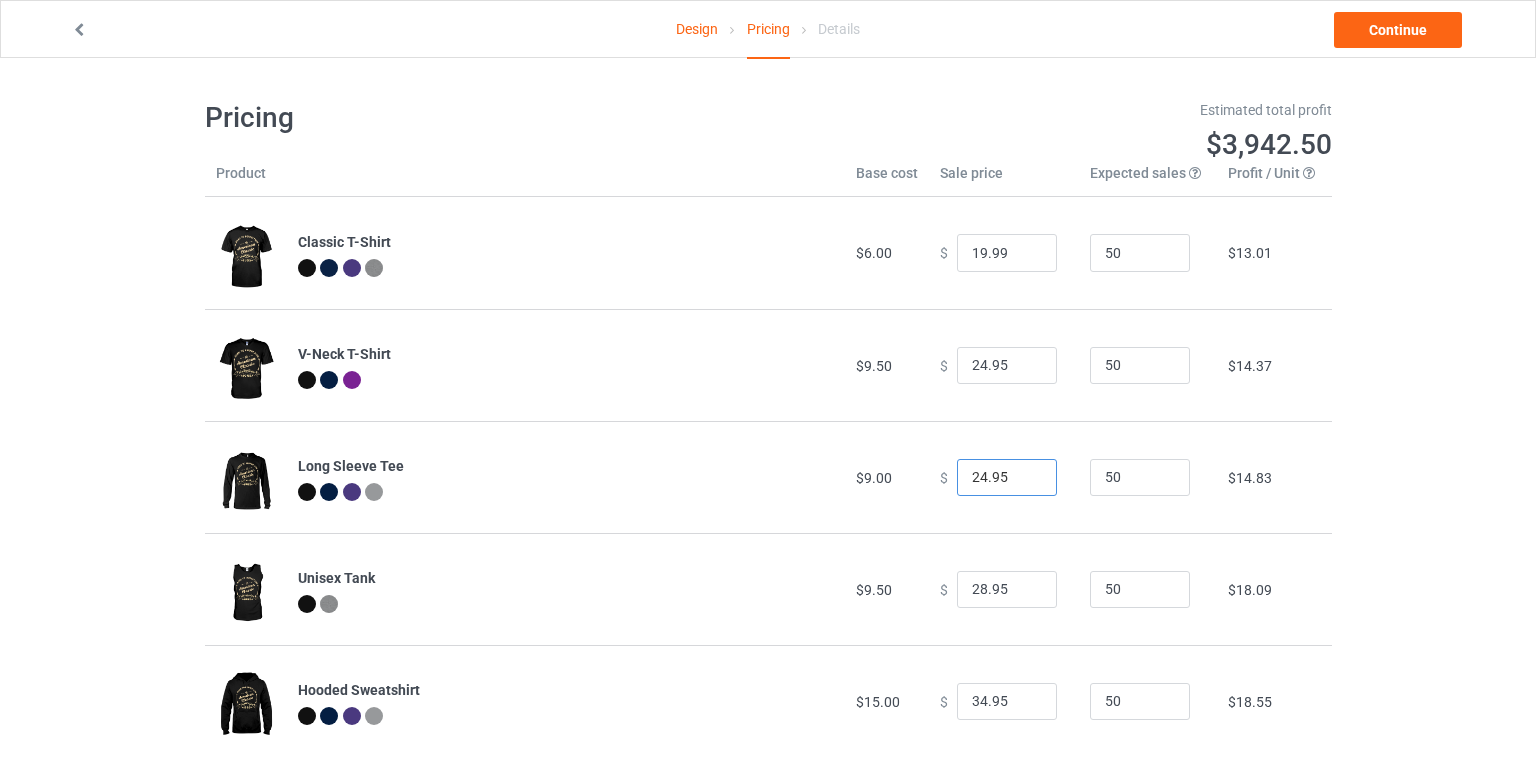 type on "24.95" 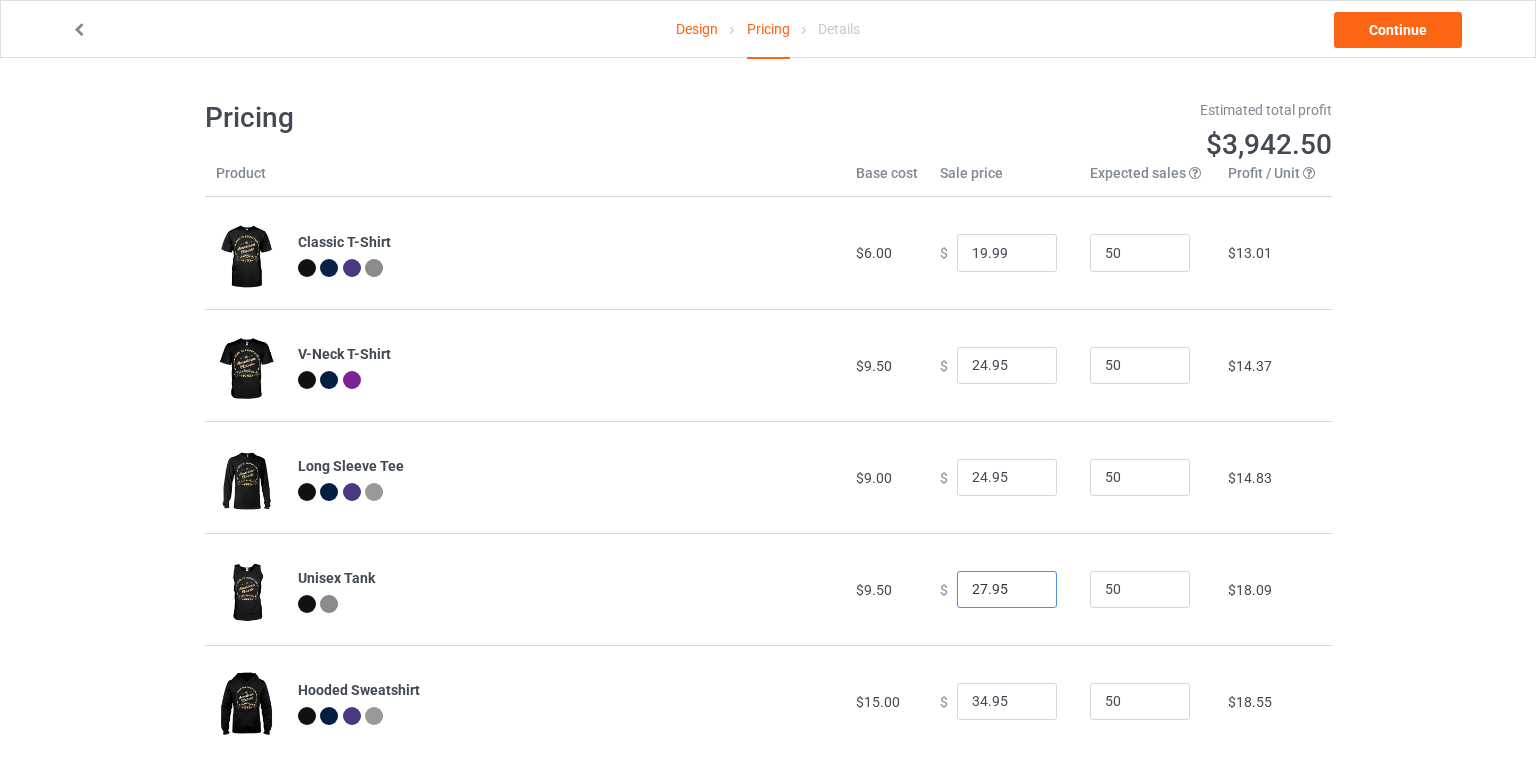 click on "27.95" at bounding box center [1007, 590] 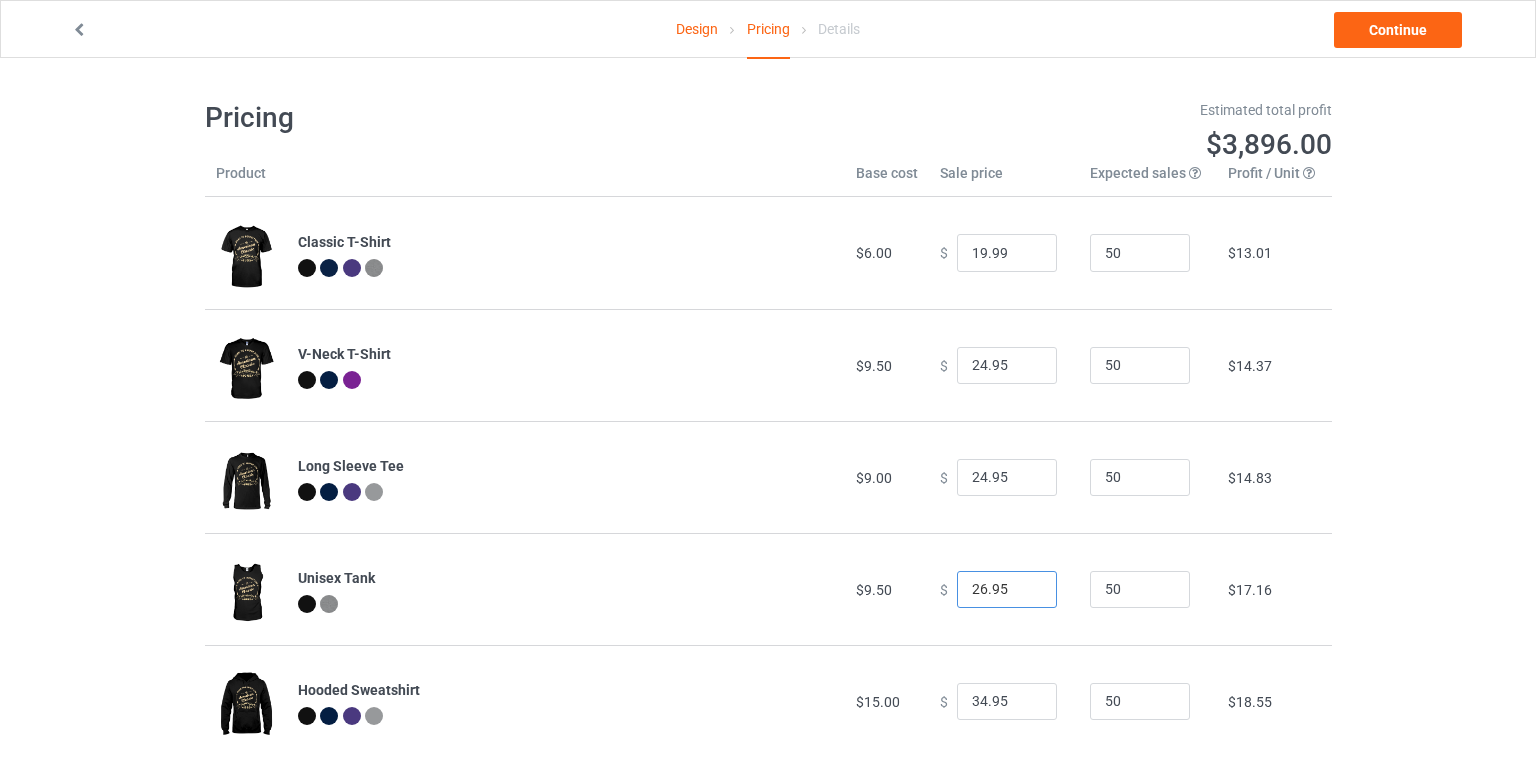 click on "26.95" at bounding box center (1007, 590) 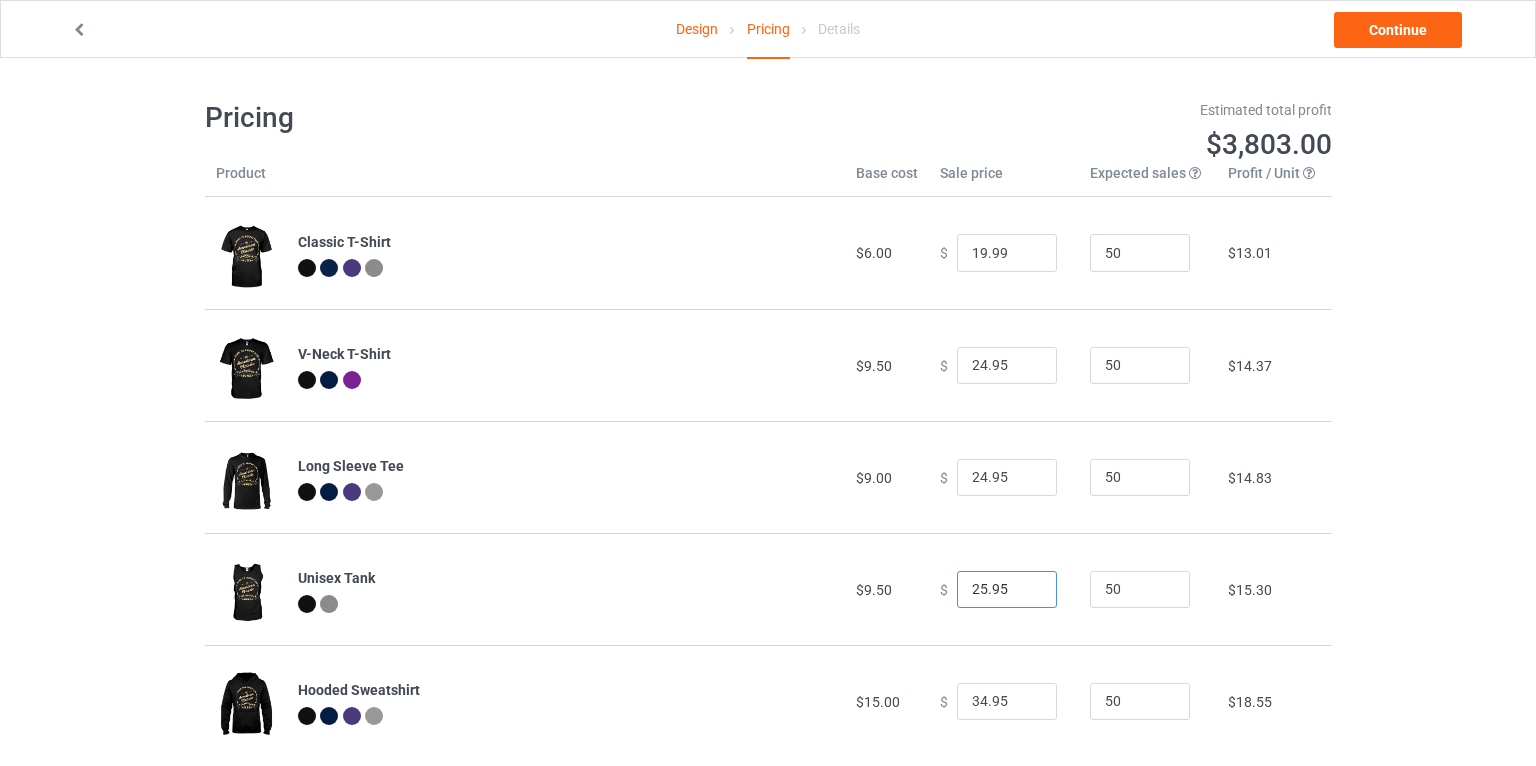 click on "25.95" at bounding box center (1007, 590) 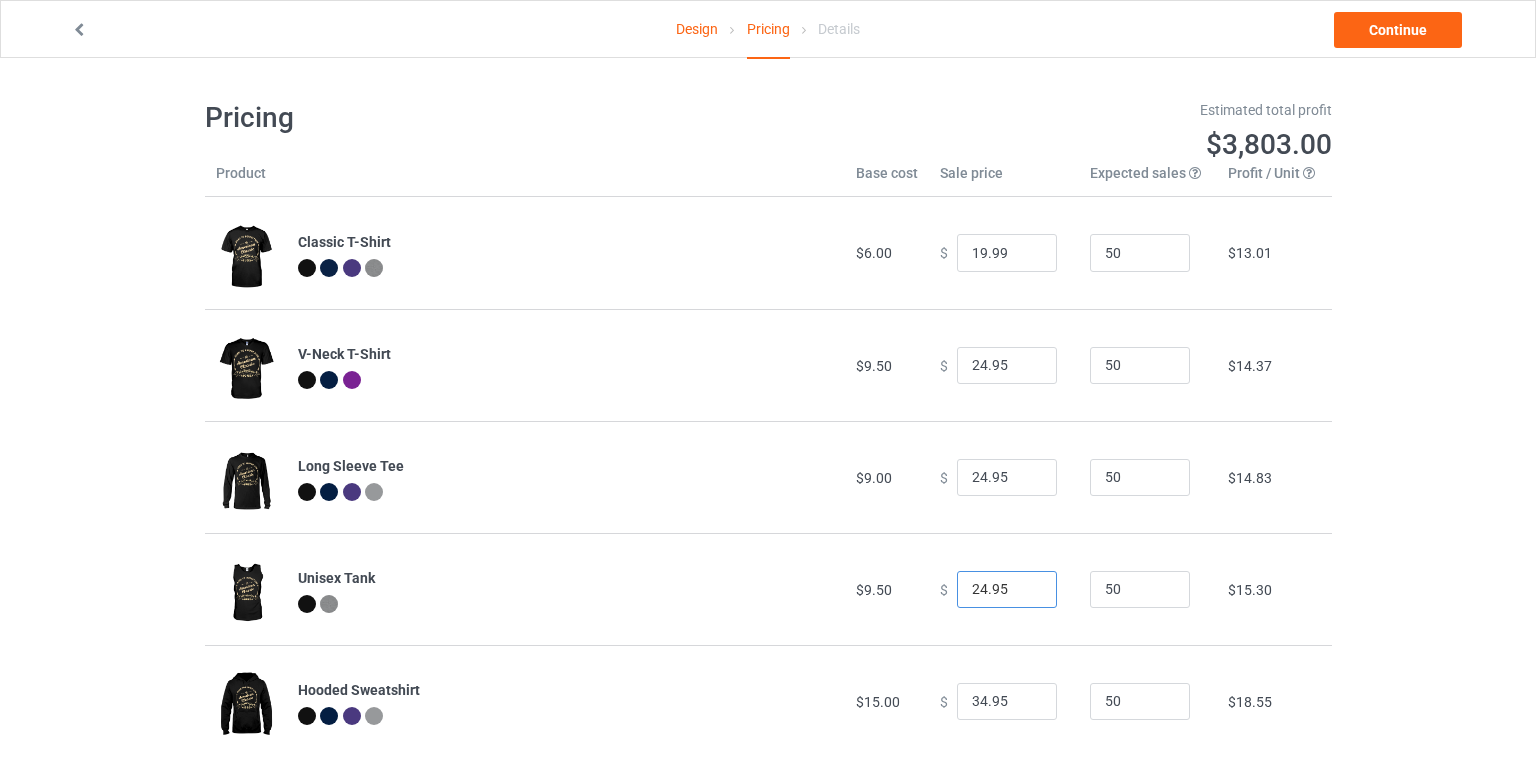 type on "24.95" 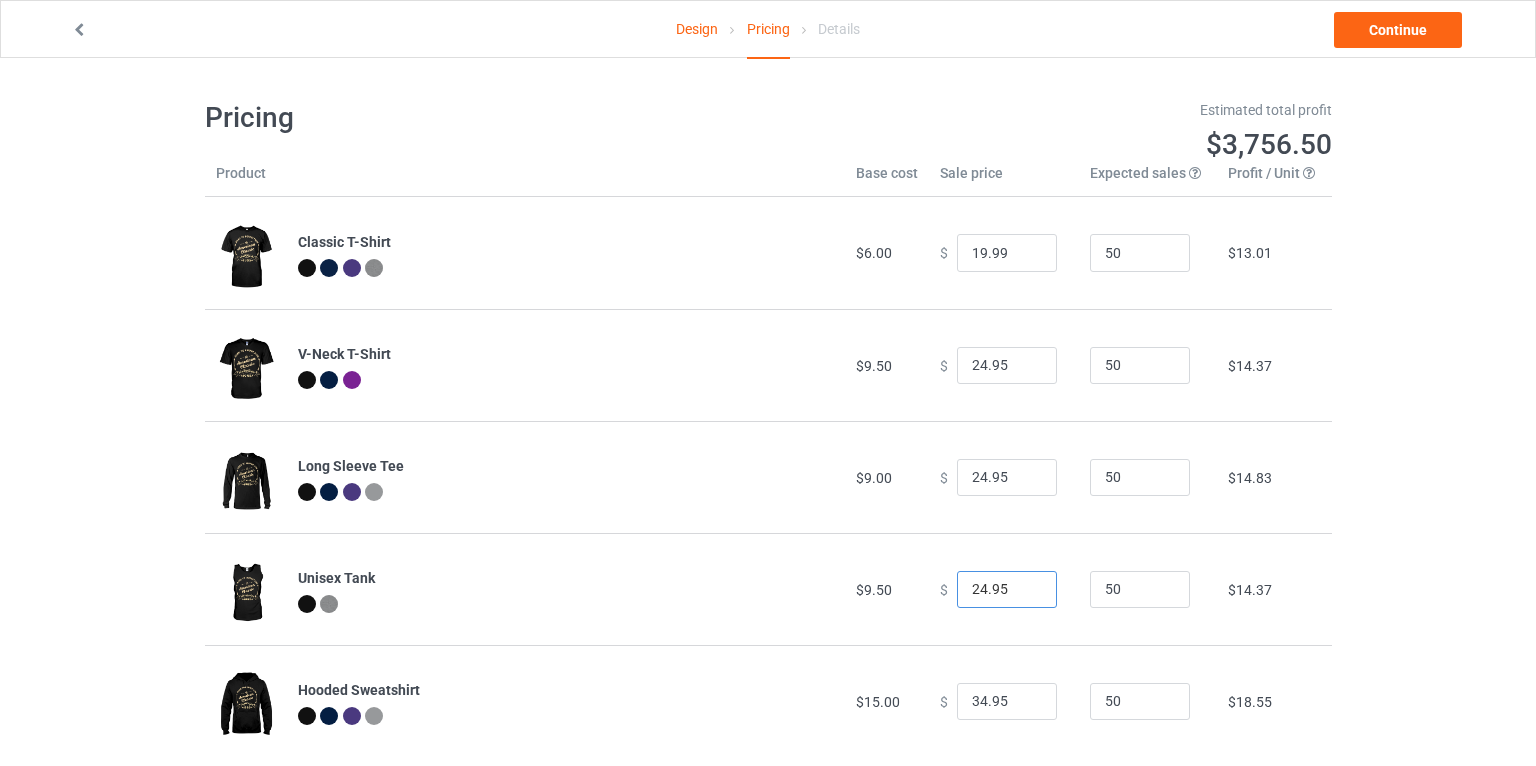 scroll, scrollTop: 58, scrollLeft: 0, axis: vertical 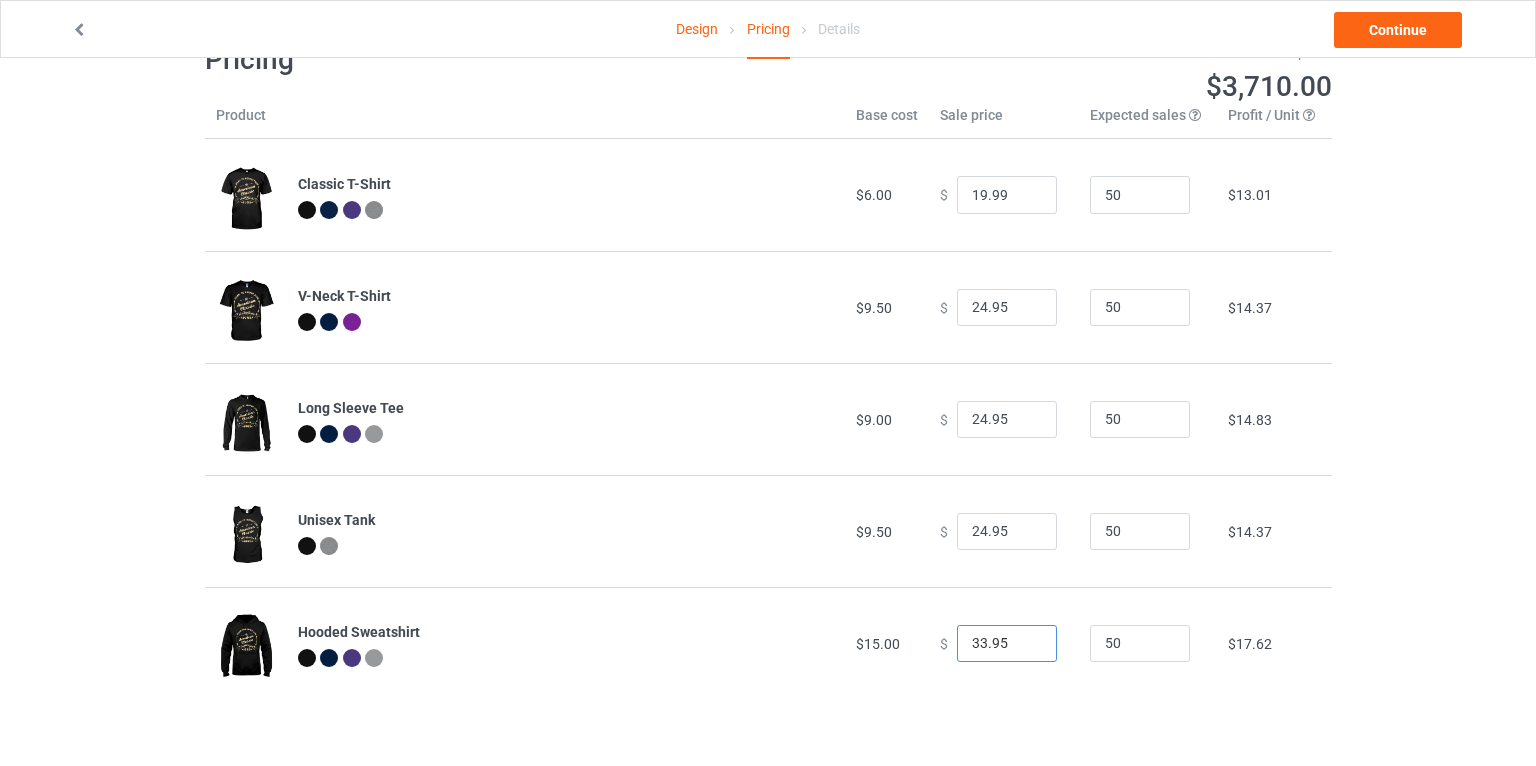 click on "33.95" at bounding box center (1007, 644) 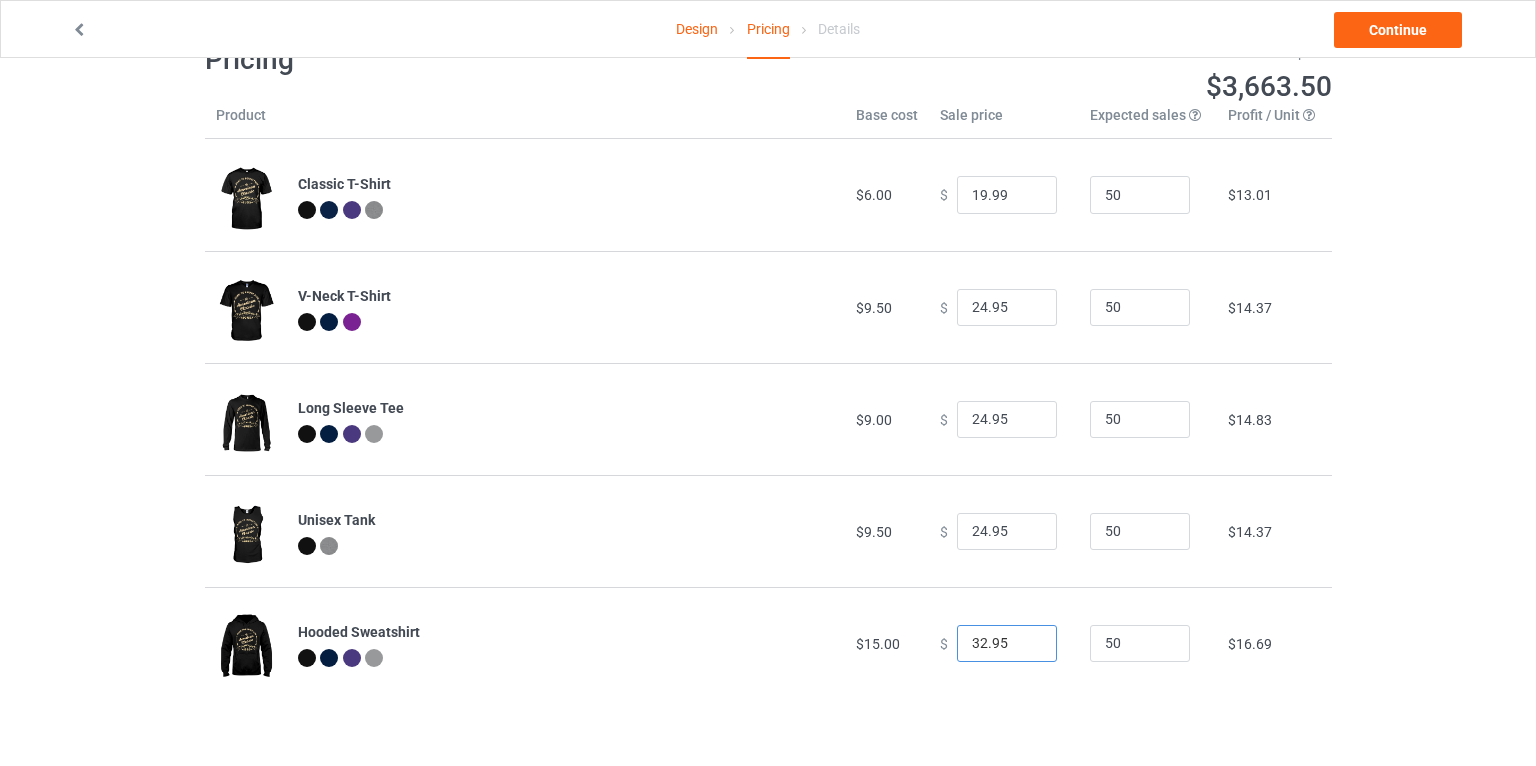 click on "32.95" at bounding box center [1007, 644] 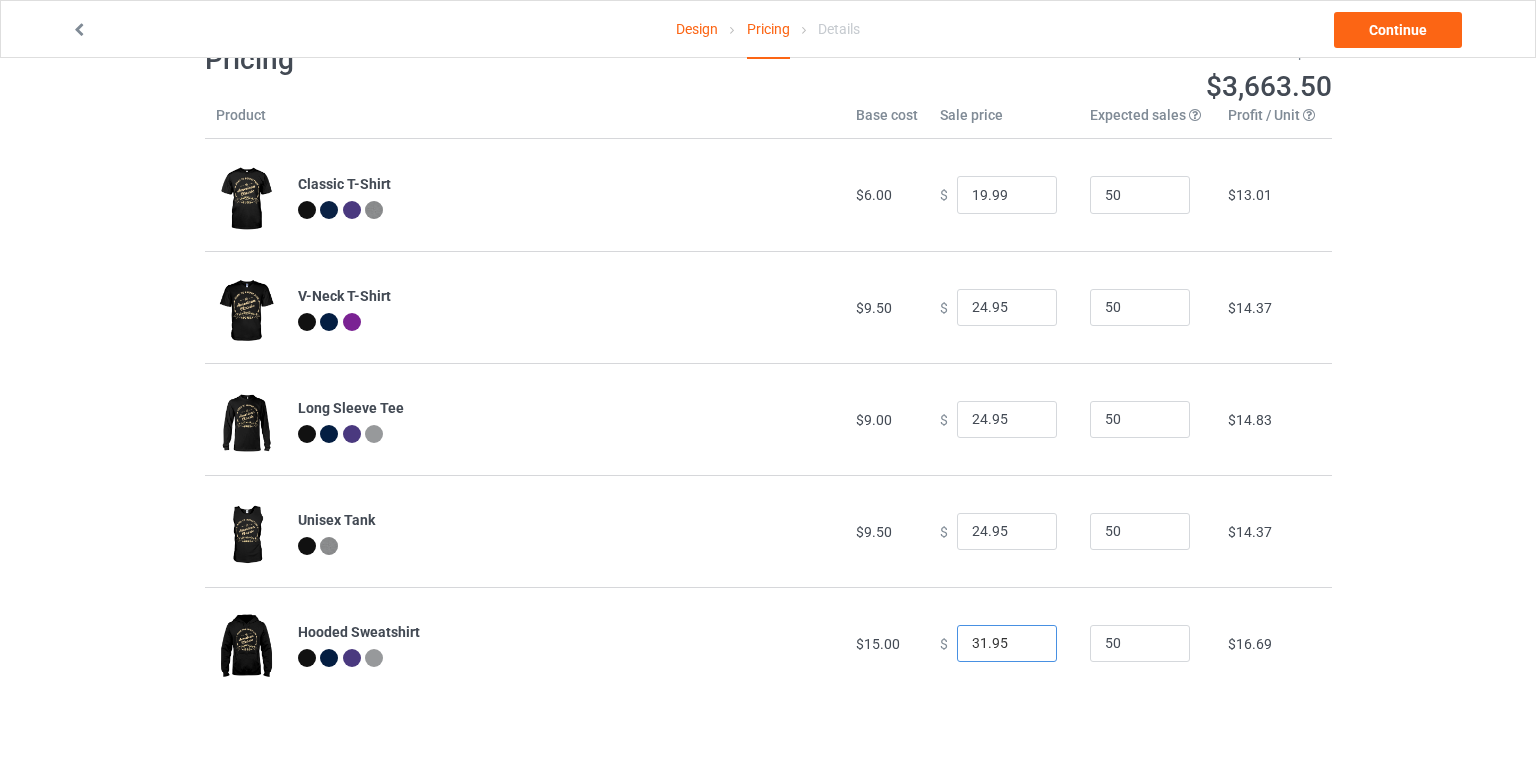 click on "31.95" at bounding box center [1007, 644] 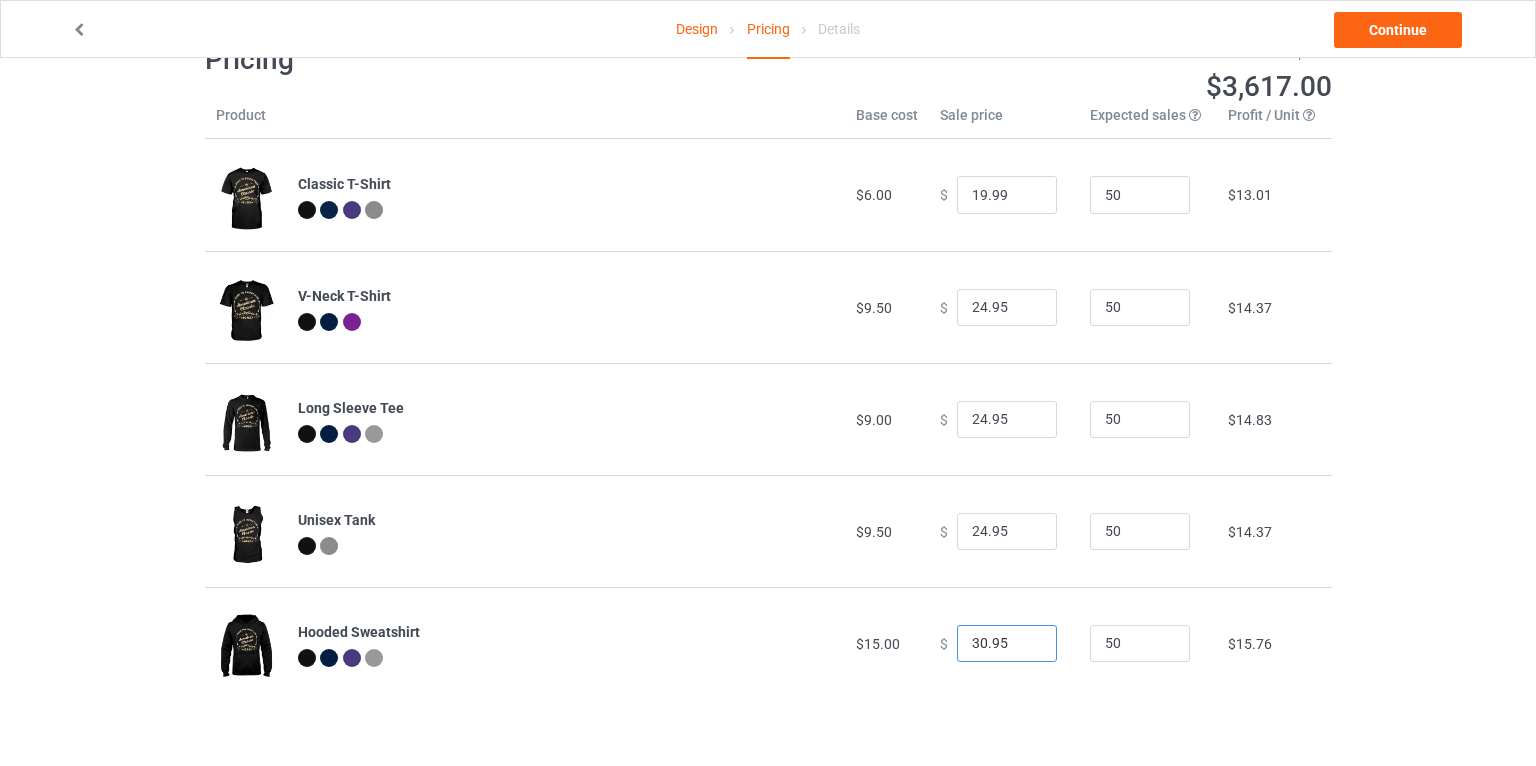 click on "30.95" at bounding box center [1007, 644] 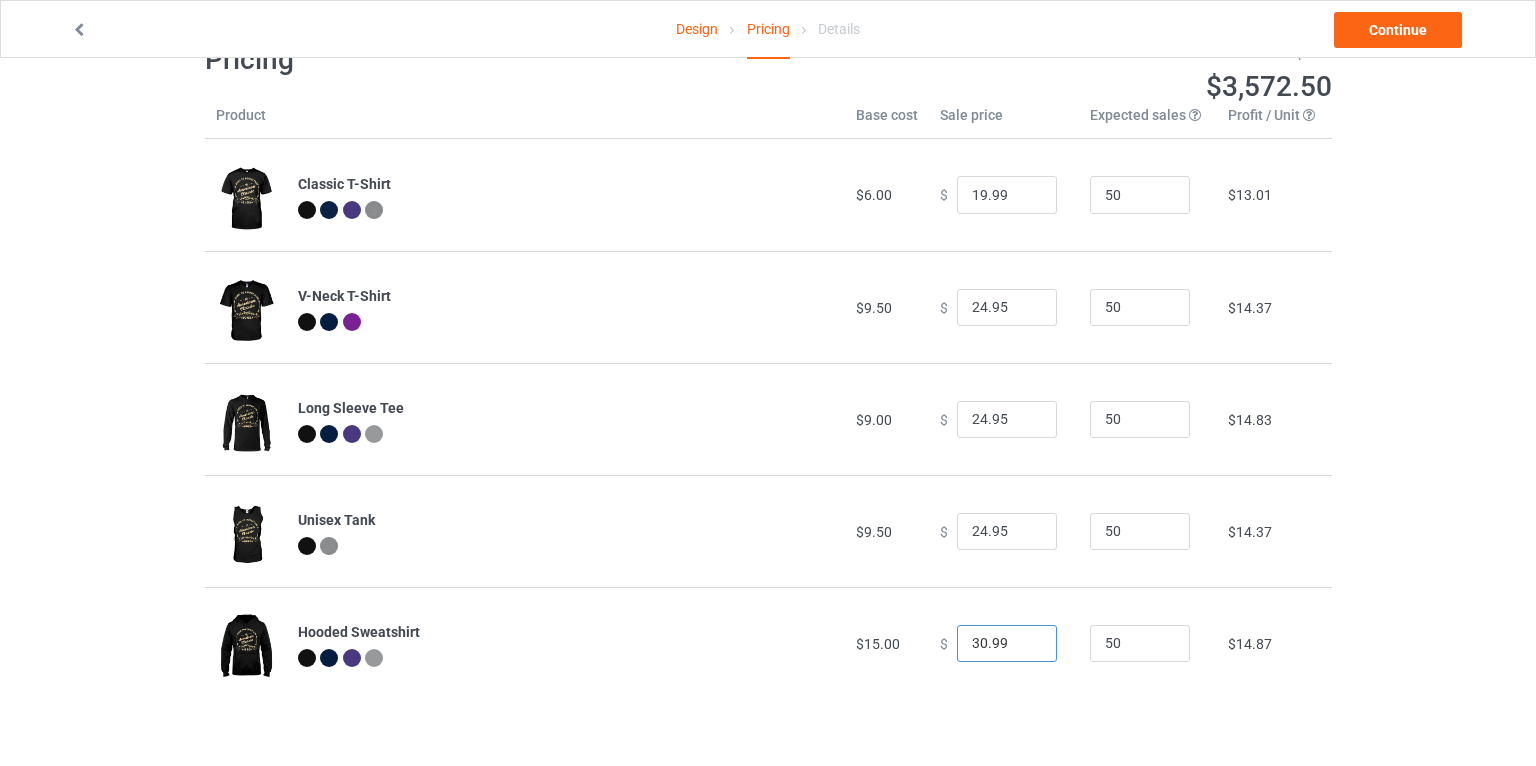 type on "30.99" 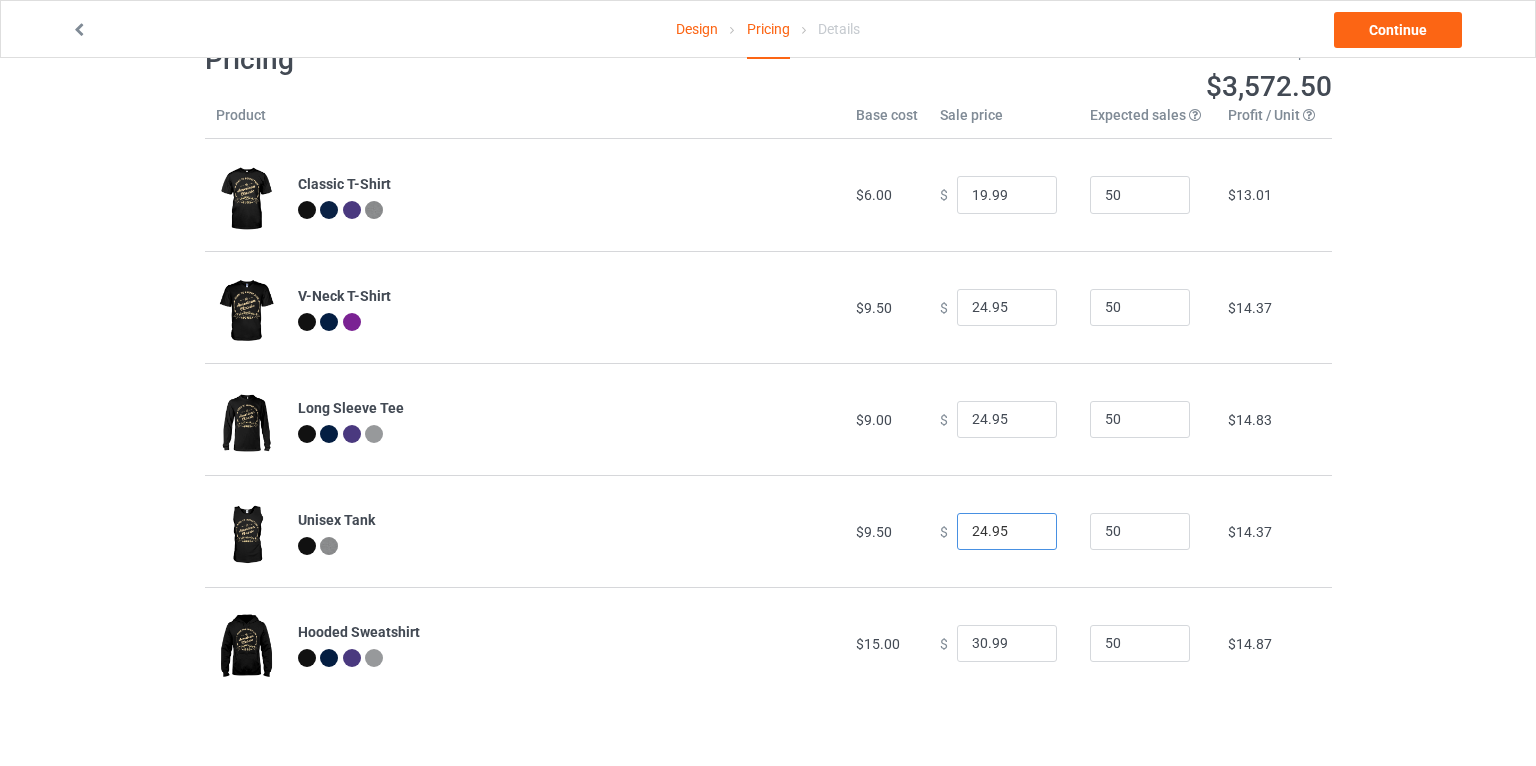 click on "24.95" at bounding box center [1007, 532] 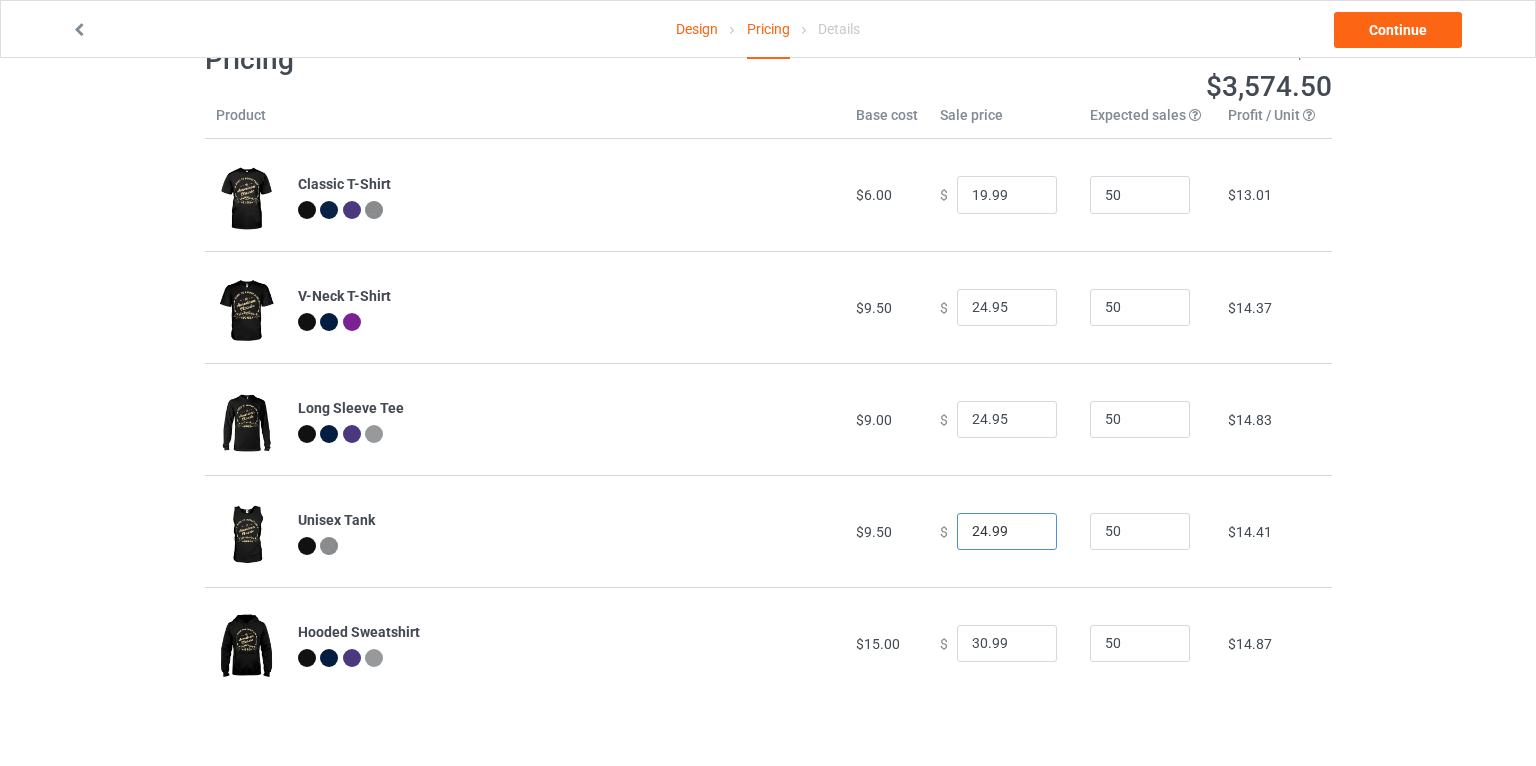 type on "24.99" 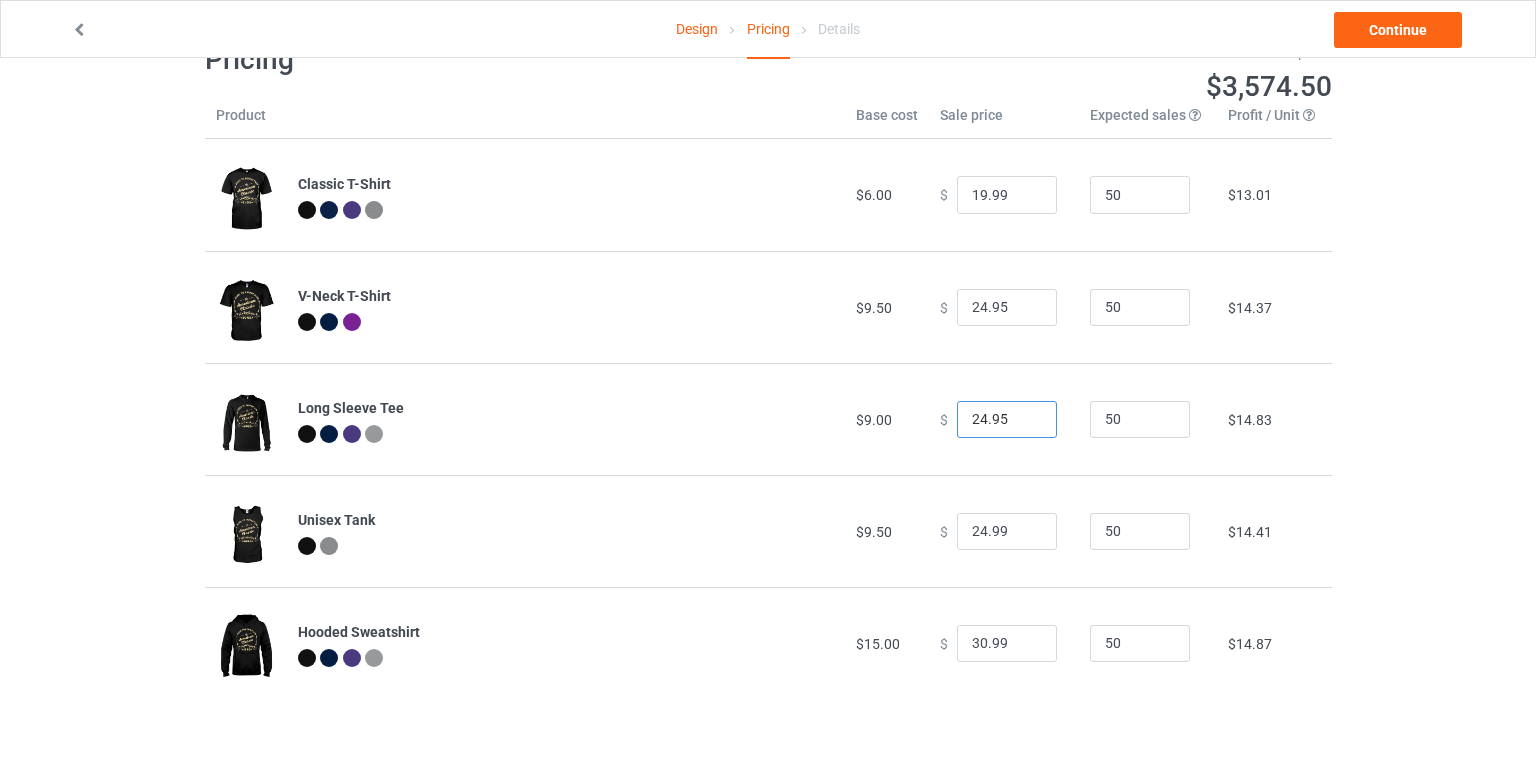click on "24.95" at bounding box center [1007, 420] 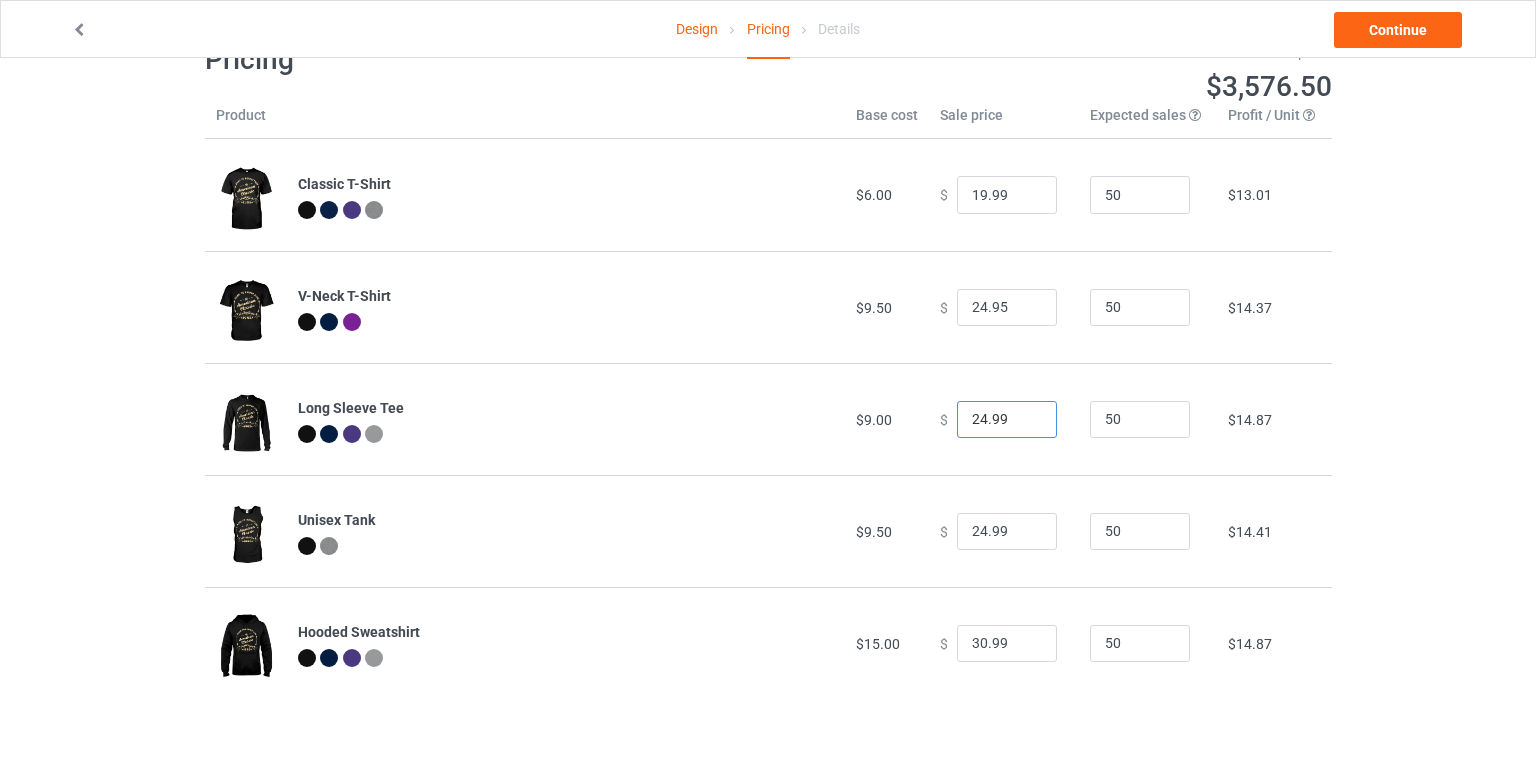 type on "24.99" 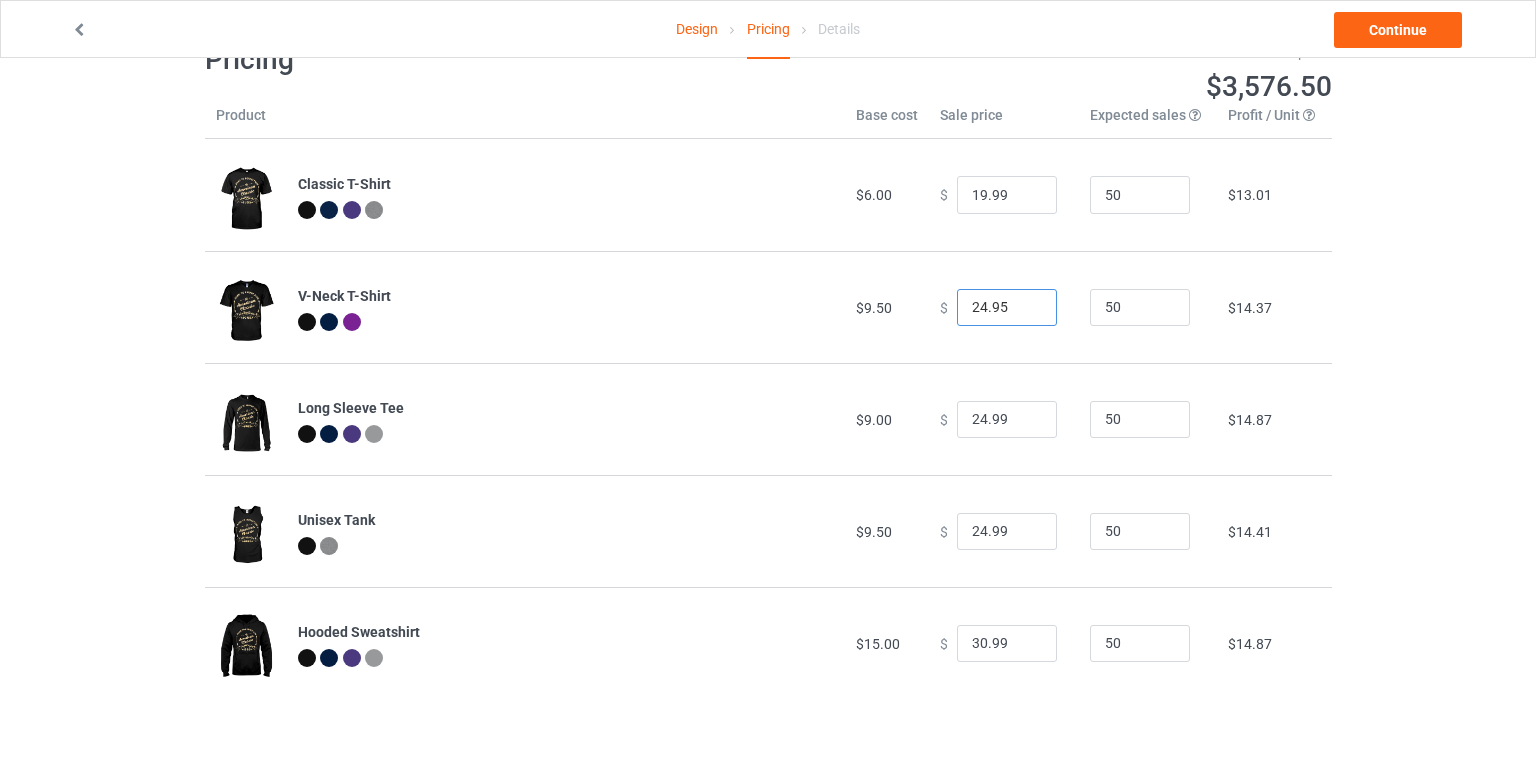 click on "24.95" at bounding box center [1007, 308] 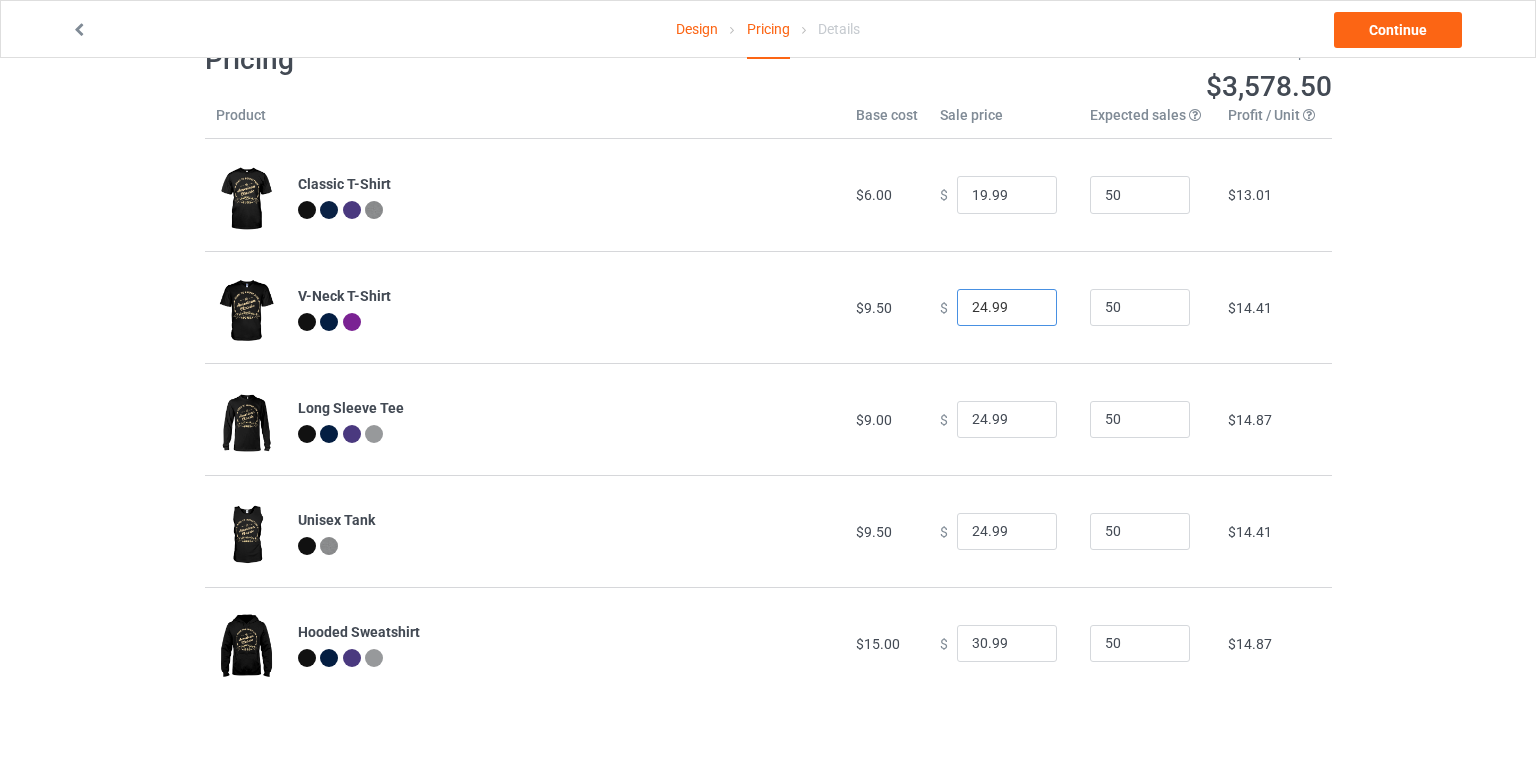 type on "24.99" 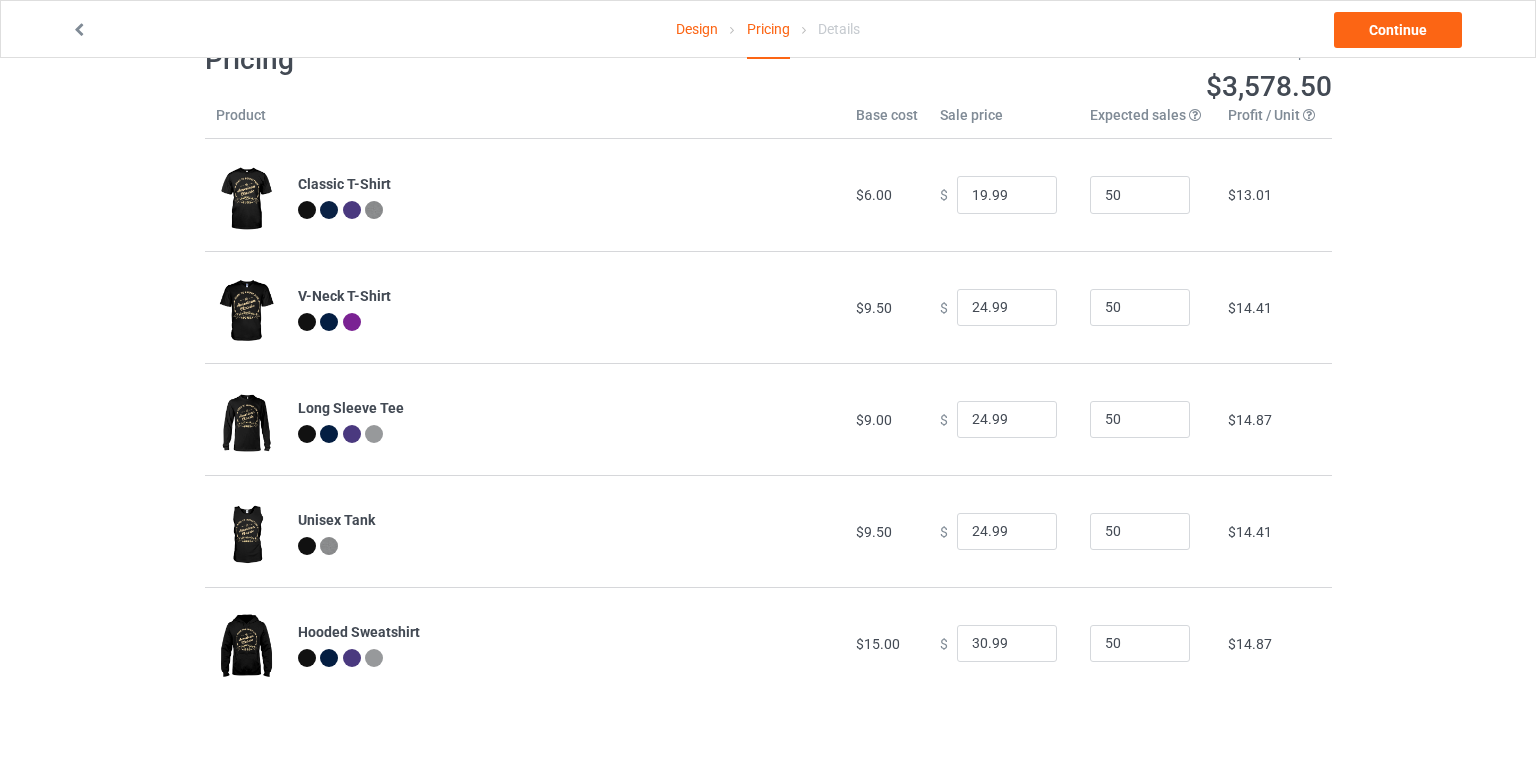 click on "Design Pricing Details Continue Pricing Estimated total profit $3,578.50 Product Base cost Sale price Expected sales   Your expected sales will change your profit estimate (on the right), but will not affect the actual amount of profit you earn. Profit / Unit   Your profit is your sale price minus your base cost and processing fee. Classic T-Shirt $6.00 $     19.99 50 $13.01 V-Neck T-Shirt $9.50 $     24.99 50 $14.41 Long Sleeve Tee $9.00 $     24.99 50 $14.87 Unisex Tank $9.50 $     24.99 50 $14.41 Hooded Sweatshirt $15.00 $     30.99 50 $14.87" at bounding box center [768, 370] 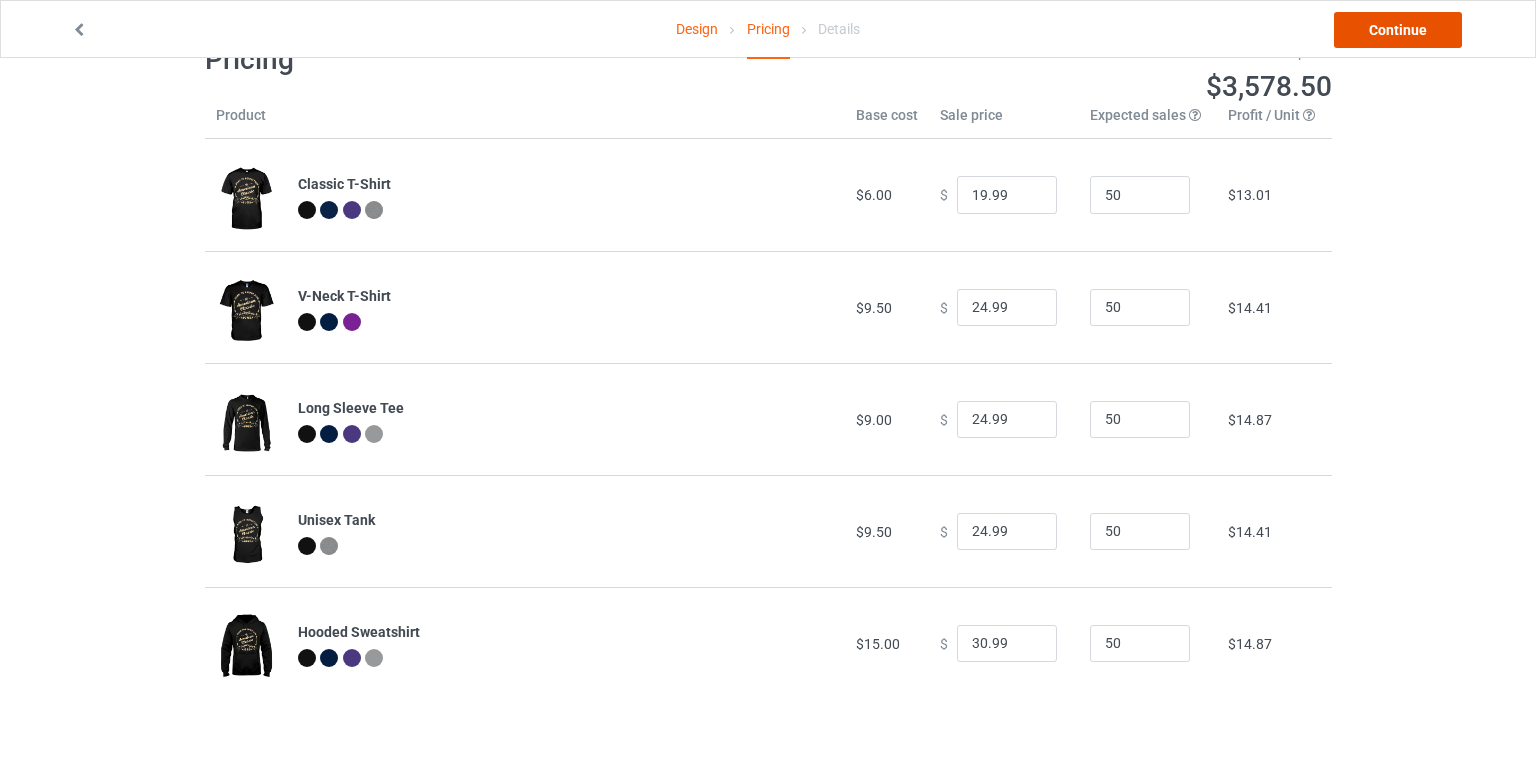click on "Continue" at bounding box center (1398, 30) 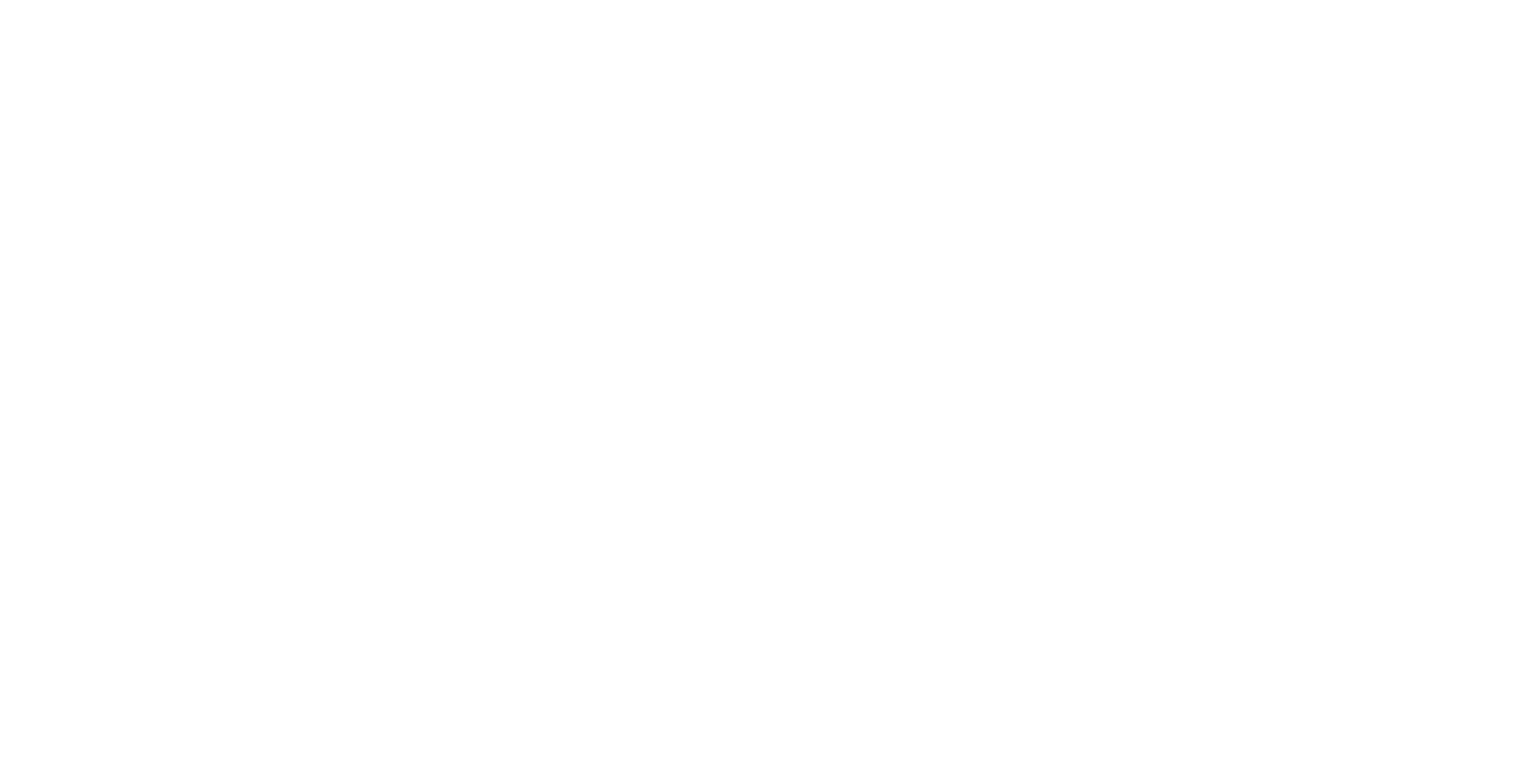 scroll, scrollTop: 0, scrollLeft: 0, axis: both 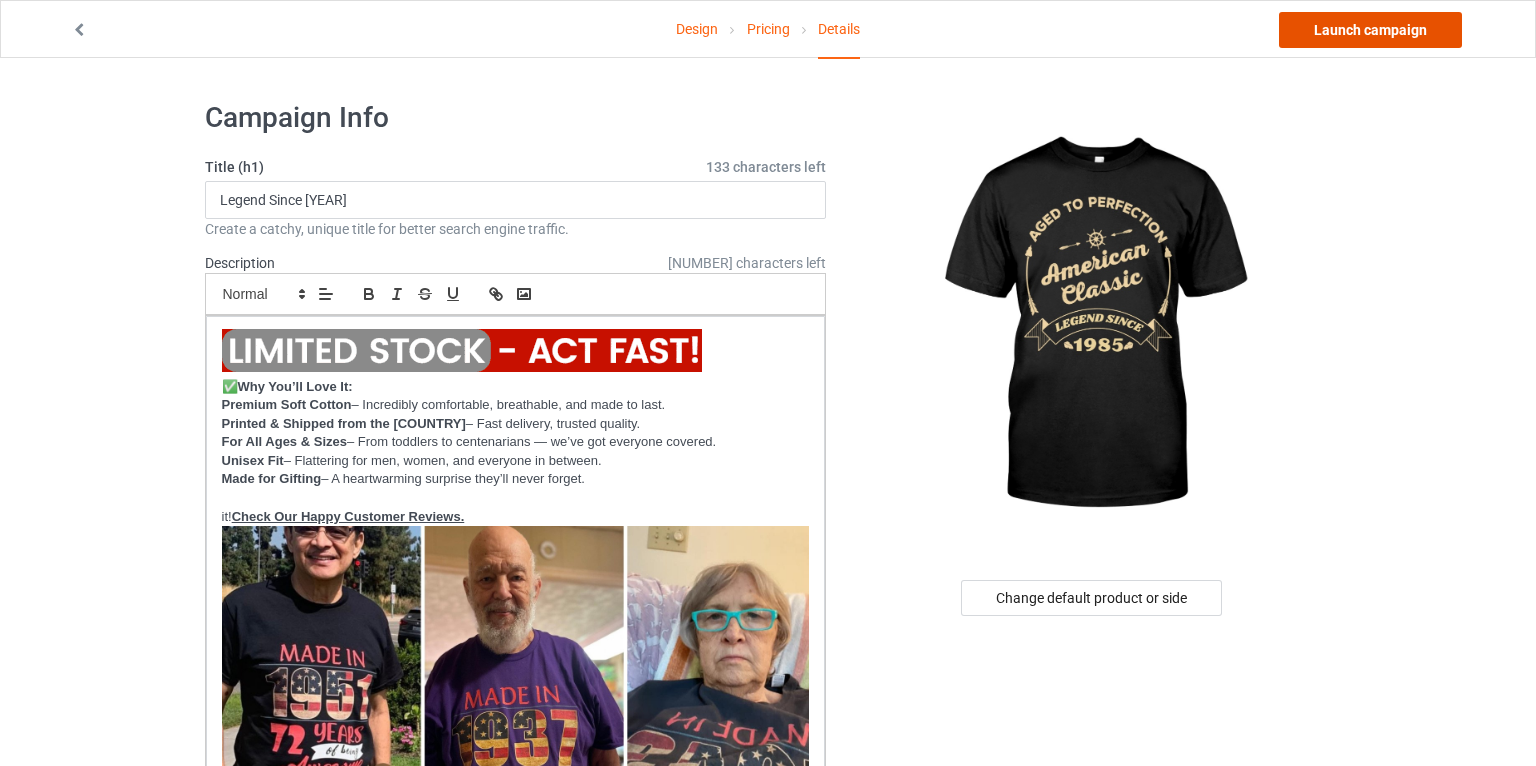 click on "Launch campaign" at bounding box center [1370, 30] 